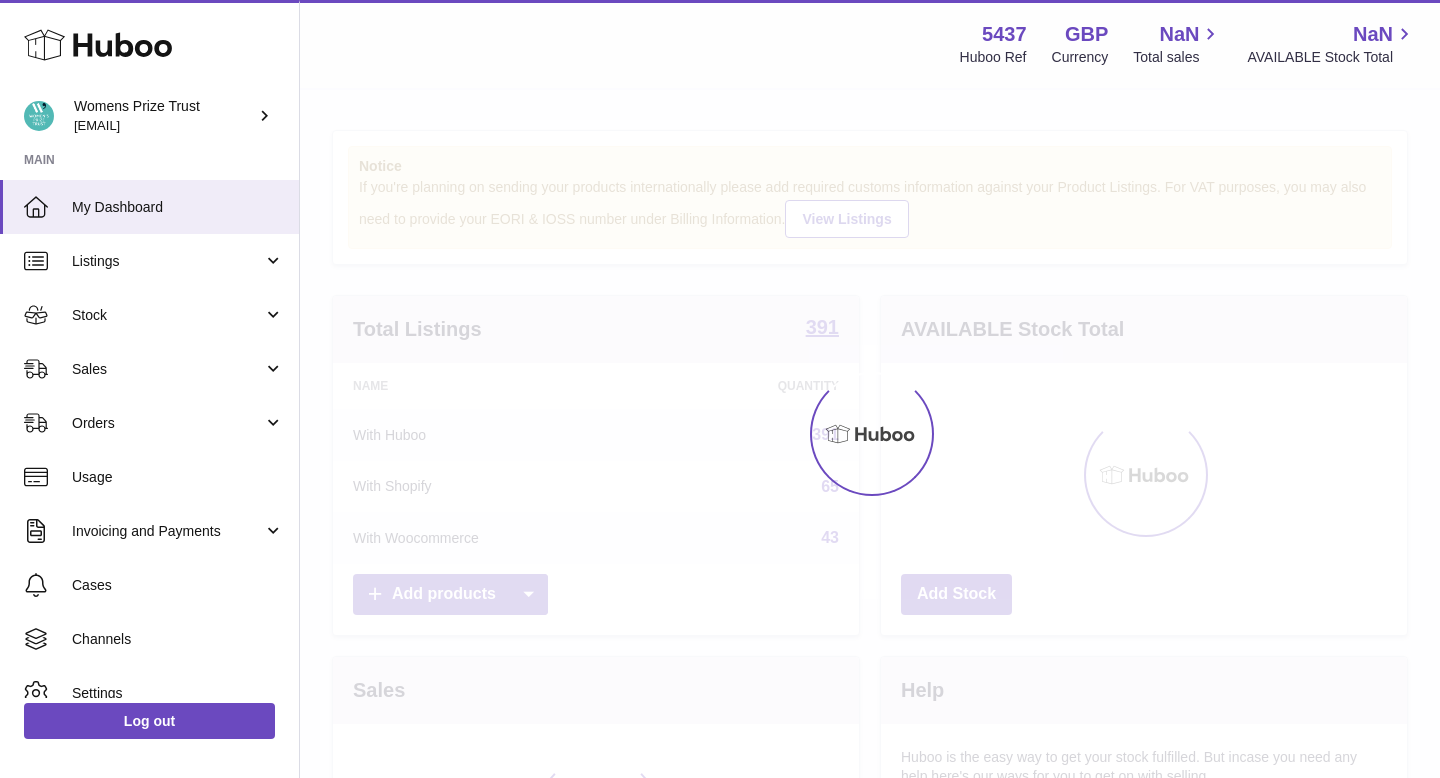 scroll, scrollTop: 0, scrollLeft: 0, axis: both 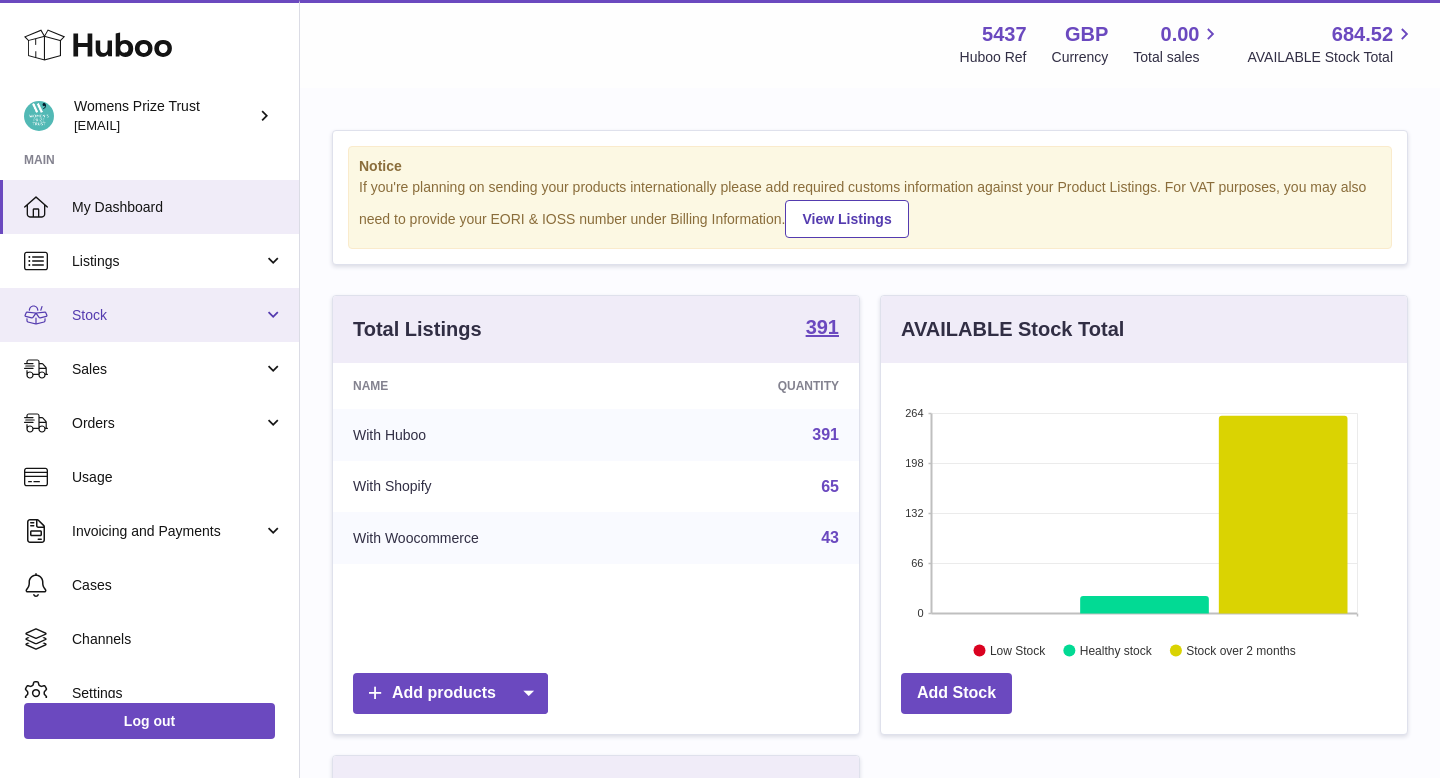 click on "Stock" at bounding box center [149, 315] 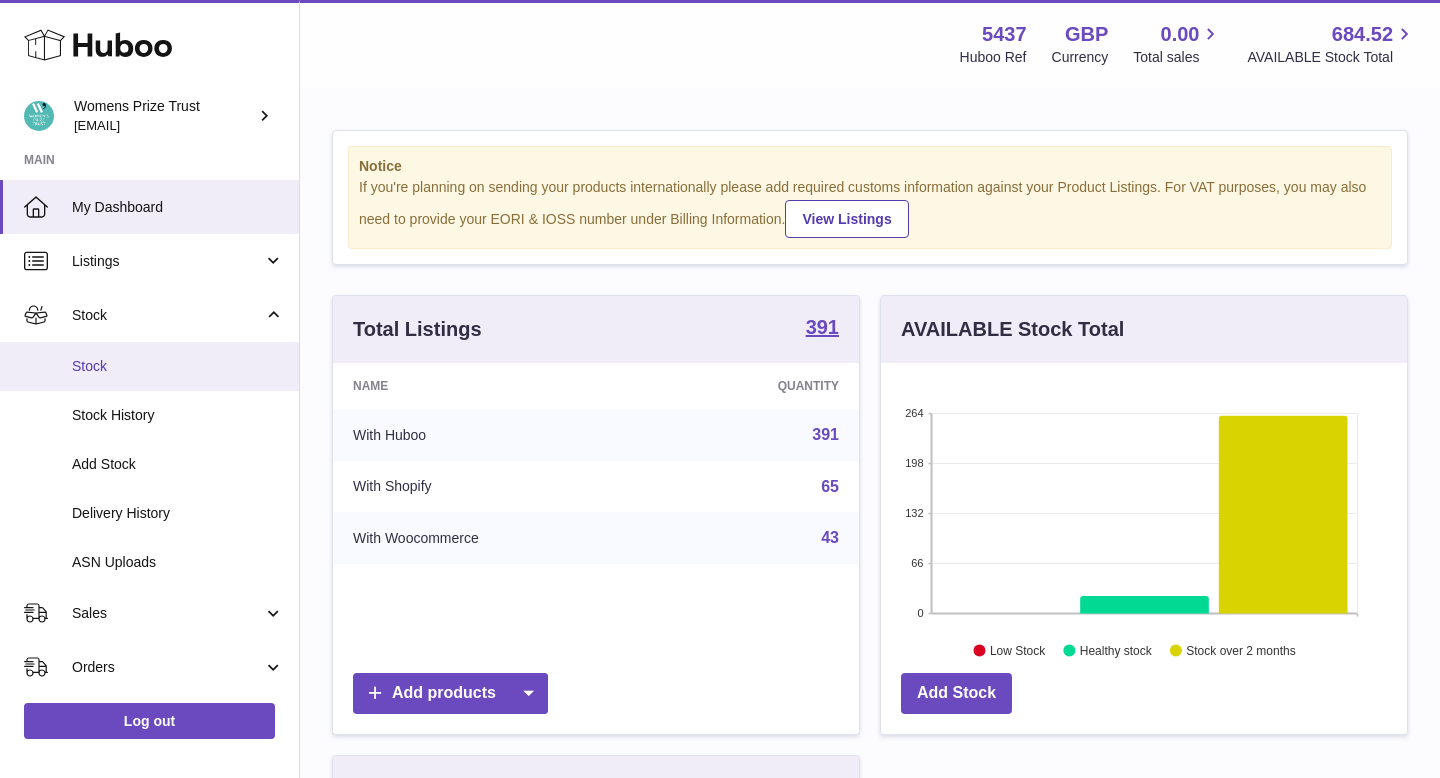 scroll, scrollTop: 59, scrollLeft: 0, axis: vertical 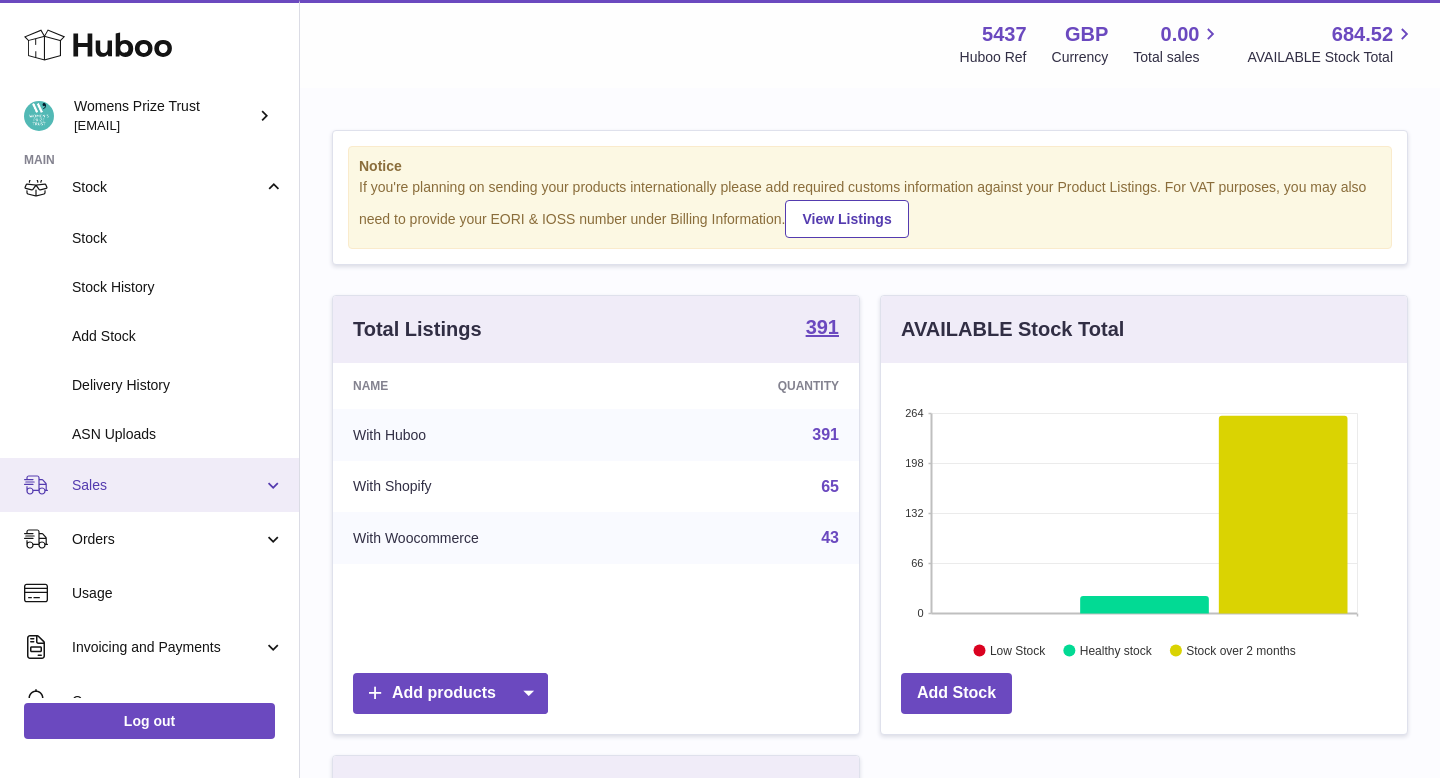 click on "Sales" at bounding box center [149, 485] 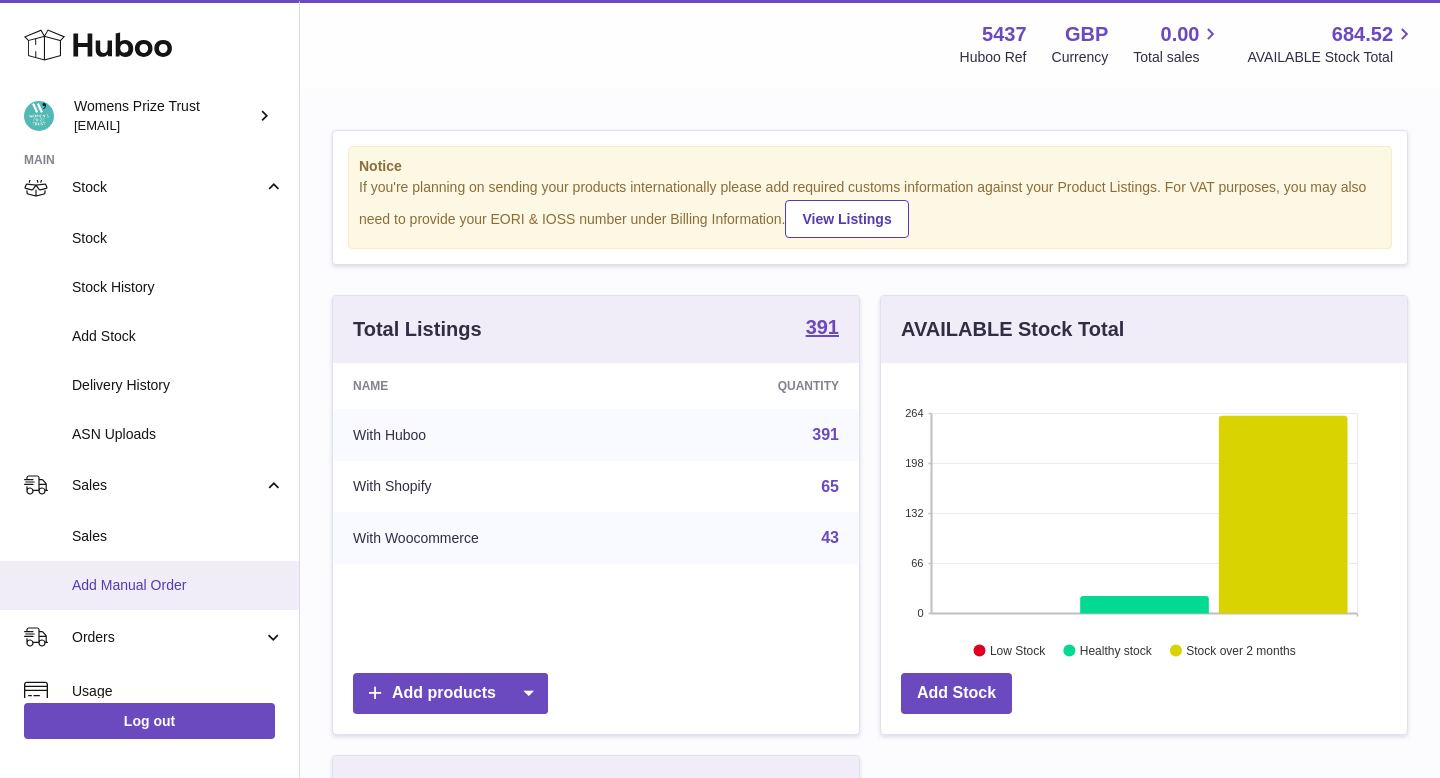 click on "Add Manual Order" at bounding box center (178, 585) 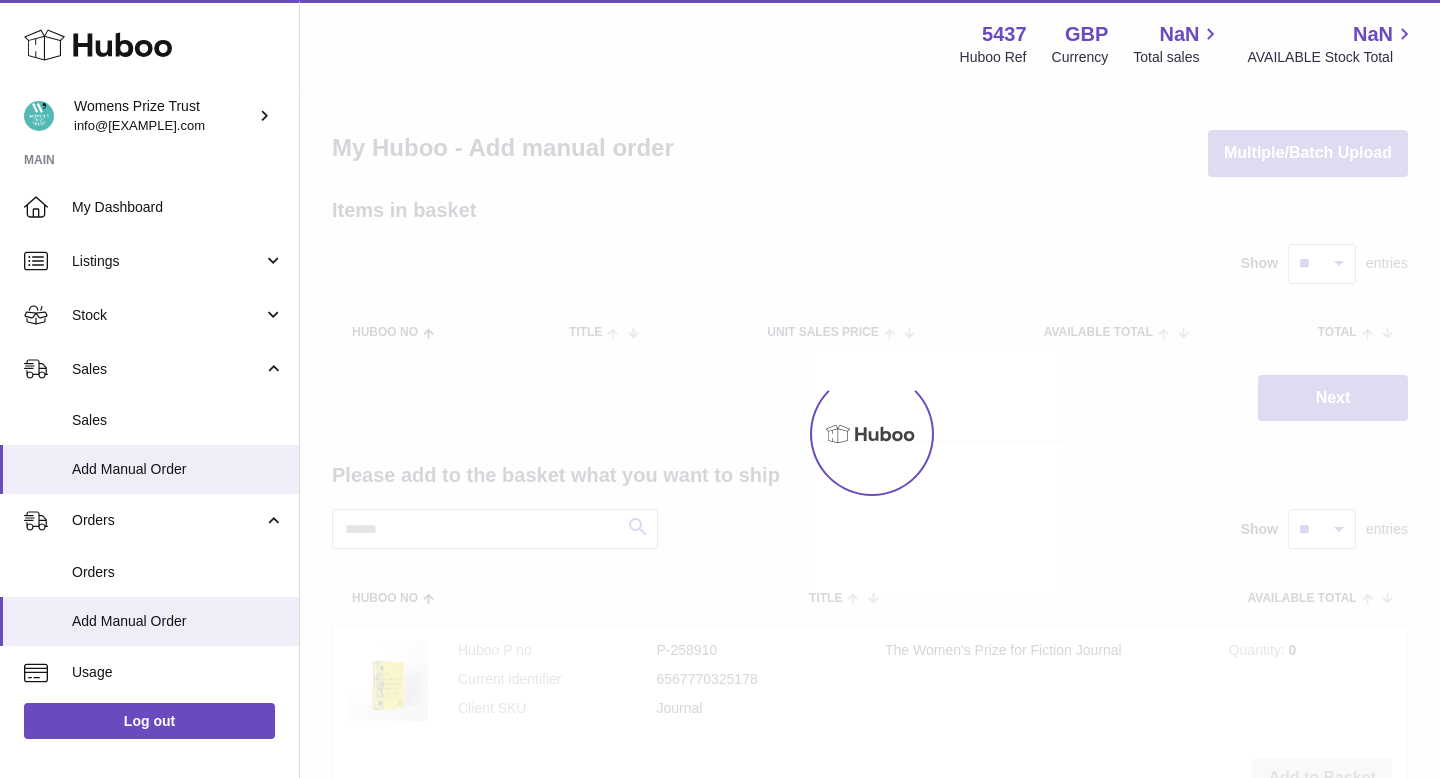 scroll, scrollTop: 0, scrollLeft: 0, axis: both 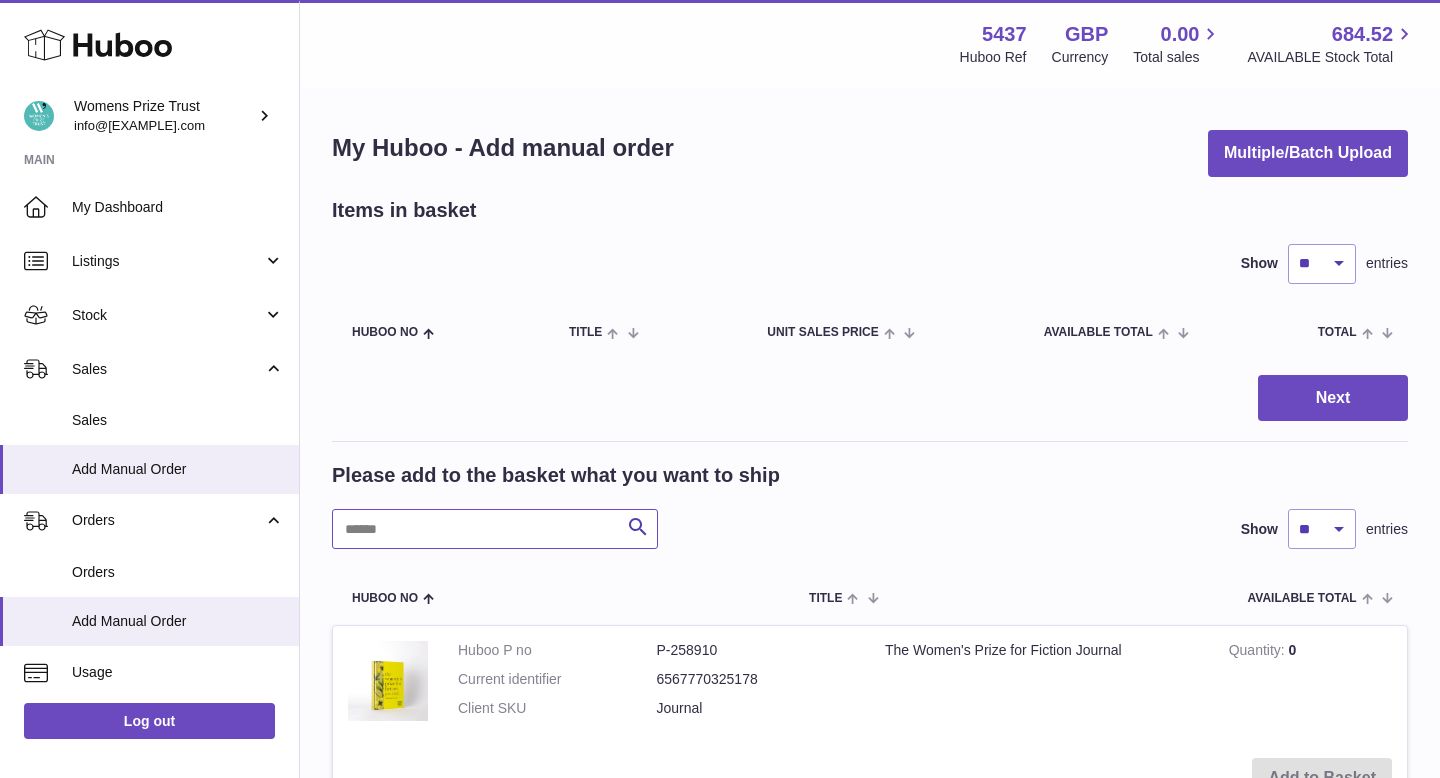 click at bounding box center [495, 529] 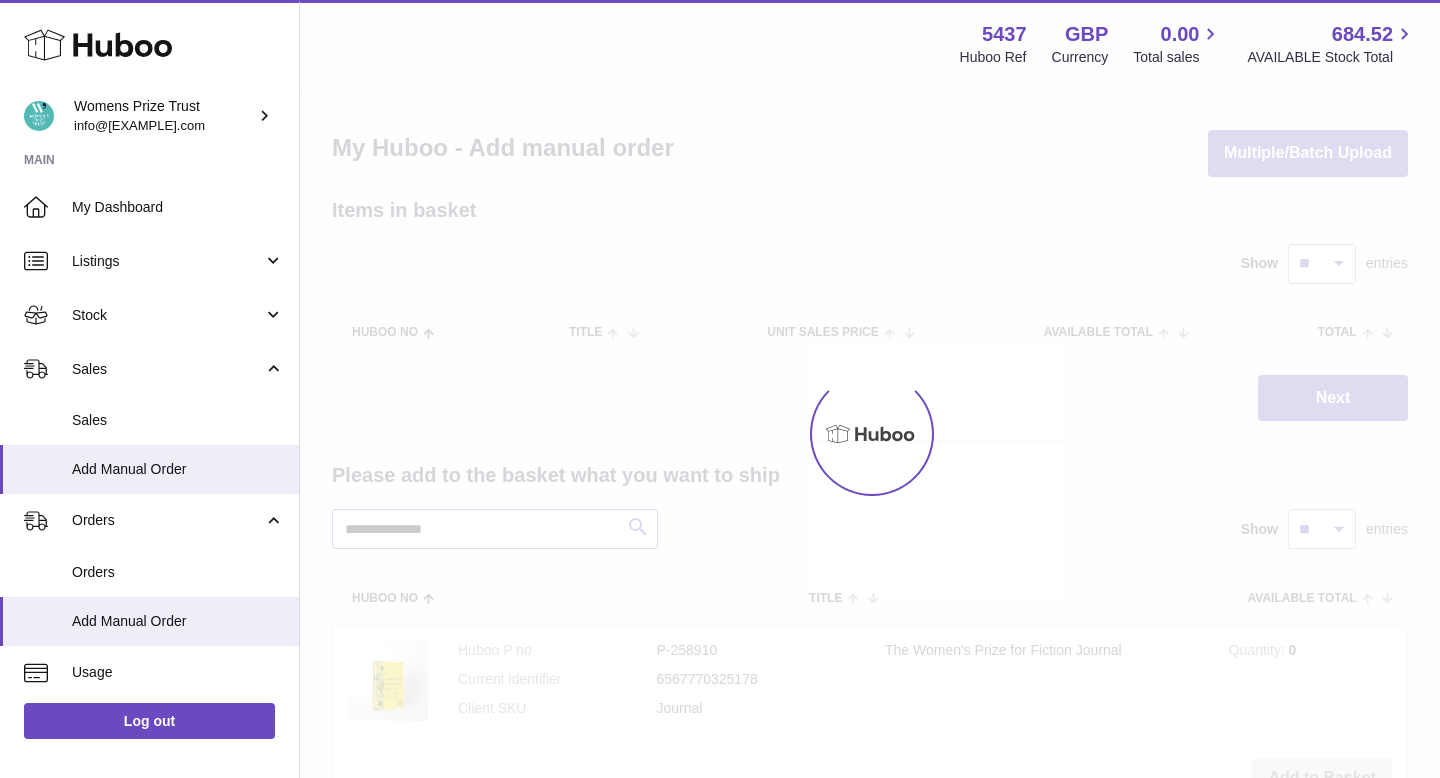 type on "**********" 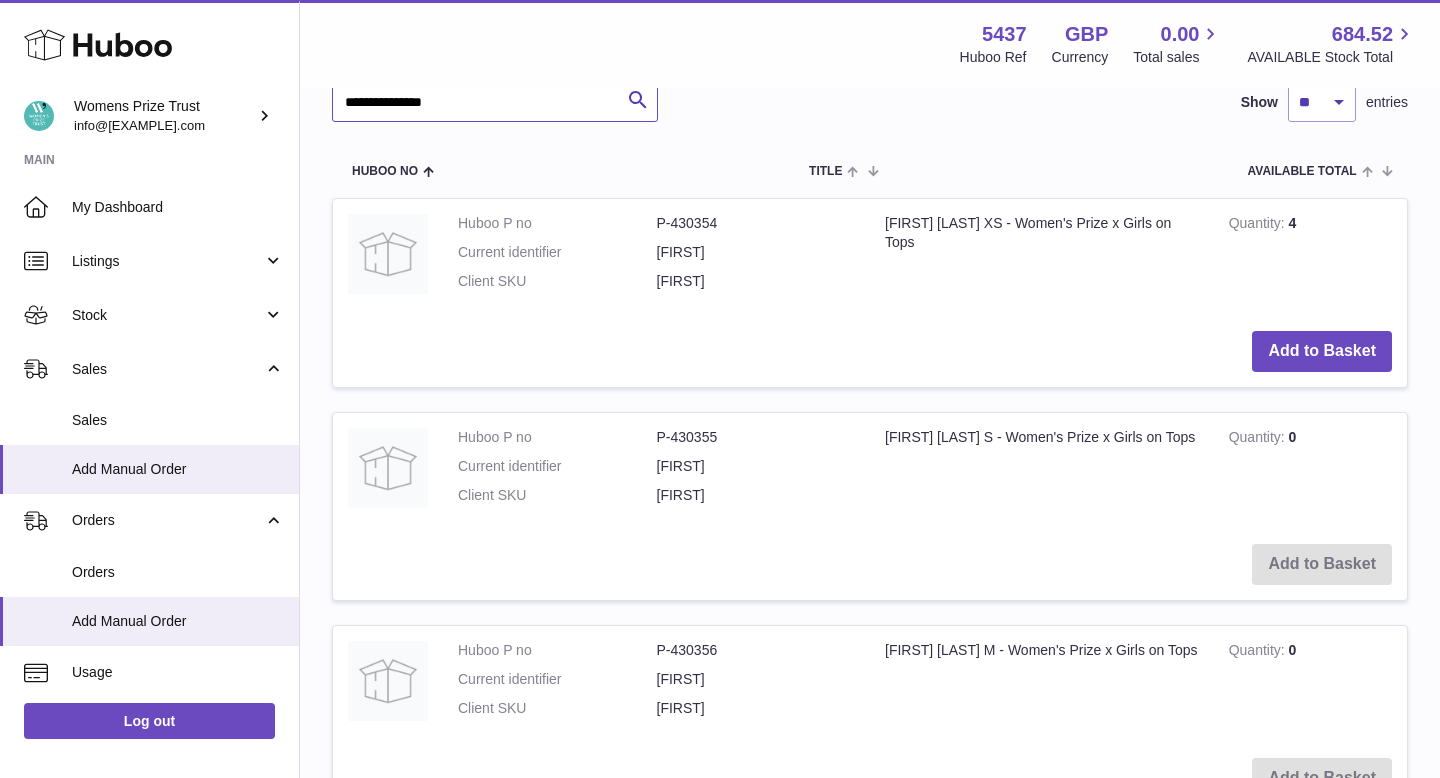 scroll, scrollTop: 440, scrollLeft: 0, axis: vertical 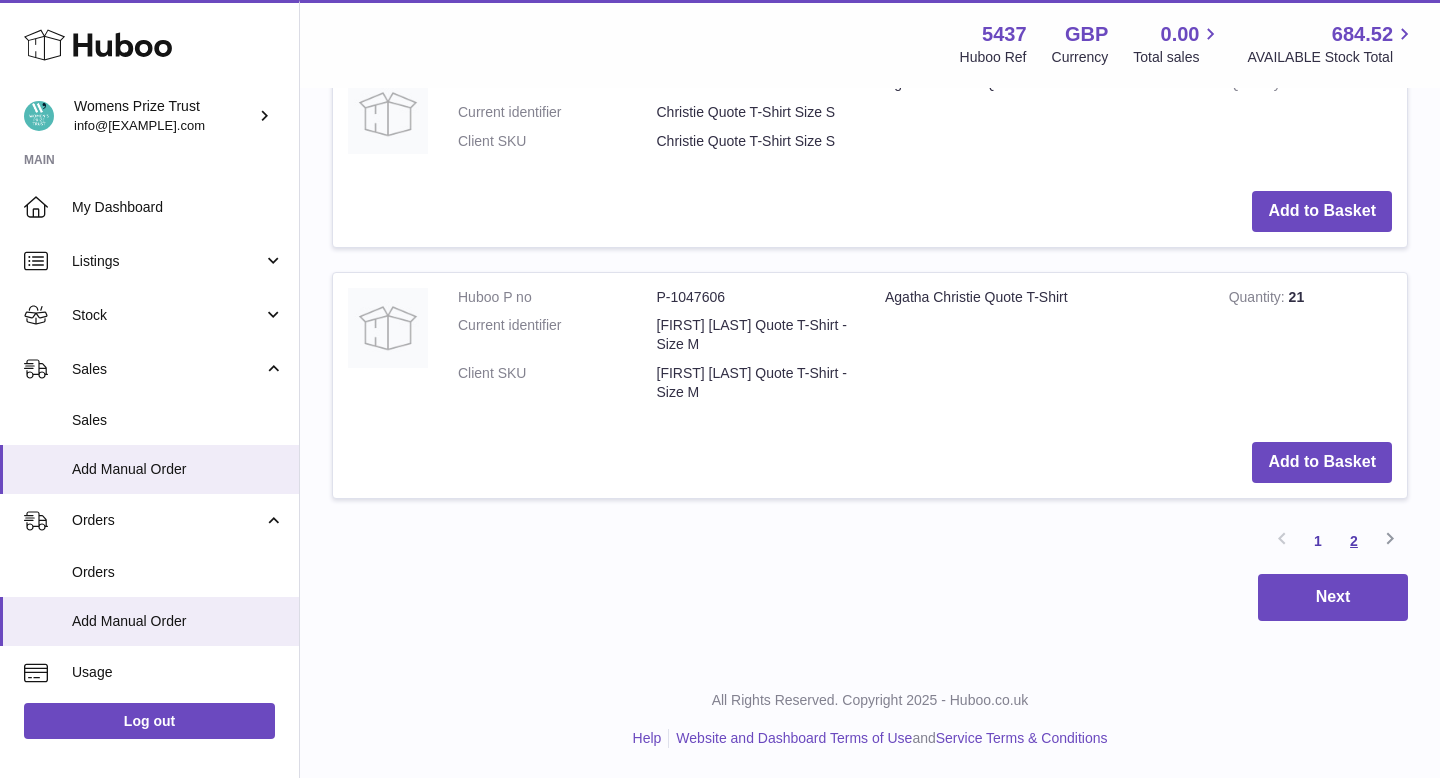 click on "2" at bounding box center [1354, 541] 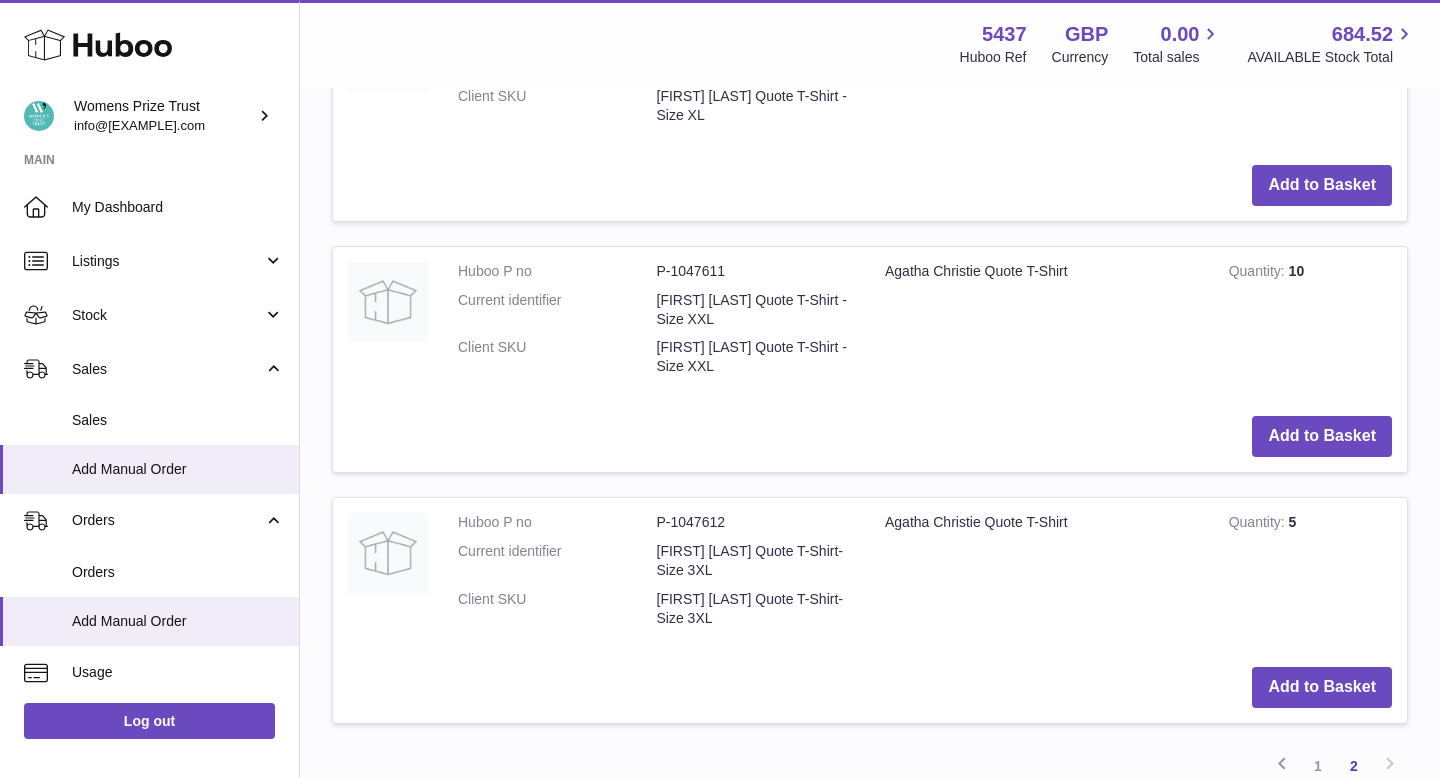 scroll, scrollTop: 884, scrollLeft: 0, axis: vertical 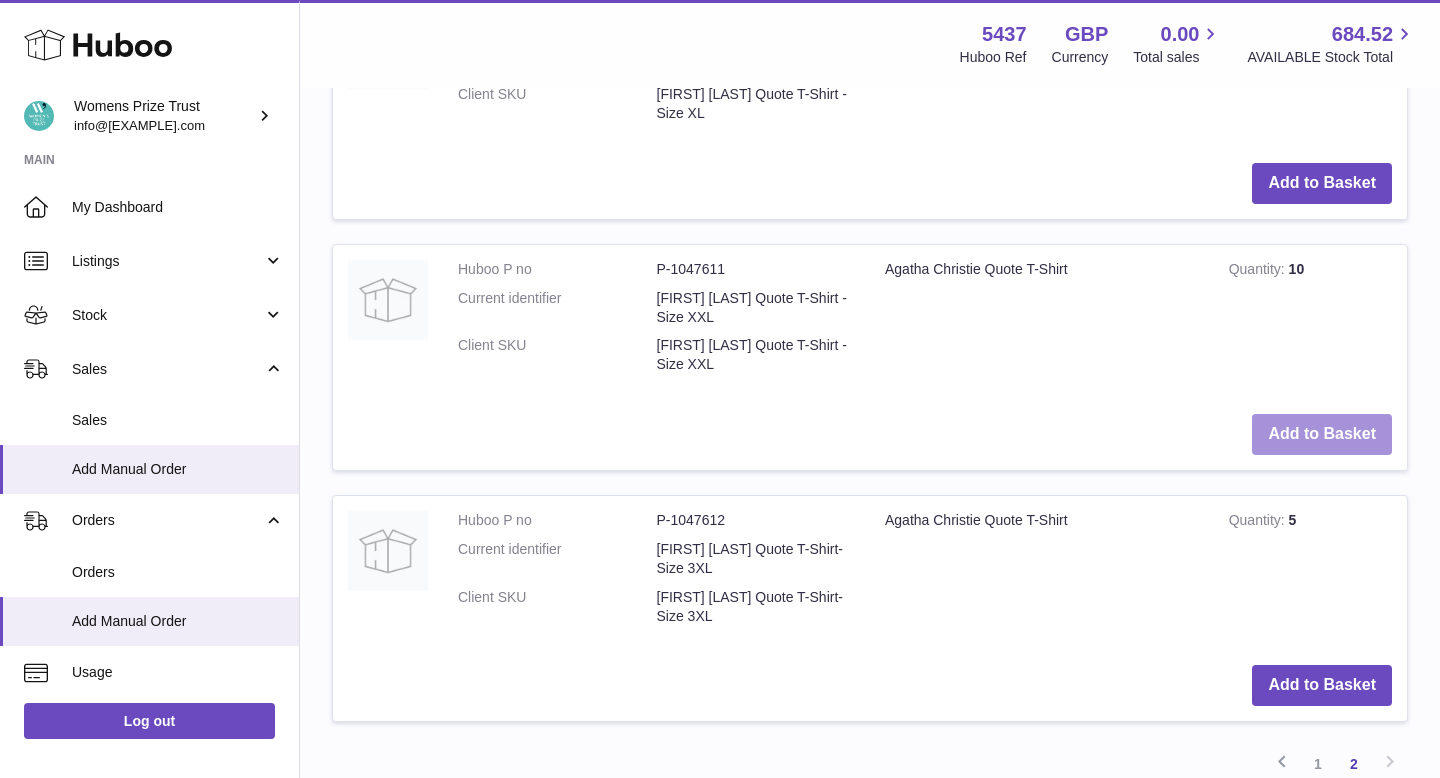 click on "Add to Basket" at bounding box center (1322, 434) 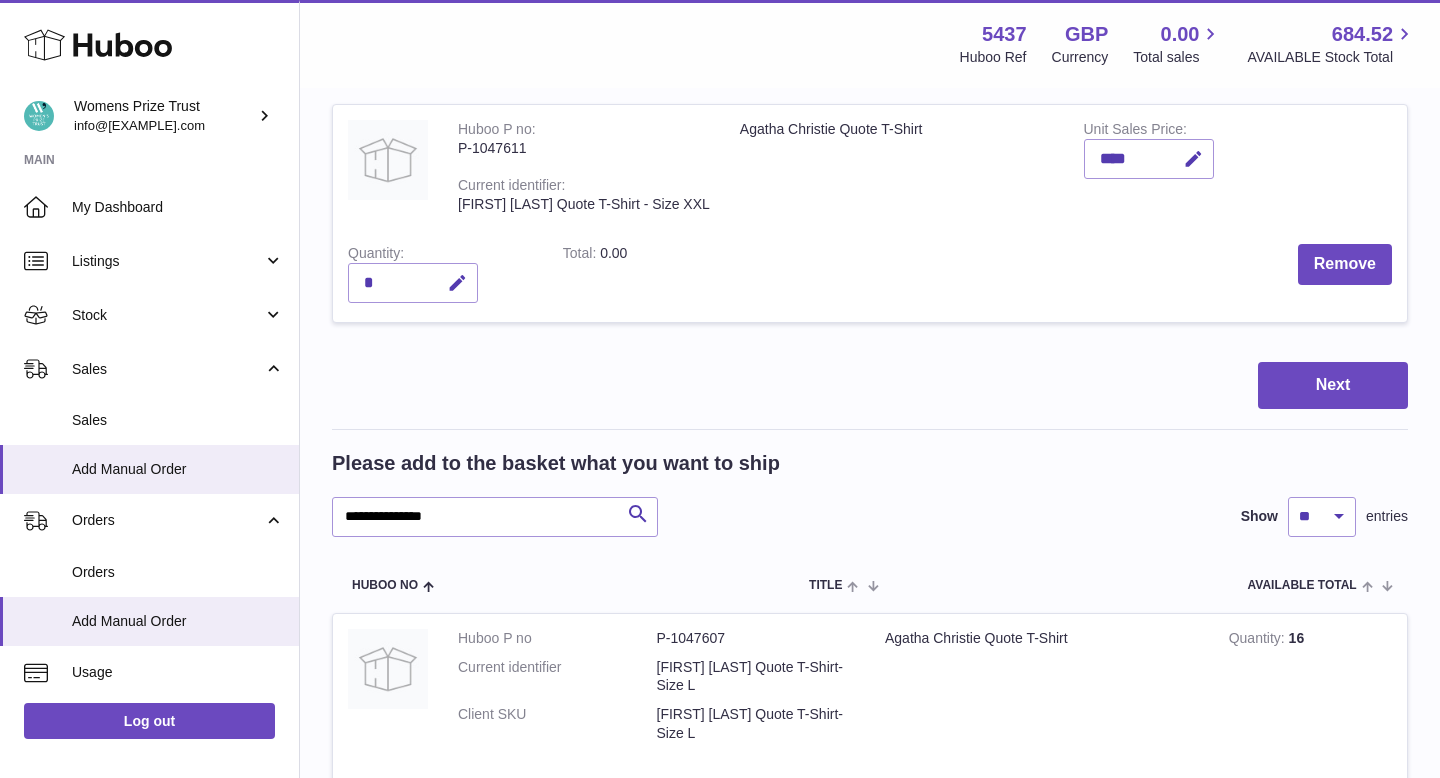scroll, scrollTop: 0, scrollLeft: 0, axis: both 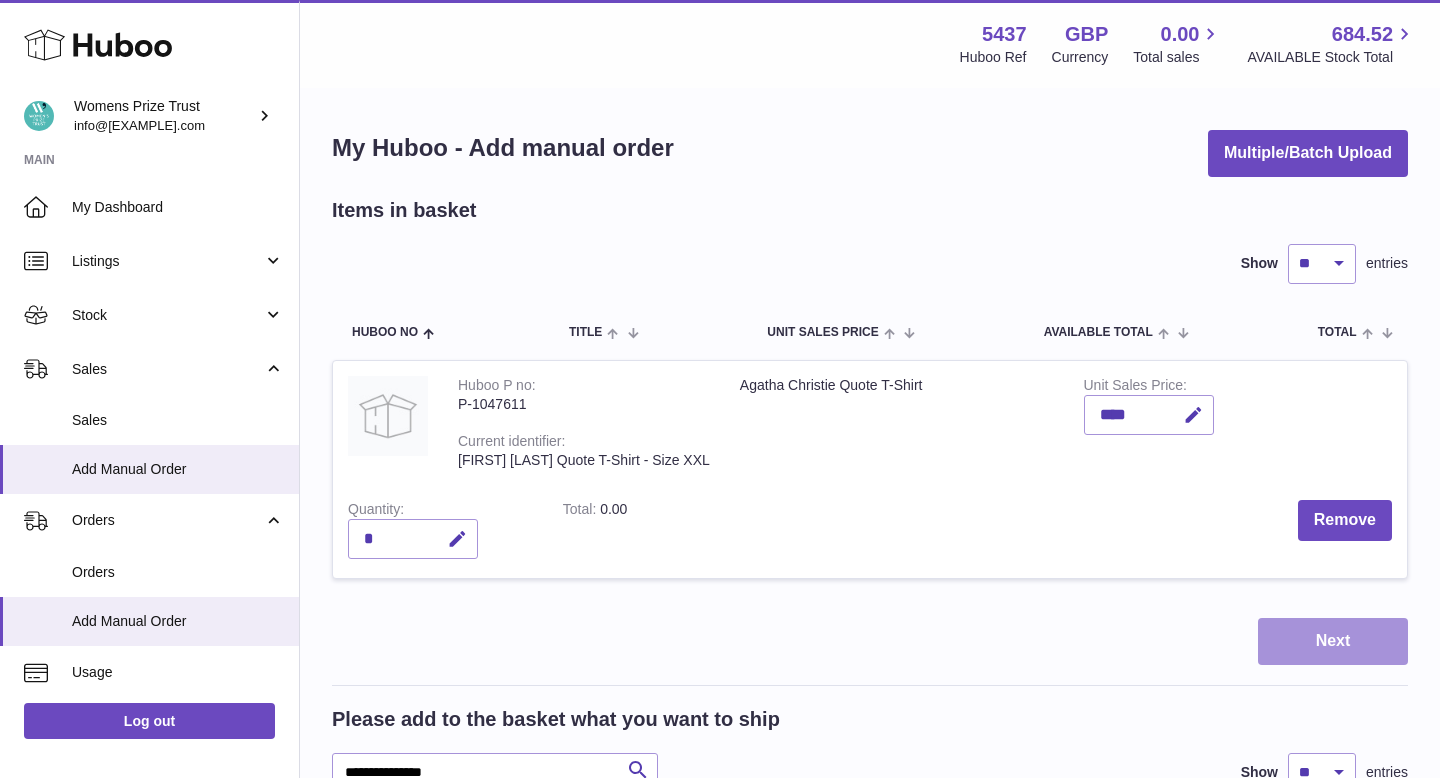 click on "Next" at bounding box center (1333, 641) 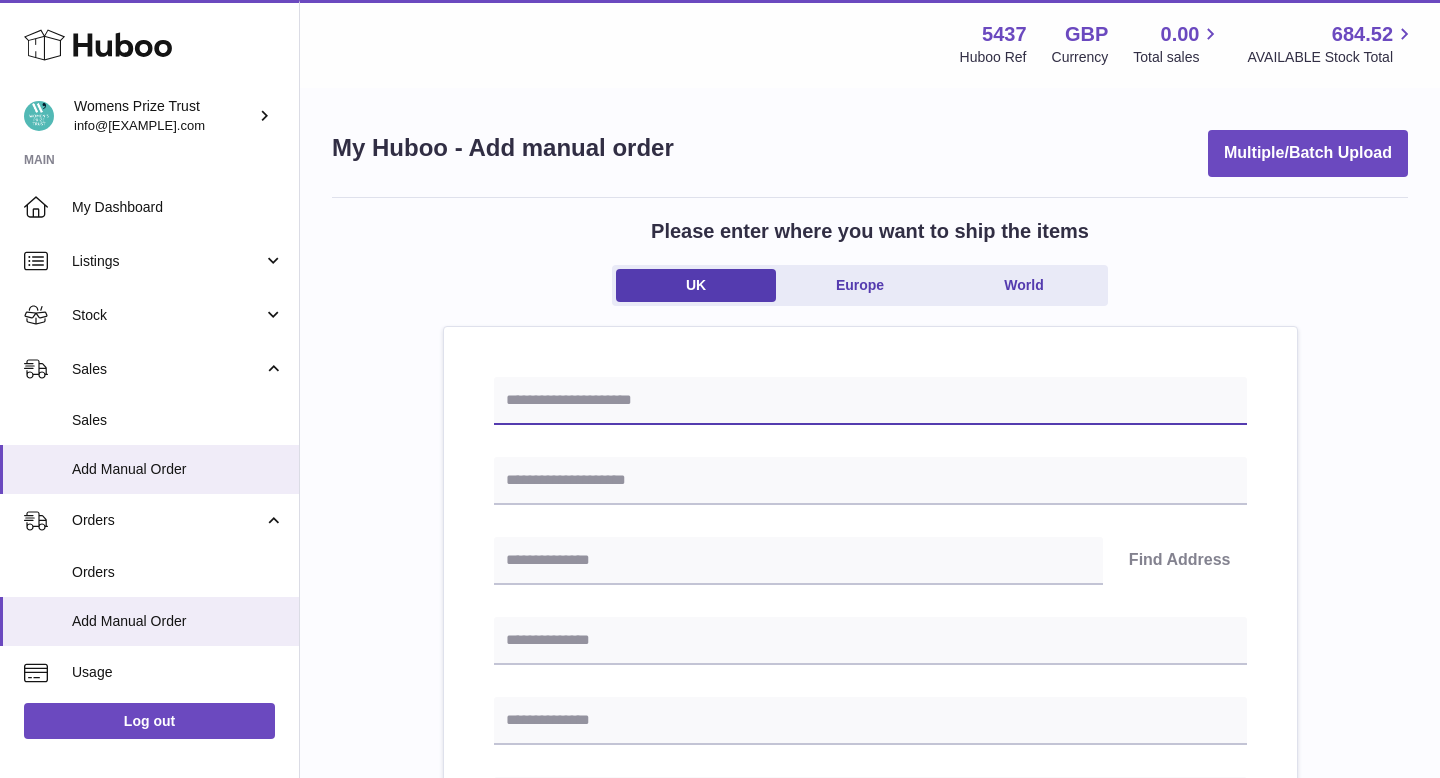 click at bounding box center (870, 401) 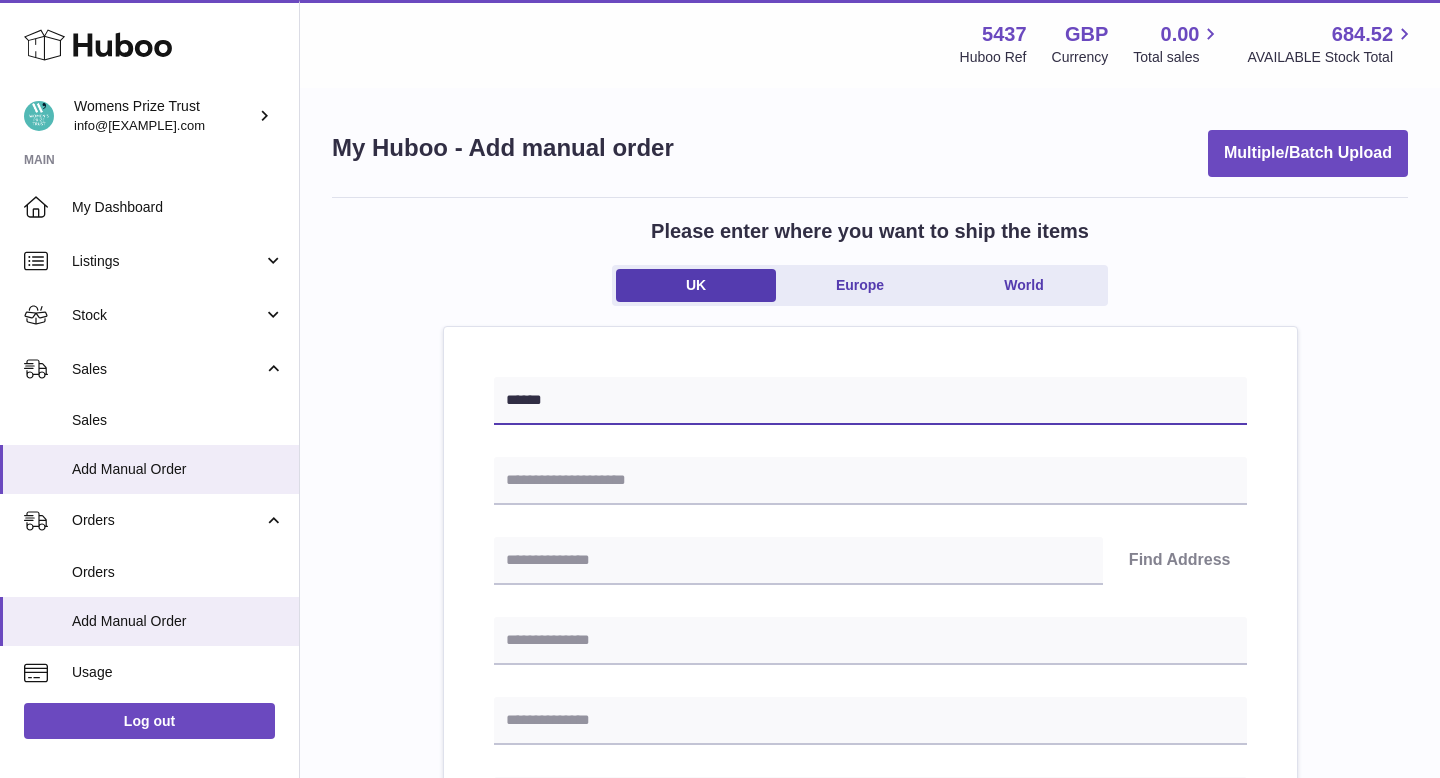 type on "******" 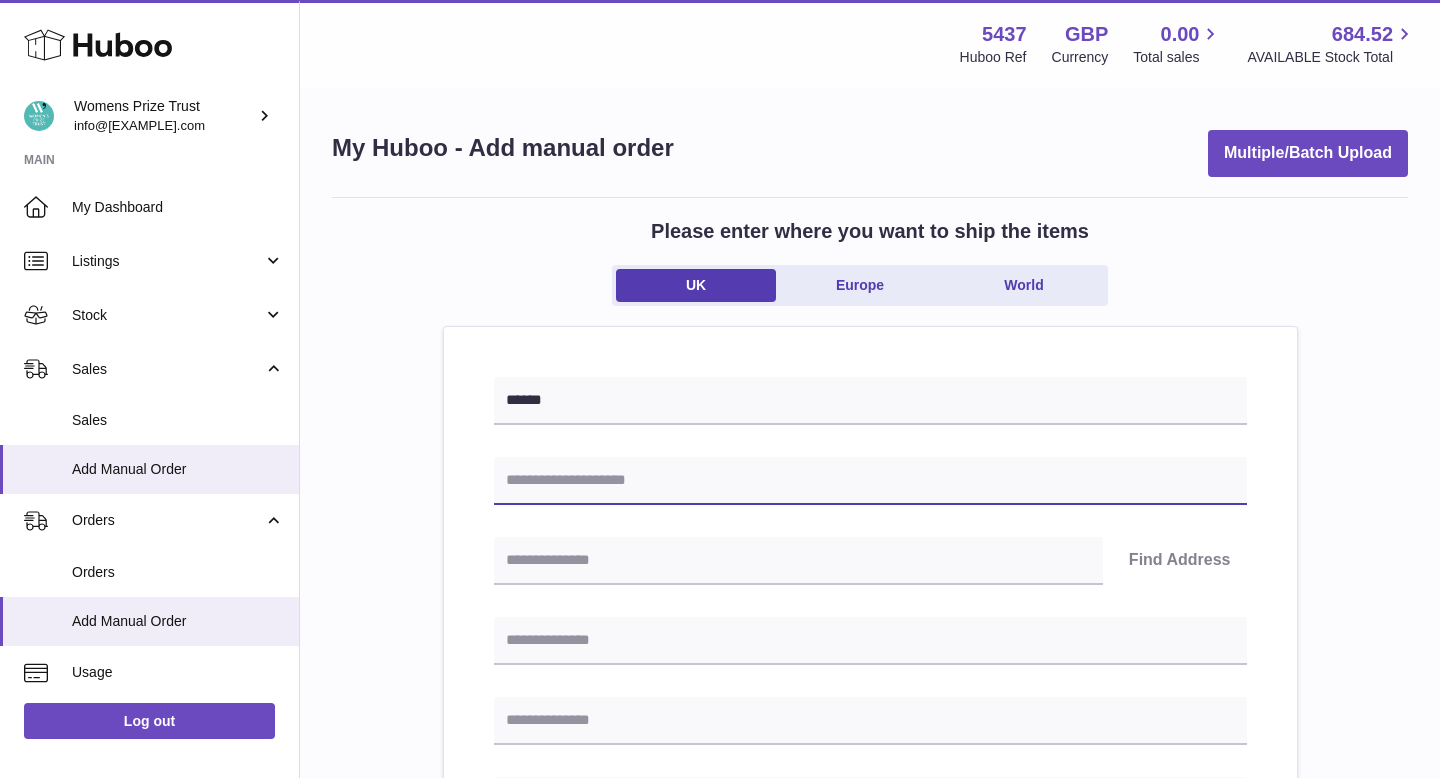 click at bounding box center (870, 481) 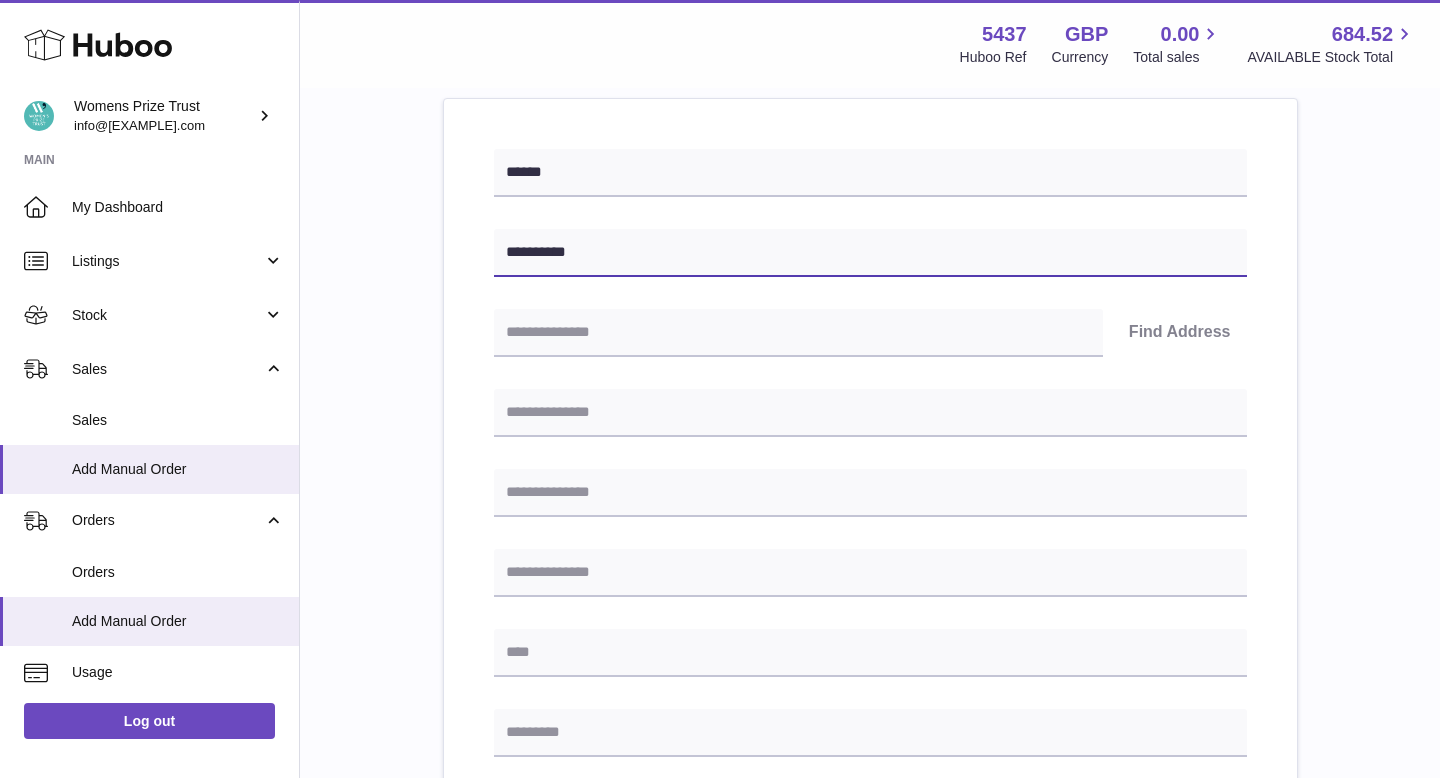 scroll, scrollTop: 270, scrollLeft: 0, axis: vertical 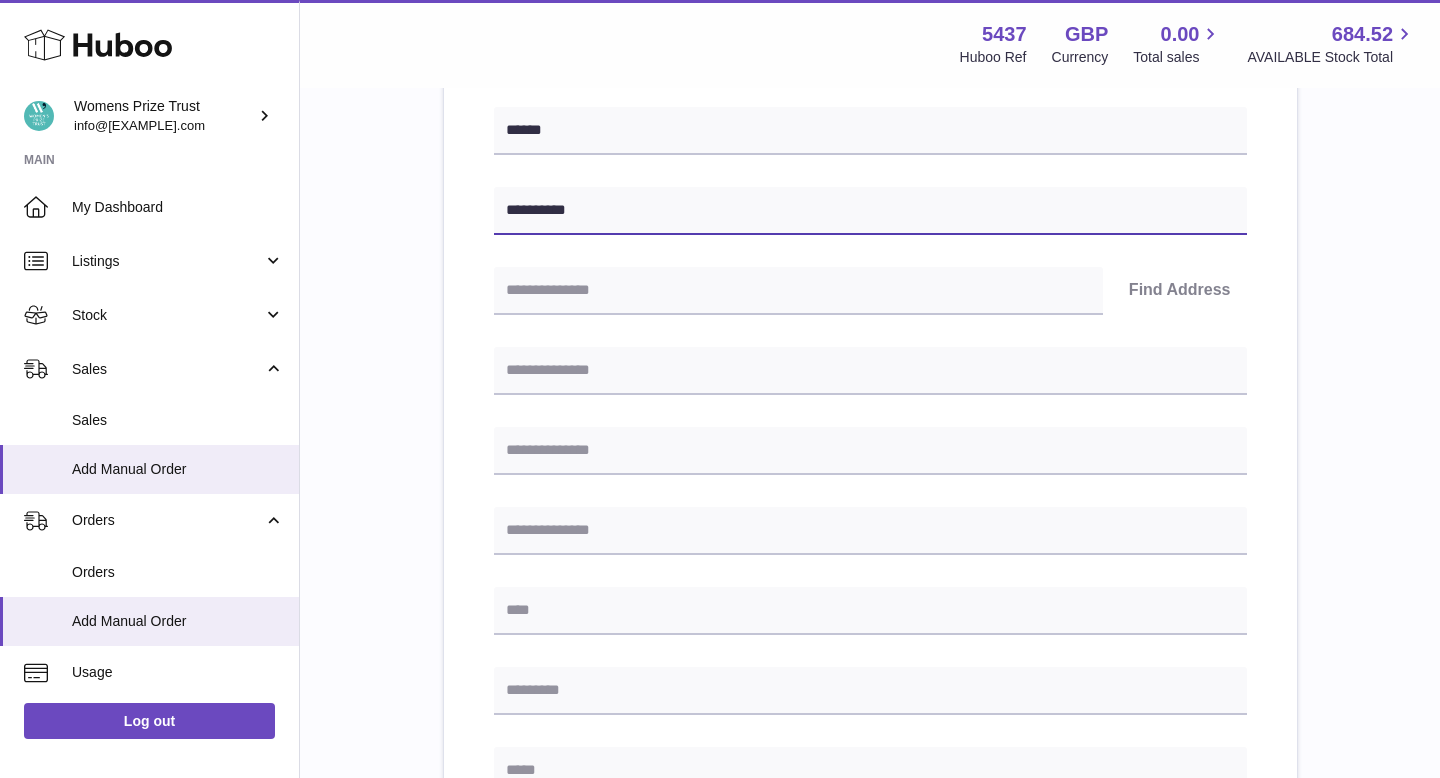 type on "**********" 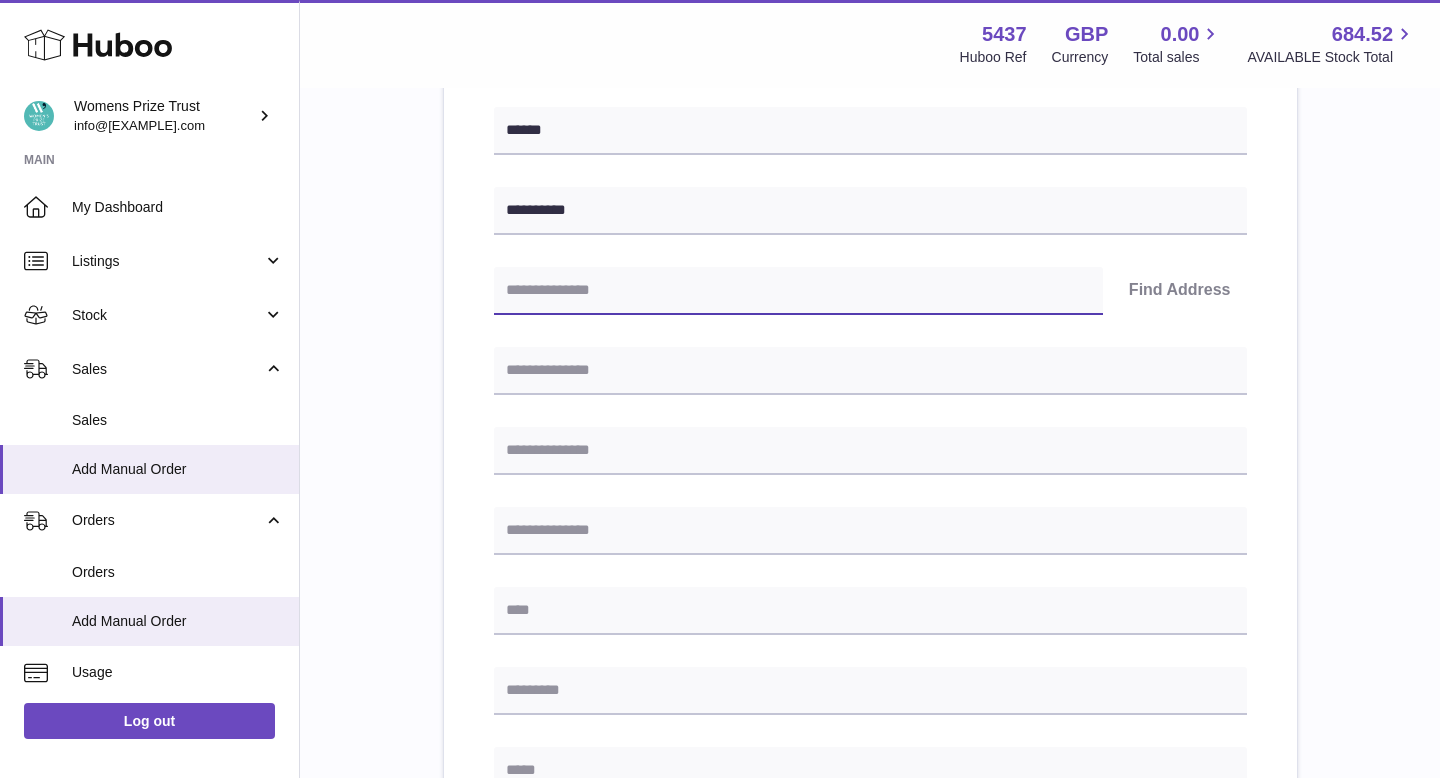 click at bounding box center (798, 291) 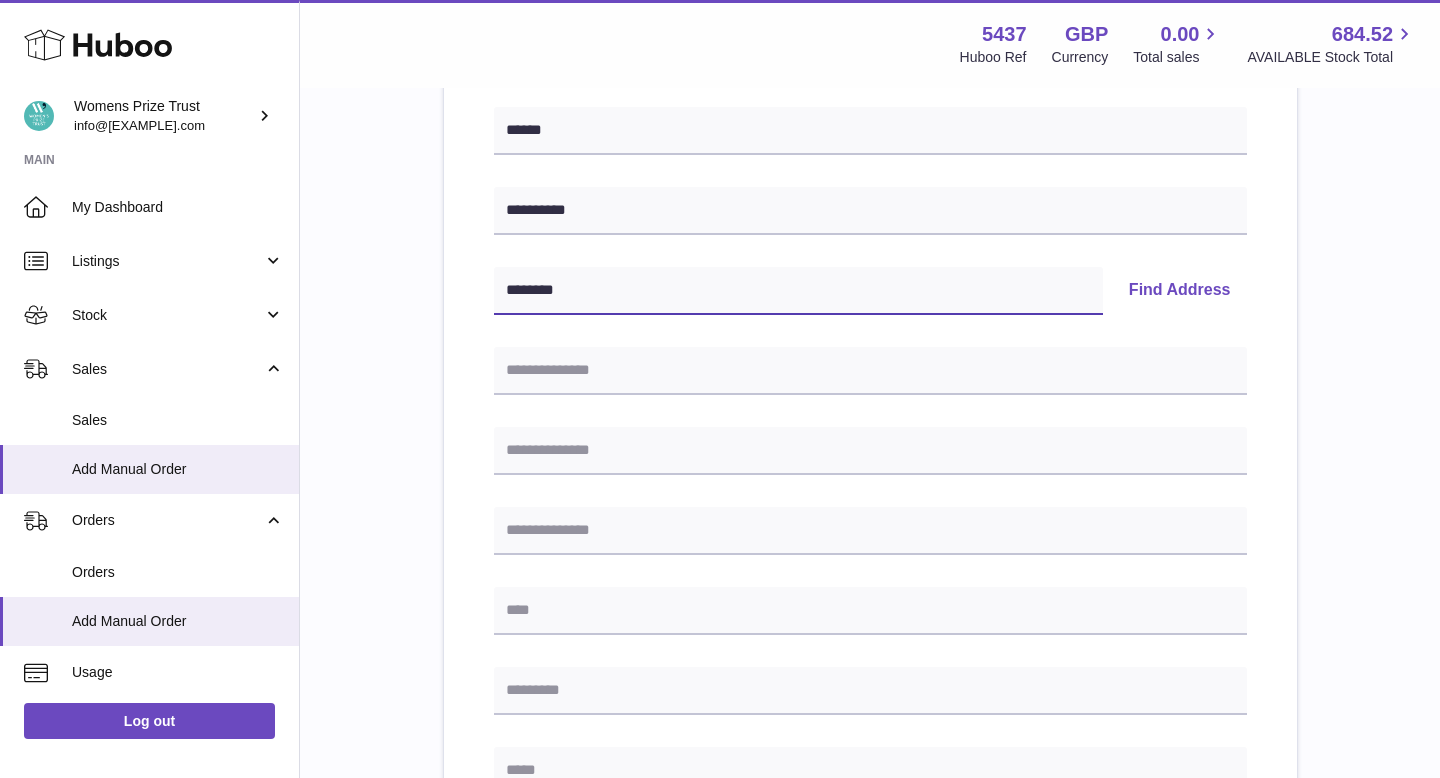 type on "********" 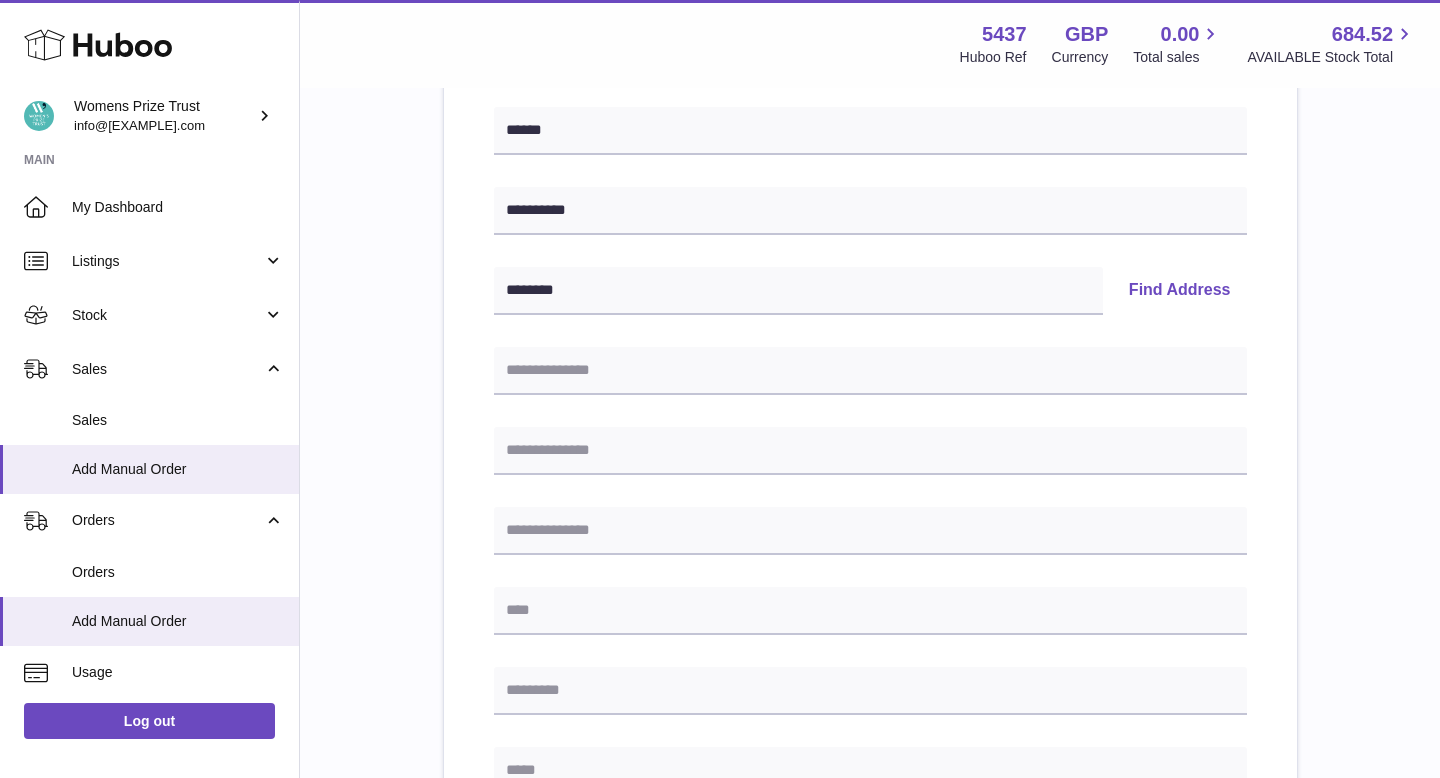 click on "Find Address" at bounding box center (1180, 291) 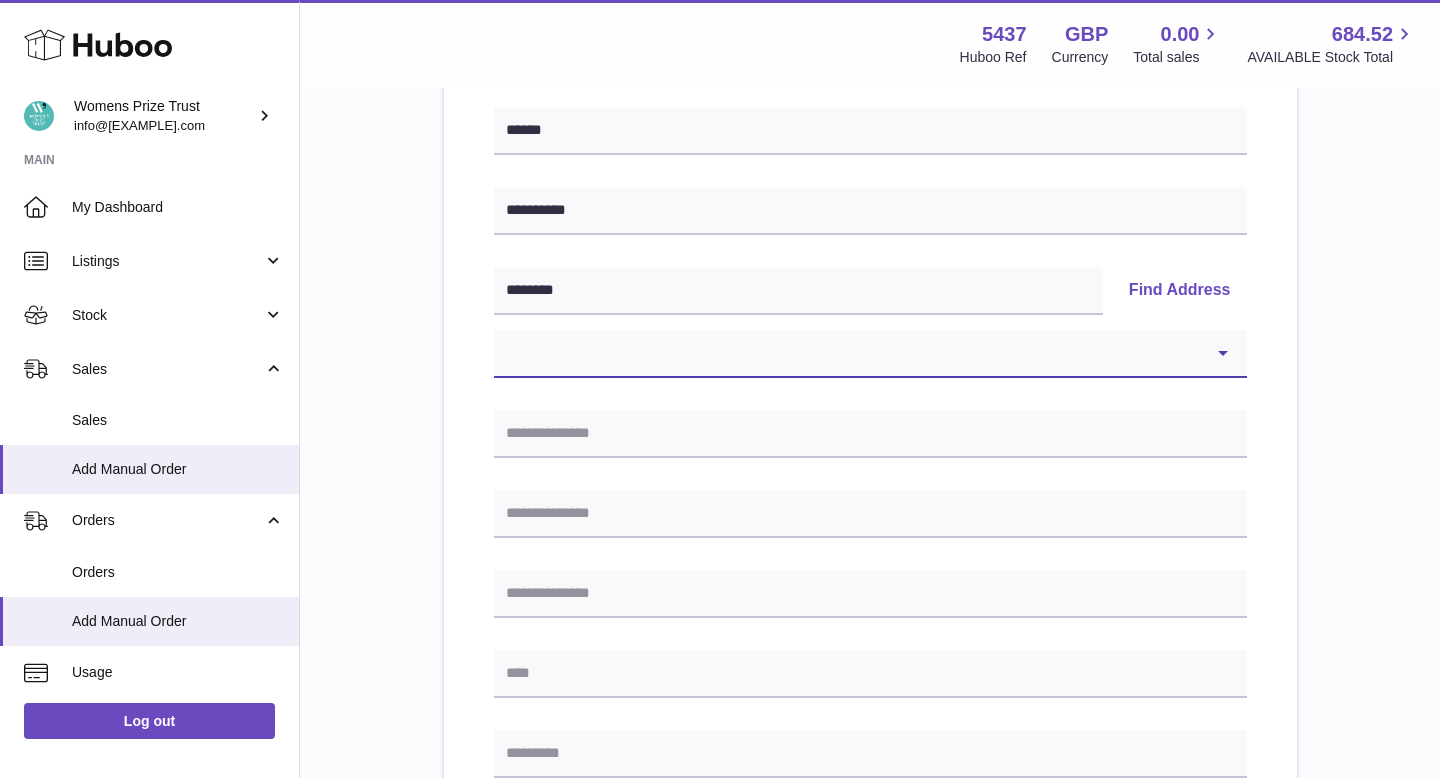 click on "**********" at bounding box center (870, 354) 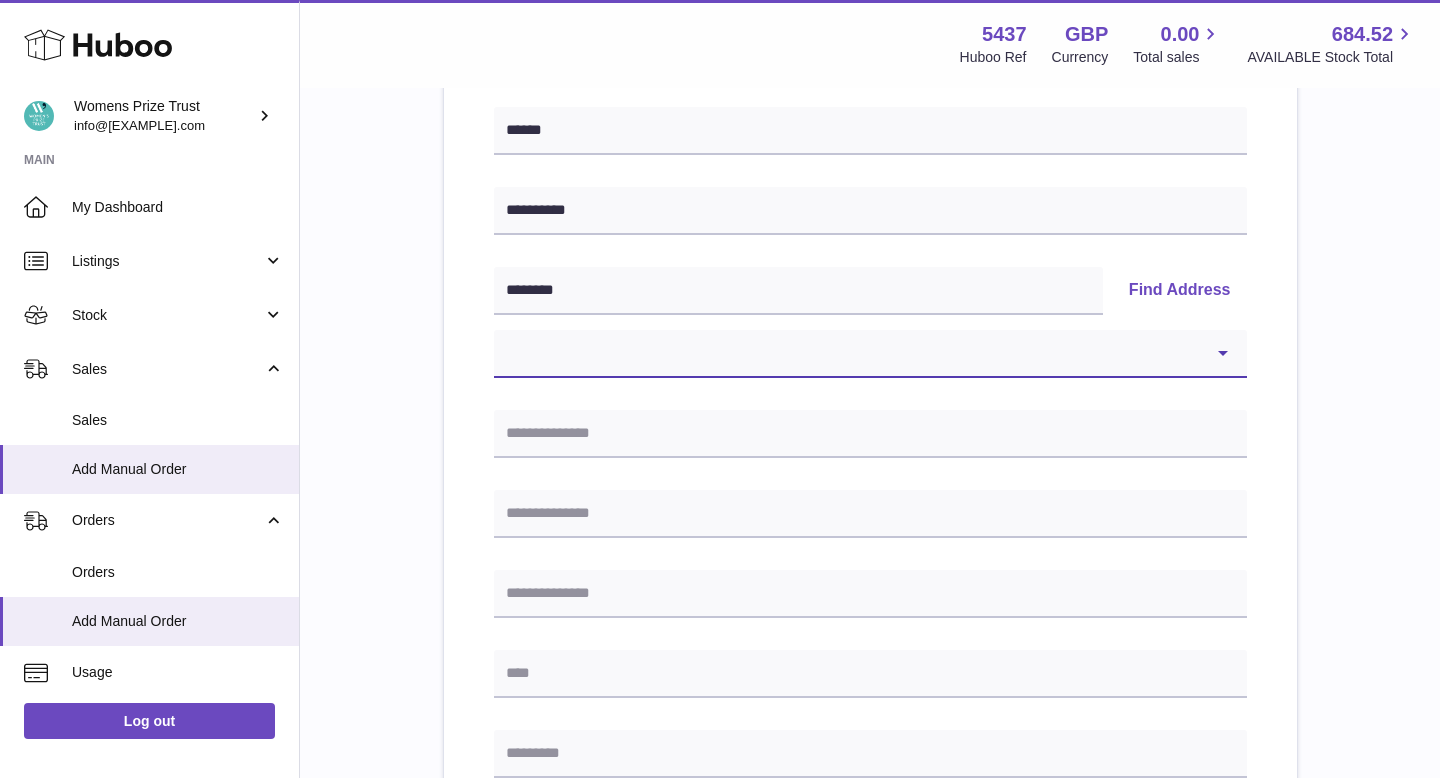 select on "**" 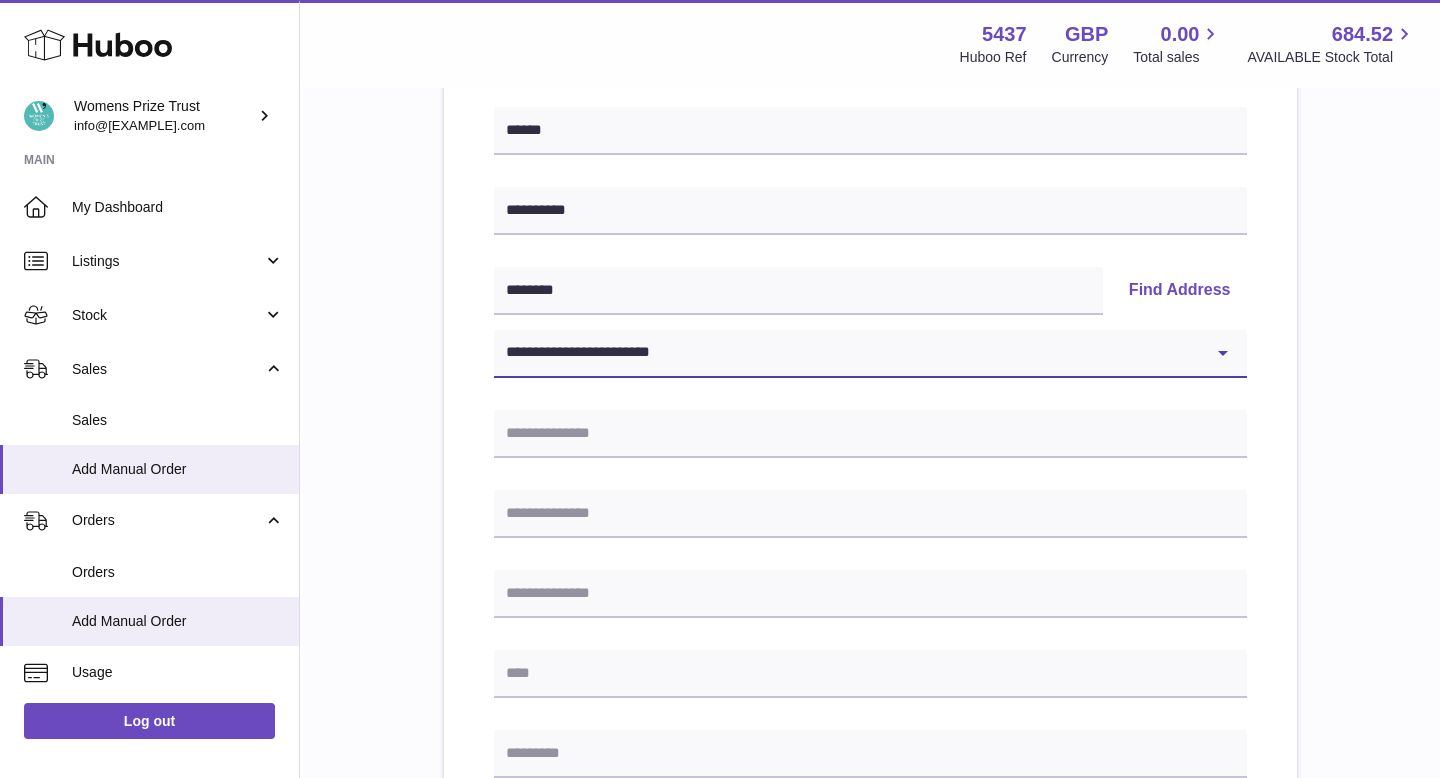 type on "**********" 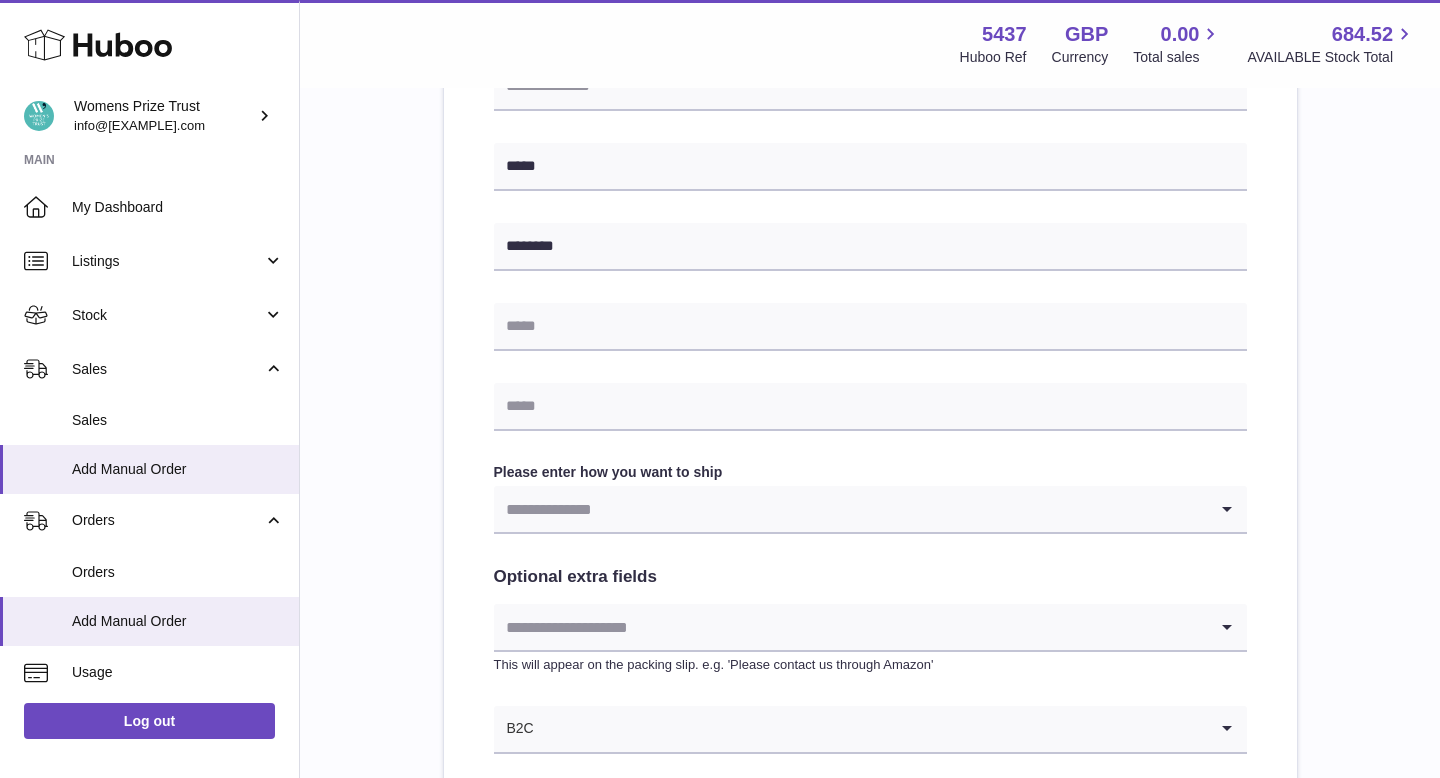 scroll, scrollTop: 782, scrollLeft: 0, axis: vertical 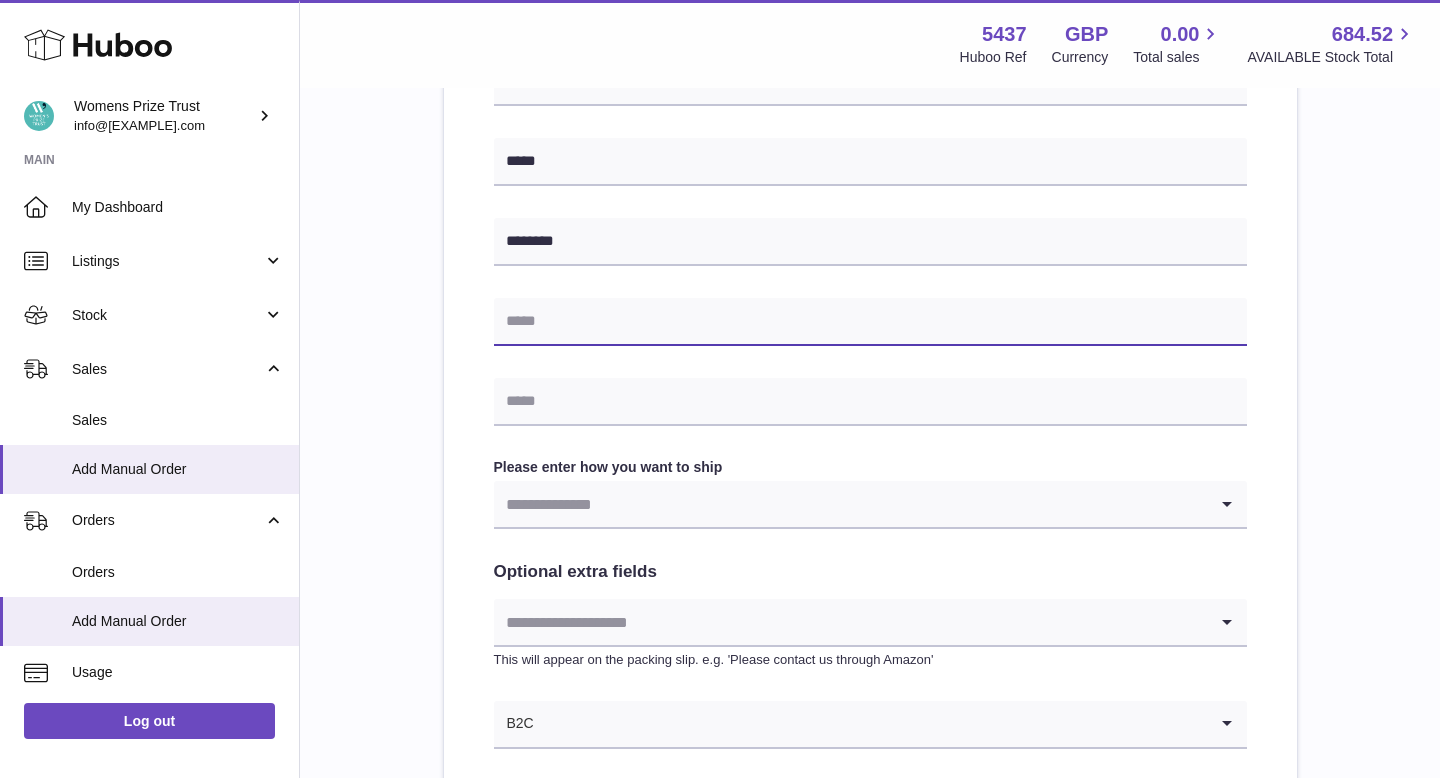 click at bounding box center (870, 322) 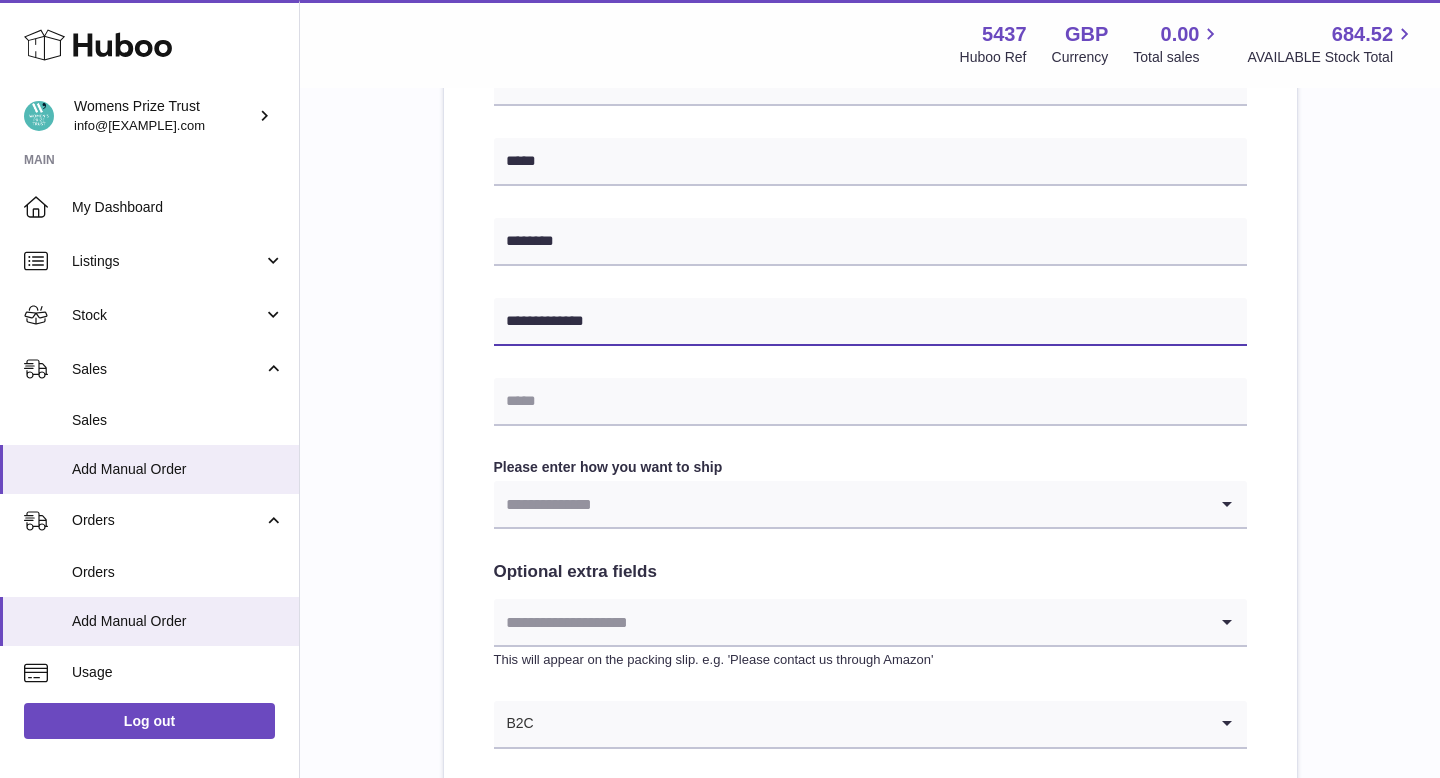 type on "**********" 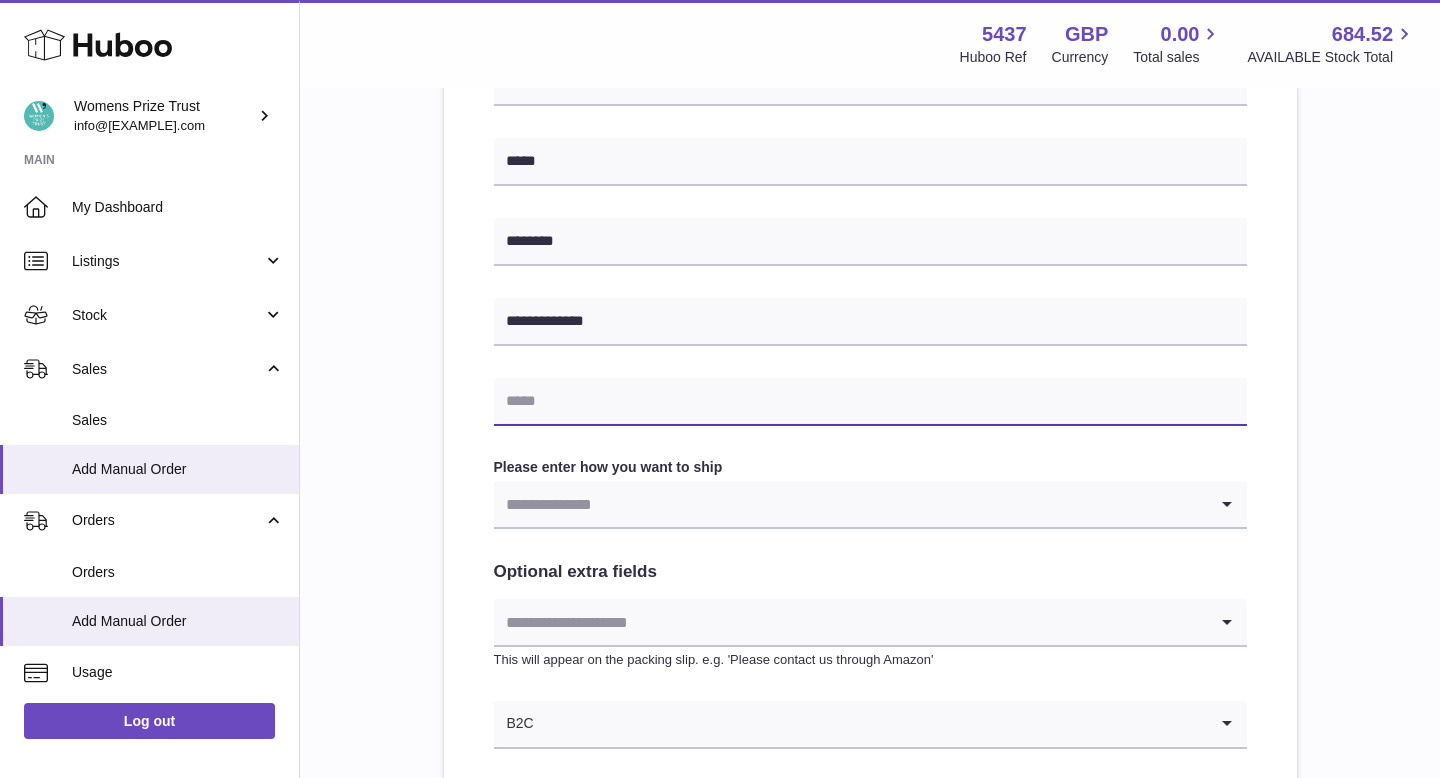 click at bounding box center (870, 402) 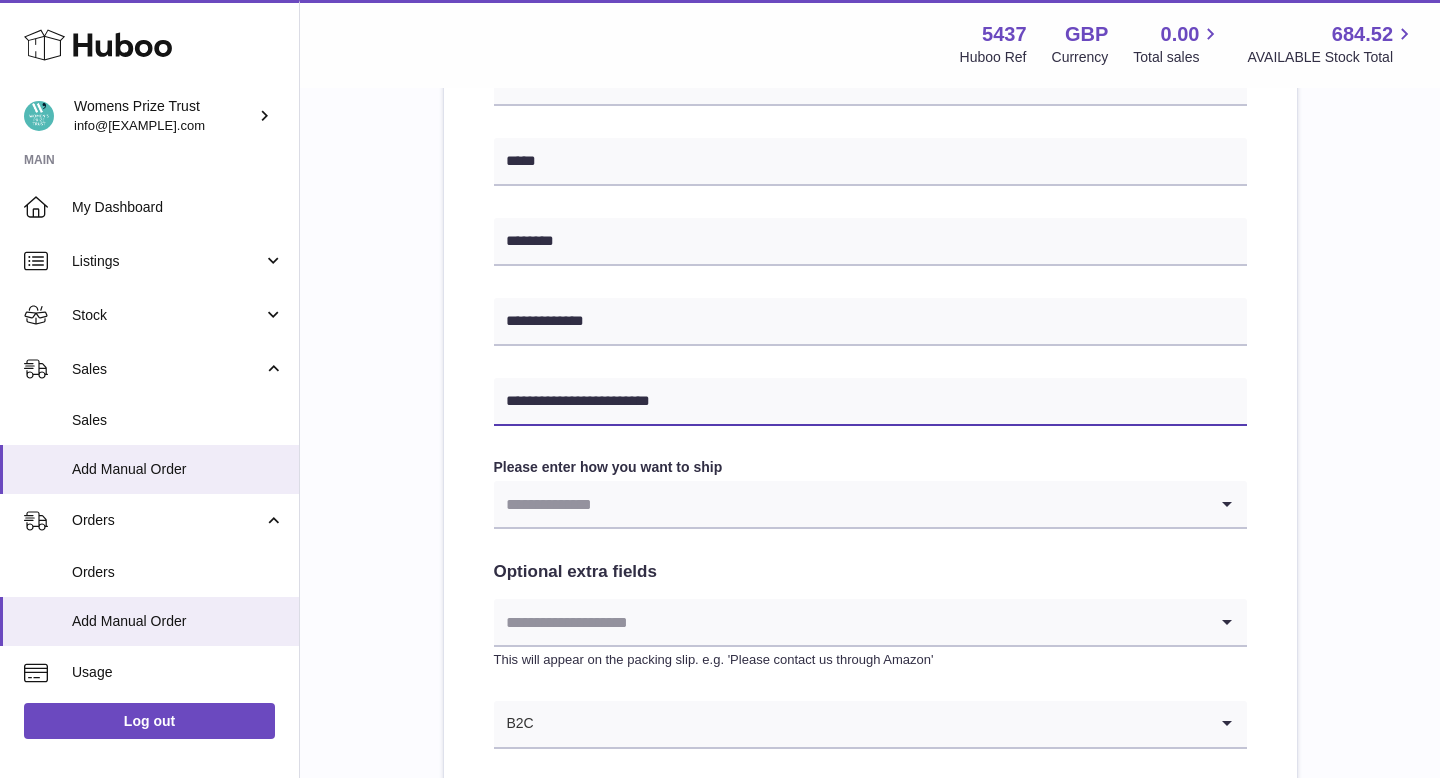 type on "**********" 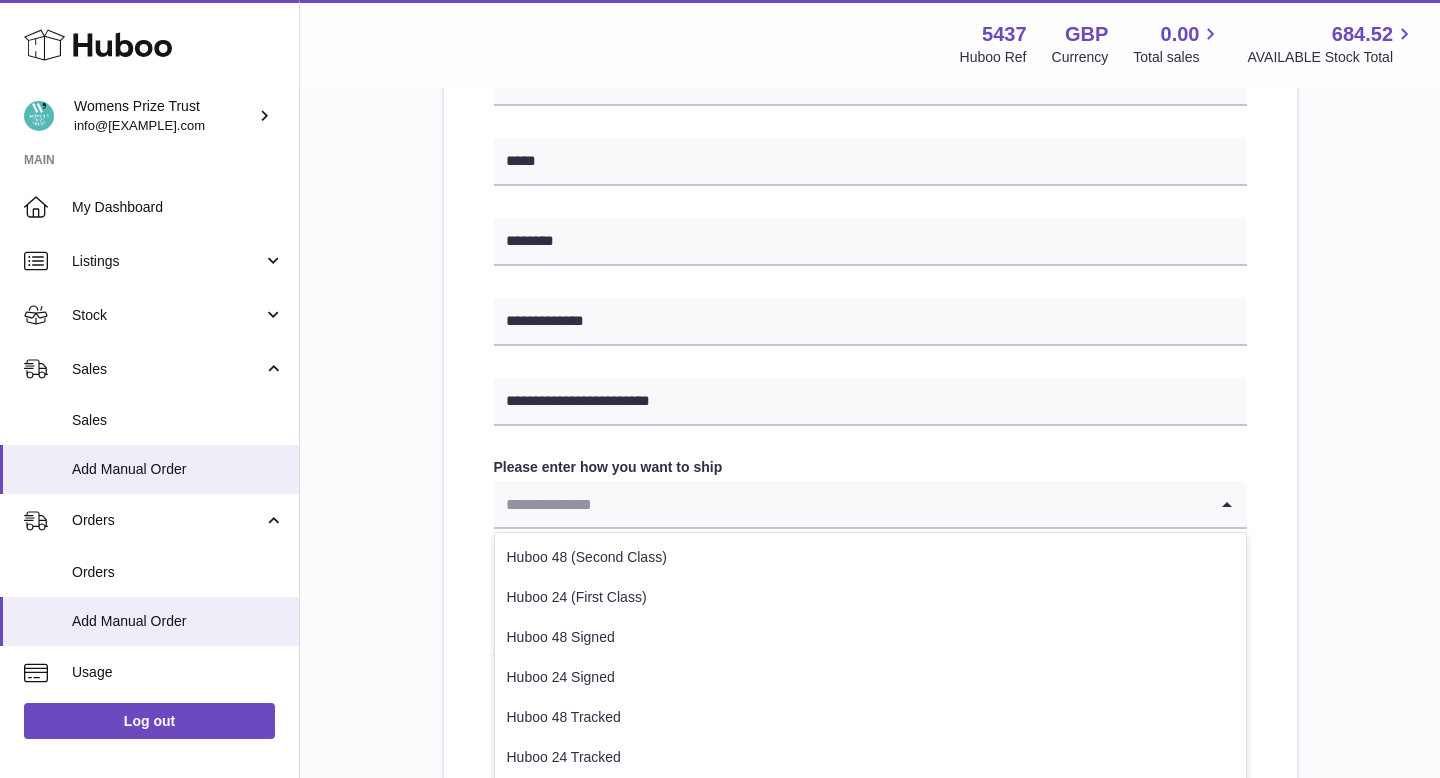 click at bounding box center [850, 504] 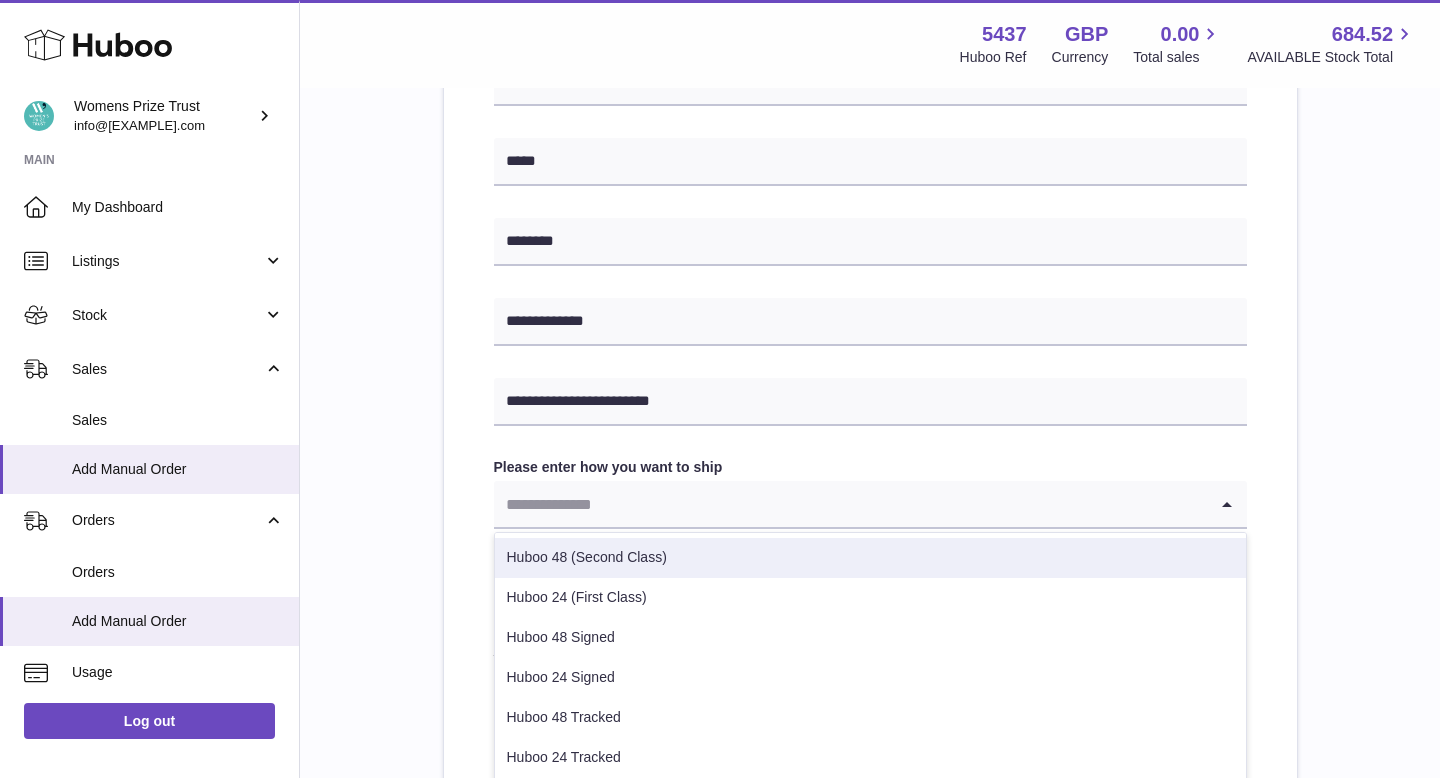 click on "Huboo 48 (Second Class)" at bounding box center [870, 558] 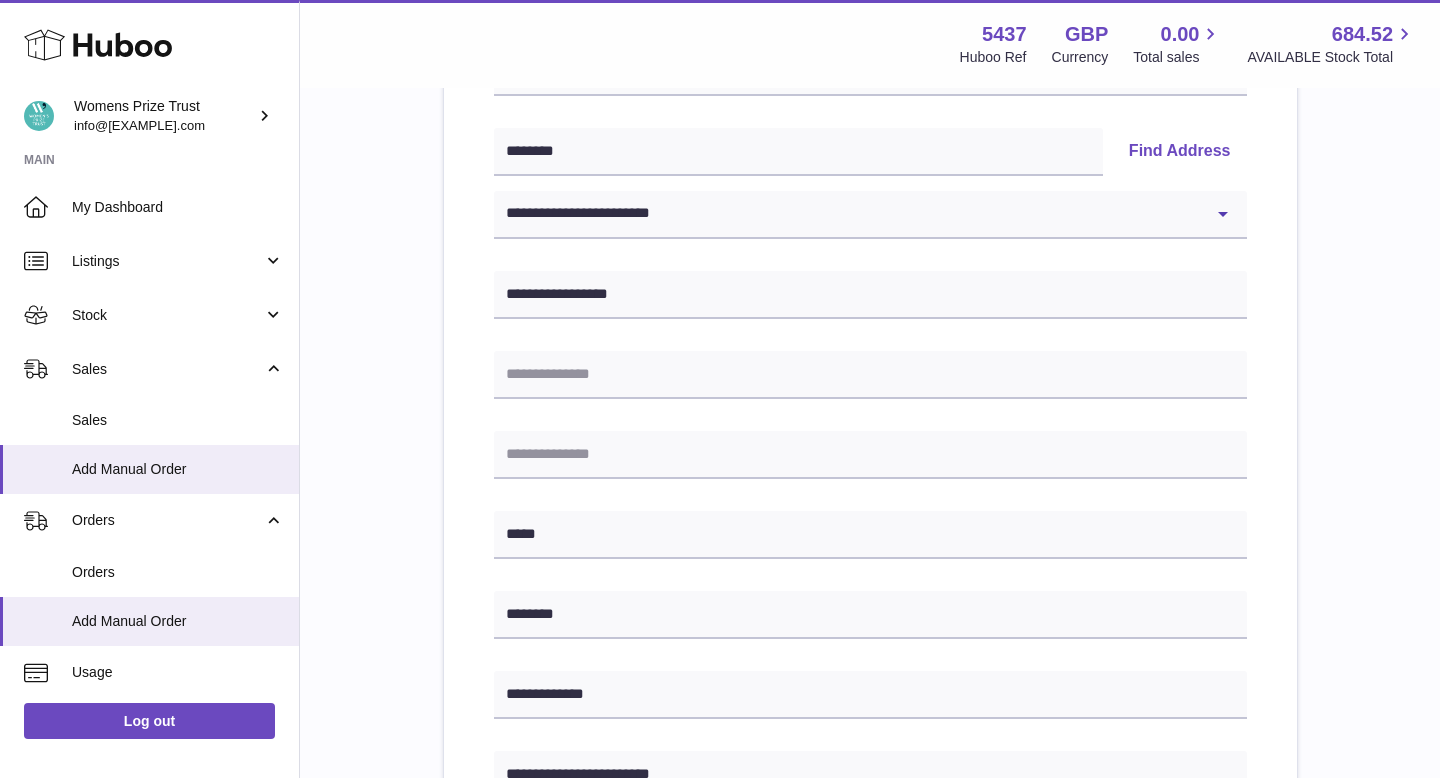 scroll, scrollTop: 410, scrollLeft: 0, axis: vertical 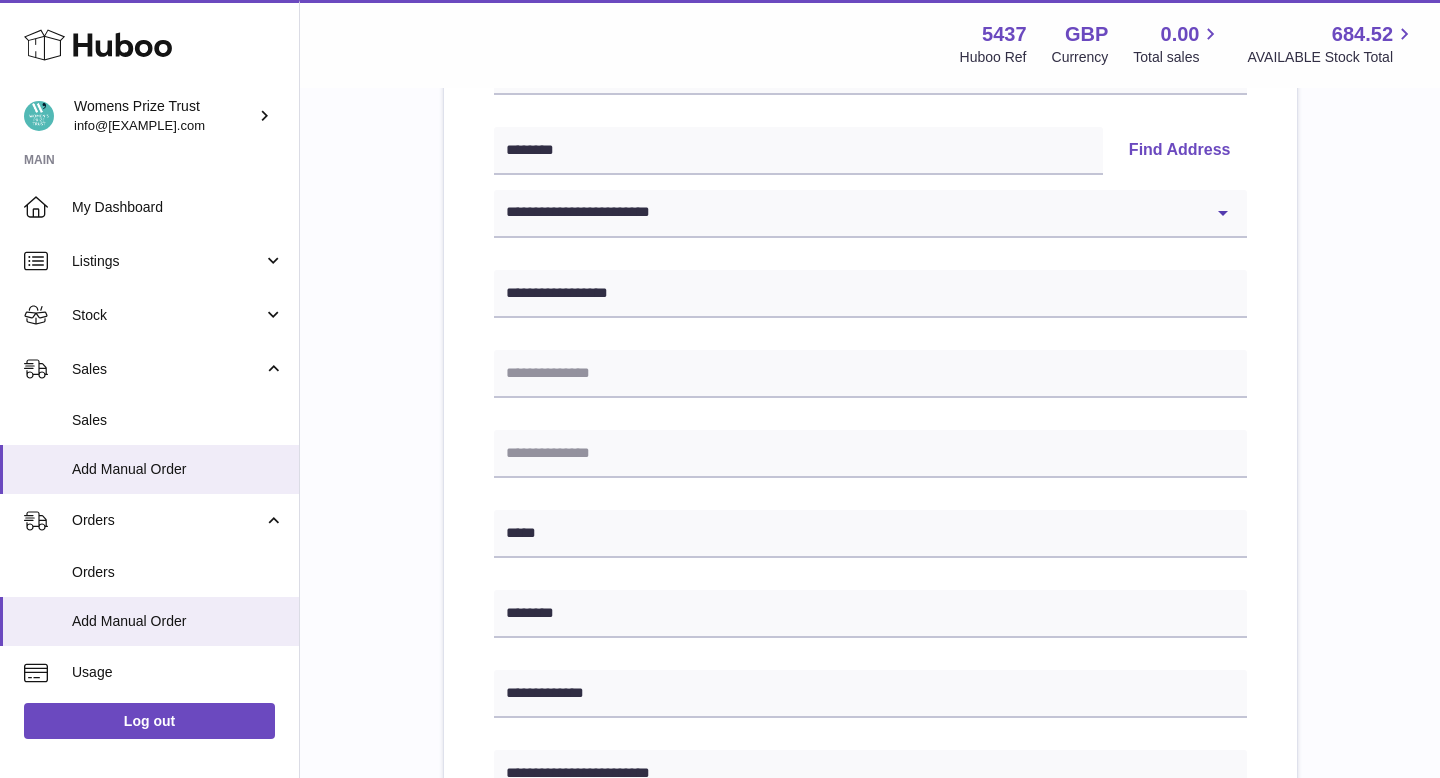 click on "Find Address" at bounding box center [1180, 151] 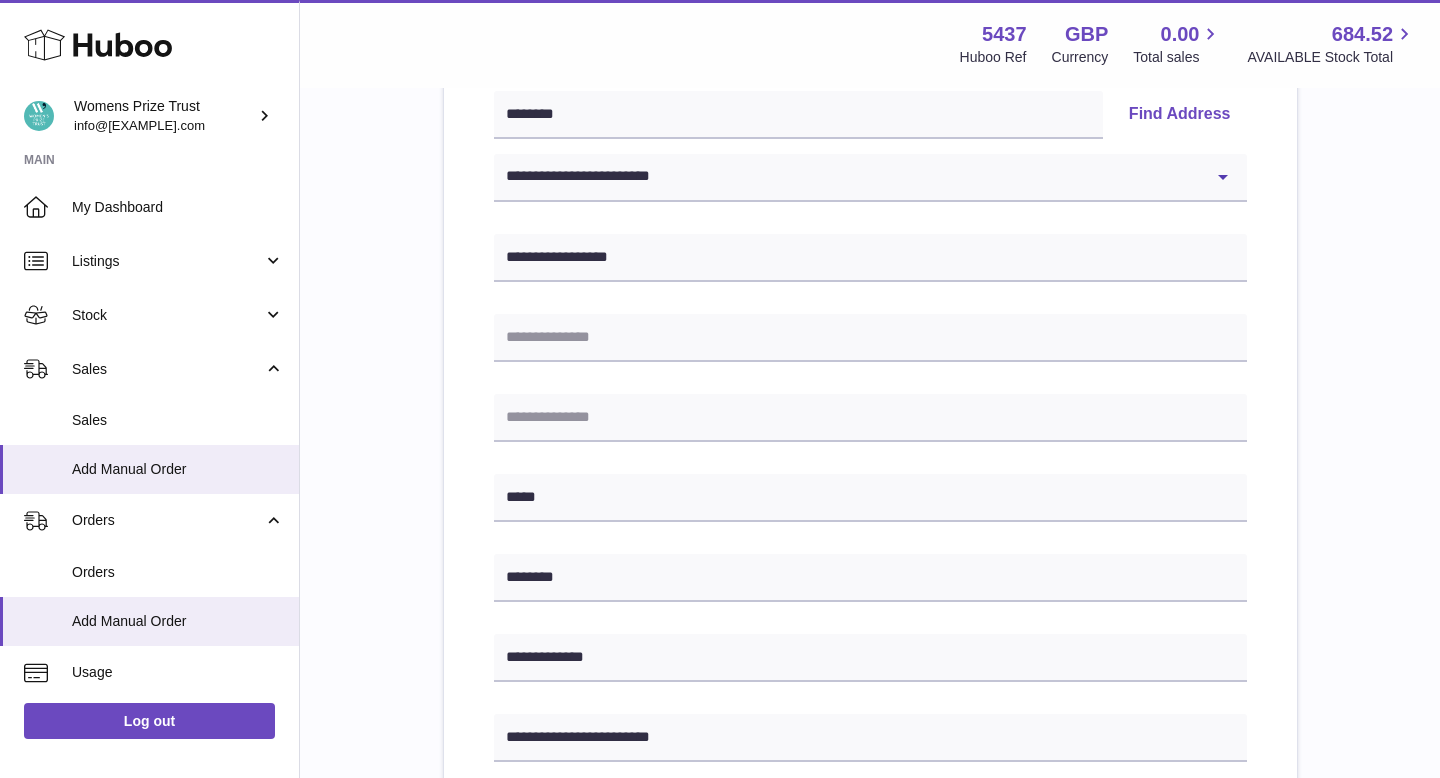 scroll, scrollTop: 457, scrollLeft: 0, axis: vertical 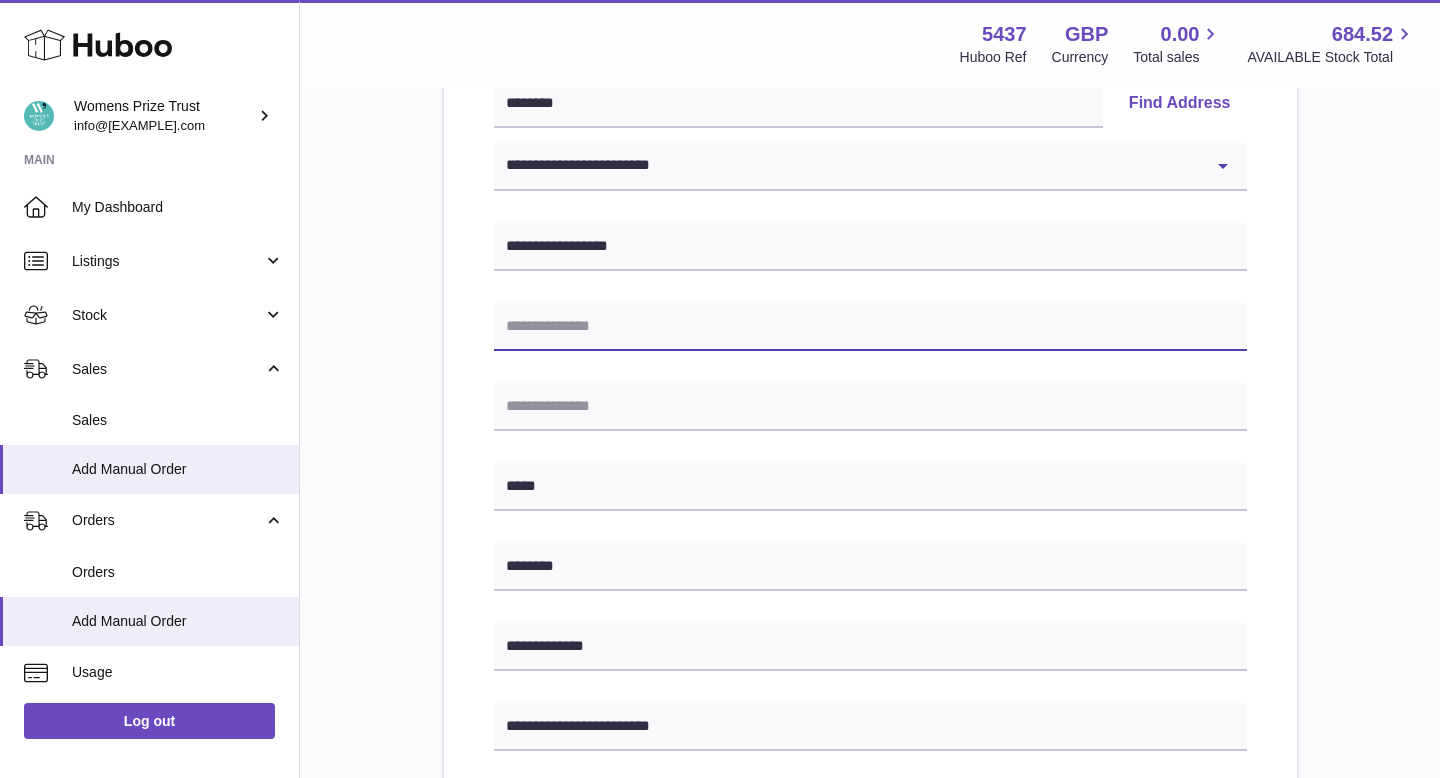 click at bounding box center [870, 327] 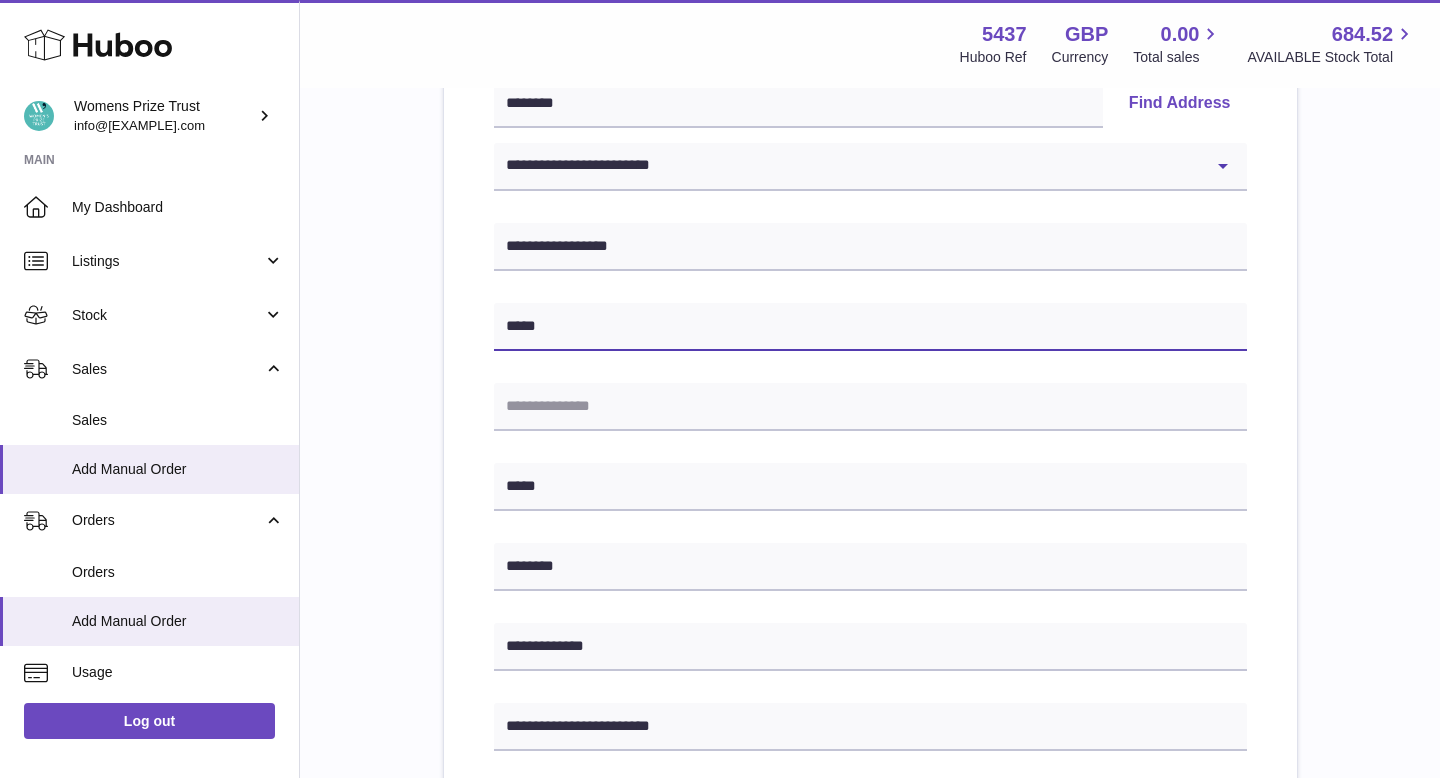 type on "*****" 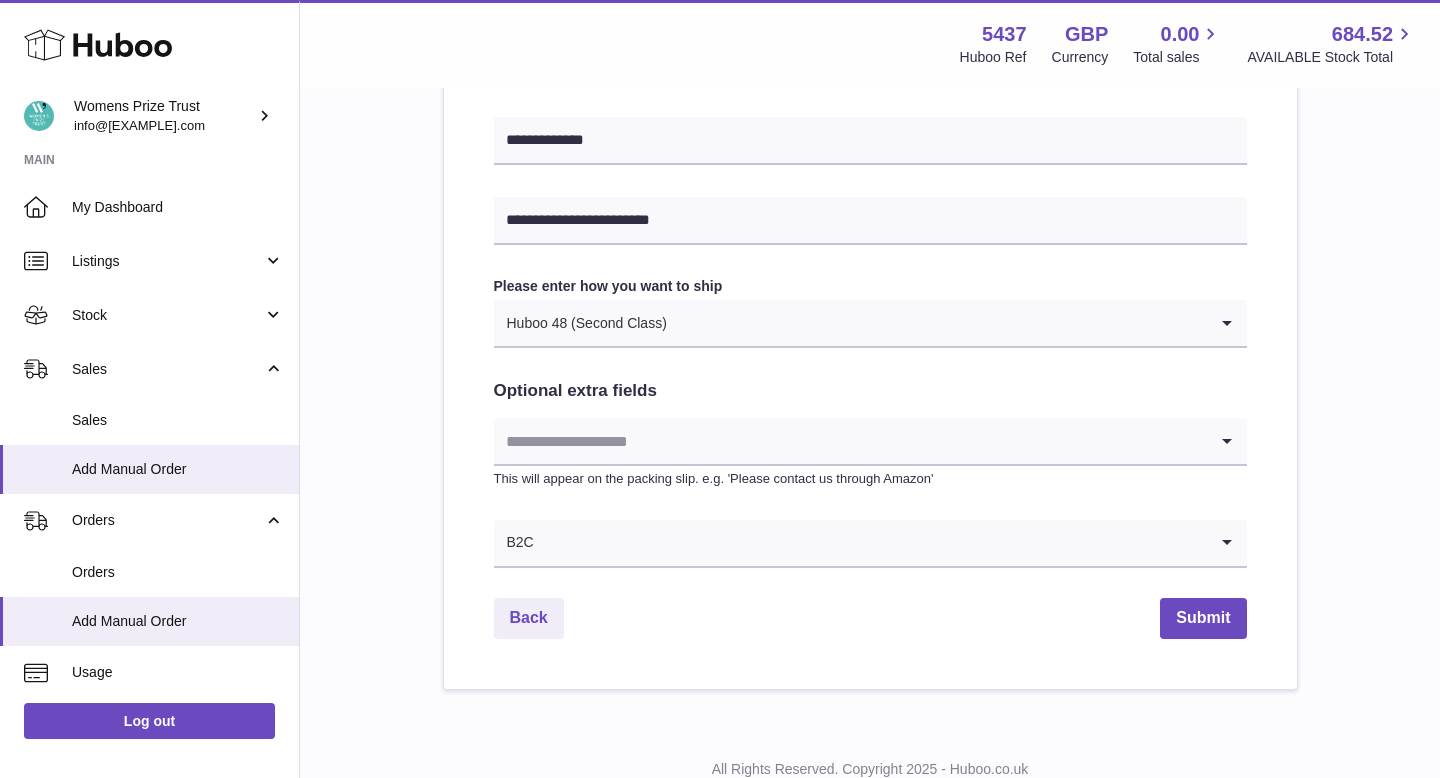 scroll, scrollTop: 1032, scrollLeft: 0, axis: vertical 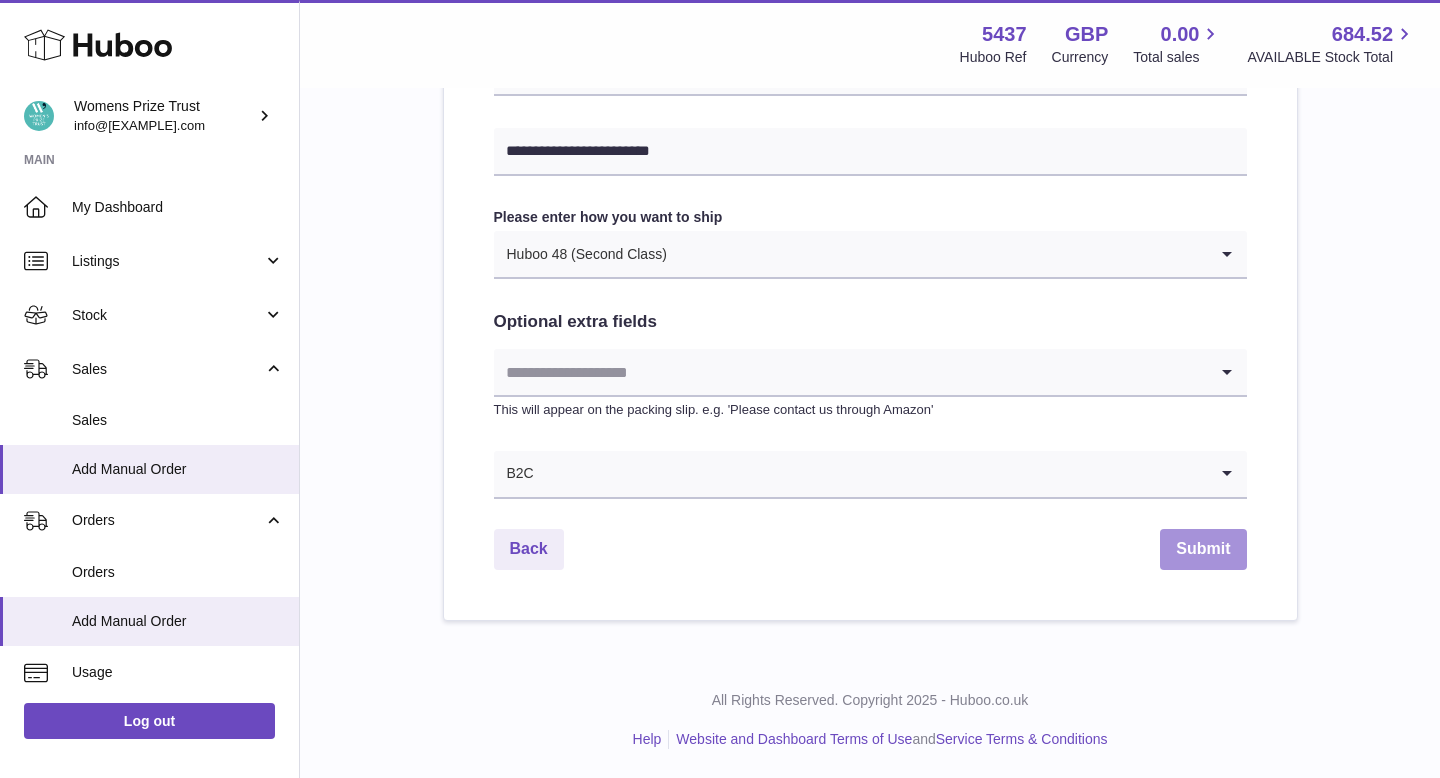 click on "Submit" at bounding box center [1203, 549] 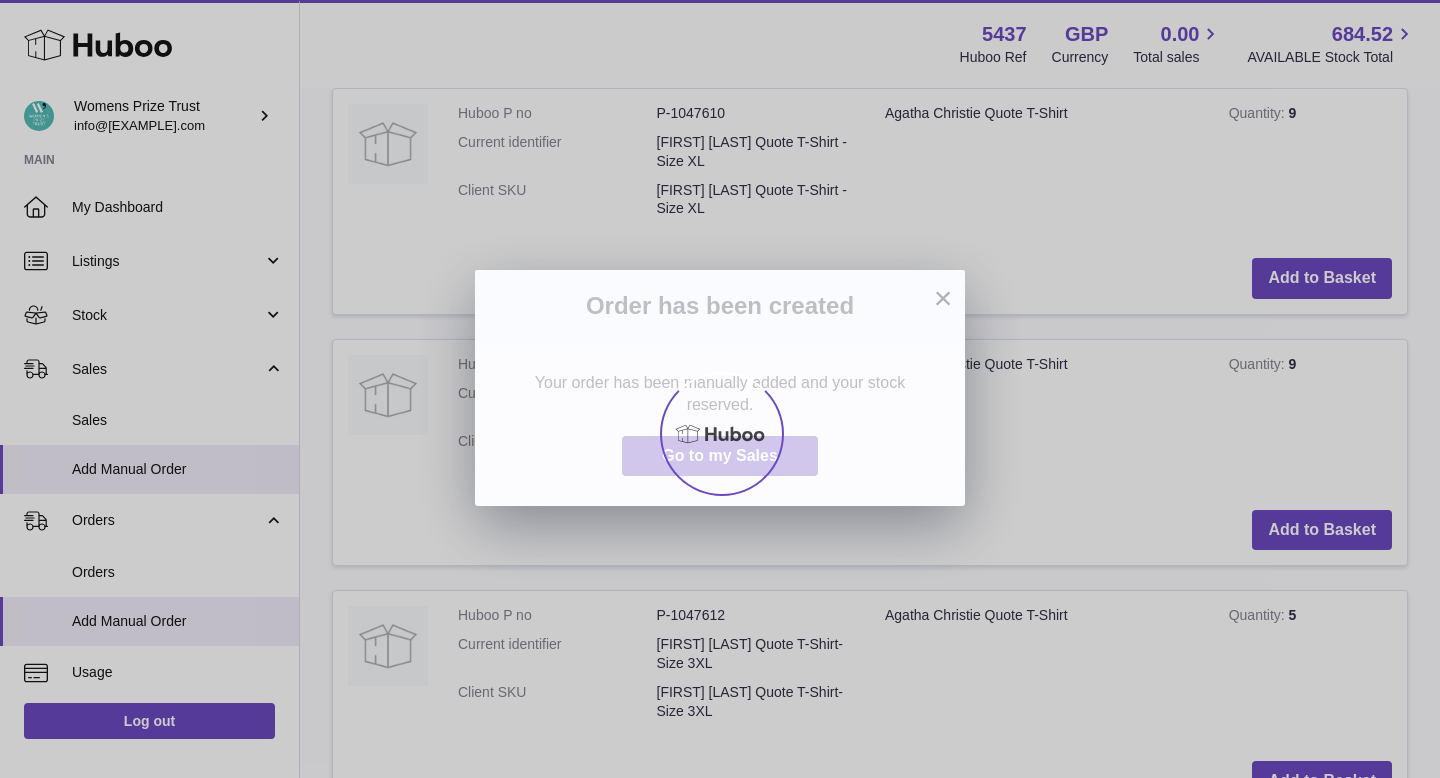 scroll, scrollTop: 0, scrollLeft: 0, axis: both 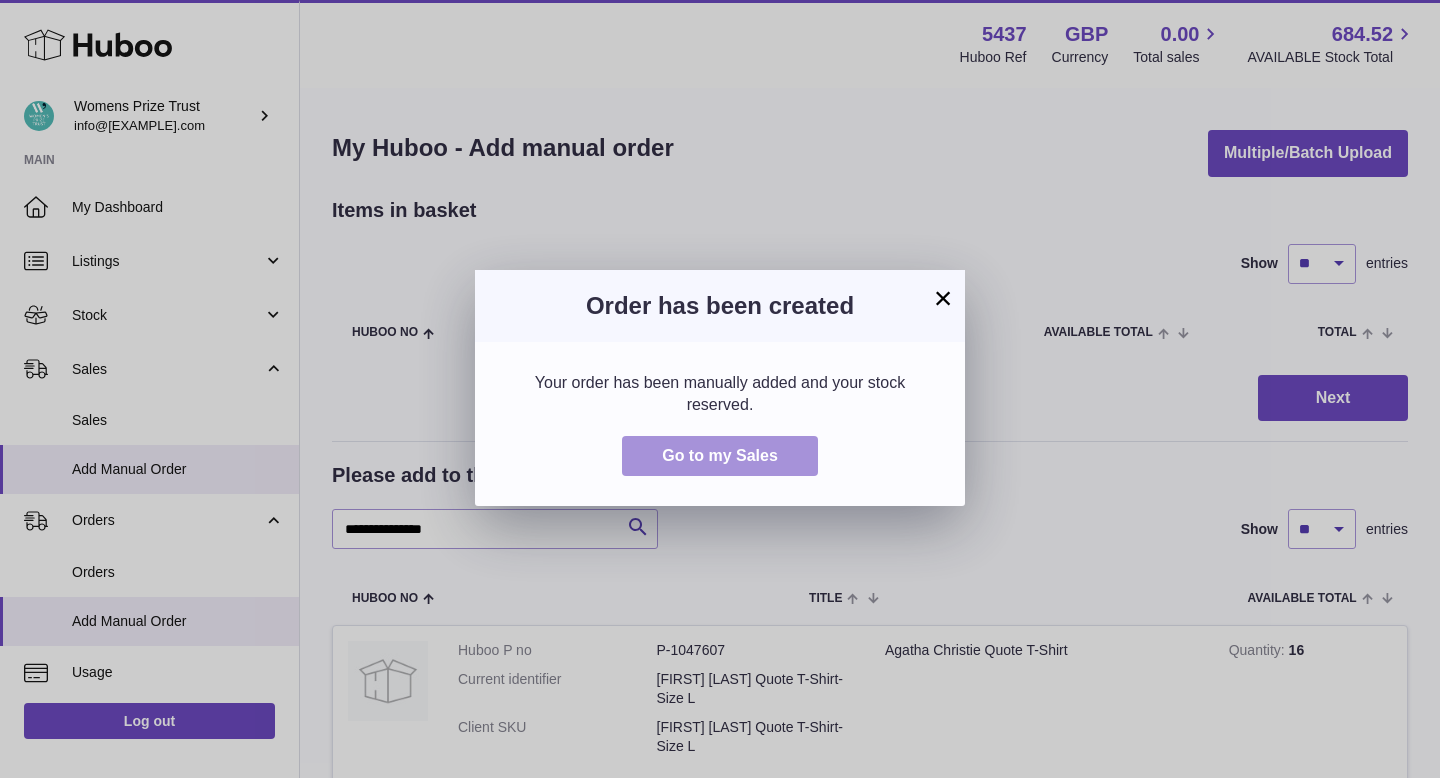 click on "Go to my Sales" at bounding box center [720, 455] 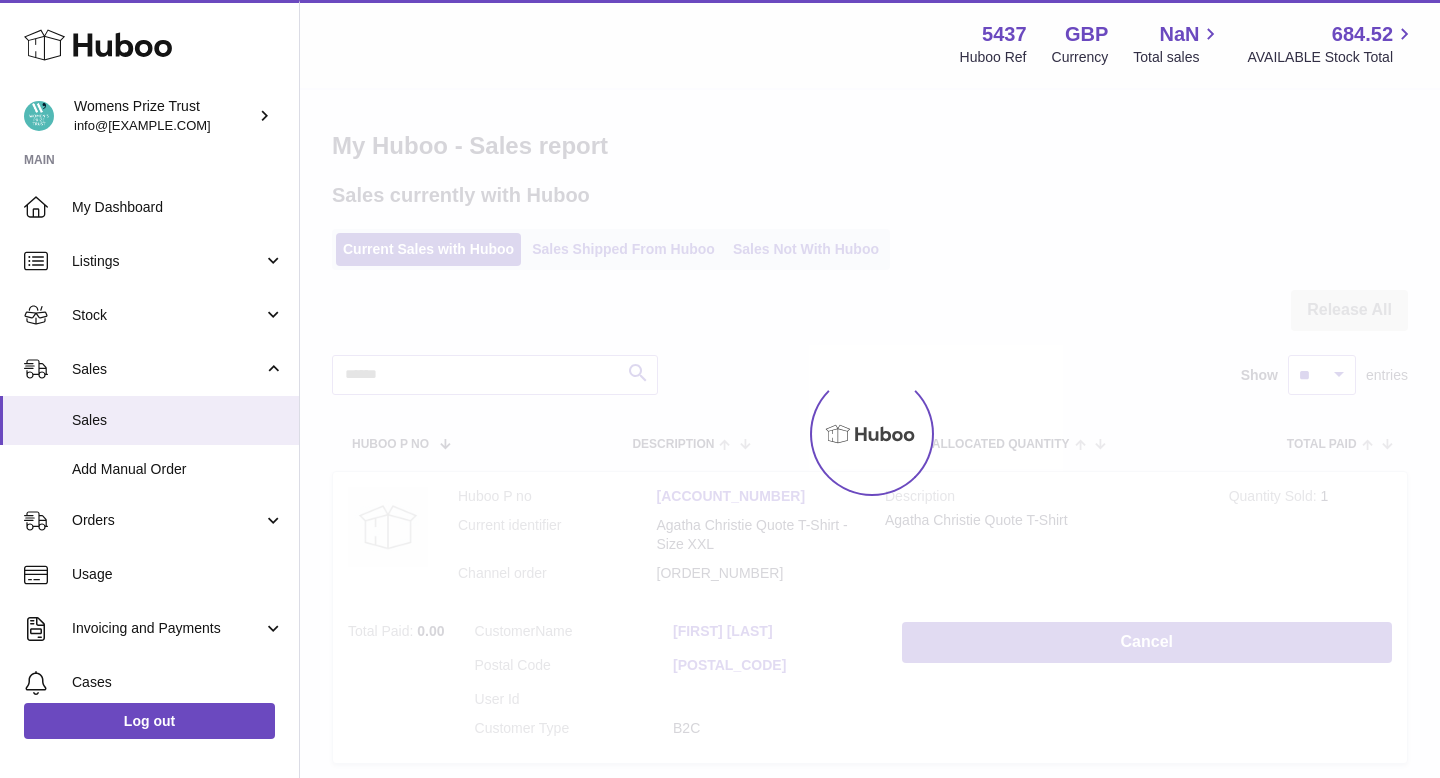 scroll, scrollTop: 0, scrollLeft: 0, axis: both 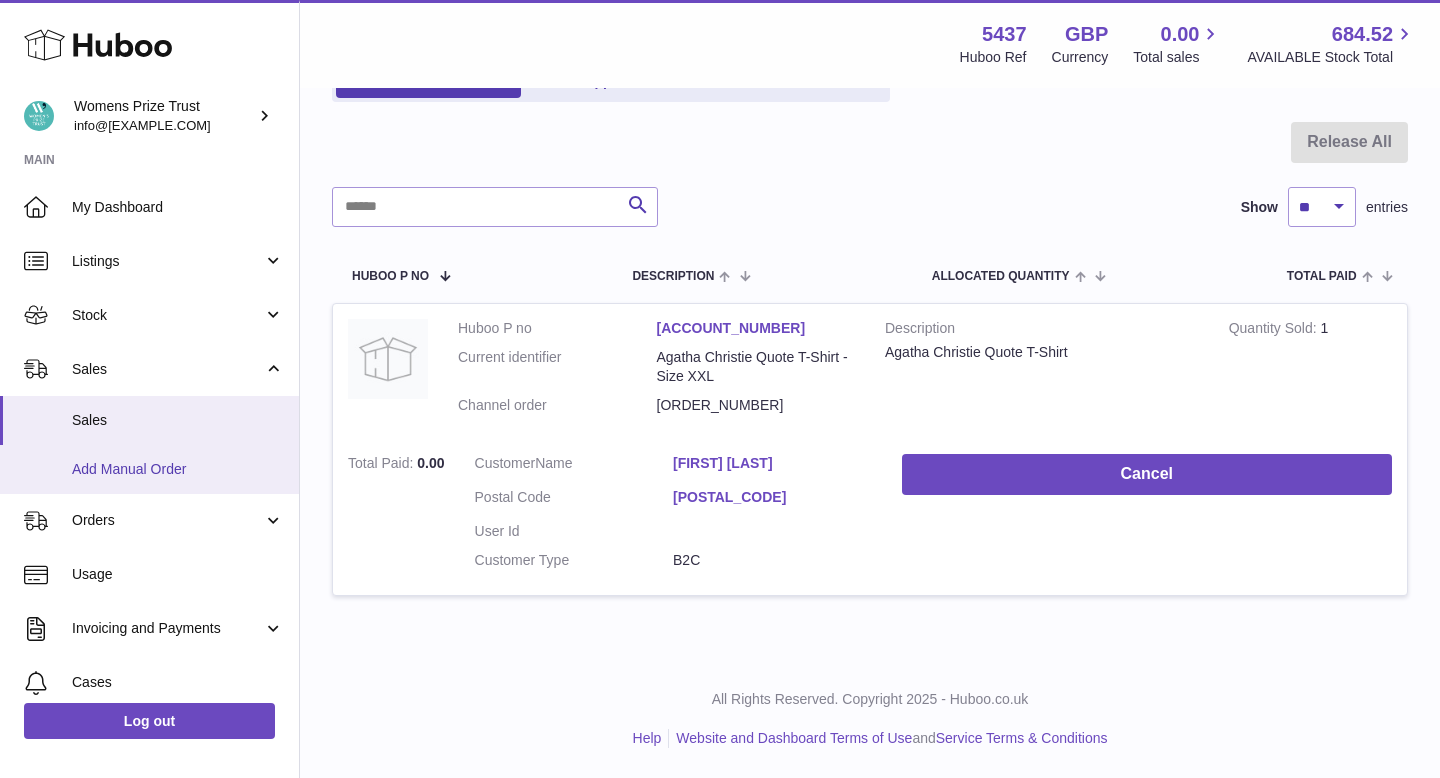 click on "Add Manual Order" at bounding box center (178, 469) 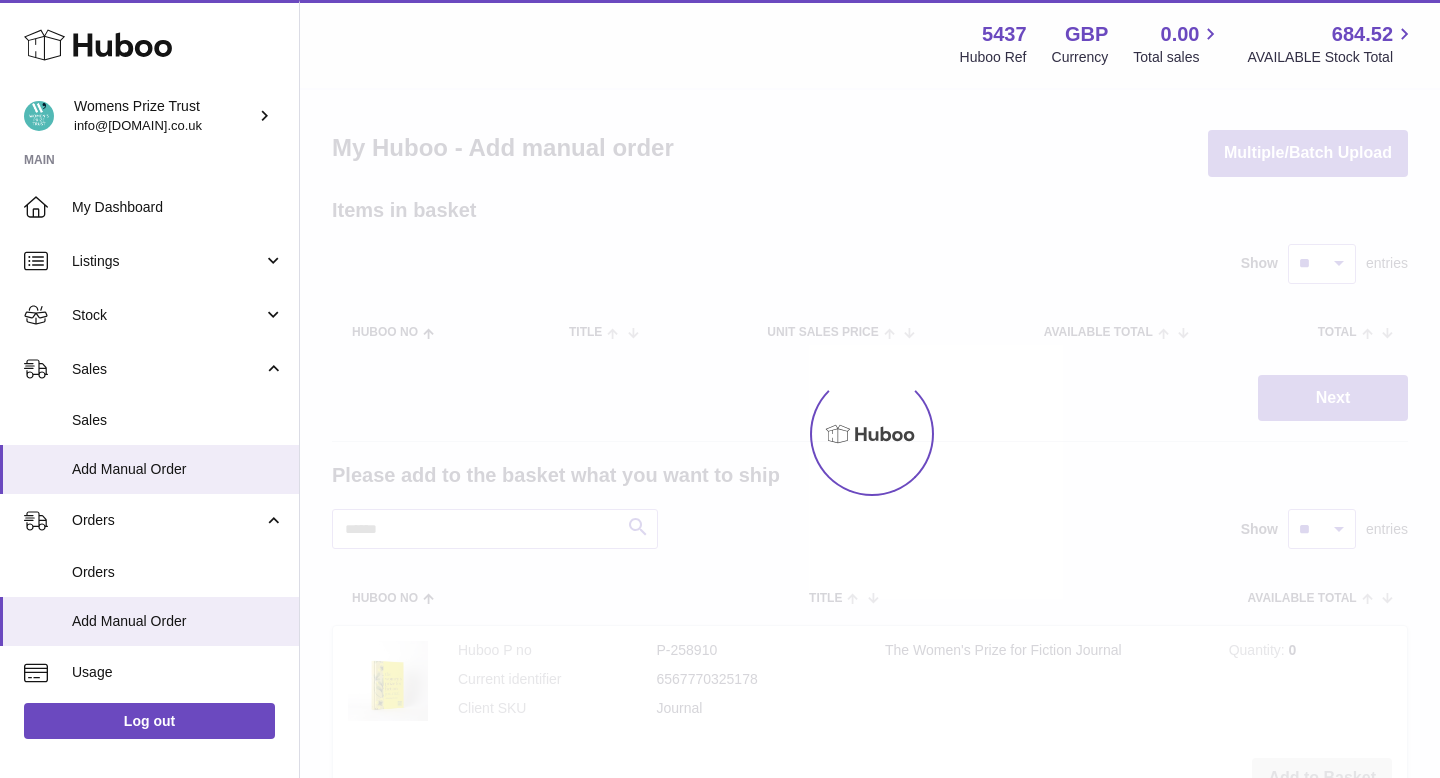 scroll, scrollTop: 0, scrollLeft: 0, axis: both 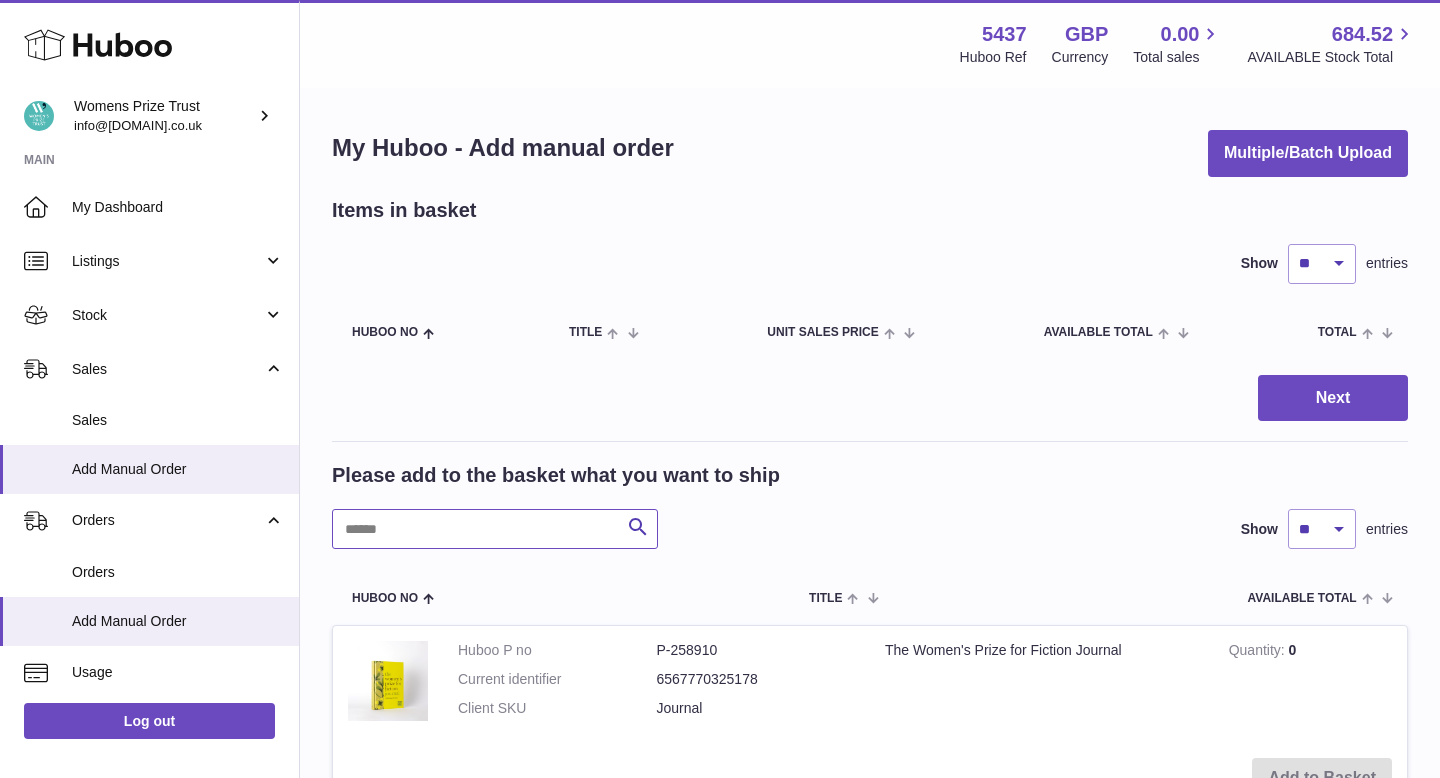 click at bounding box center [495, 529] 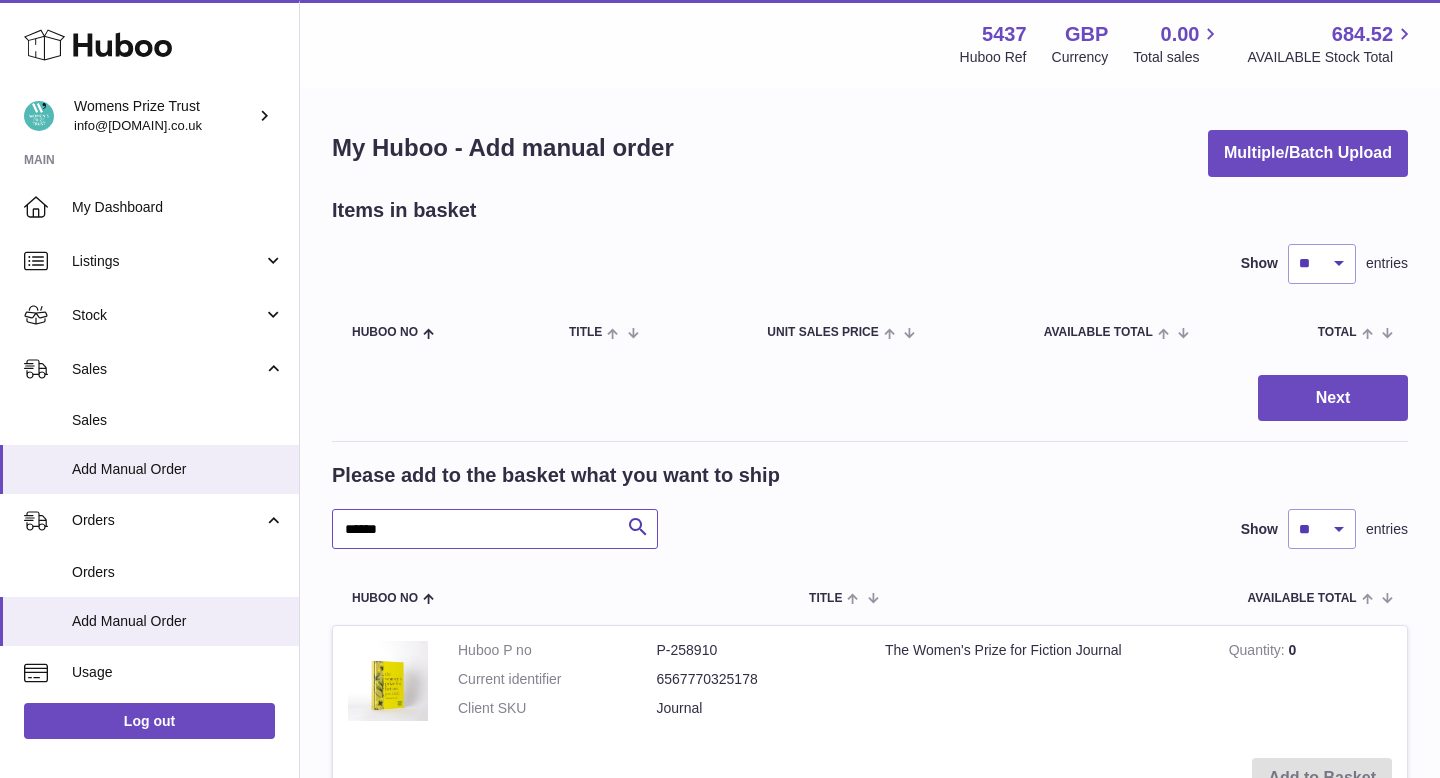 type on "******" 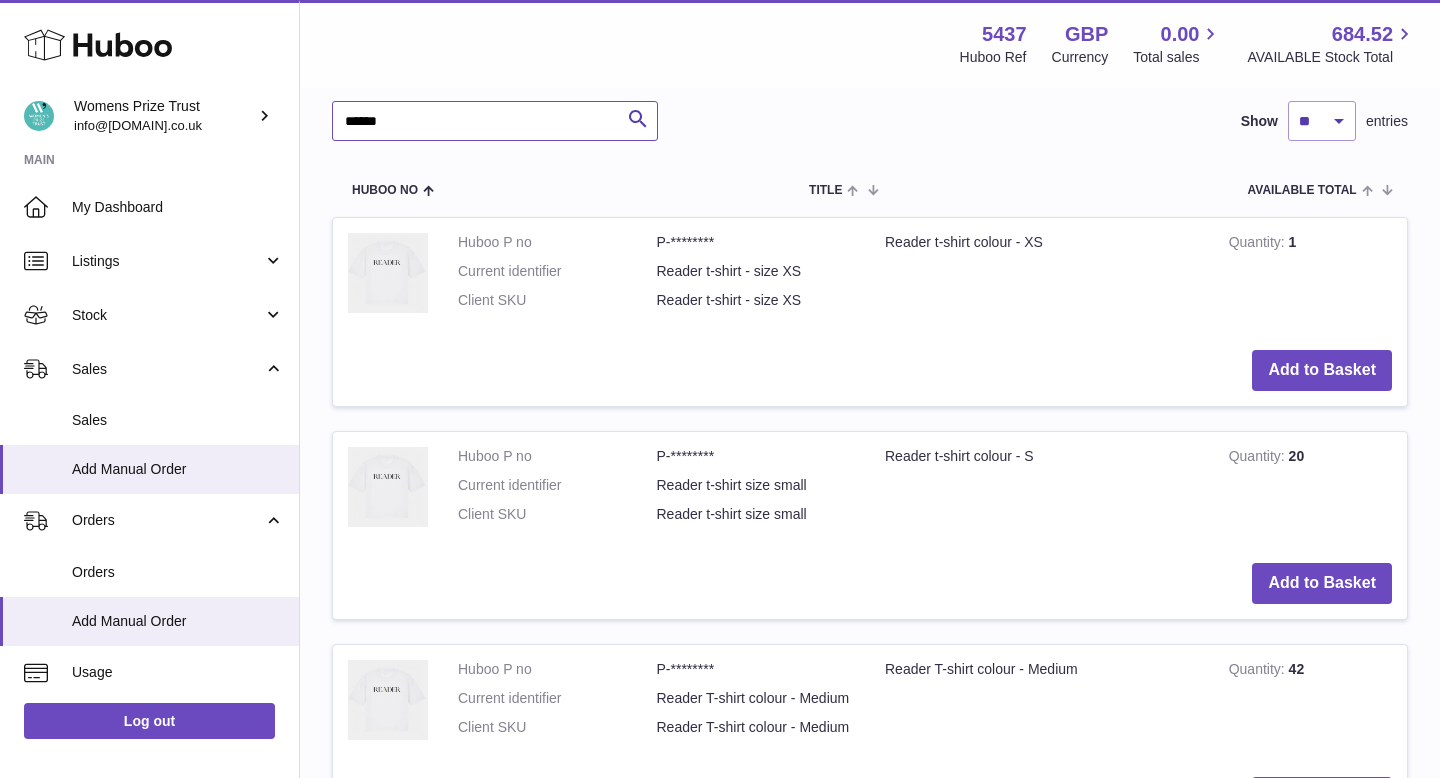 scroll, scrollTop: 409, scrollLeft: 0, axis: vertical 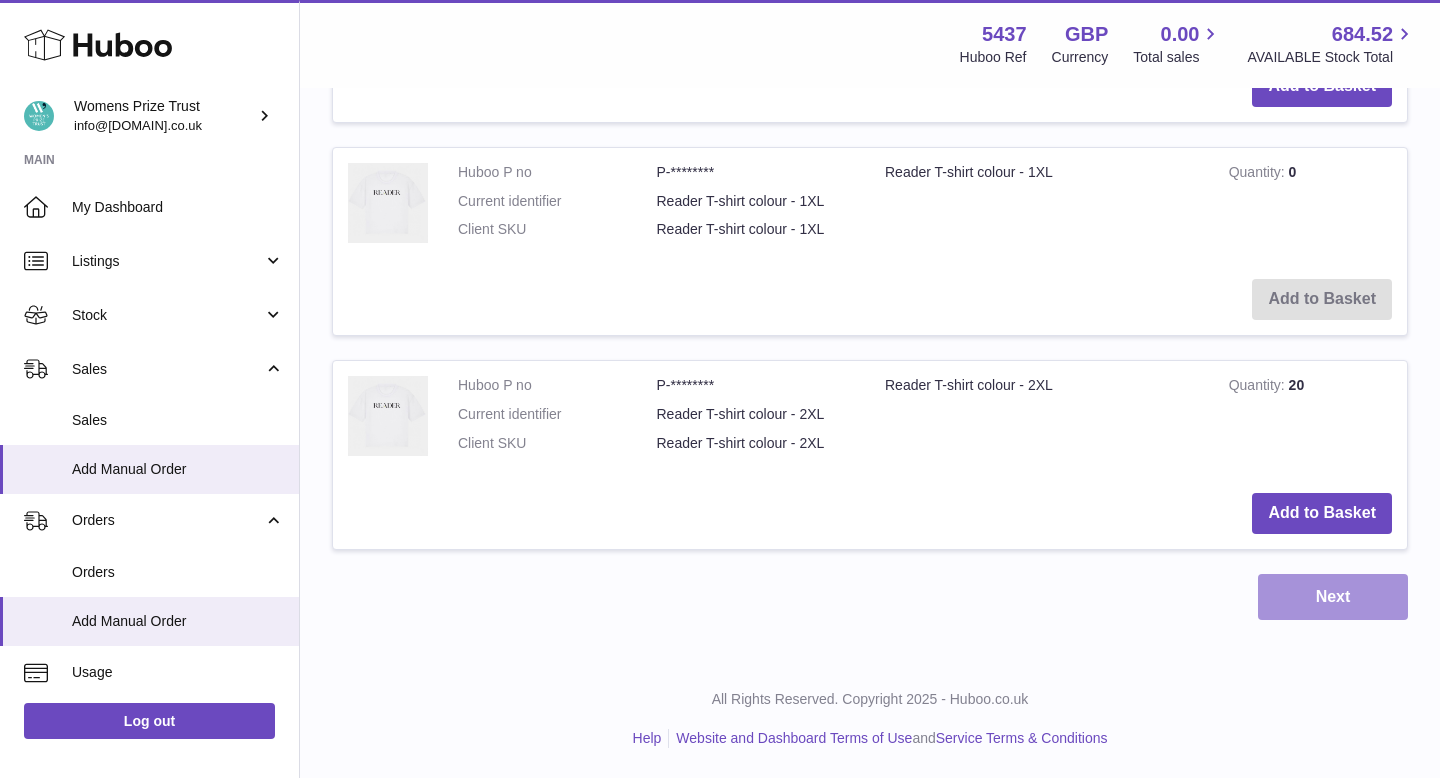 click on "Next" at bounding box center (1333, 597) 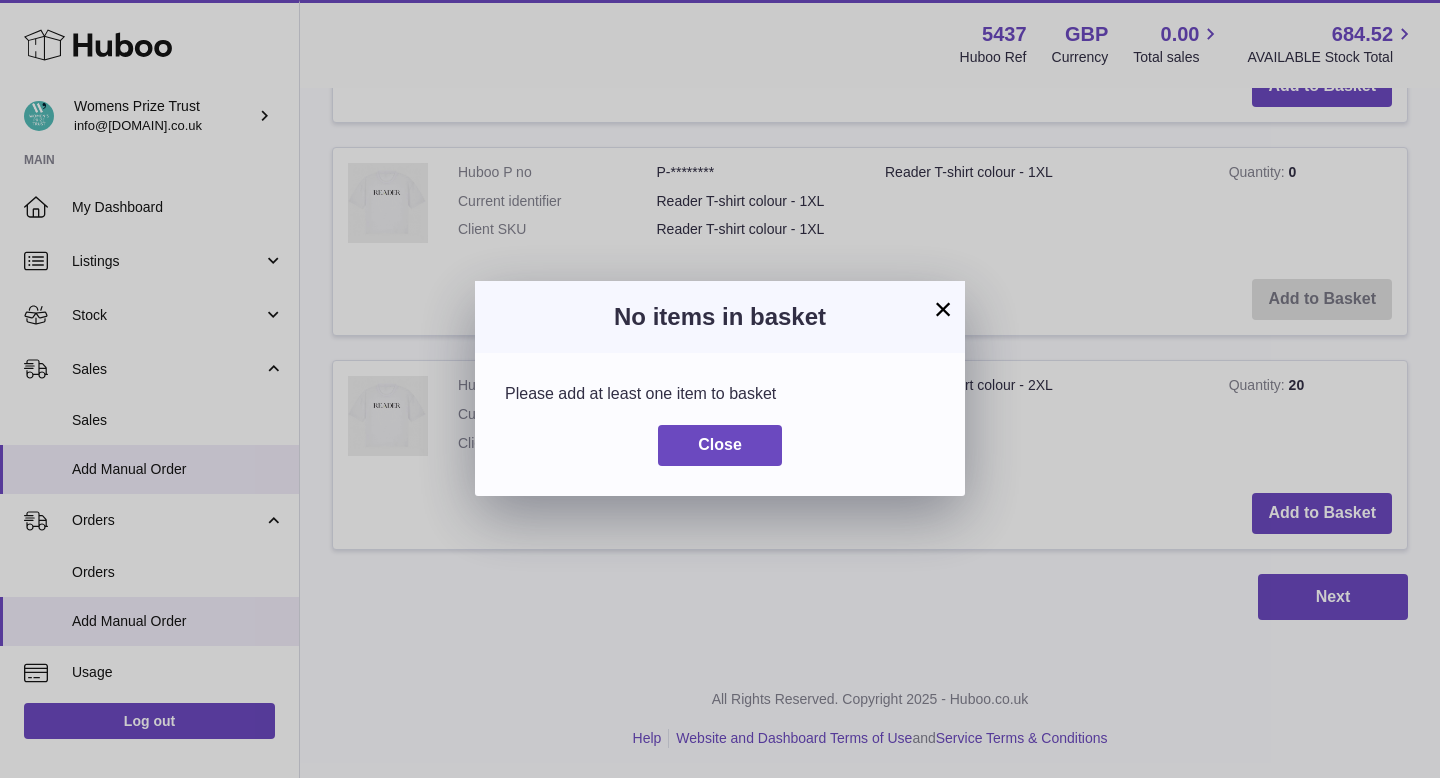 click on "×" at bounding box center [943, 309] 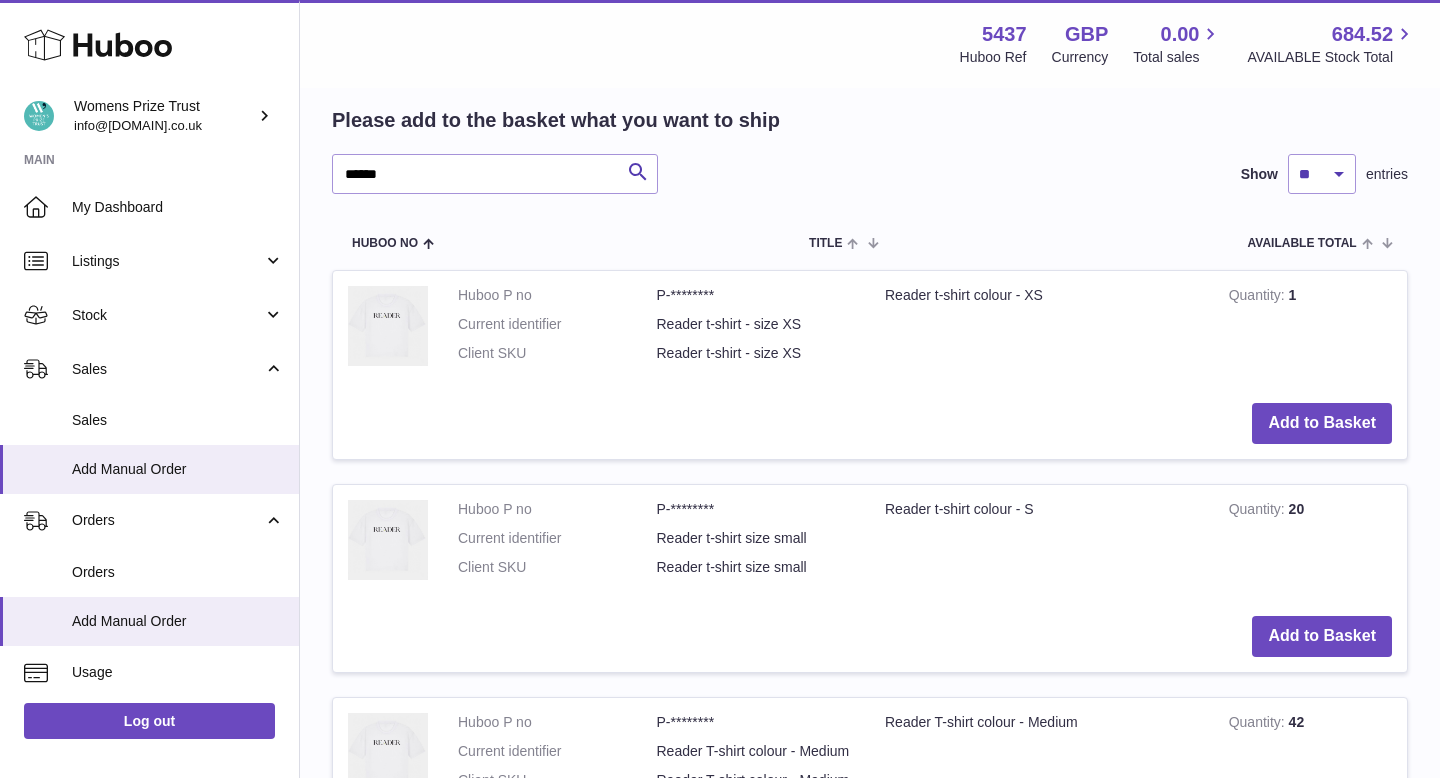 scroll, scrollTop: 314, scrollLeft: 0, axis: vertical 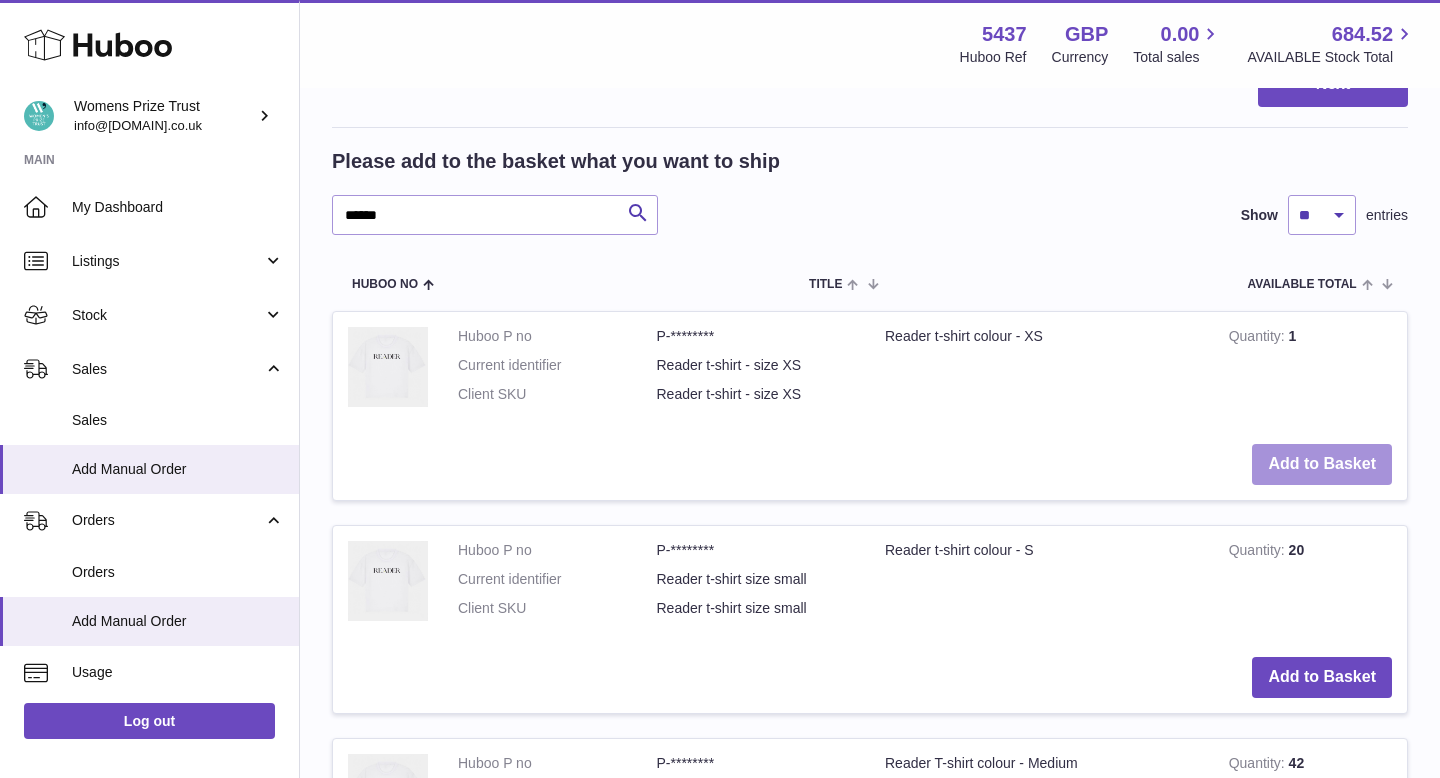 click on "Add to Basket" at bounding box center (1322, 464) 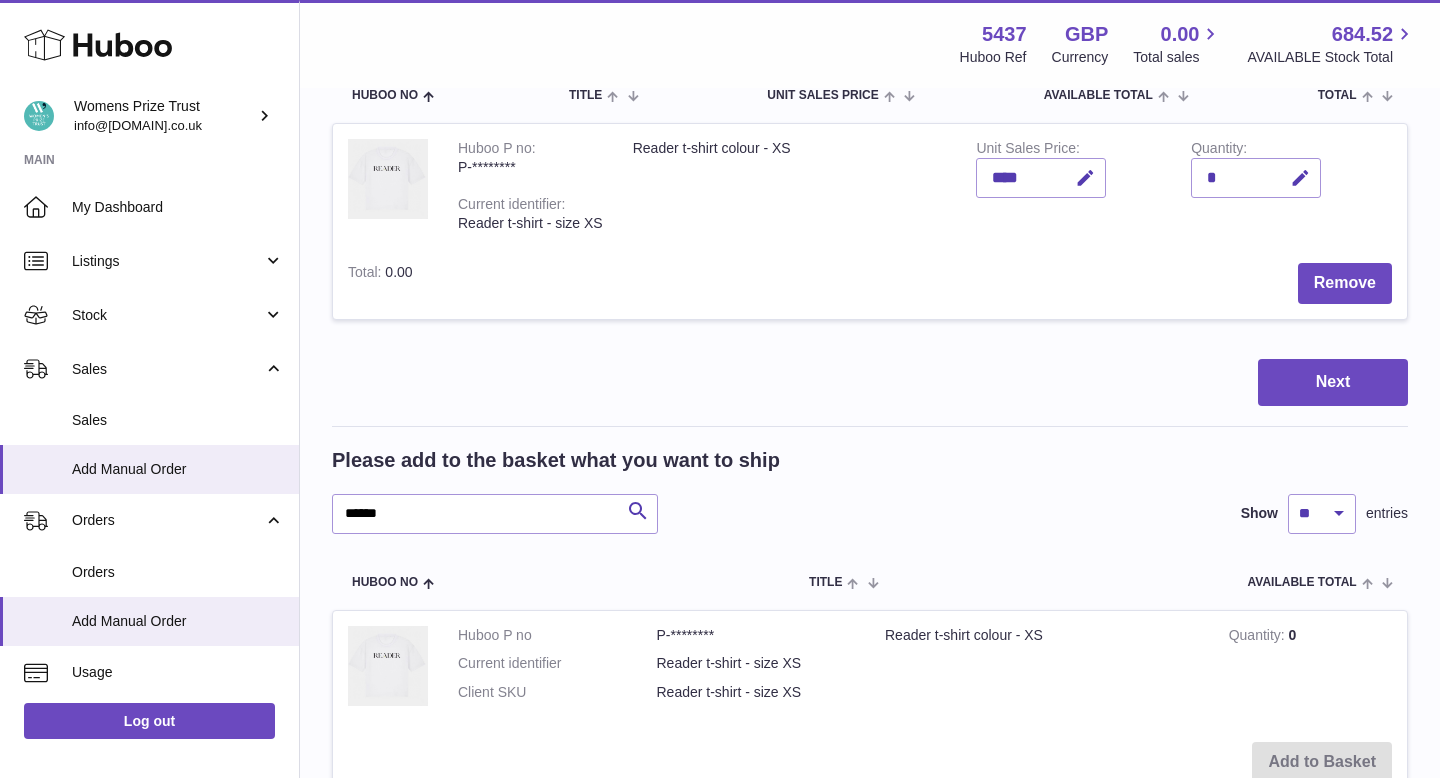 scroll, scrollTop: 35, scrollLeft: 0, axis: vertical 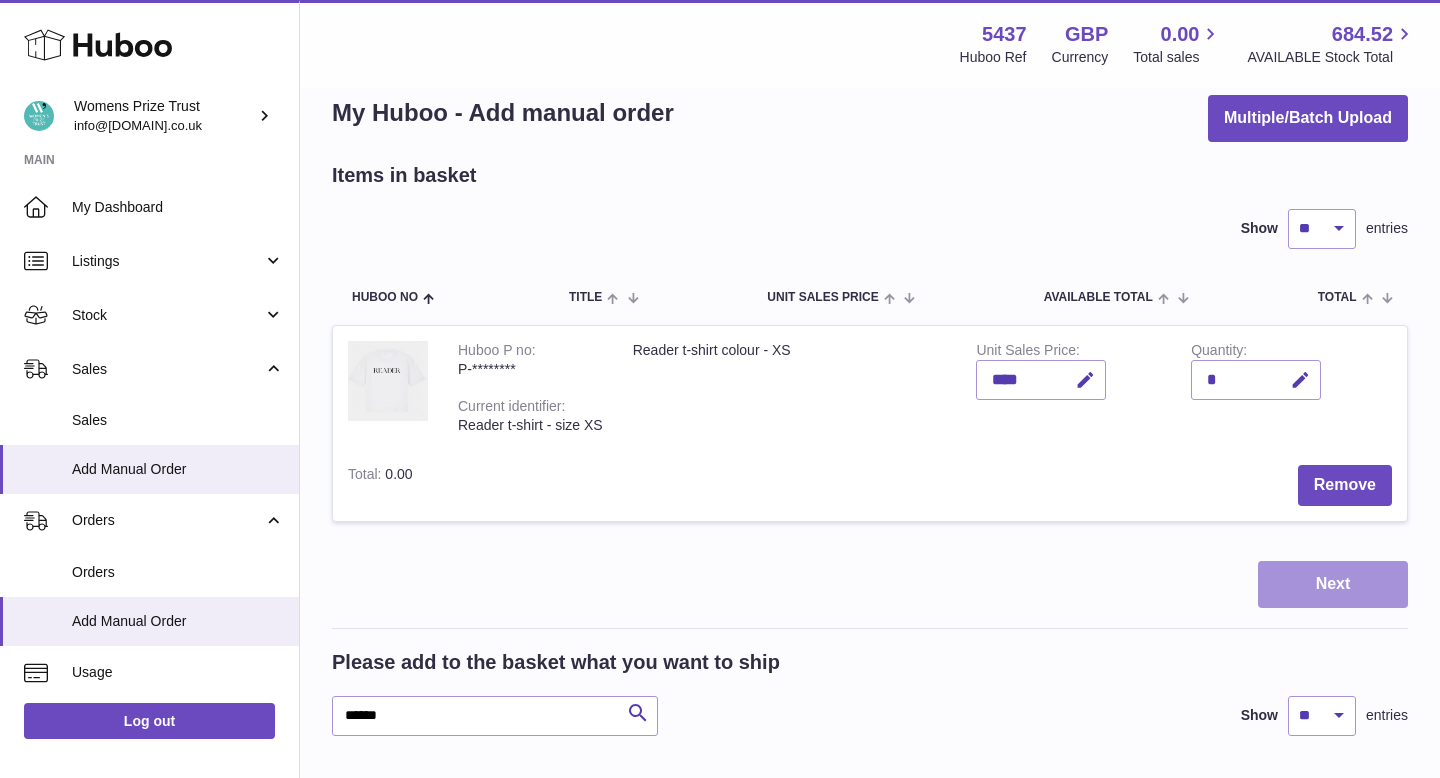 click on "Next" at bounding box center [1333, 584] 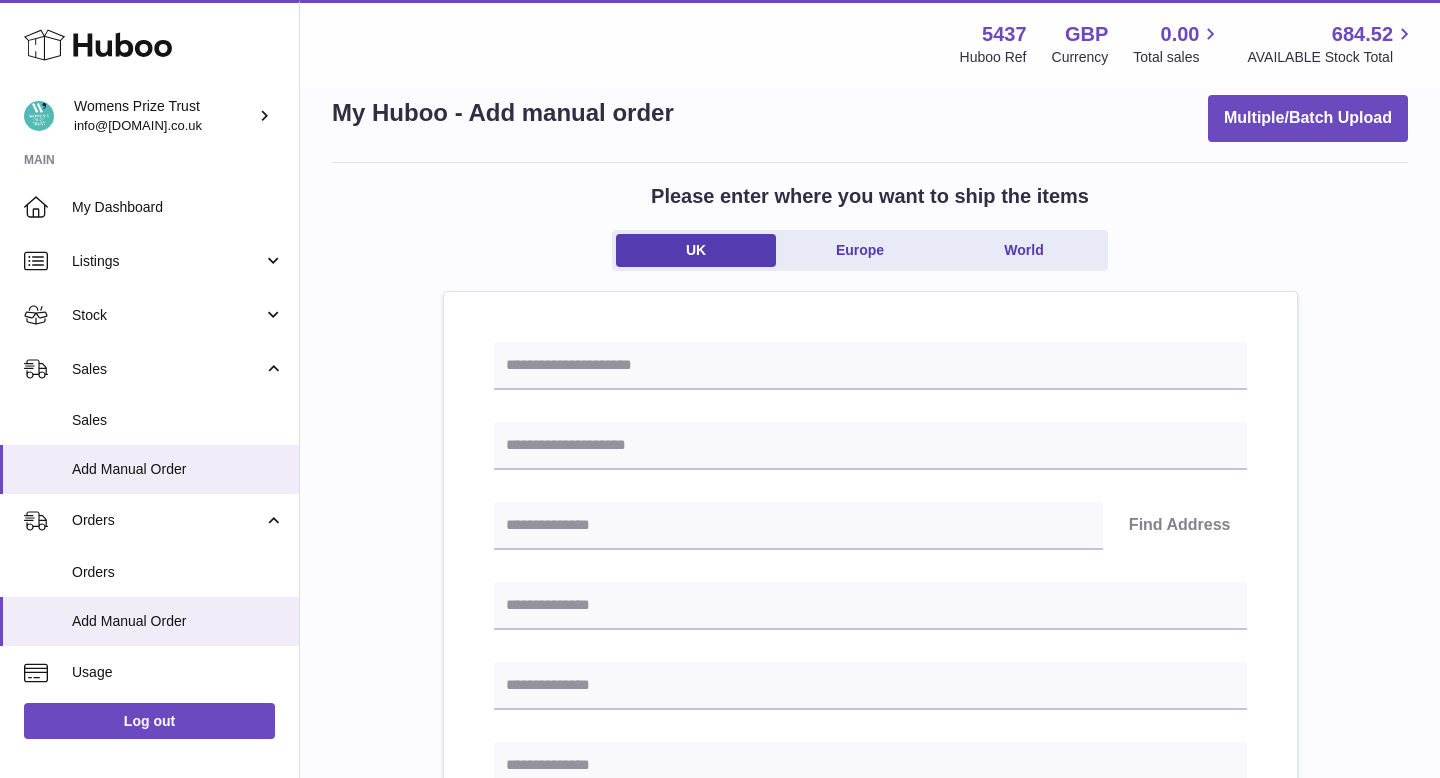 scroll, scrollTop: 0, scrollLeft: 0, axis: both 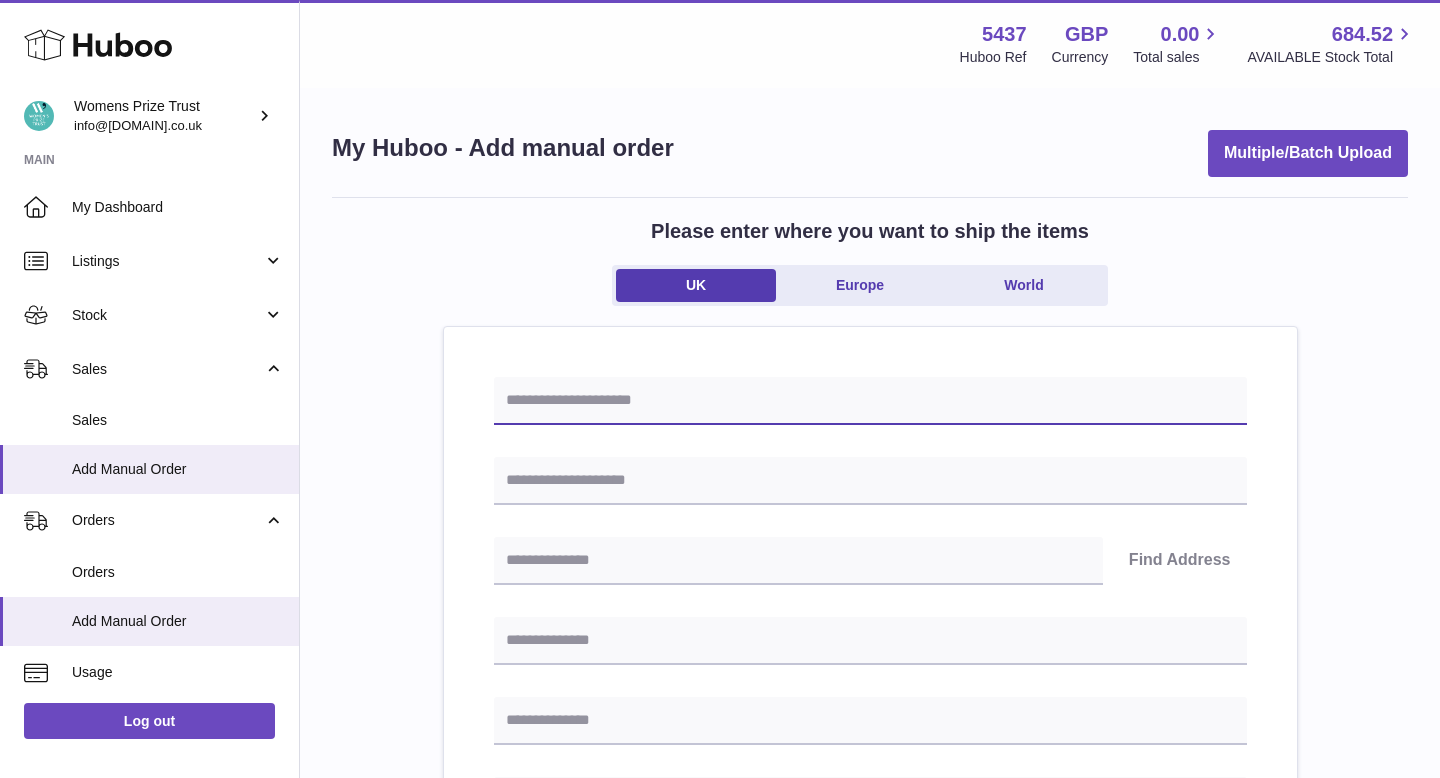 click at bounding box center (870, 401) 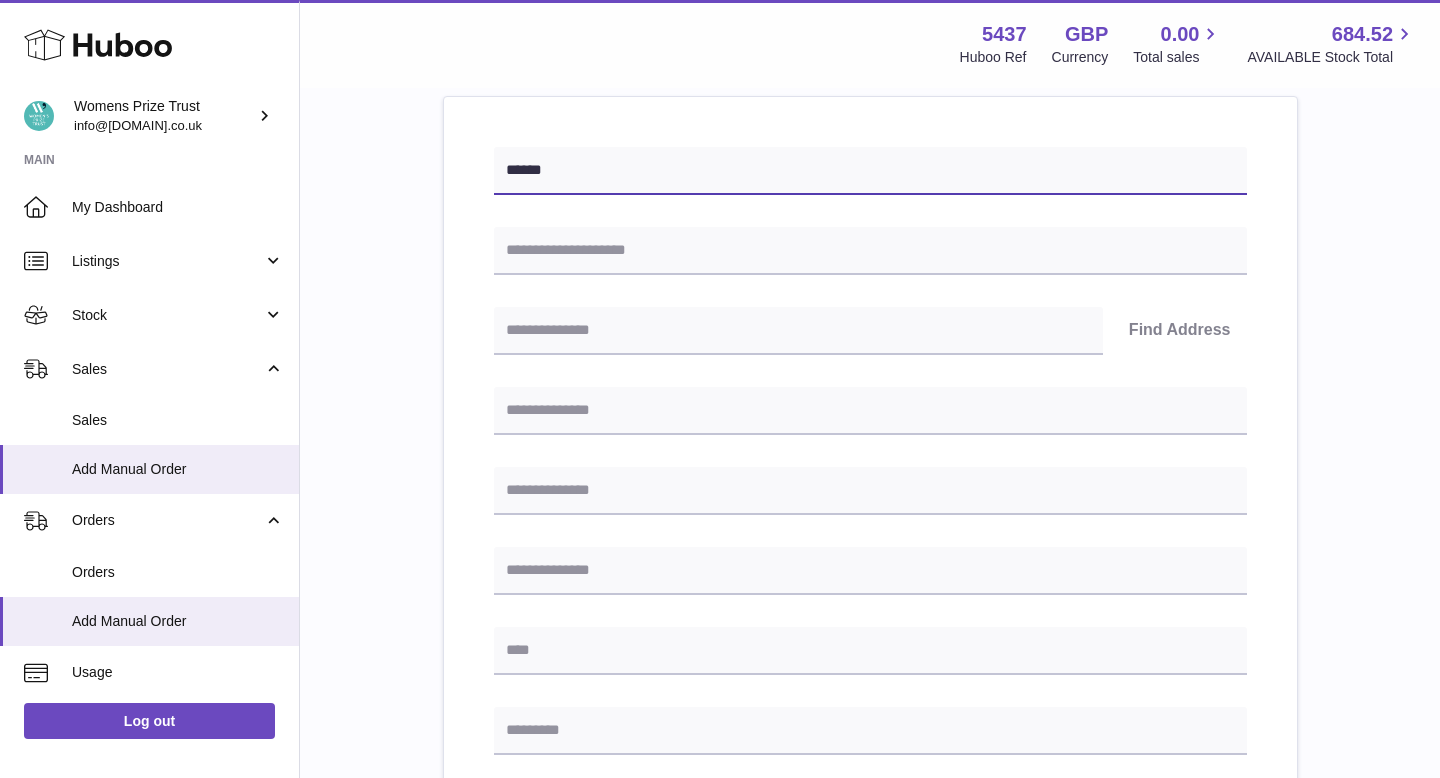 scroll, scrollTop: 231, scrollLeft: 0, axis: vertical 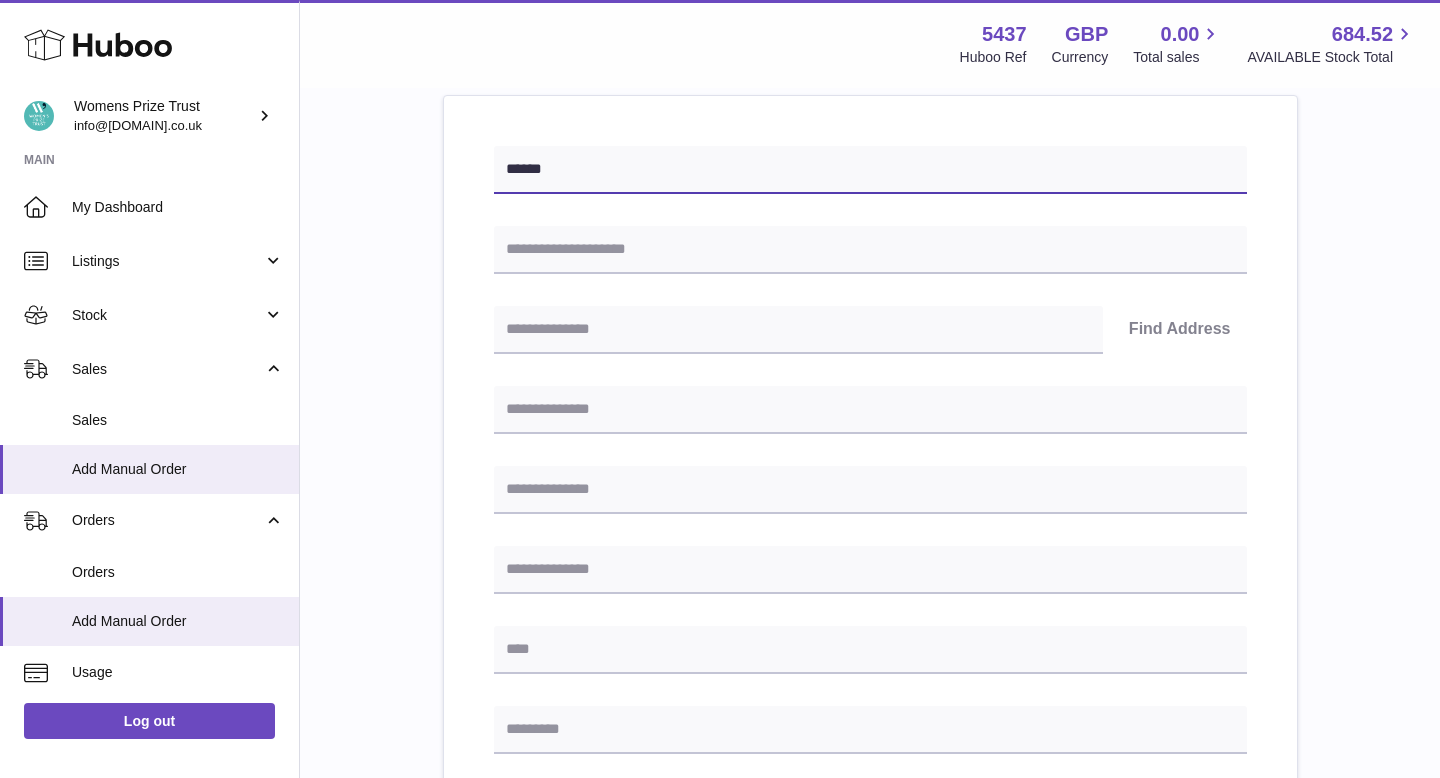 type on "******" 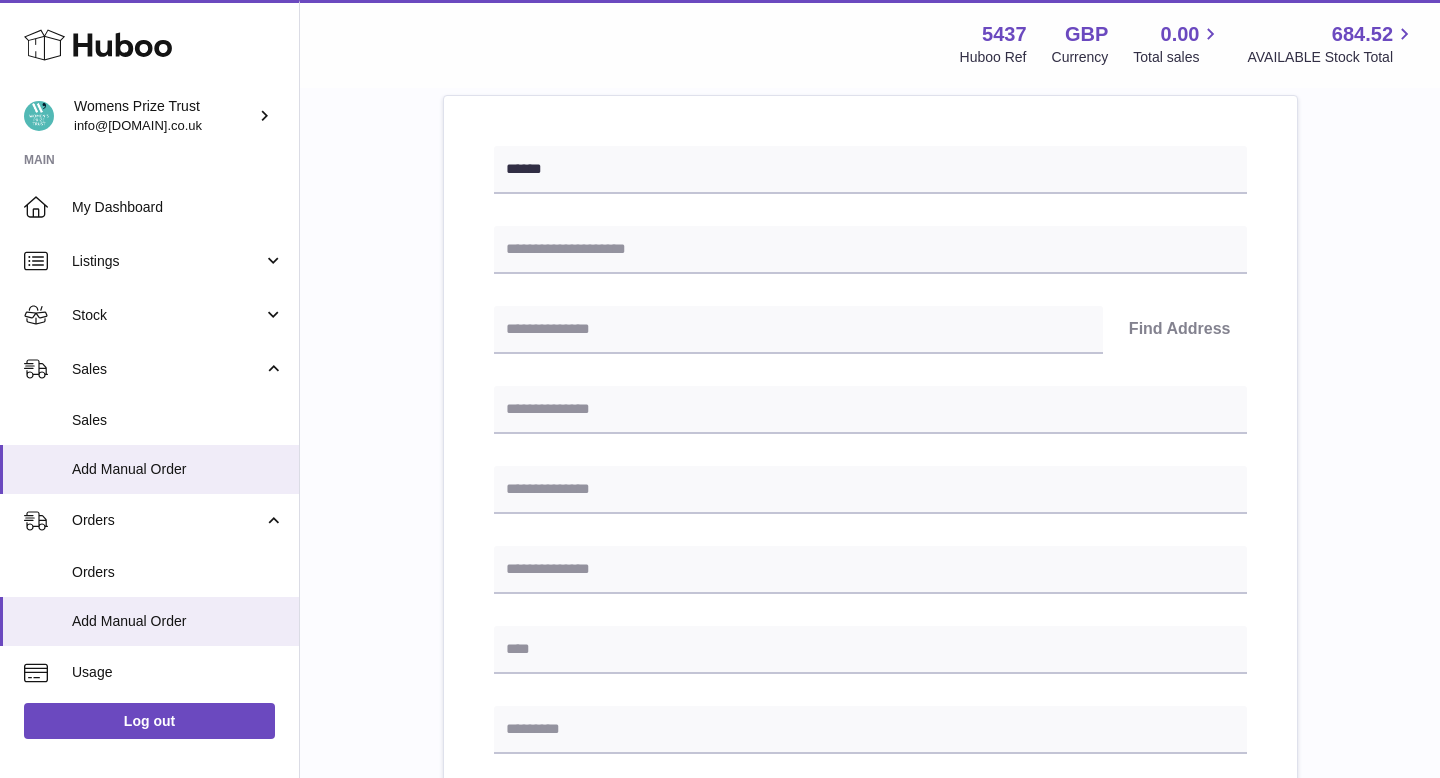 click on "******
Find Address
Please enter how you want to ship             Loading...
You require an order to be fulfilled which is going directly to another business or retailer rather than directly to a consumer. Please ensure you have contacted our customer service department for further information relating to any associated costs and (order completion) timescales, before proceeding.
Optional extra fields             Loading...       This will appear on the packing slip. e.g. 'Please contact us through Amazon'
B2C
Loading..." at bounding box center [870, 691] 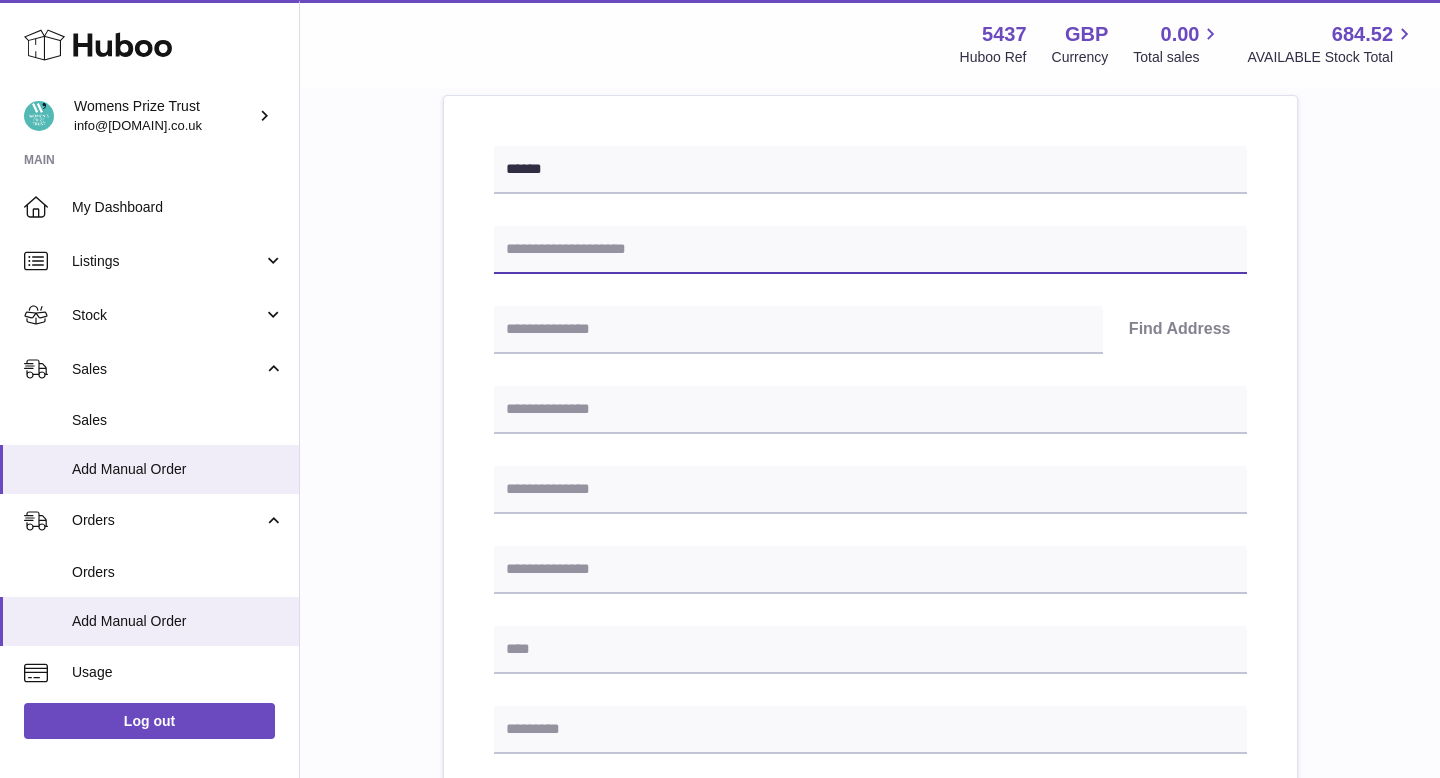 click at bounding box center (870, 250) 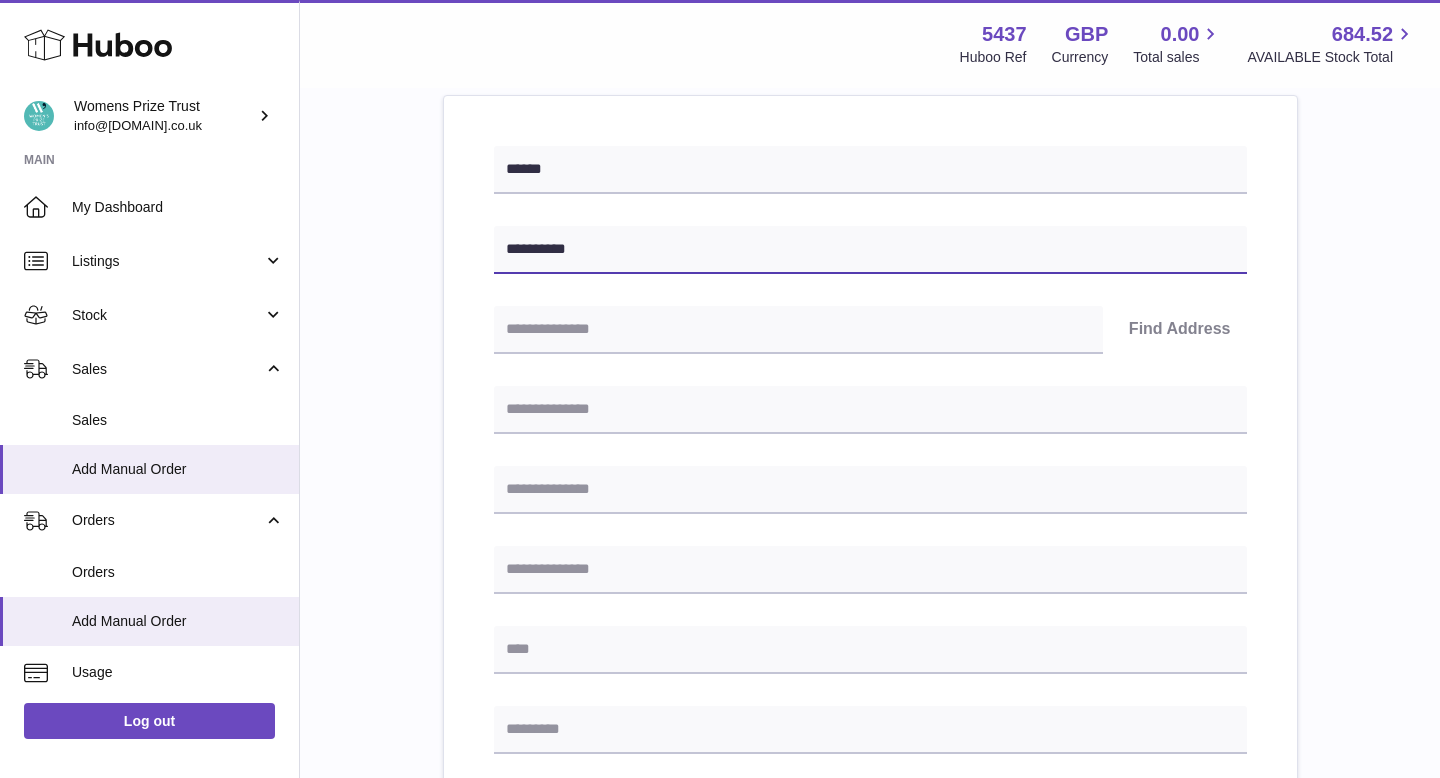 type on "**********" 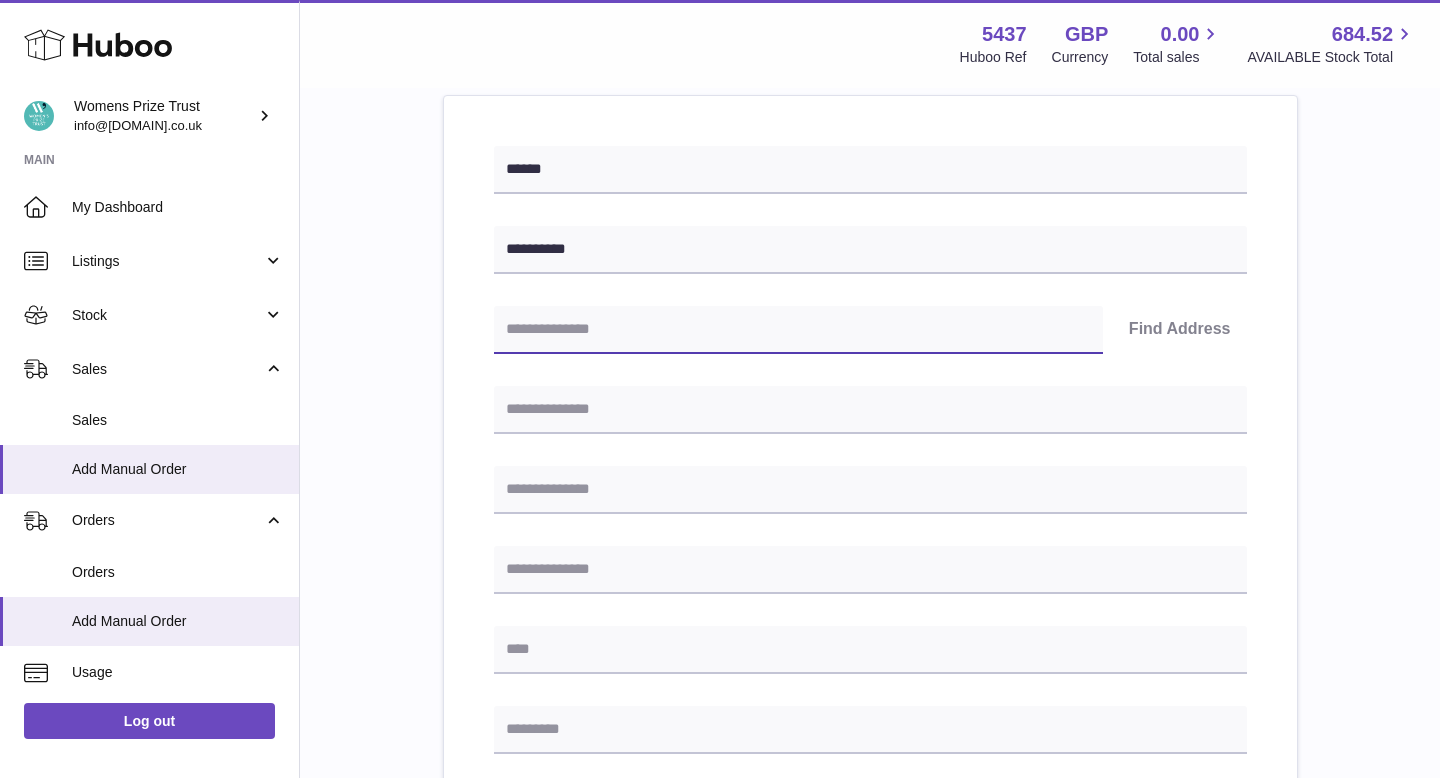 click at bounding box center (798, 330) 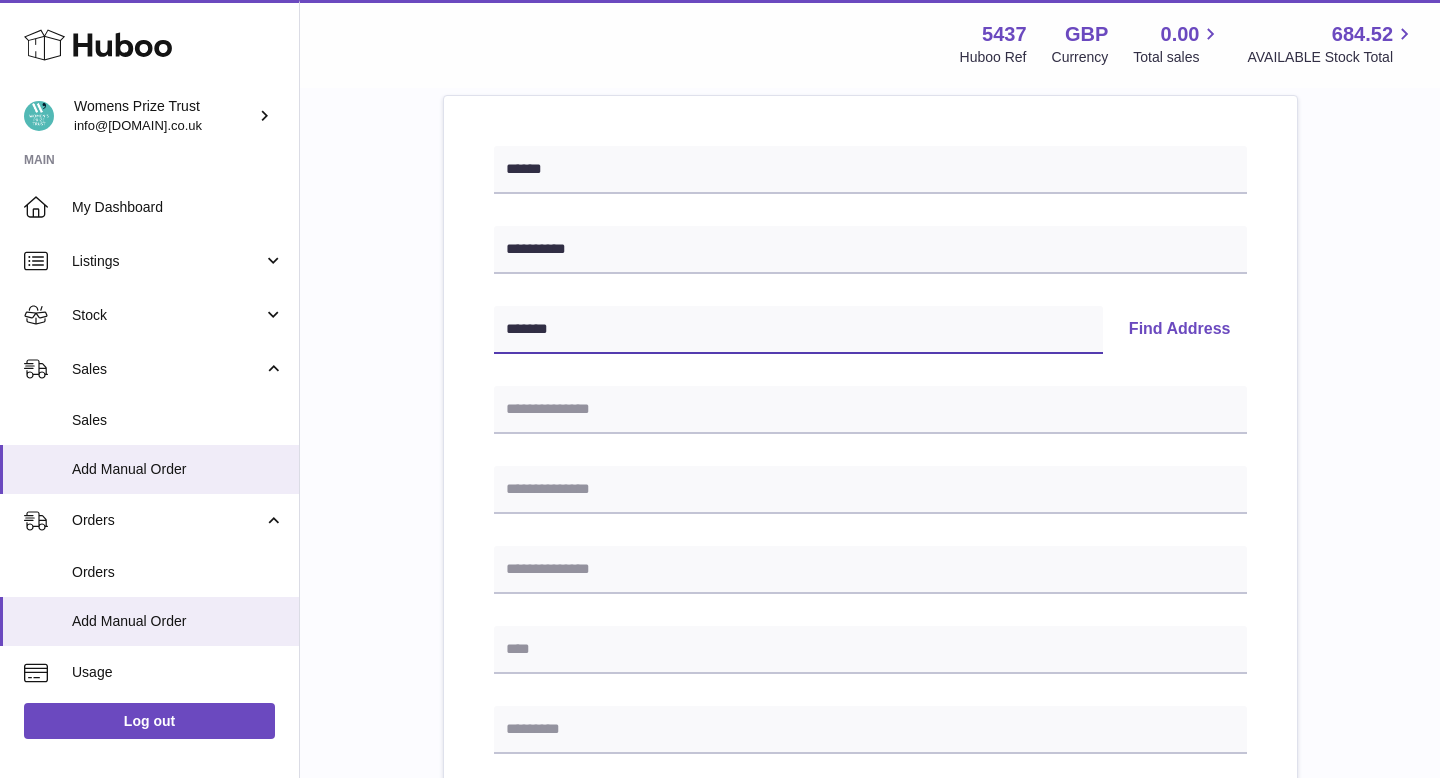 type on "*******" 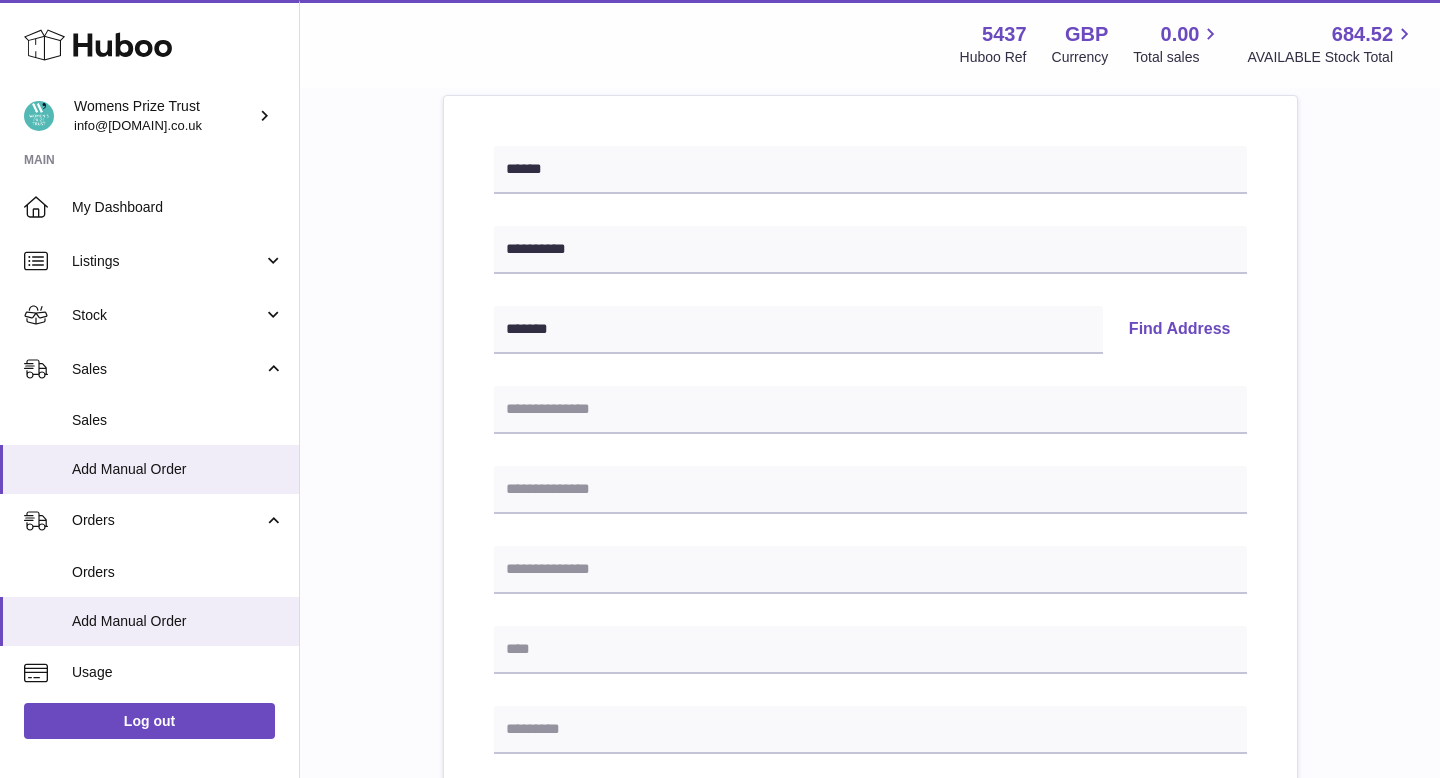 click on "Find Address" at bounding box center (1180, 330) 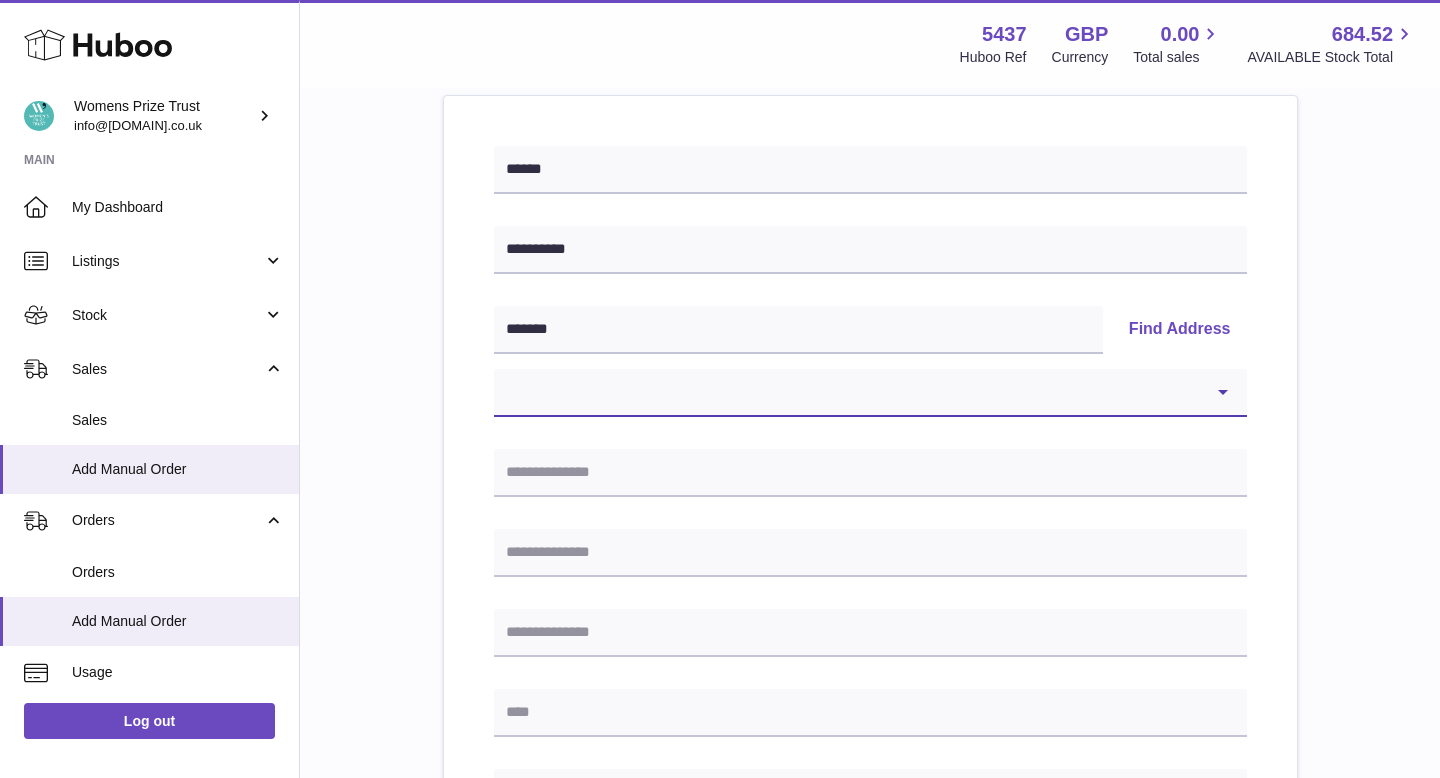 click on "**********" at bounding box center (870, 393) 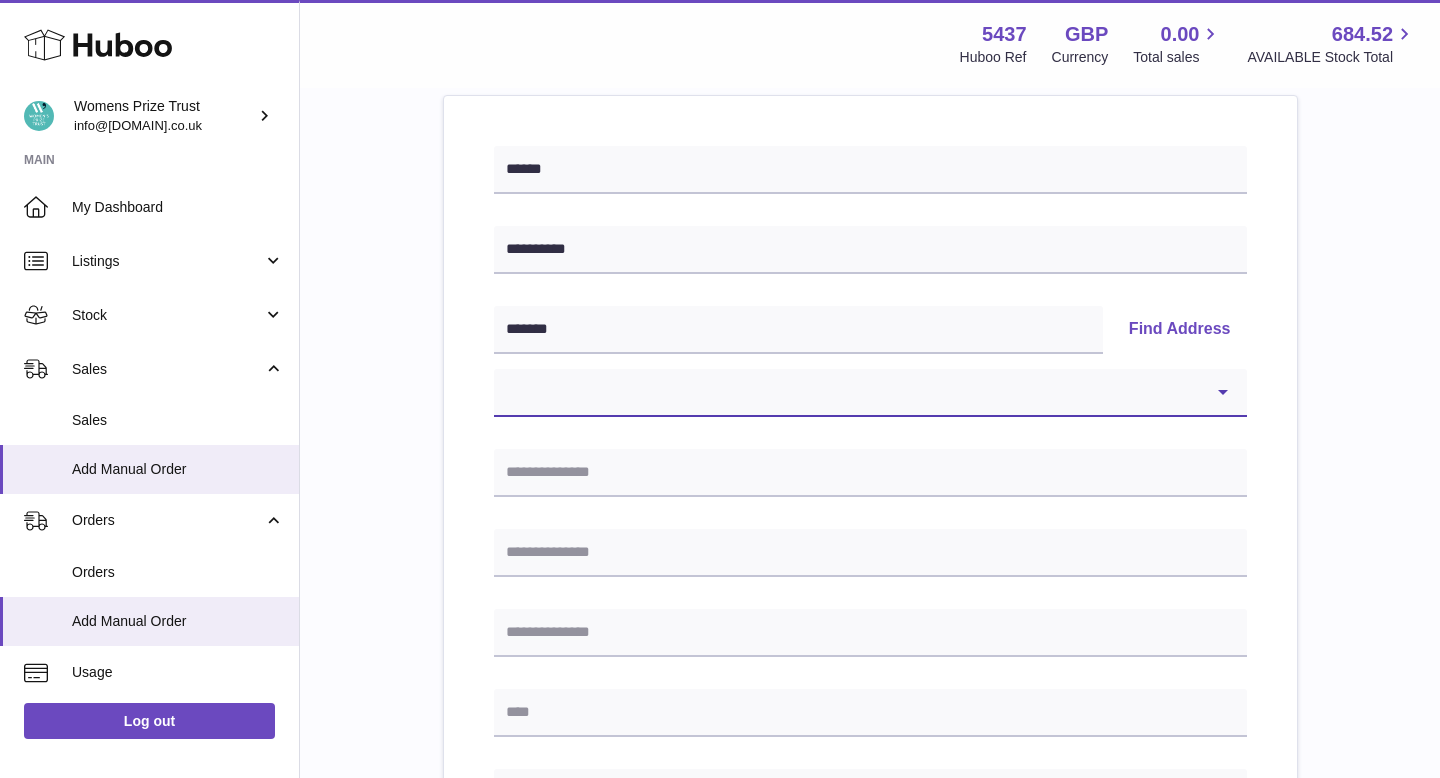 select on "**" 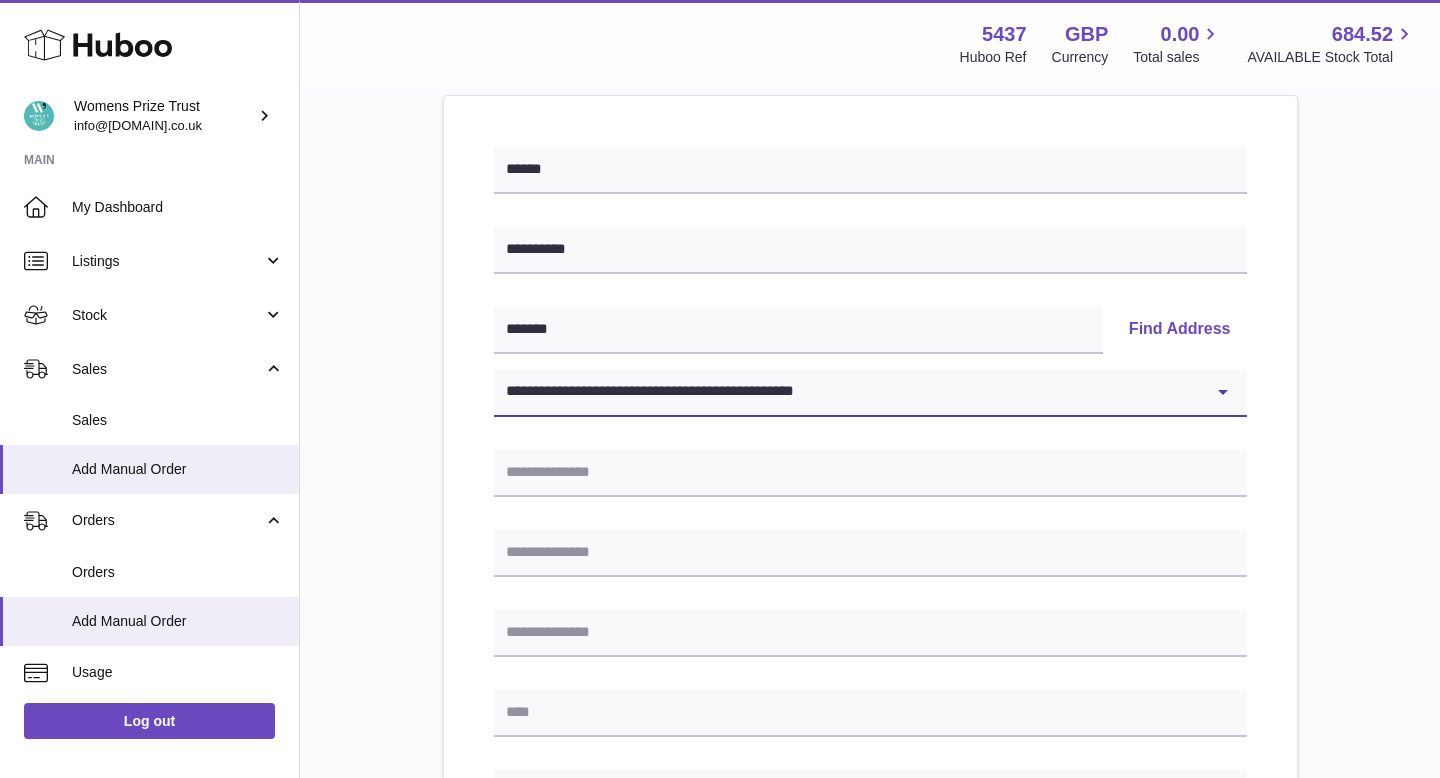 type on "**********" 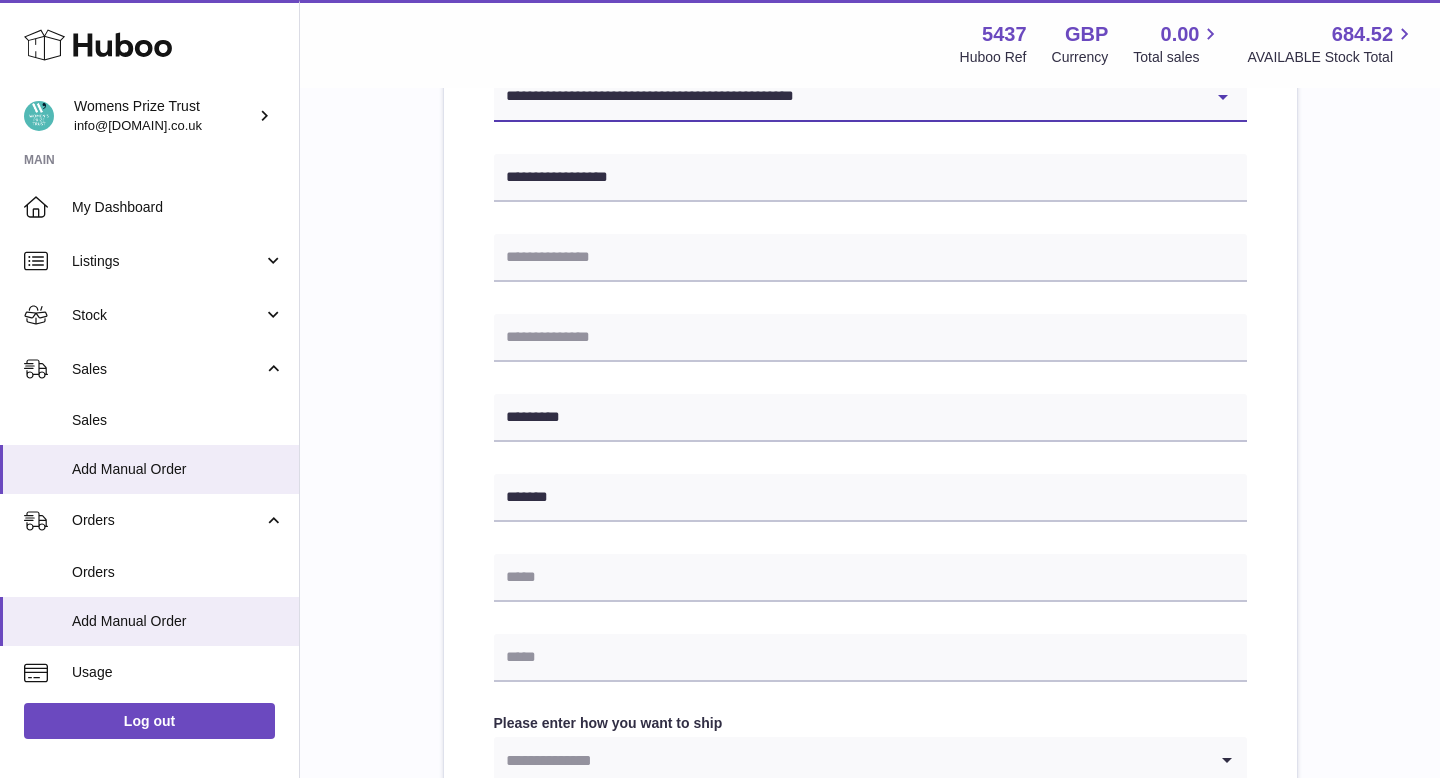 scroll, scrollTop: 551, scrollLeft: 0, axis: vertical 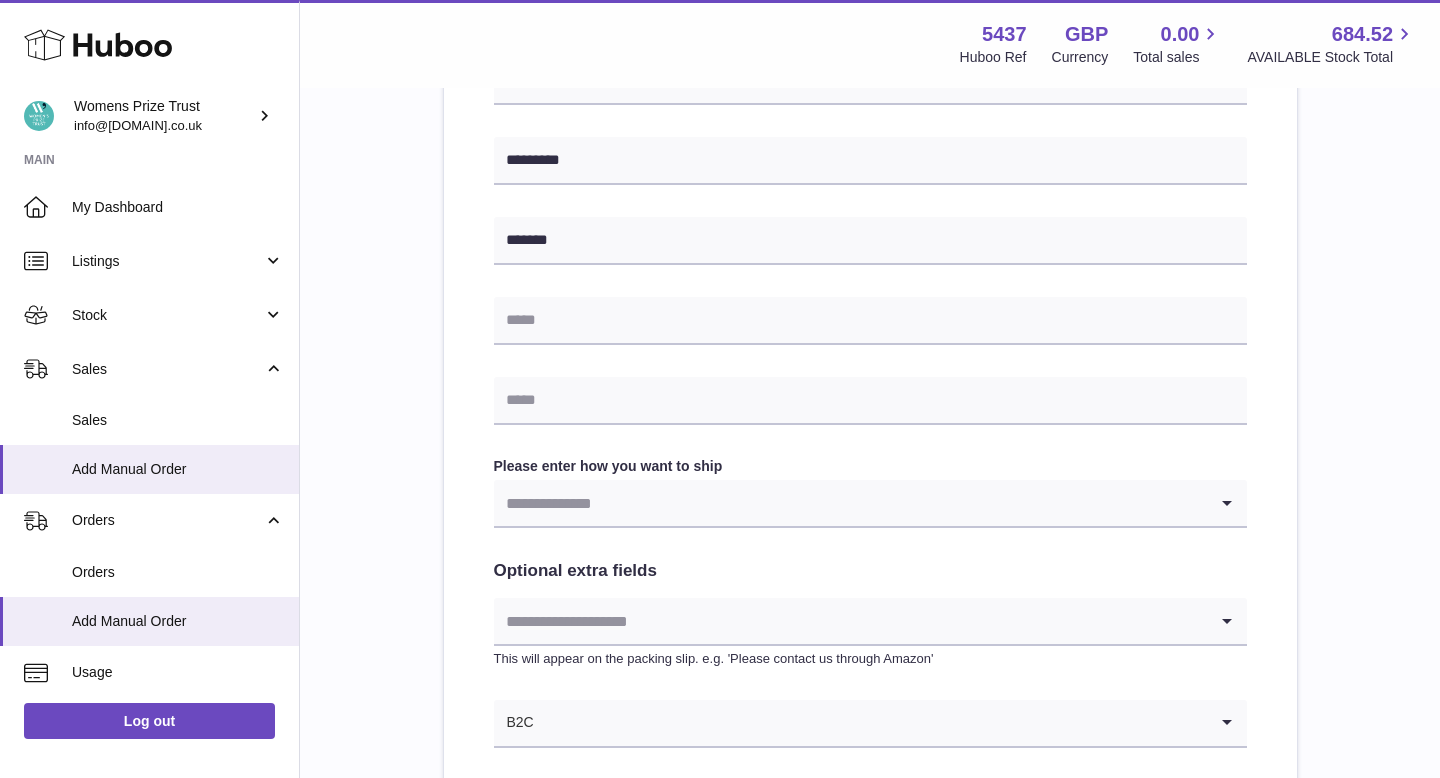 click on "**********" at bounding box center [870, 171] 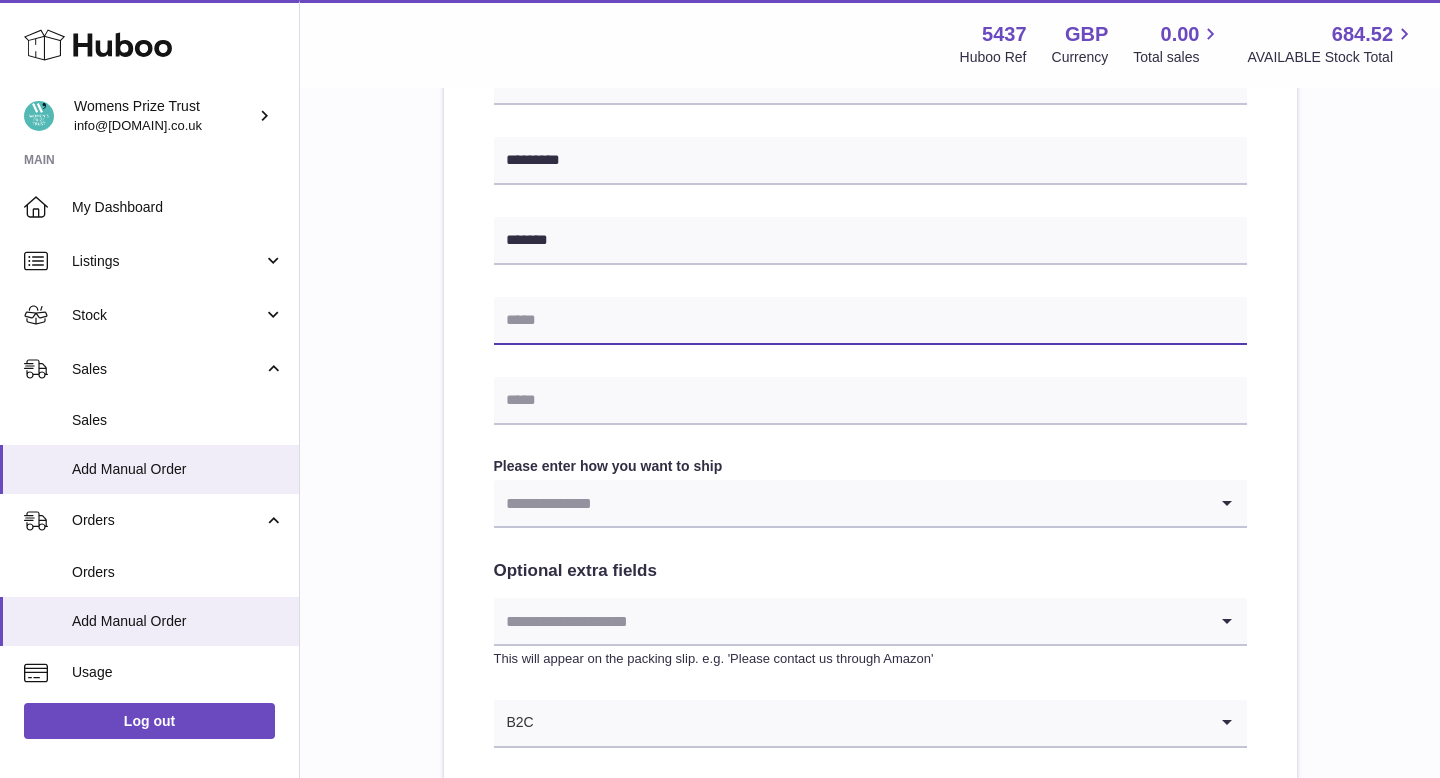 click at bounding box center (870, 321) 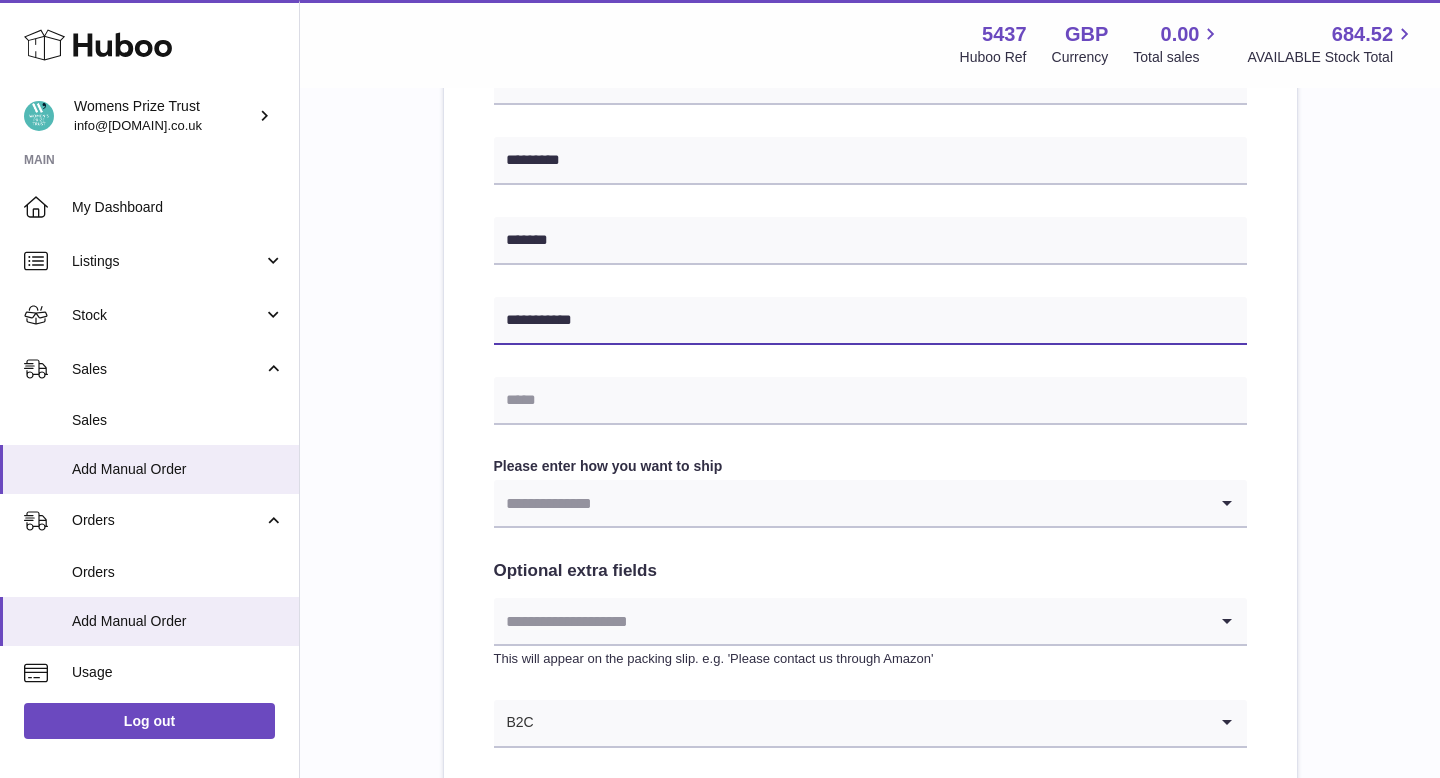type on "**********" 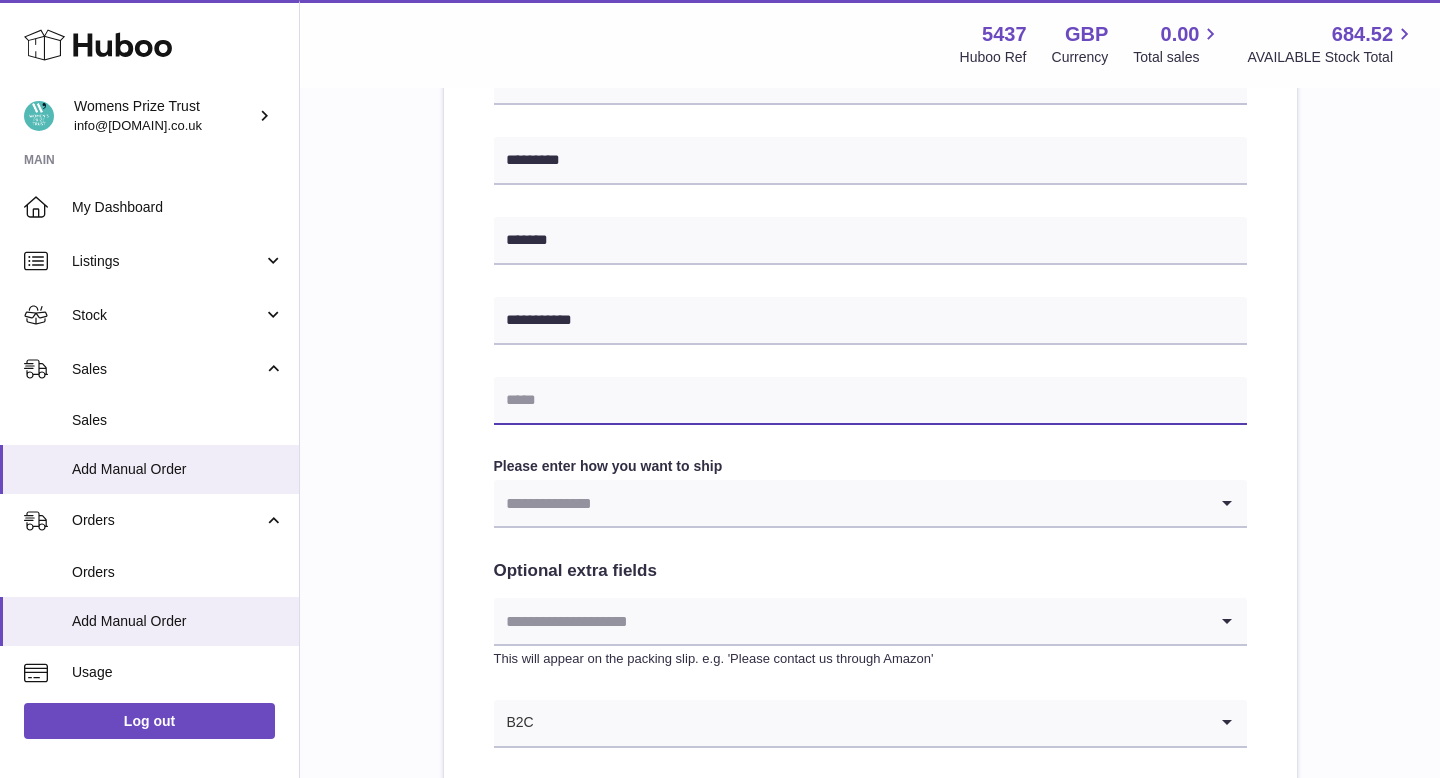 click at bounding box center (870, 401) 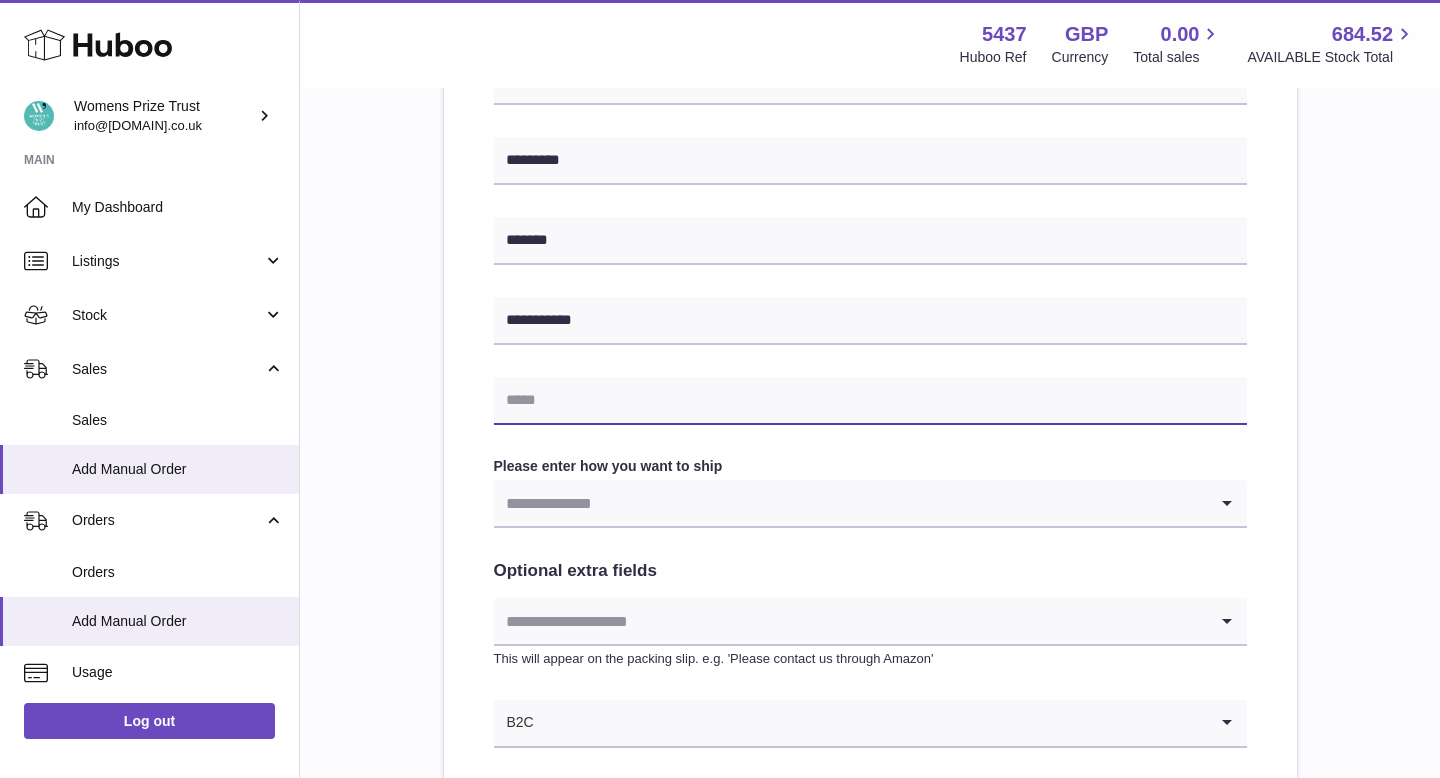 paste on "**********" 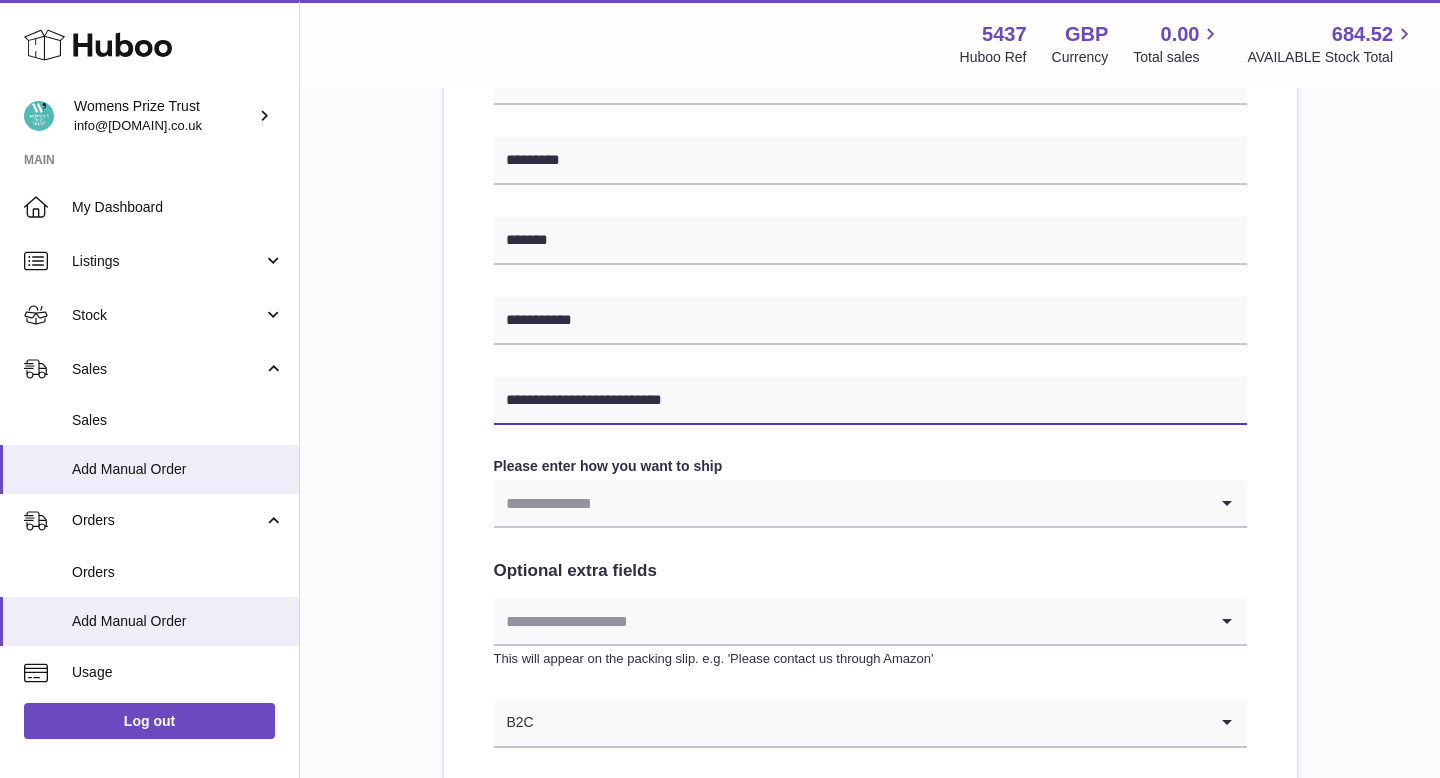 type on "**********" 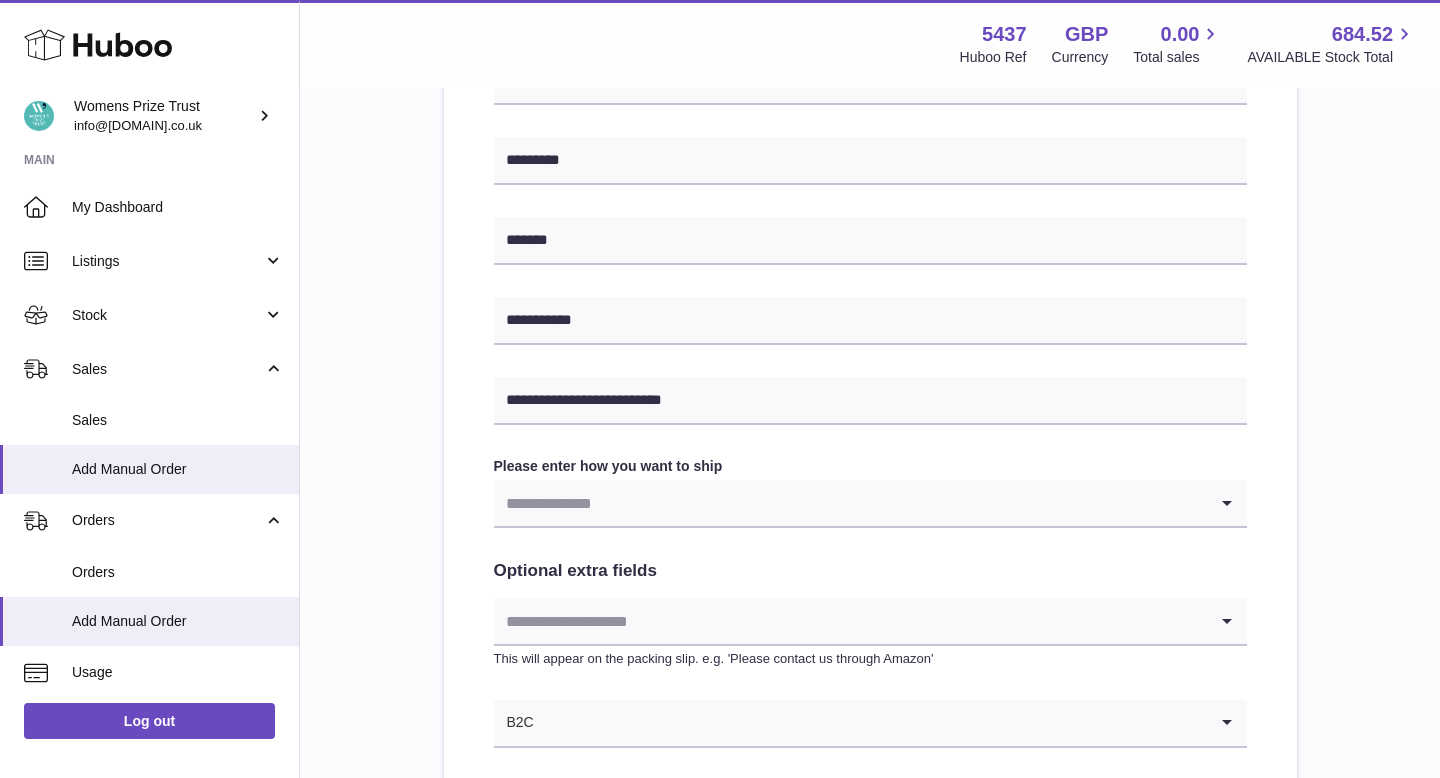 click at bounding box center (850, 503) 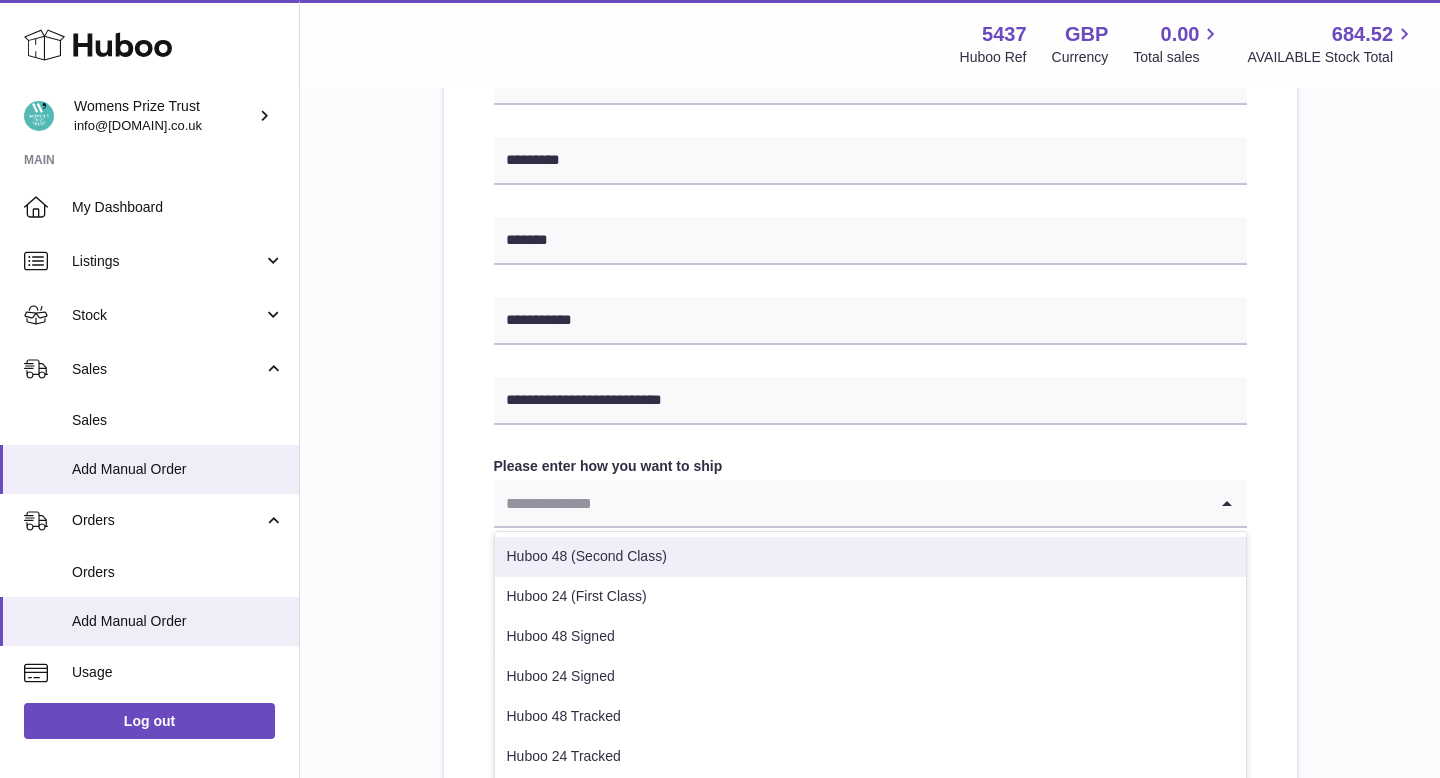 click on "Huboo 48 (Second Class)" at bounding box center (870, 557) 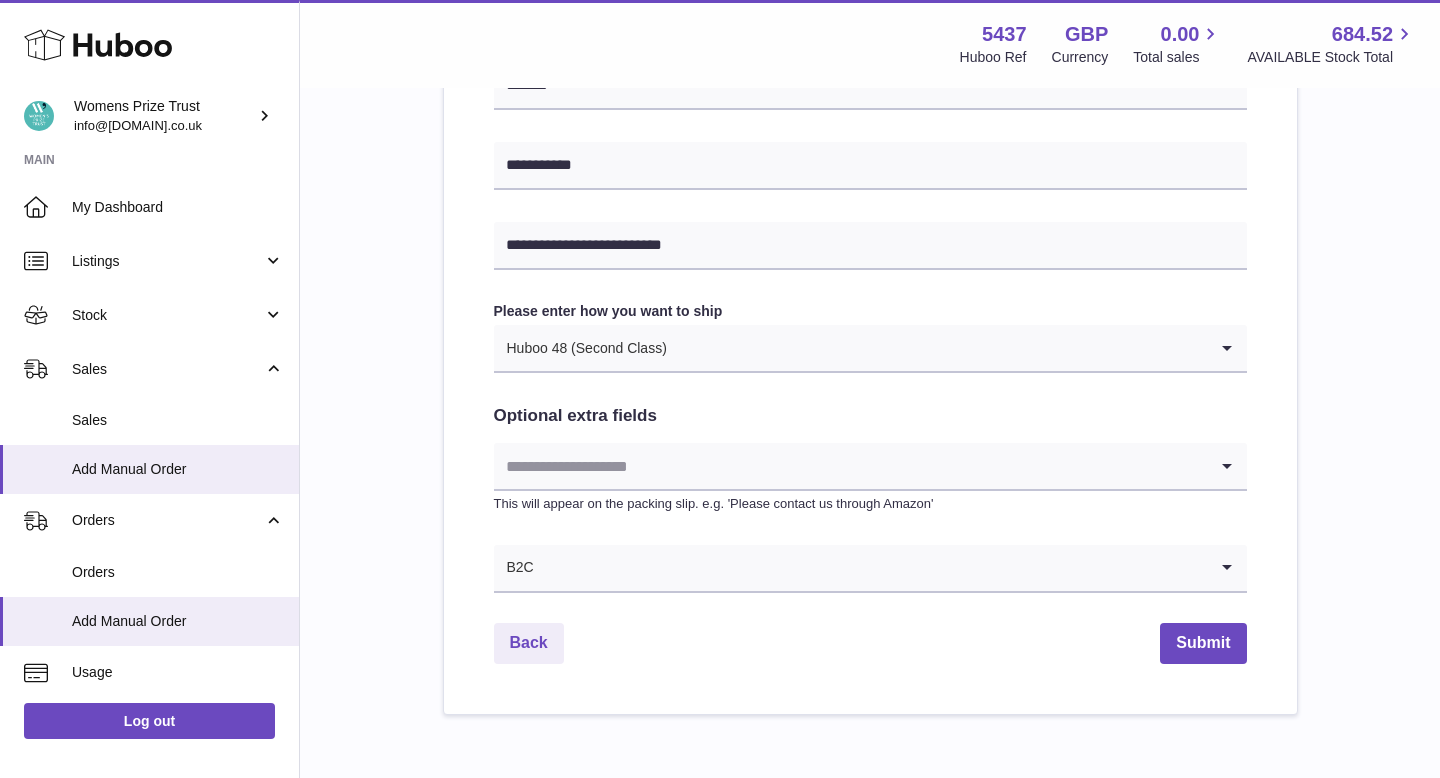 scroll, scrollTop: 1028, scrollLeft: 0, axis: vertical 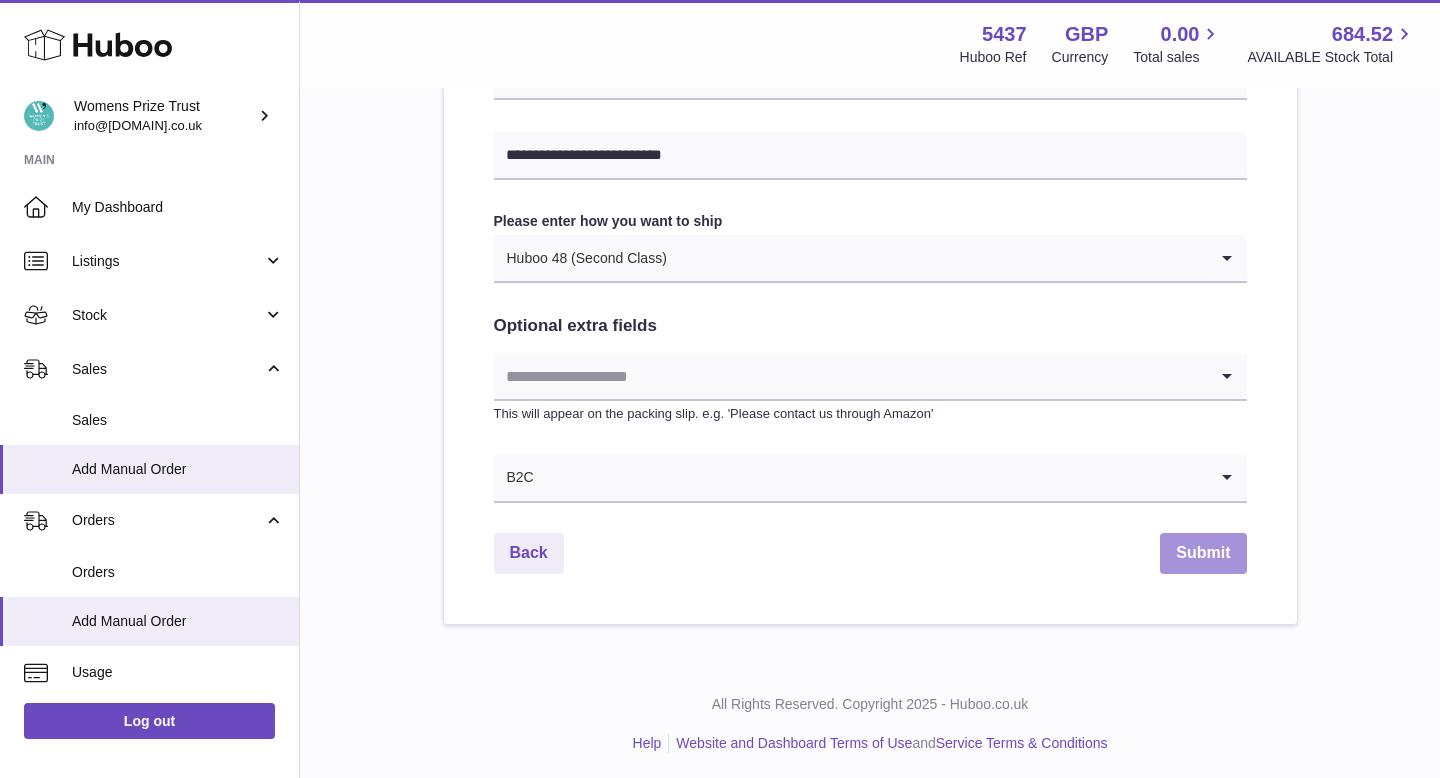 click on "Submit" at bounding box center (1203, 553) 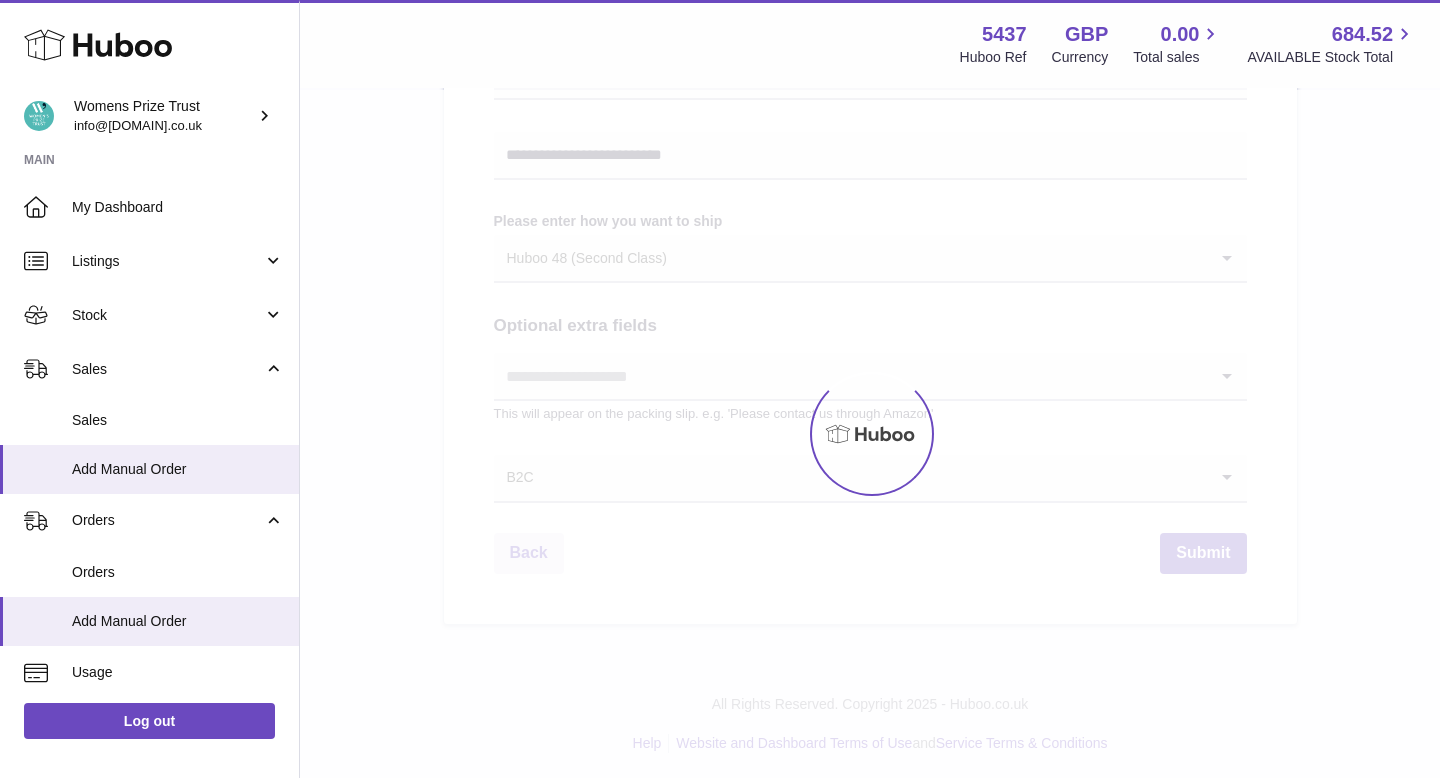 scroll, scrollTop: 0, scrollLeft: 0, axis: both 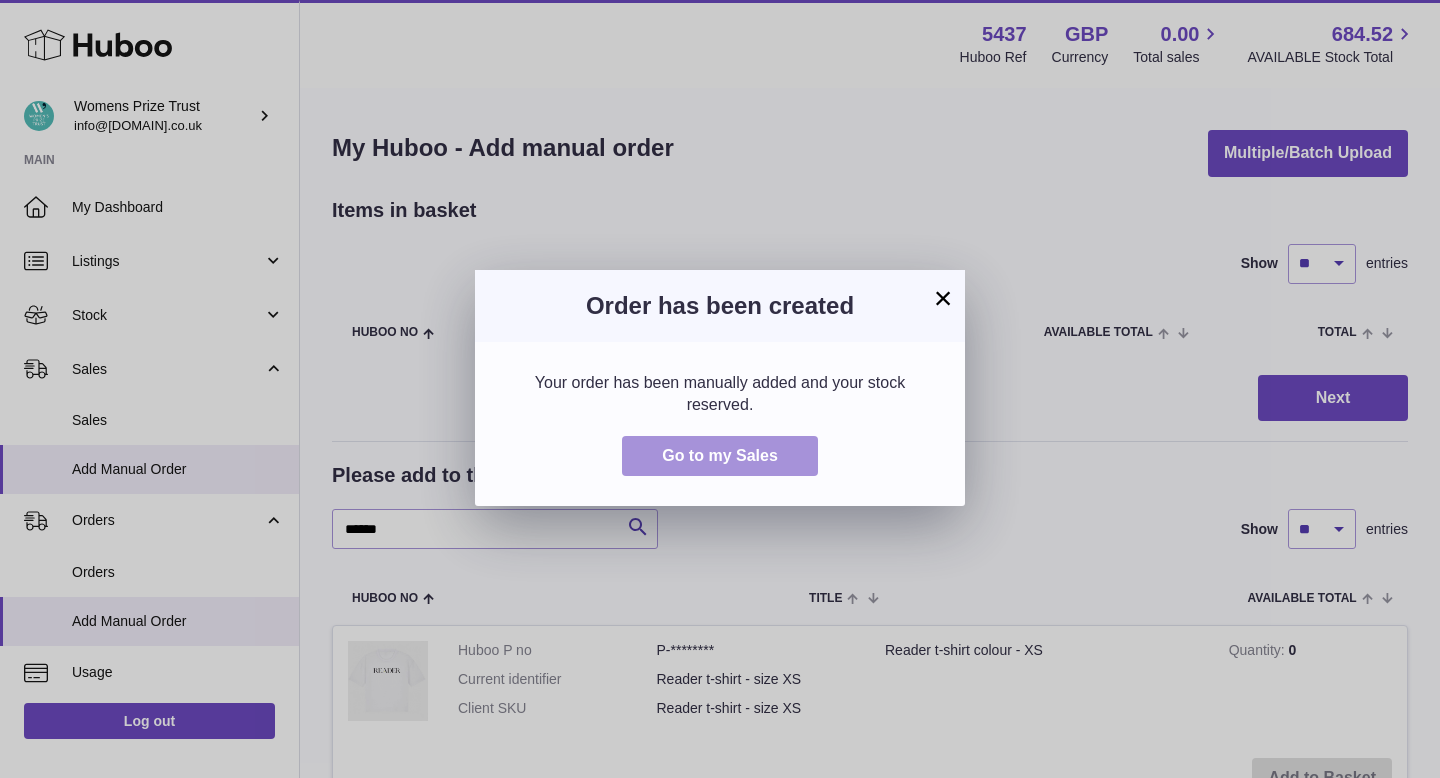 click on "Go to my Sales" at bounding box center [720, 455] 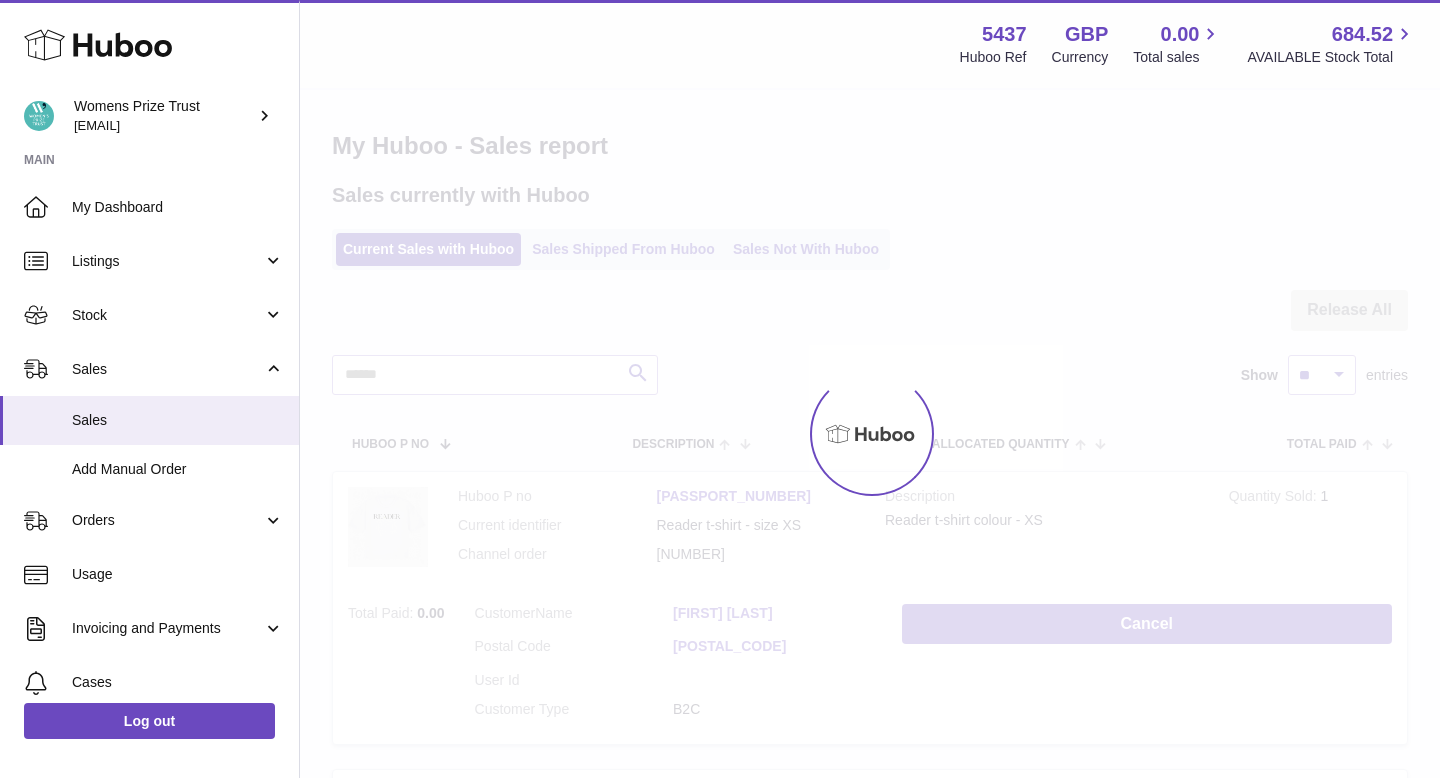 scroll, scrollTop: 0, scrollLeft: 0, axis: both 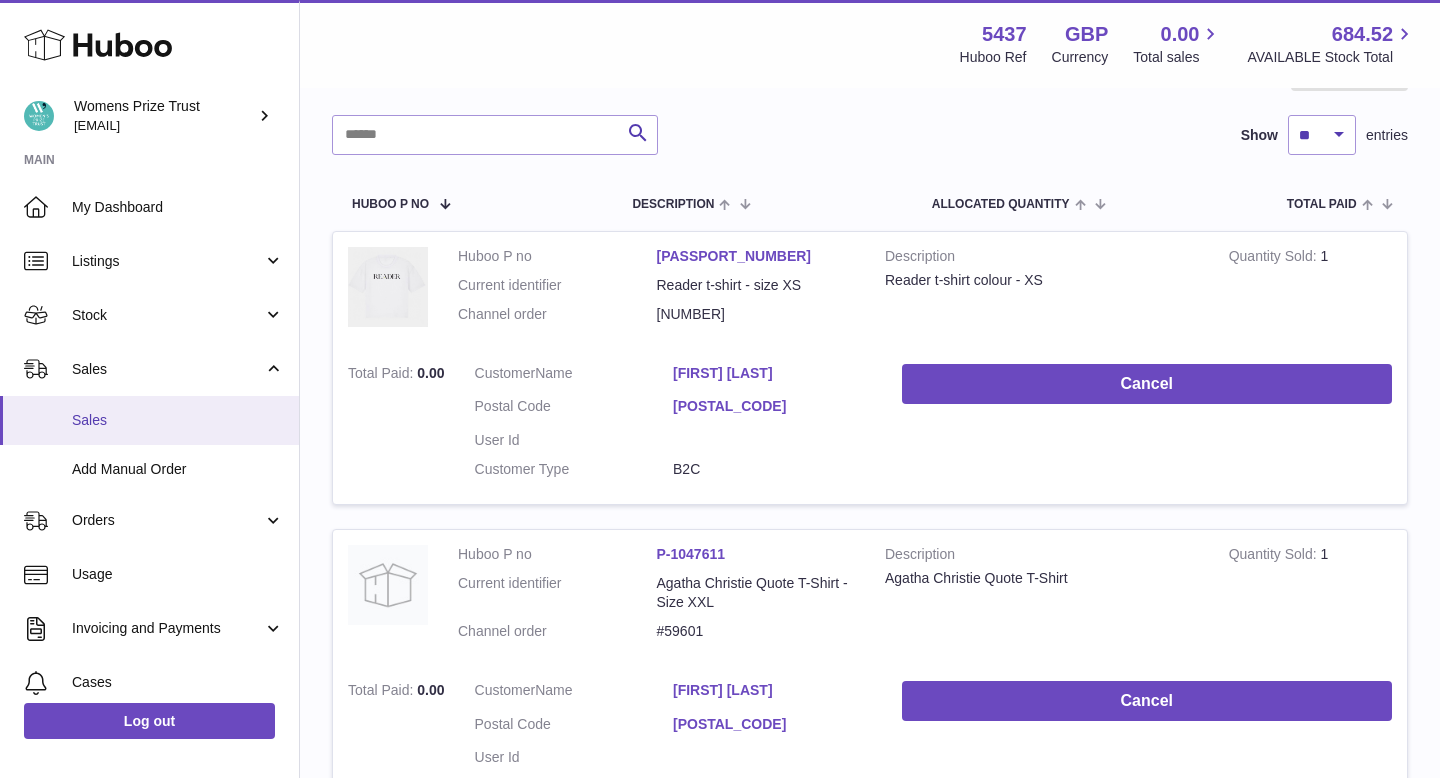 click on "Sales" at bounding box center [149, 420] 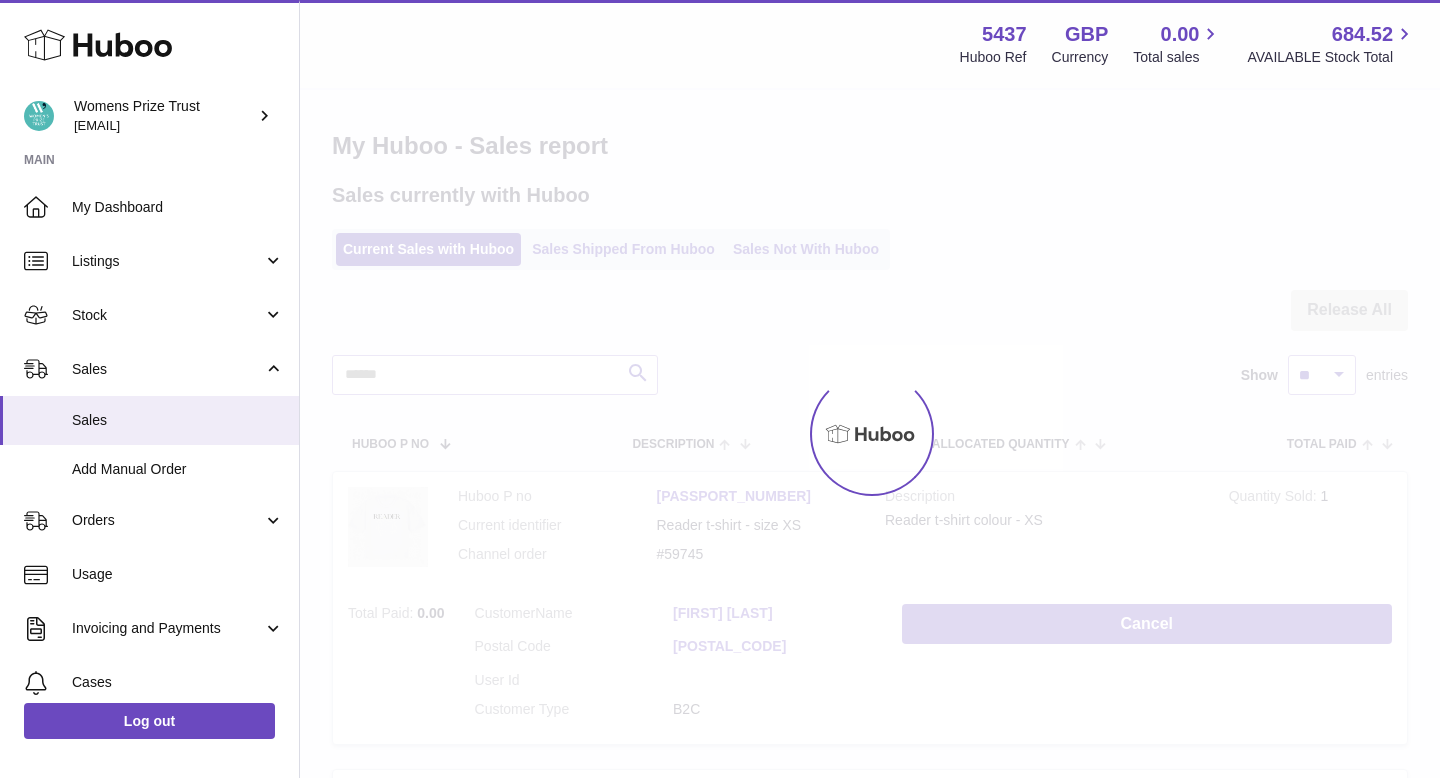 scroll, scrollTop: 0, scrollLeft: 0, axis: both 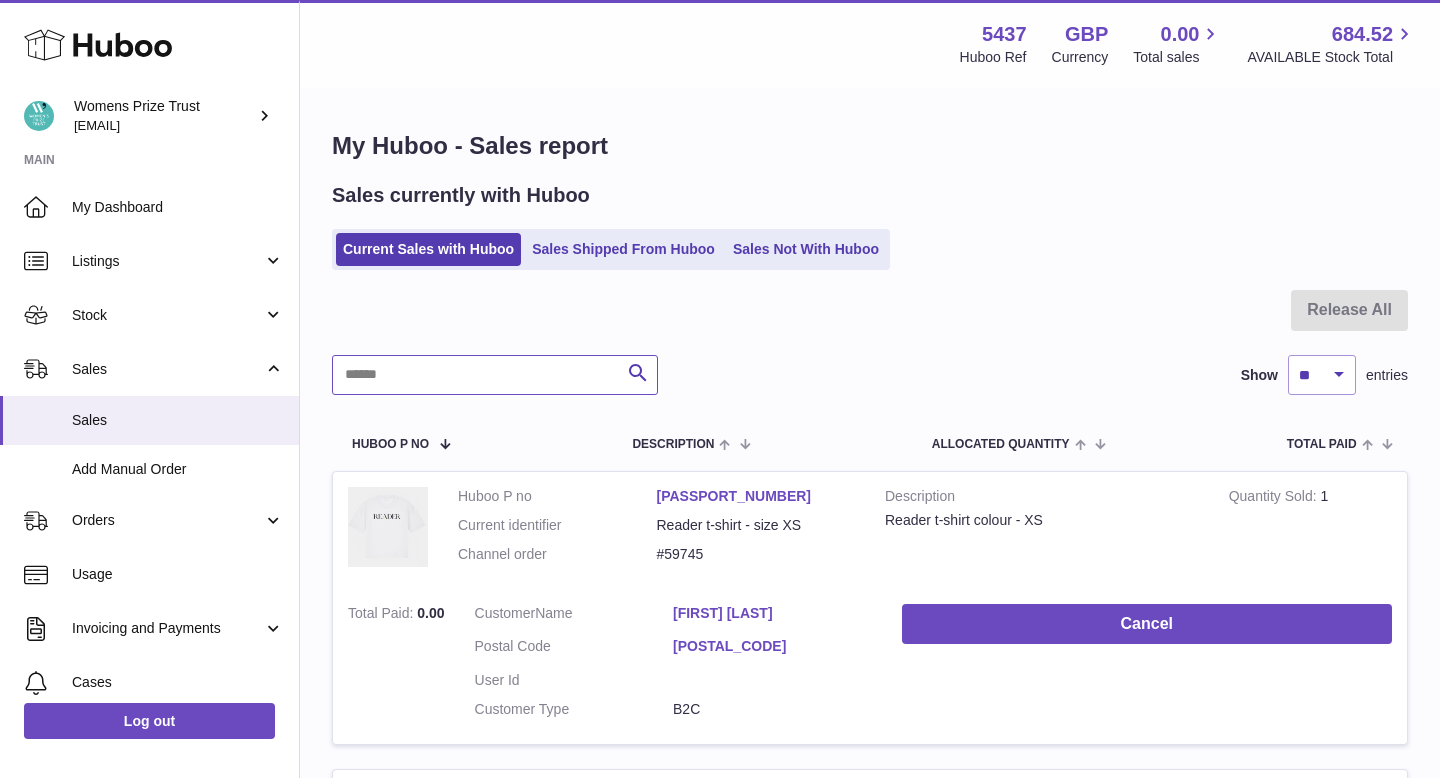 click at bounding box center (495, 375) 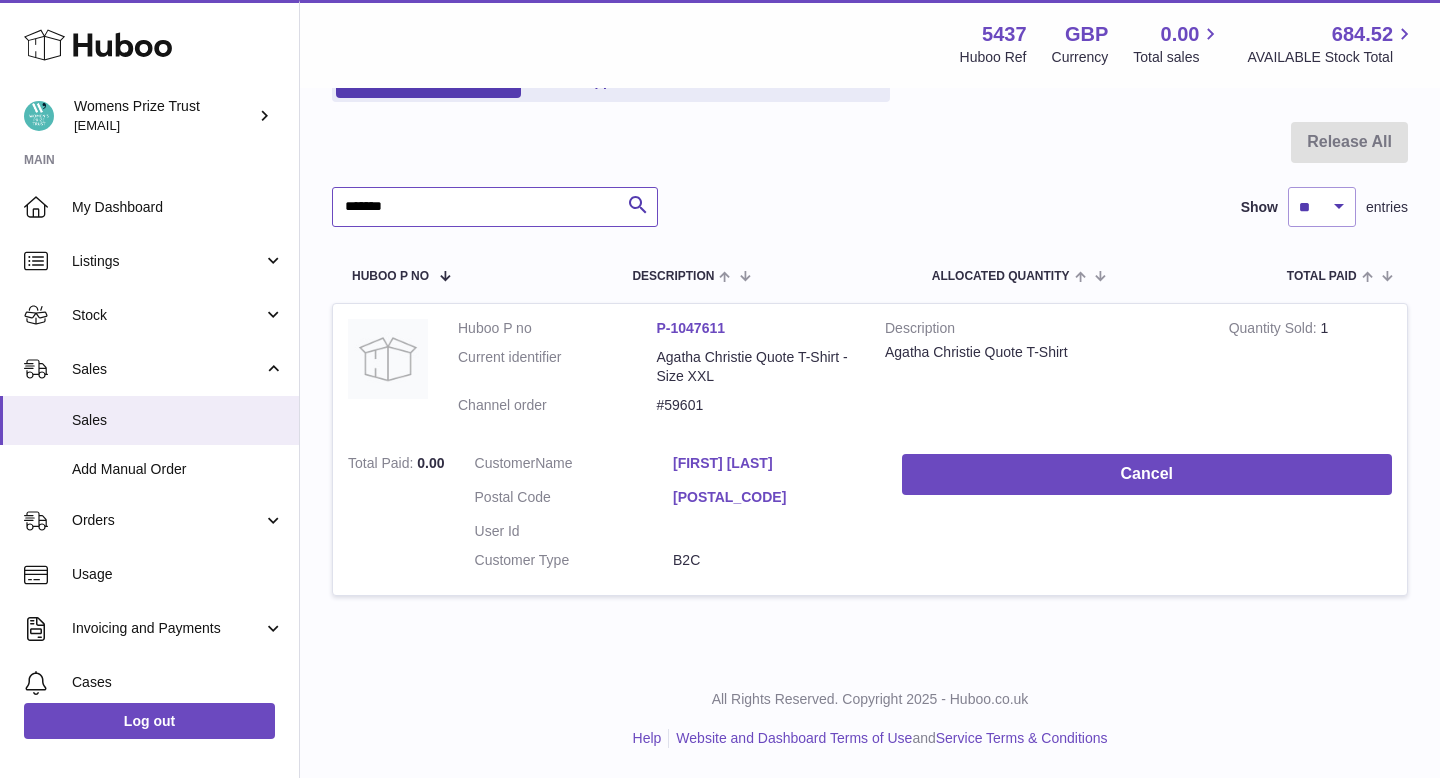 scroll, scrollTop: 152, scrollLeft: 0, axis: vertical 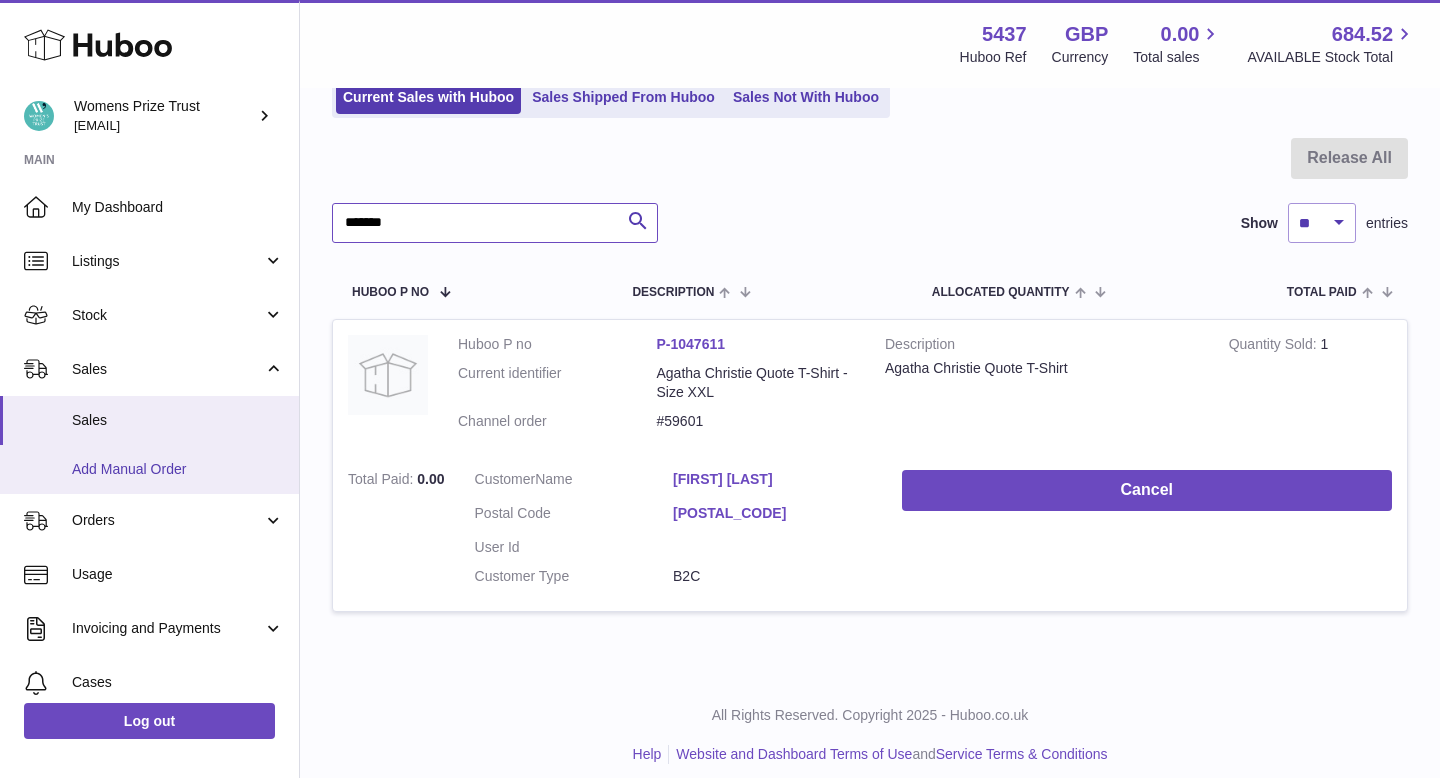 type on "******" 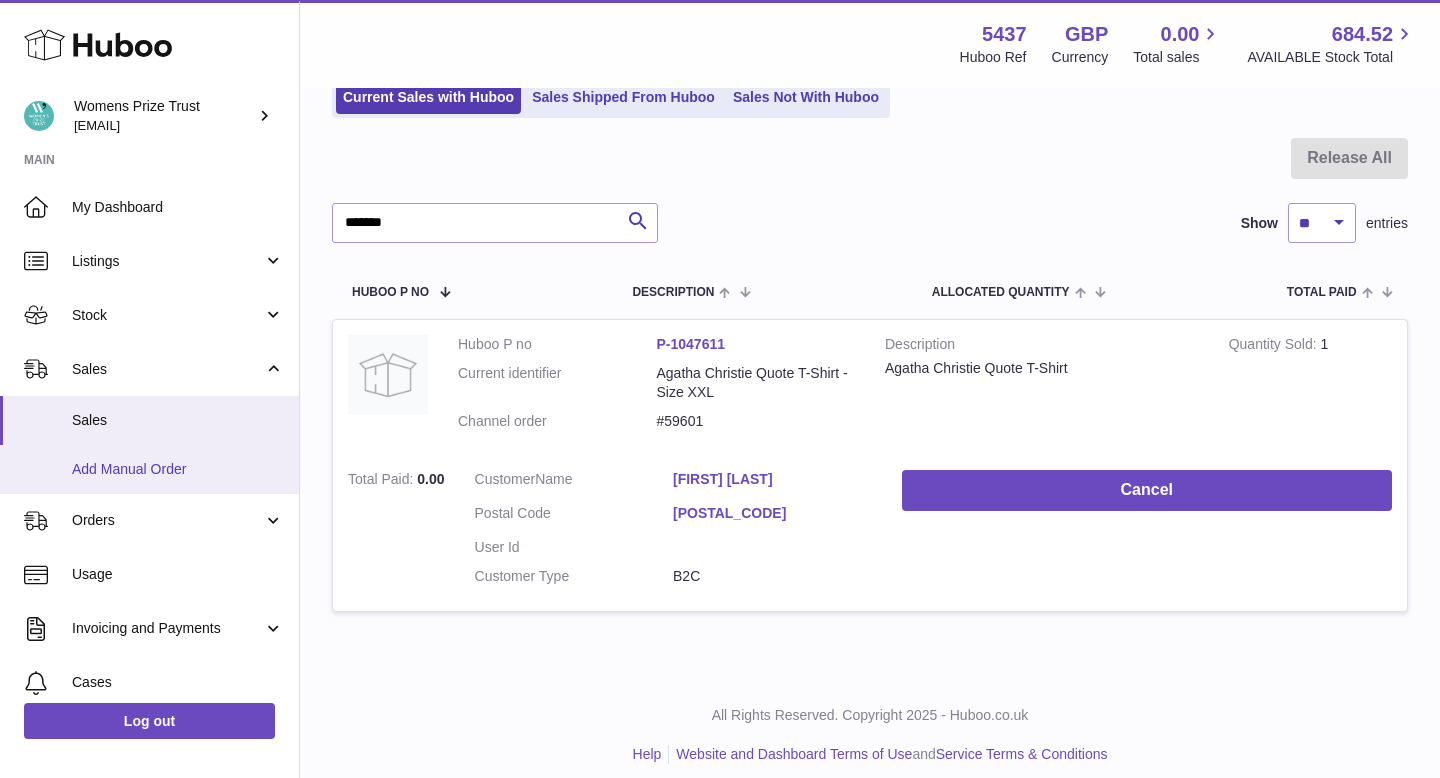 click on "Add Manual Order" at bounding box center (149, 469) 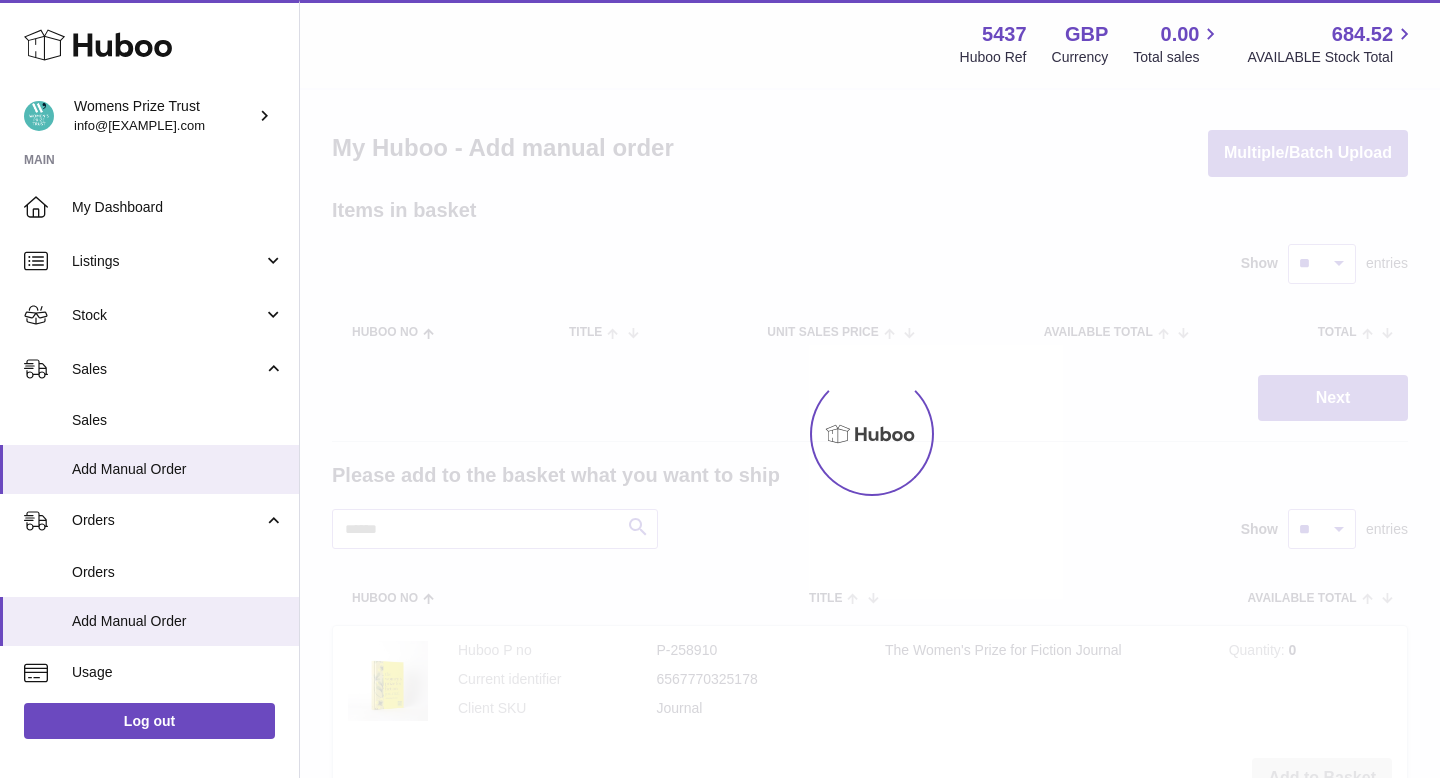 scroll, scrollTop: 0, scrollLeft: 0, axis: both 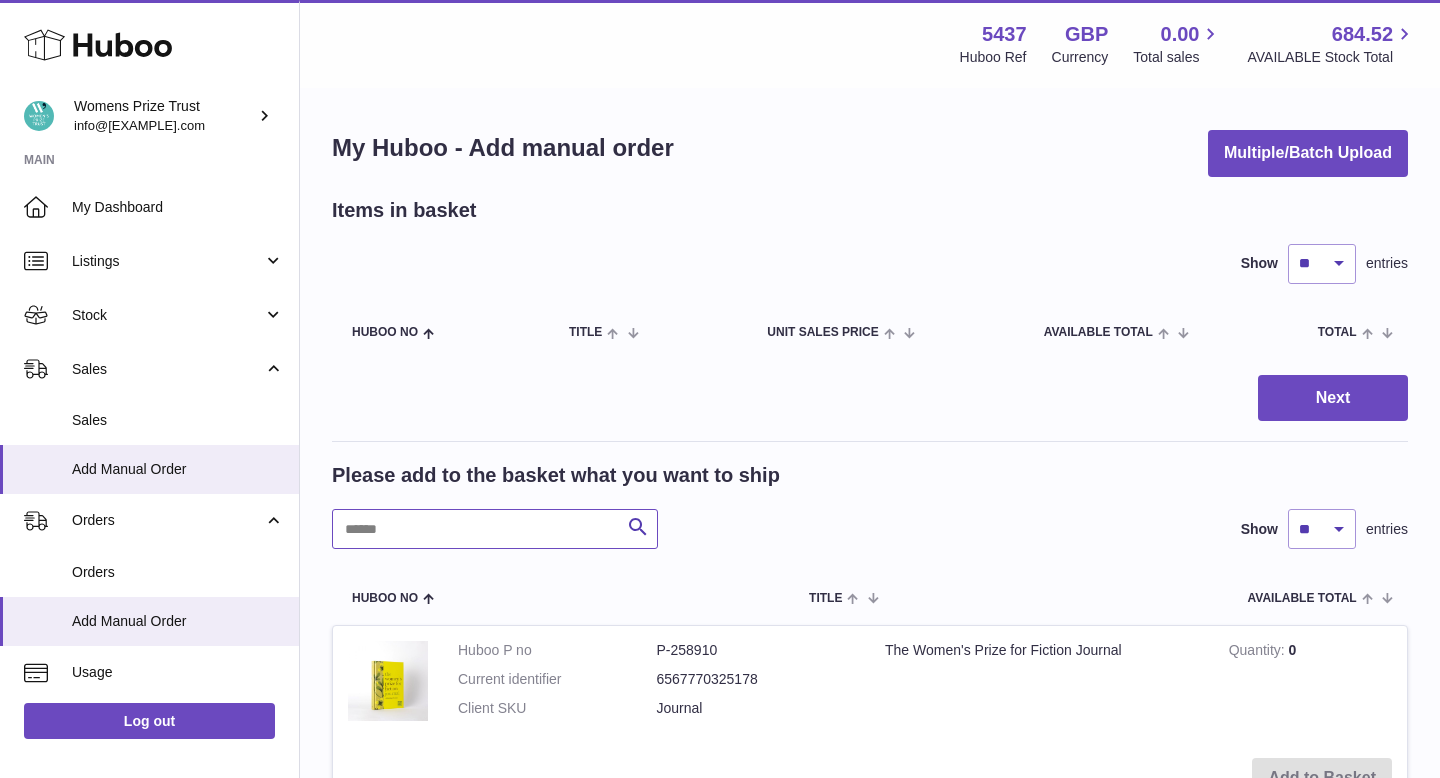 click at bounding box center (495, 529) 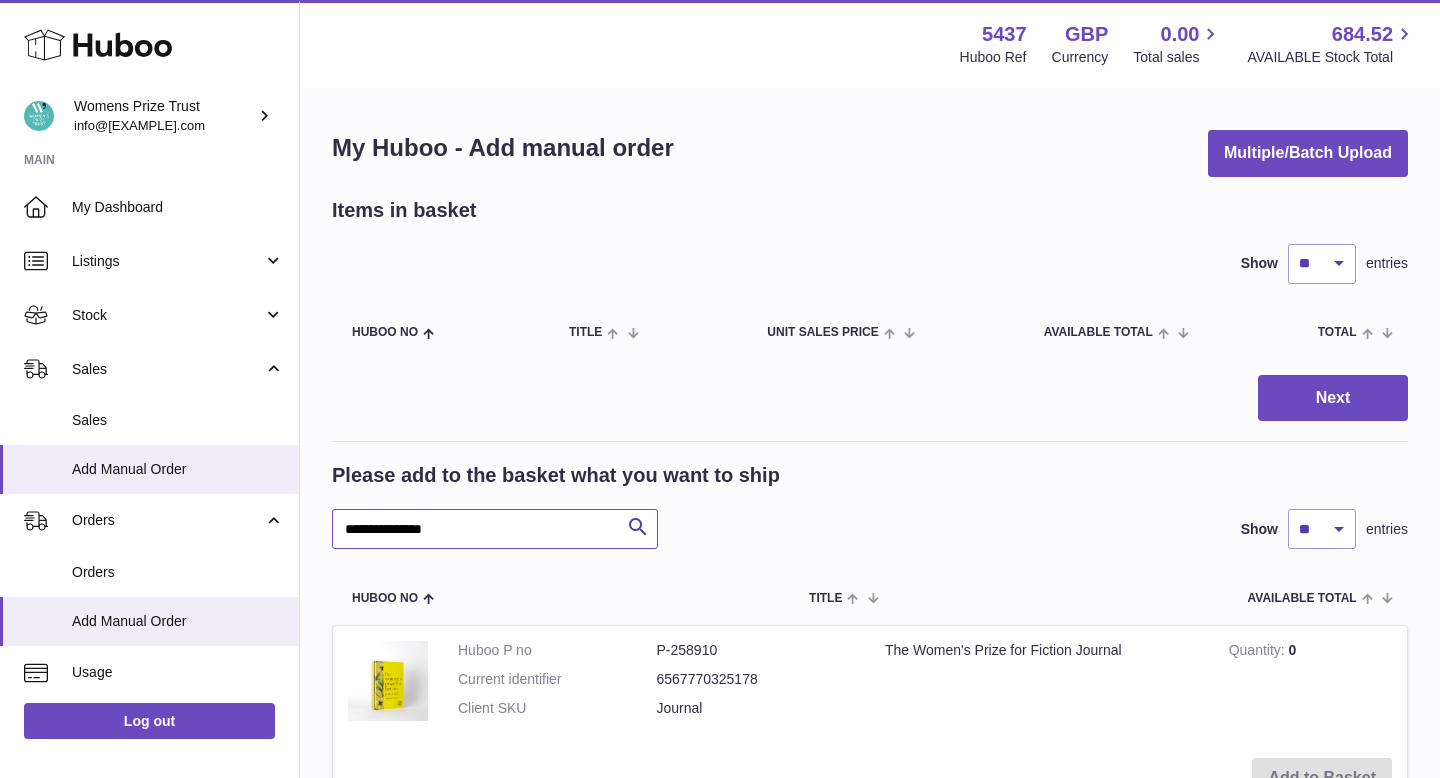 type on "**********" 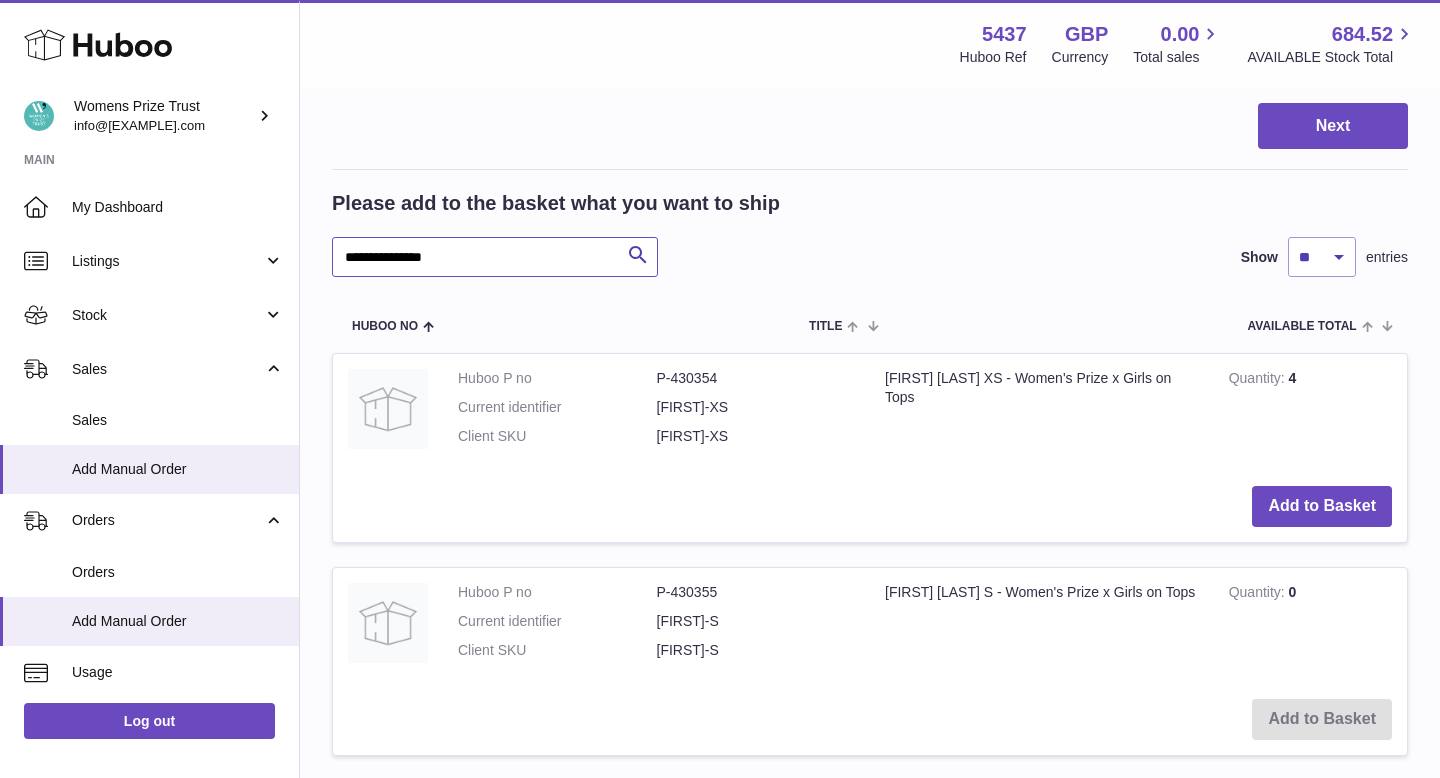 scroll, scrollTop: 309, scrollLeft: 0, axis: vertical 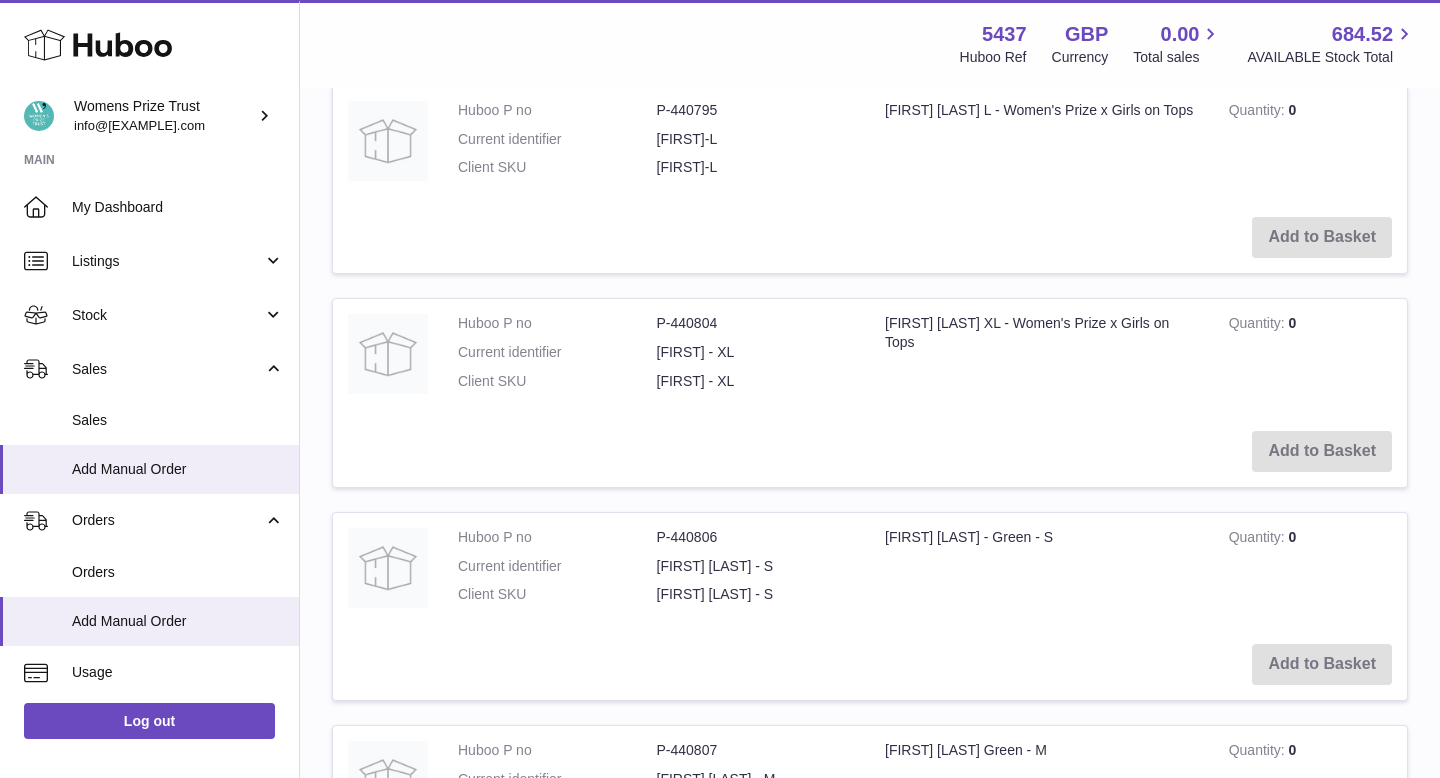 click on "Huboo P no   P-440804   Current identifier   Agatha - XL     Client SKU   Agatha - XL" at bounding box center [656, 357] 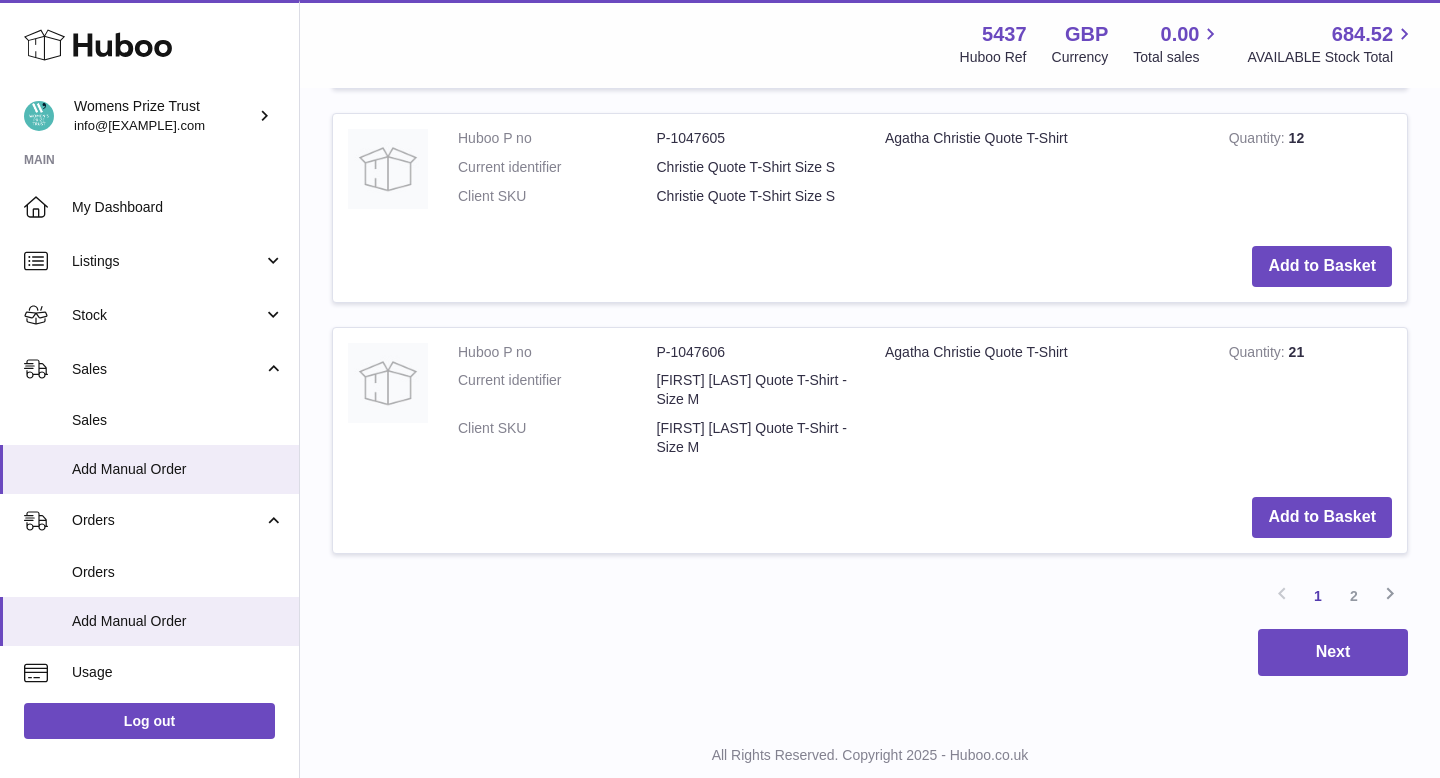 scroll, scrollTop: 2179, scrollLeft: 0, axis: vertical 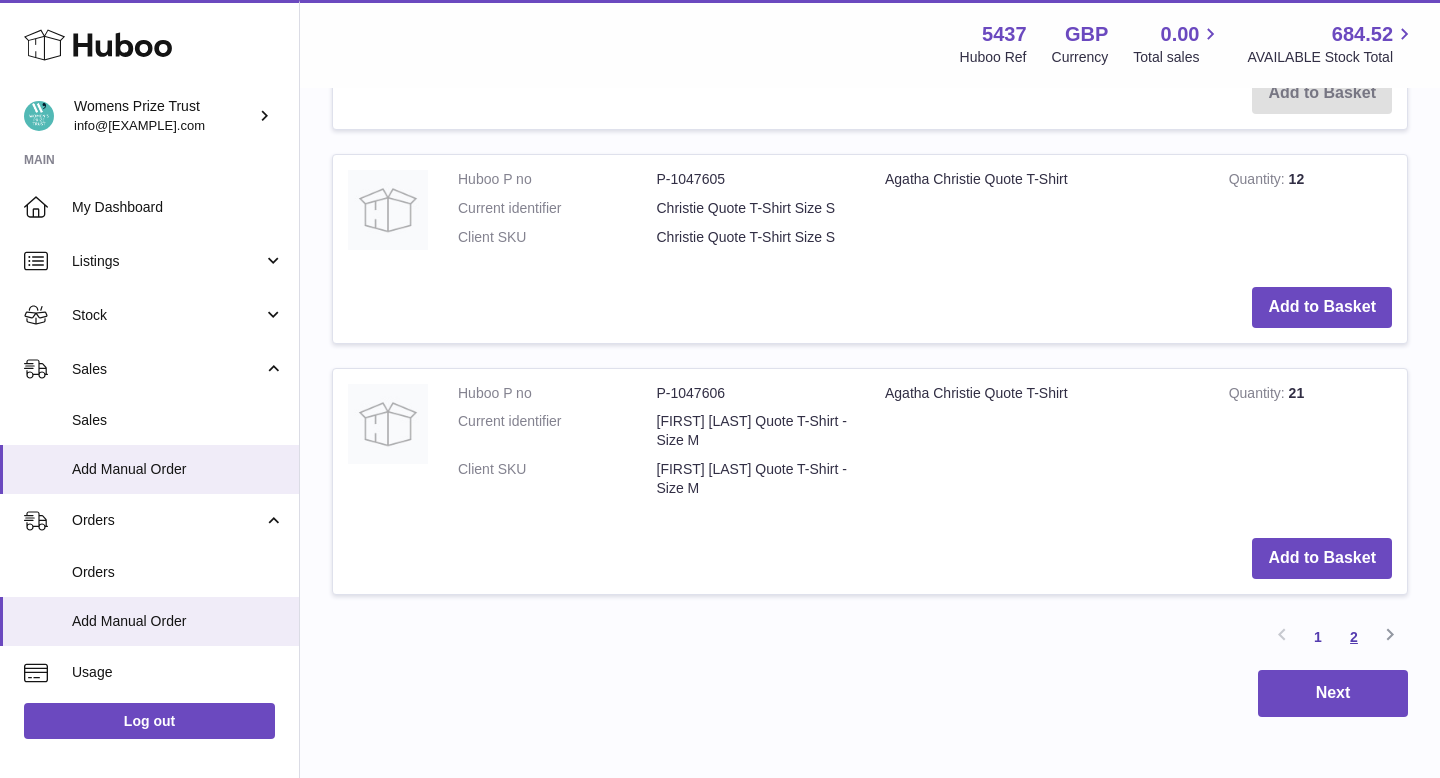 click on "2" at bounding box center [1354, 637] 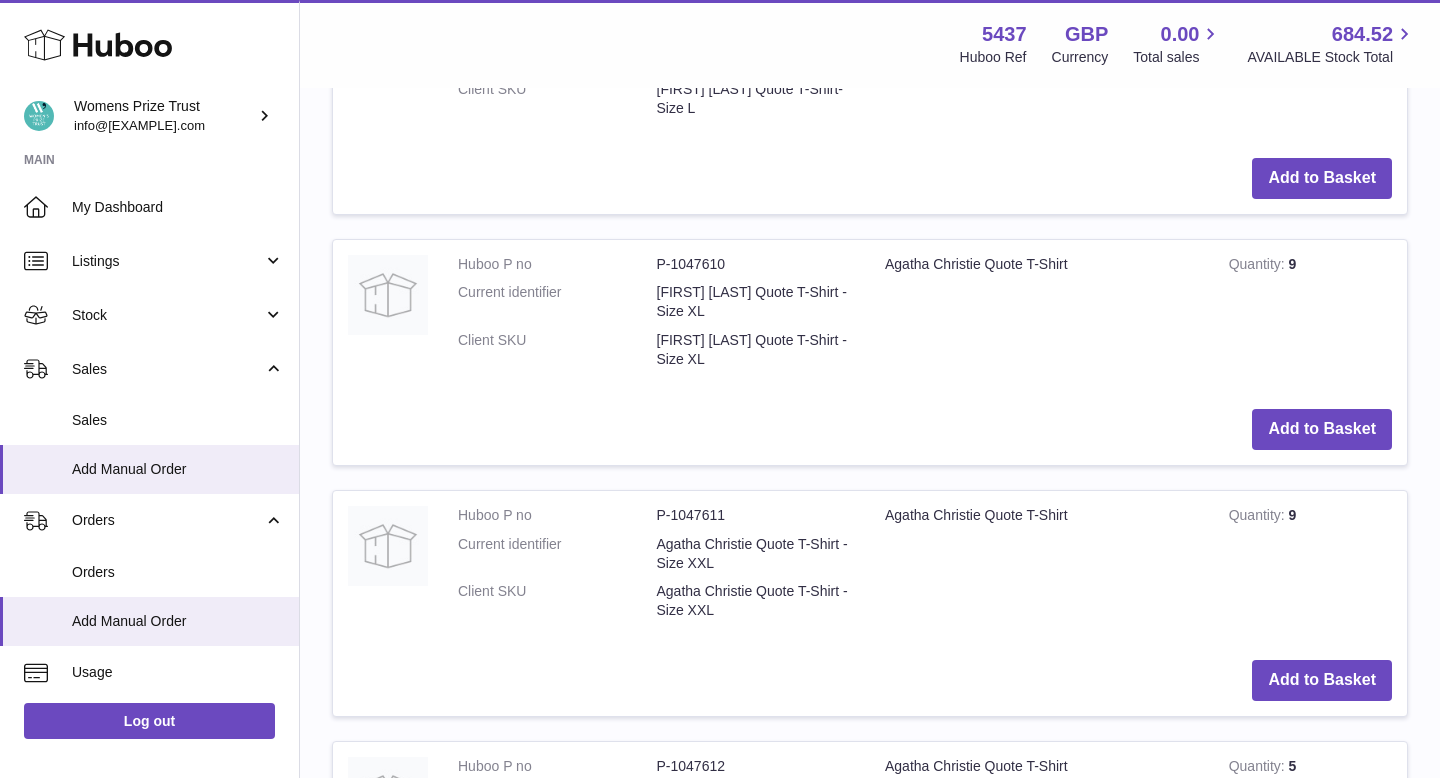 scroll, scrollTop: 642, scrollLeft: 0, axis: vertical 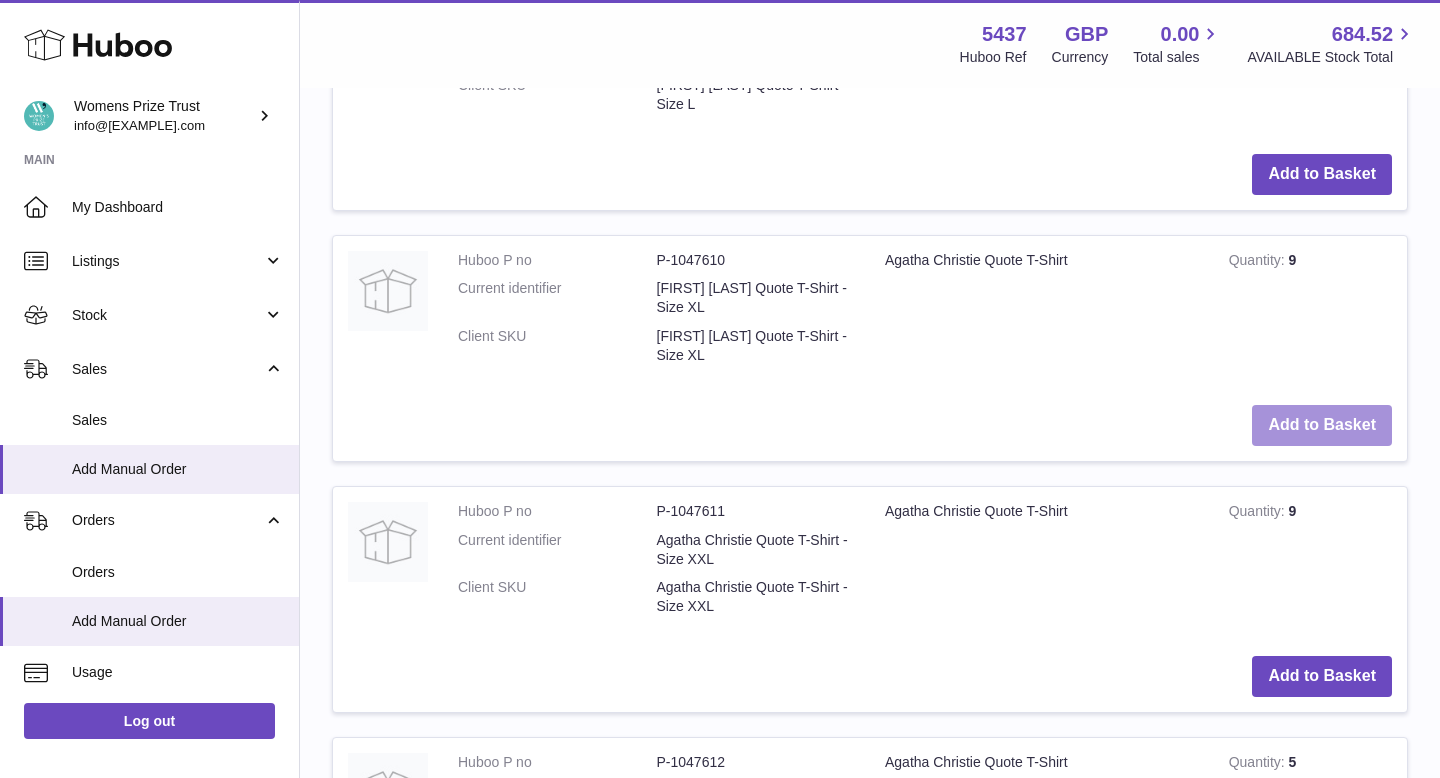 click on "Add to Basket" at bounding box center [1322, 425] 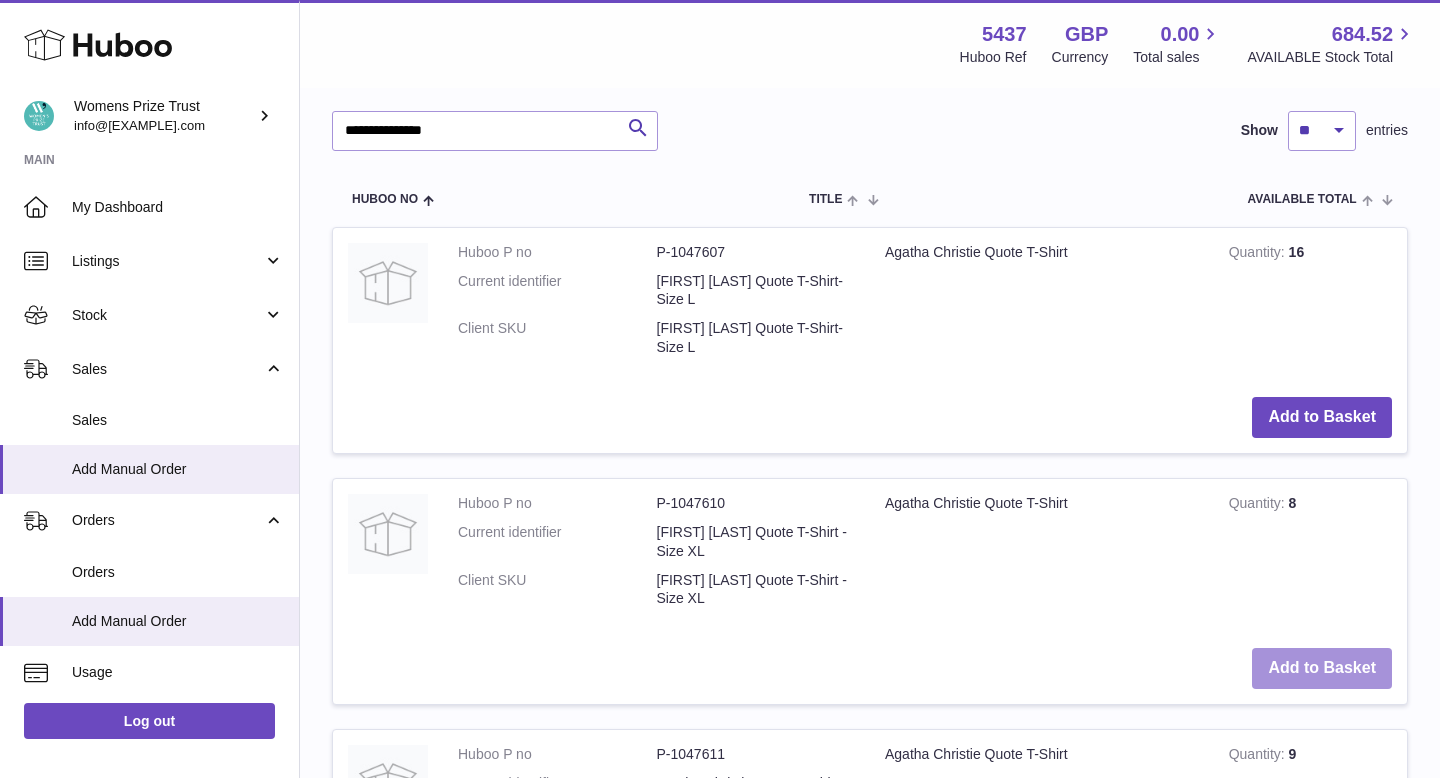 scroll, scrollTop: 885, scrollLeft: 0, axis: vertical 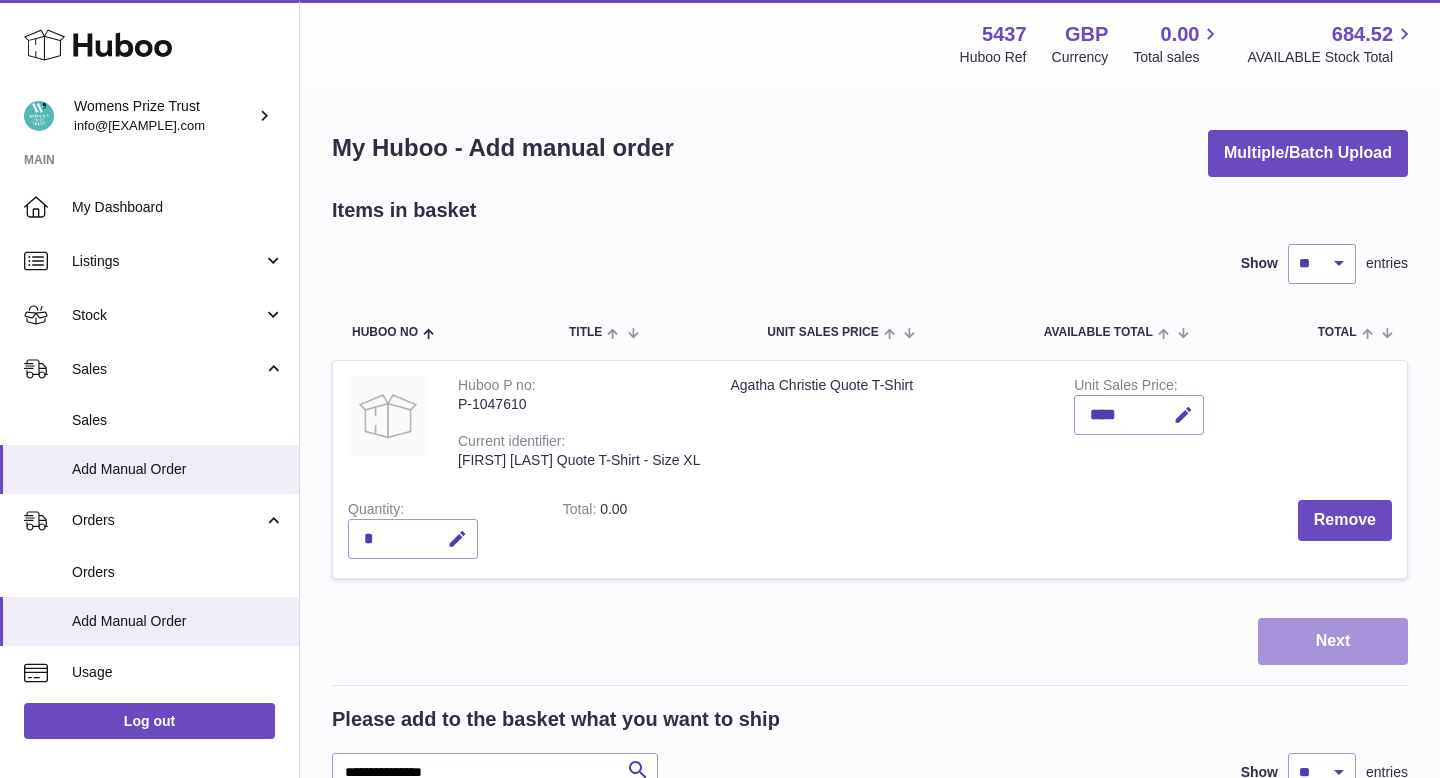 click on "Next" at bounding box center [1333, 641] 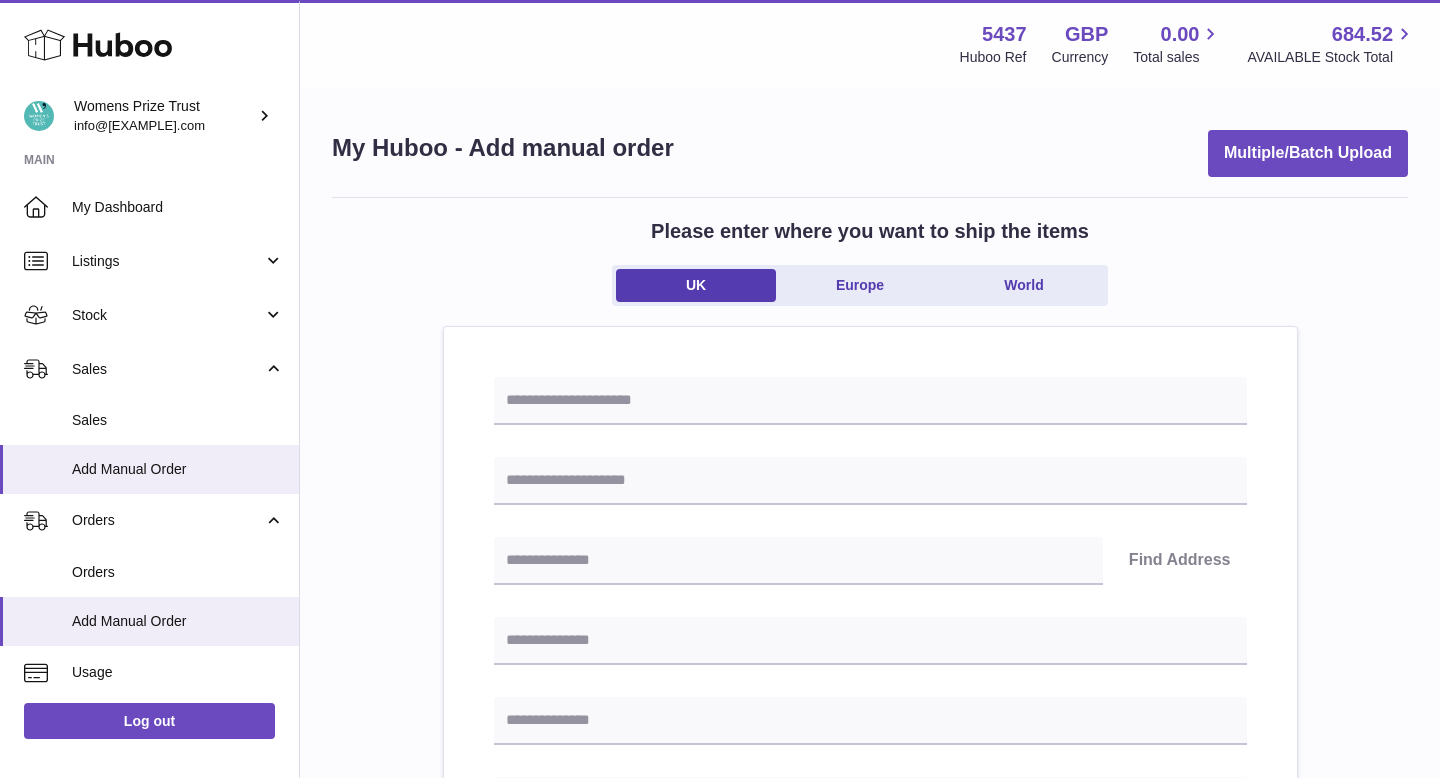 click on "Please enter where you want to ship the items
UK
Europe
World" at bounding box center (870, 272) 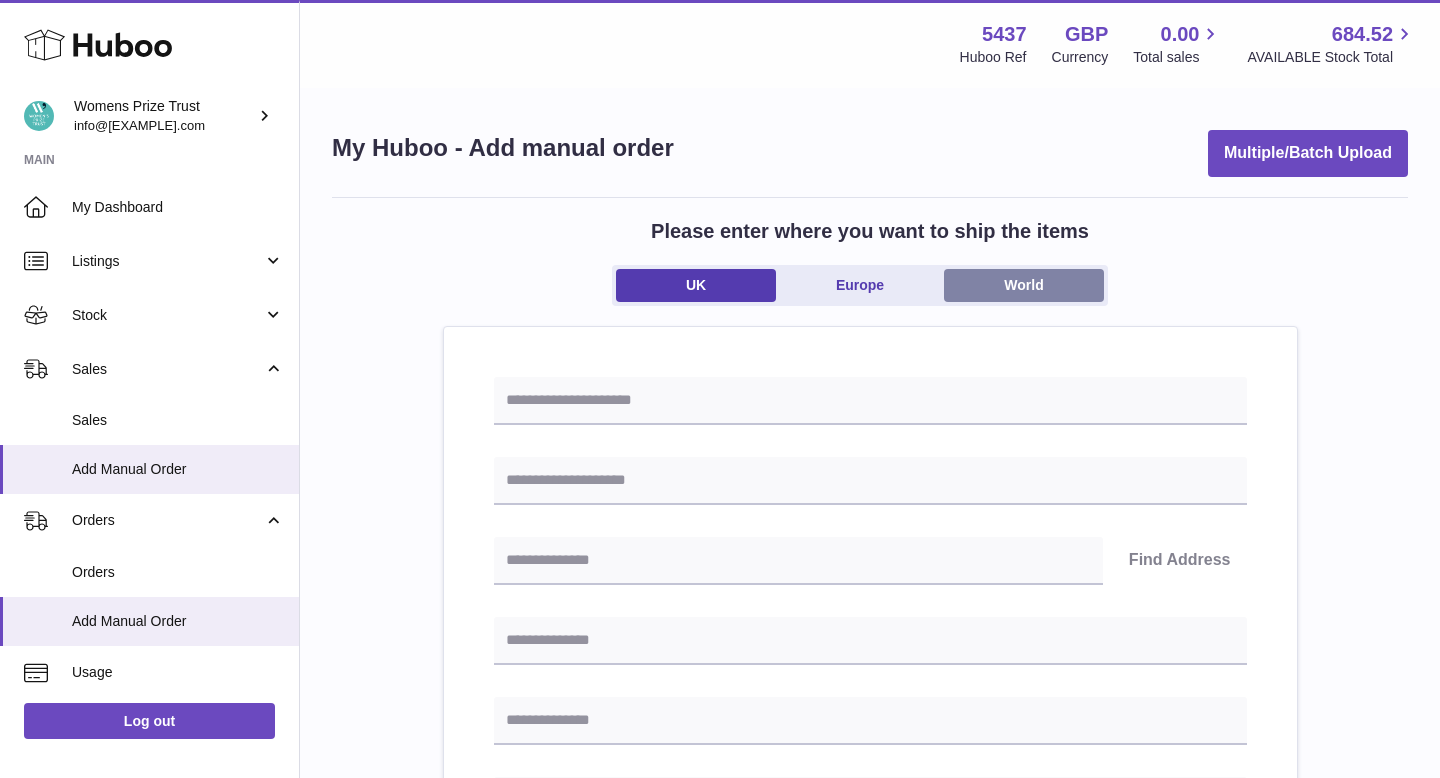 click on "World" at bounding box center (1024, 285) 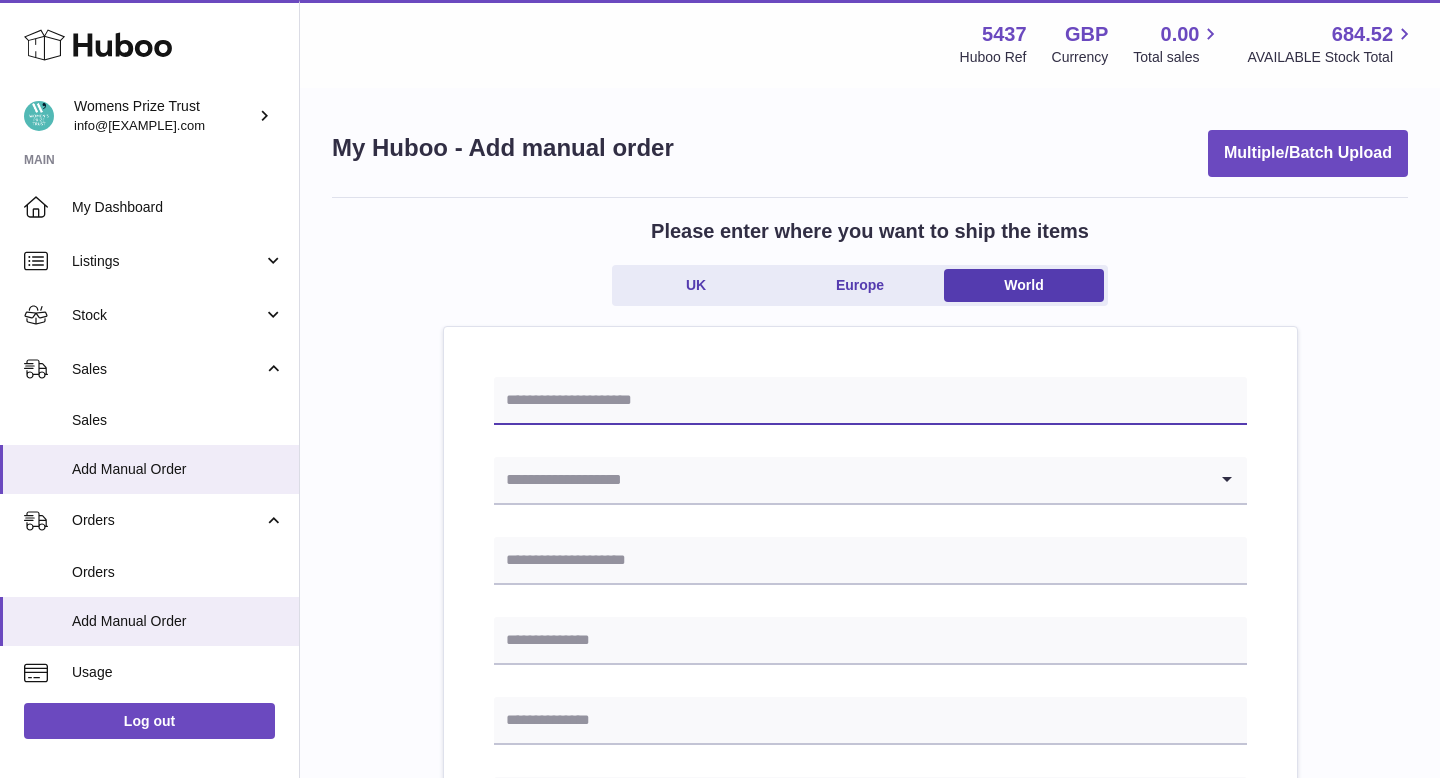 click at bounding box center [870, 401] 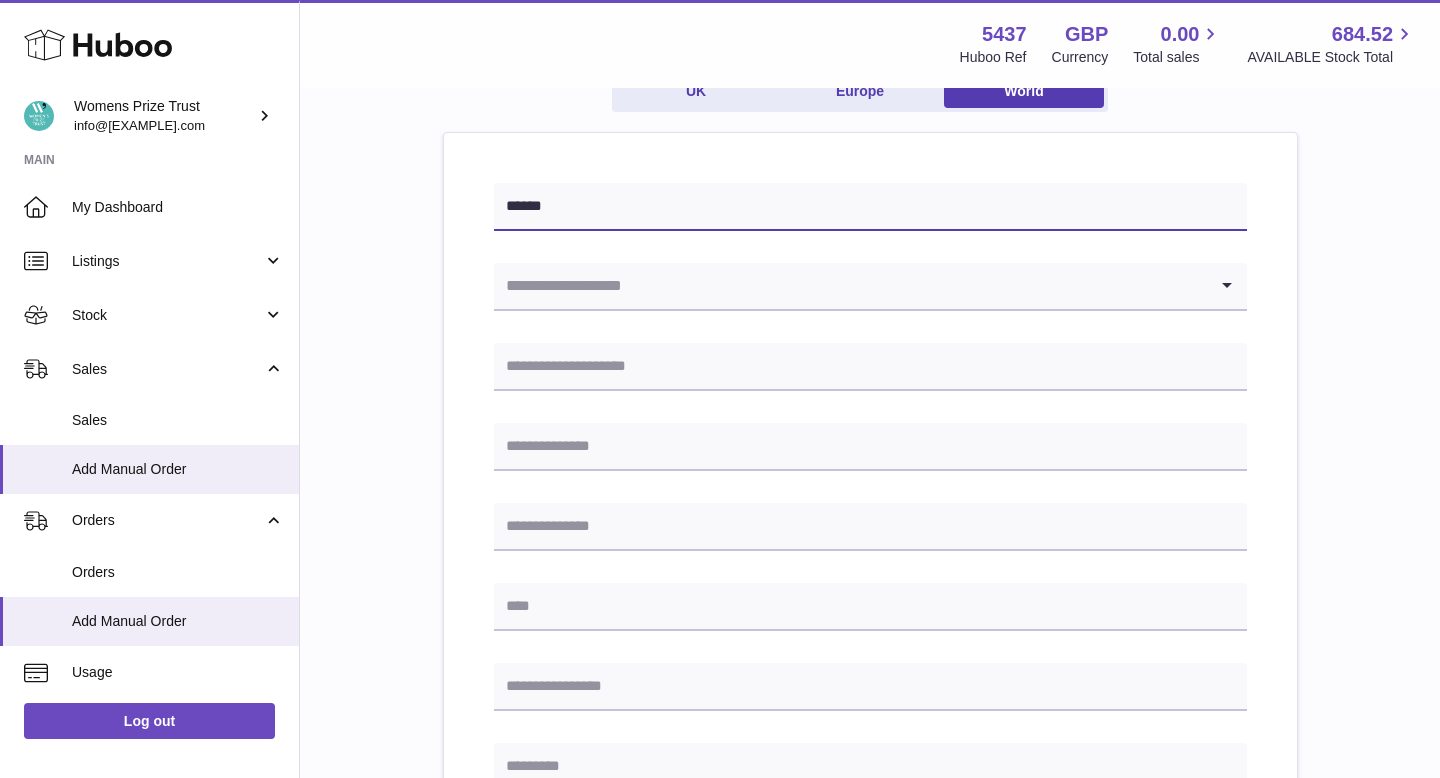 scroll, scrollTop: 209, scrollLeft: 0, axis: vertical 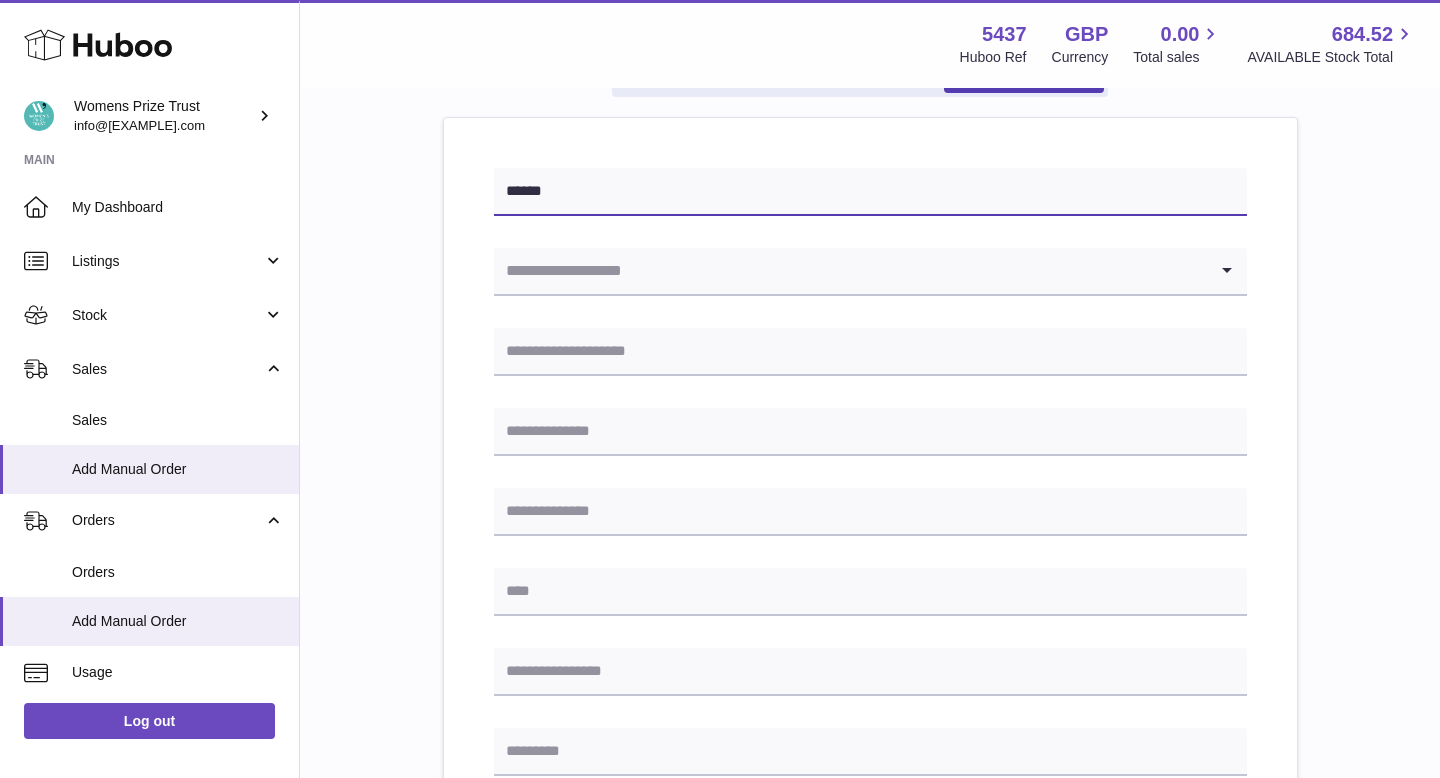 type on "******" 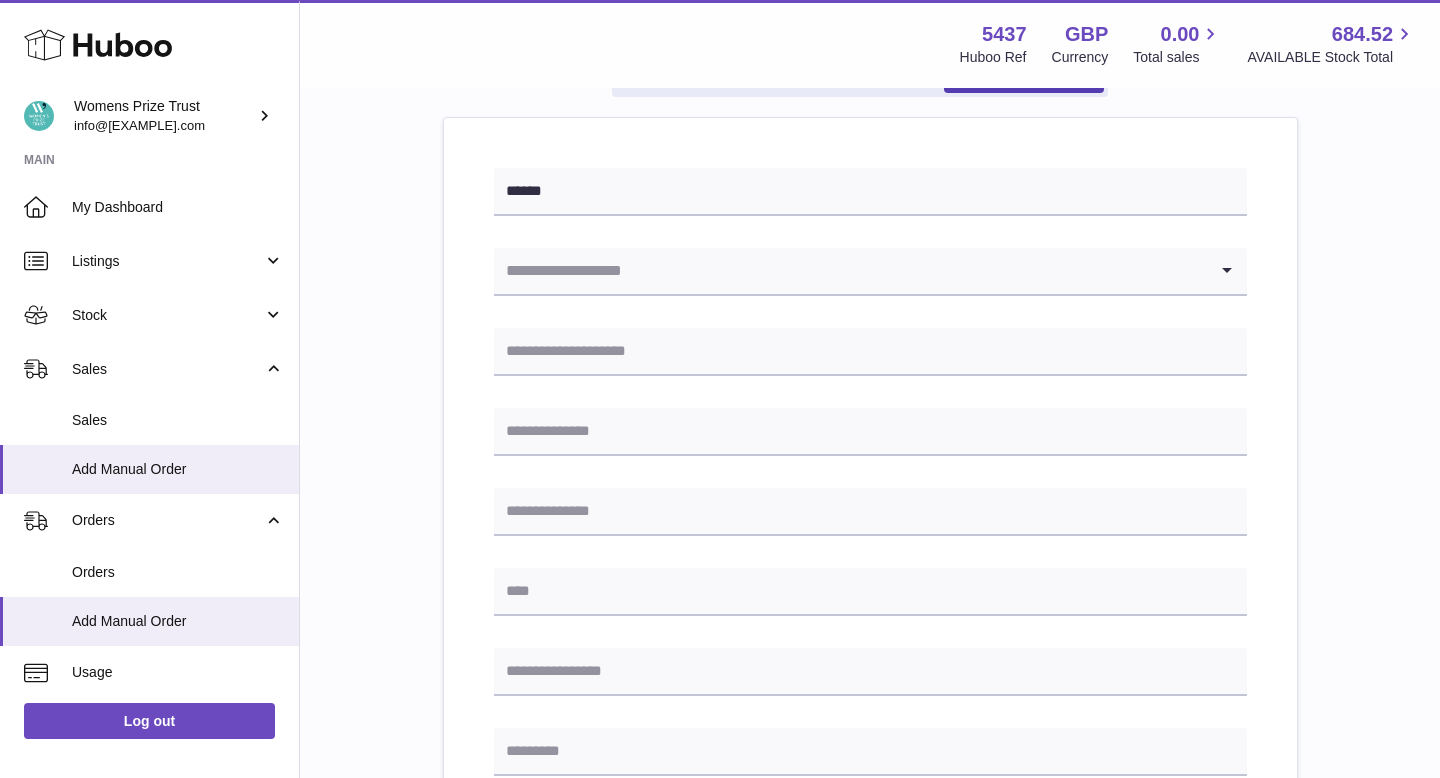 click at bounding box center [850, 271] 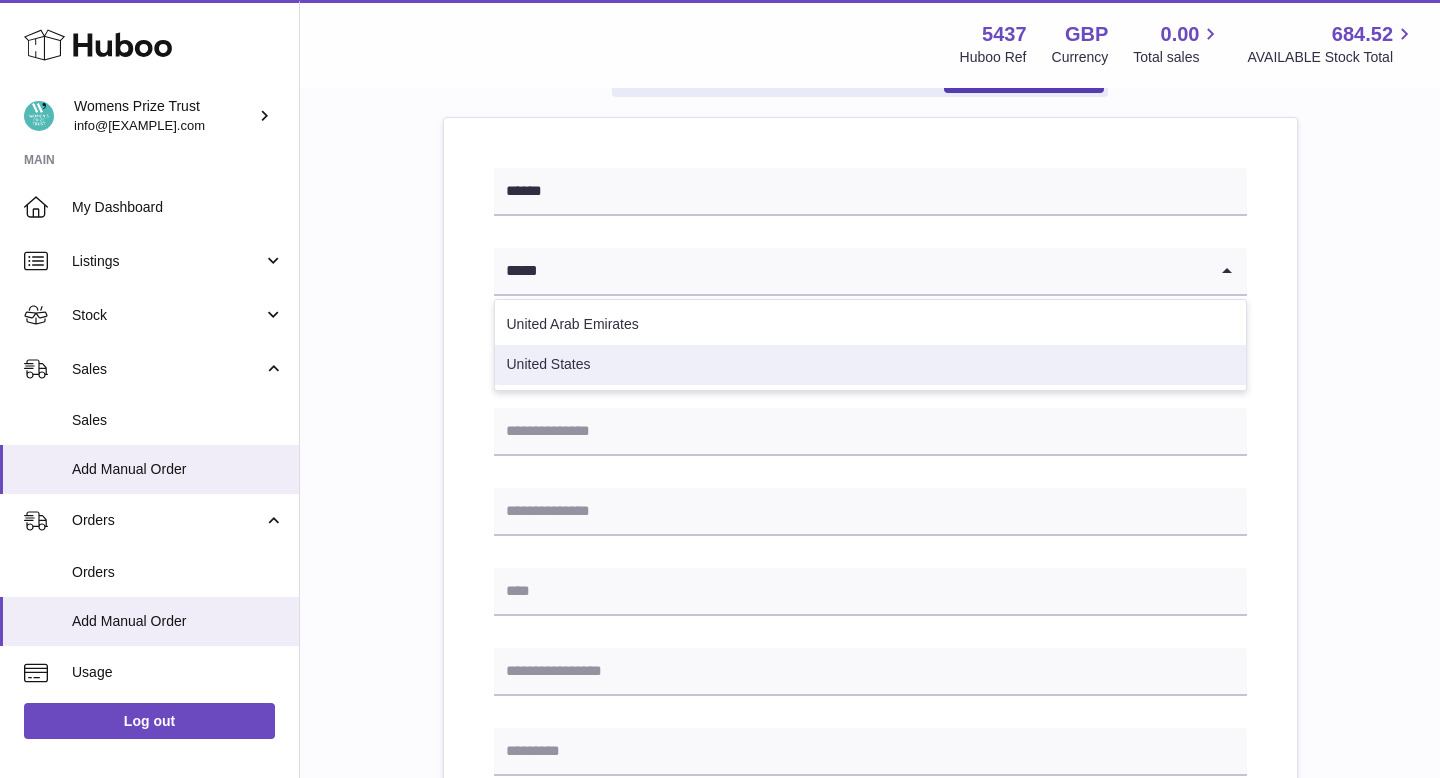 click on "United States" at bounding box center [870, 365] 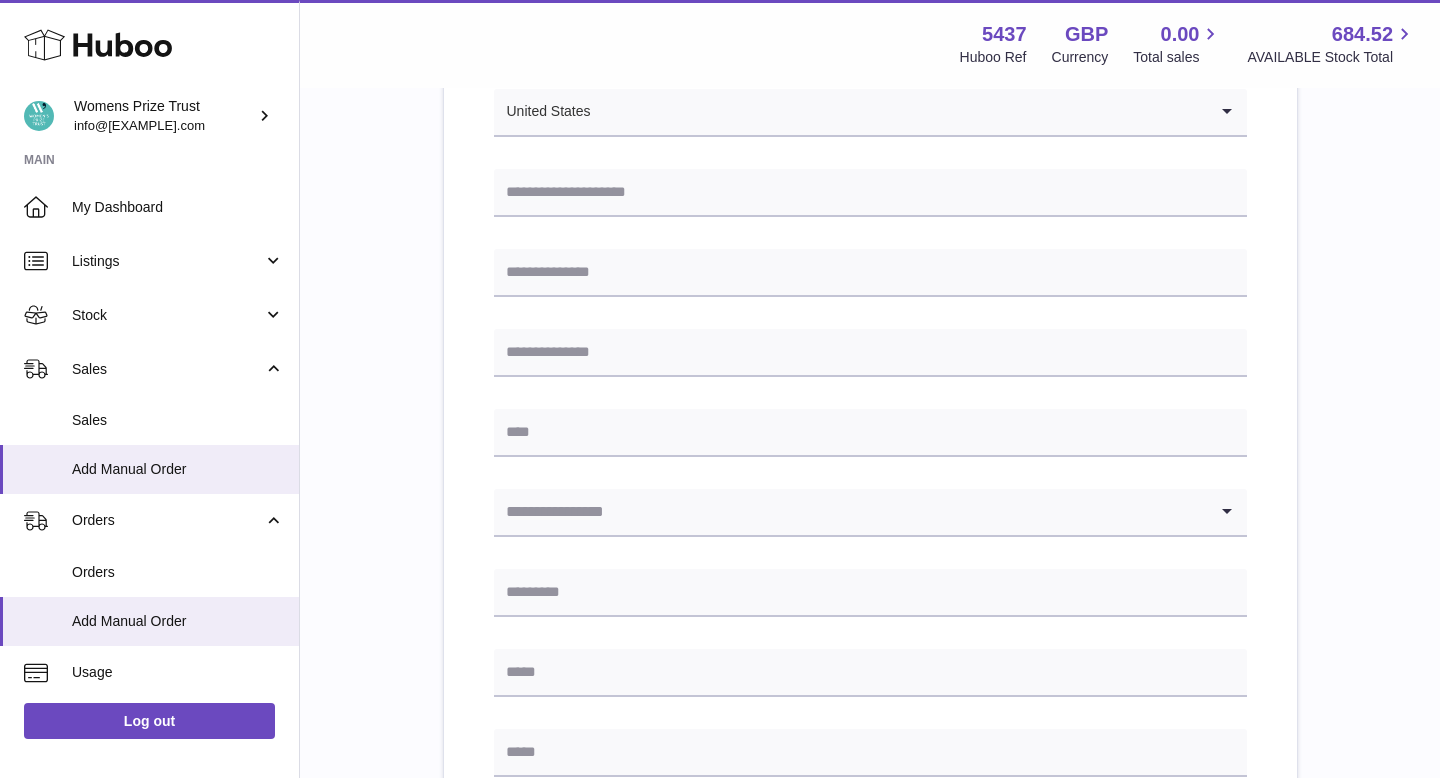 scroll, scrollTop: 371, scrollLeft: 0, axis: vertical 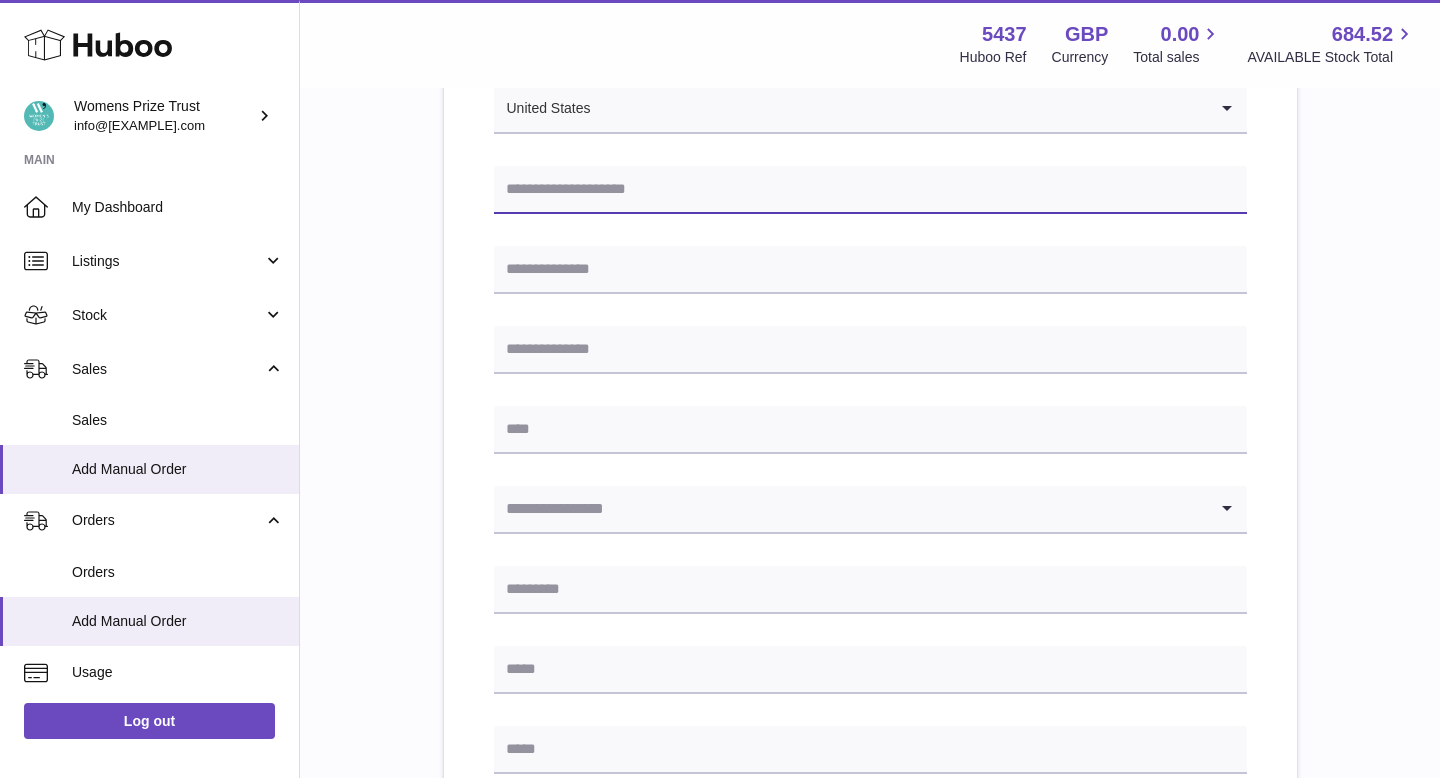 click at bounding box center (870, 190) 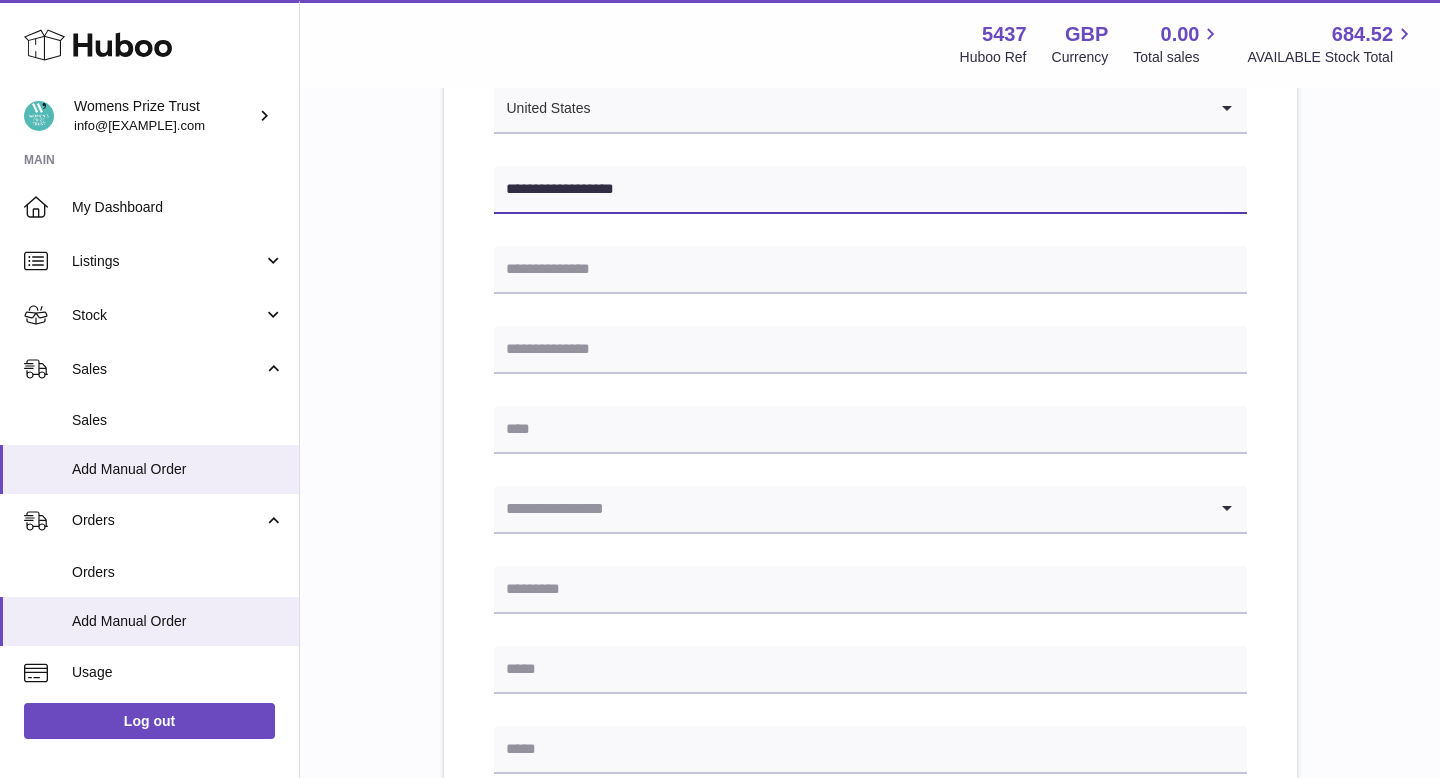 type on "**********" 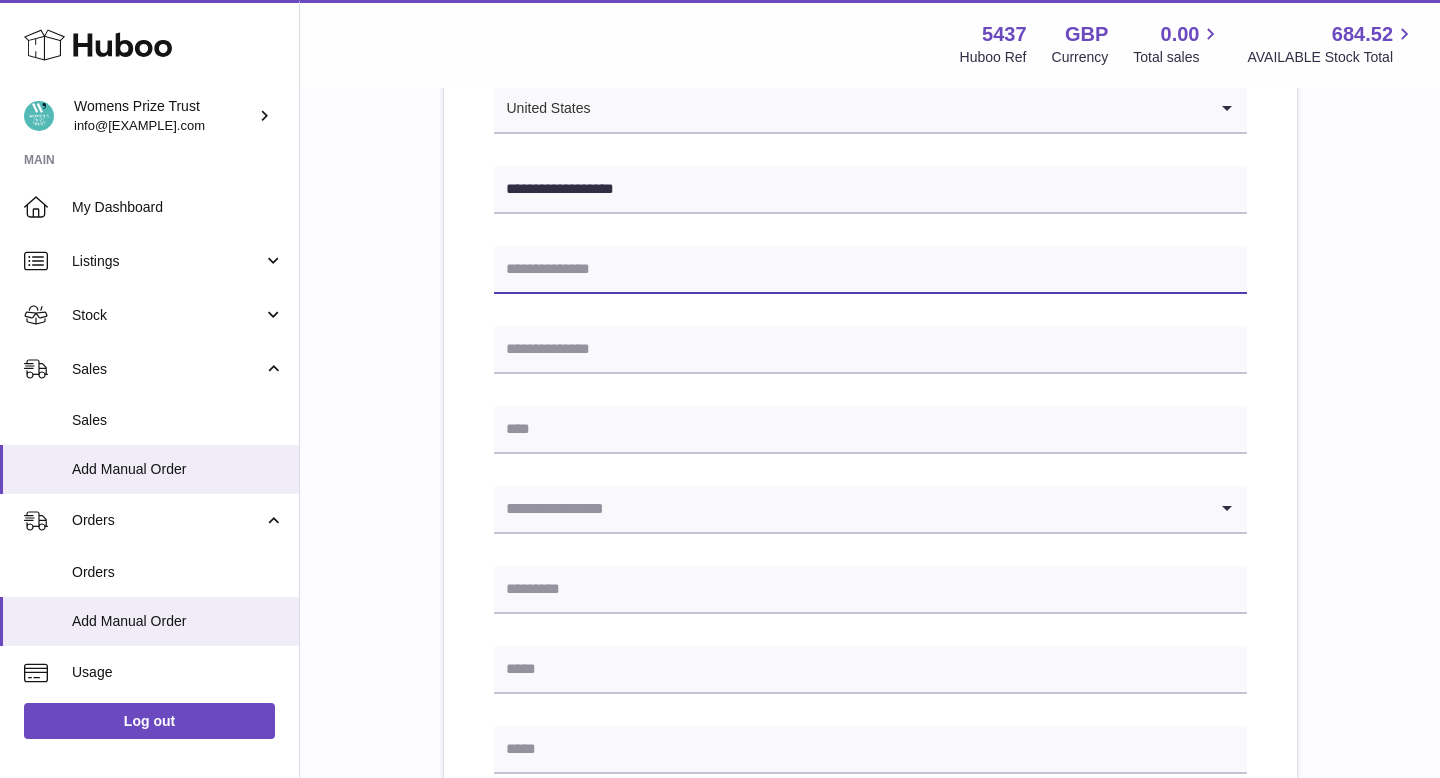 click at bounding box center (870, 270) 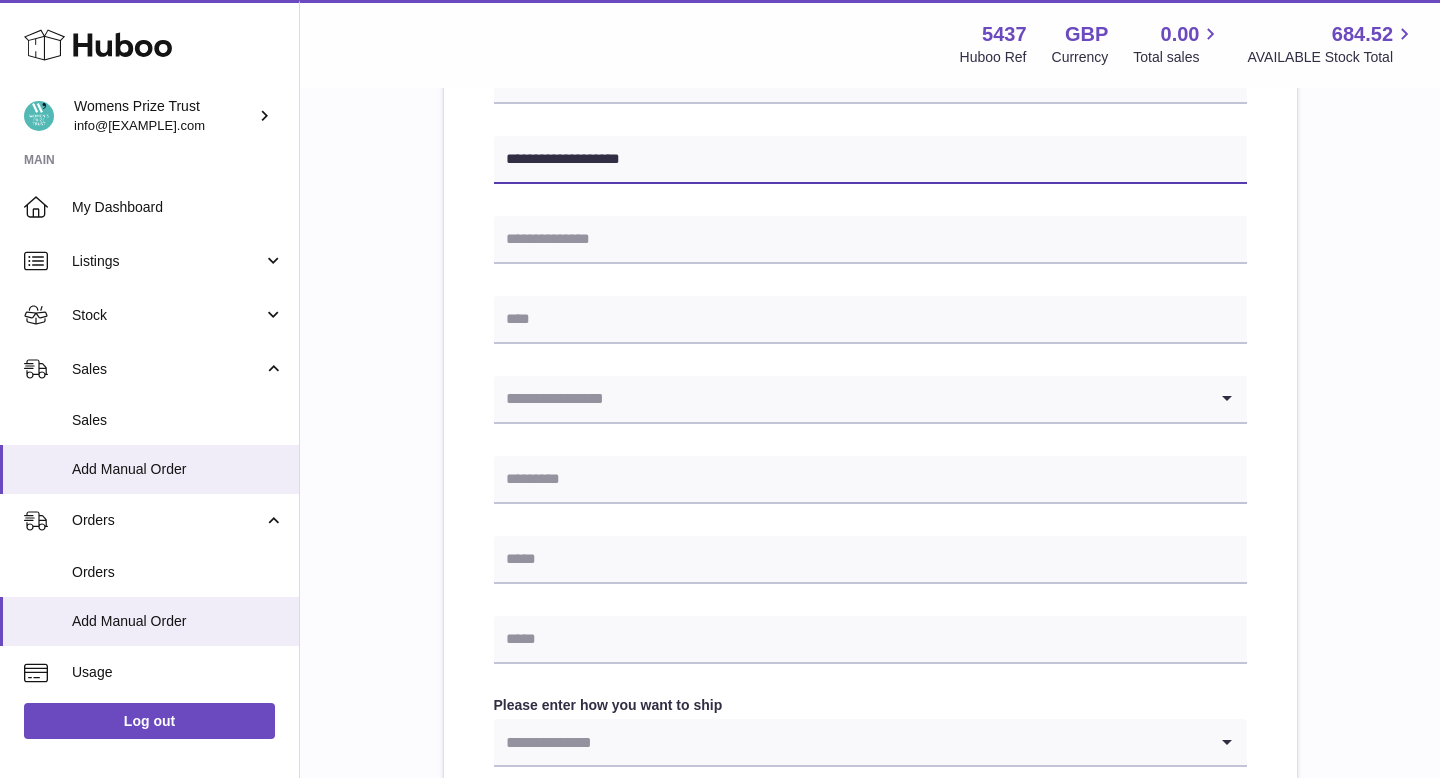 scroll, scrollTop: 495, scrollLeft: 0, axis: vertical 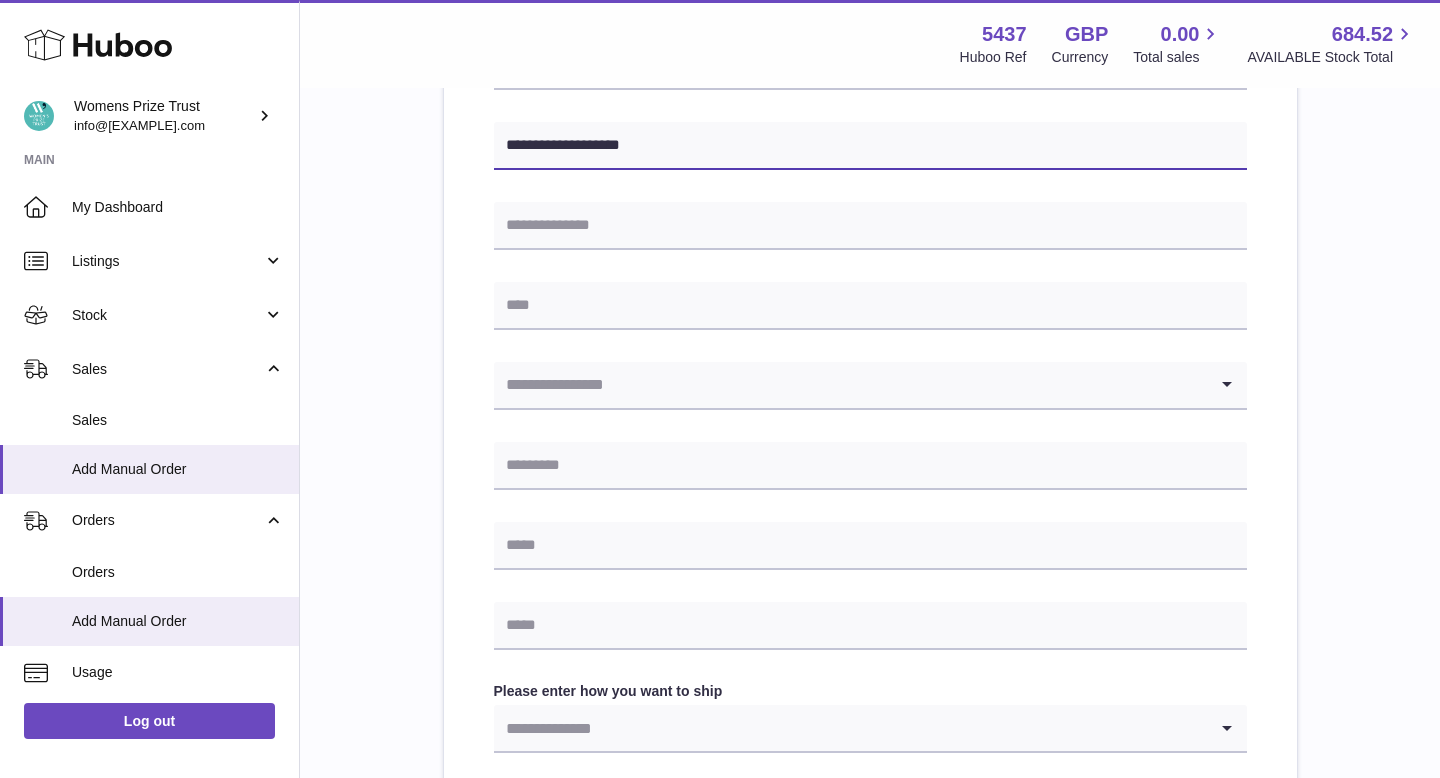 type on "**********" 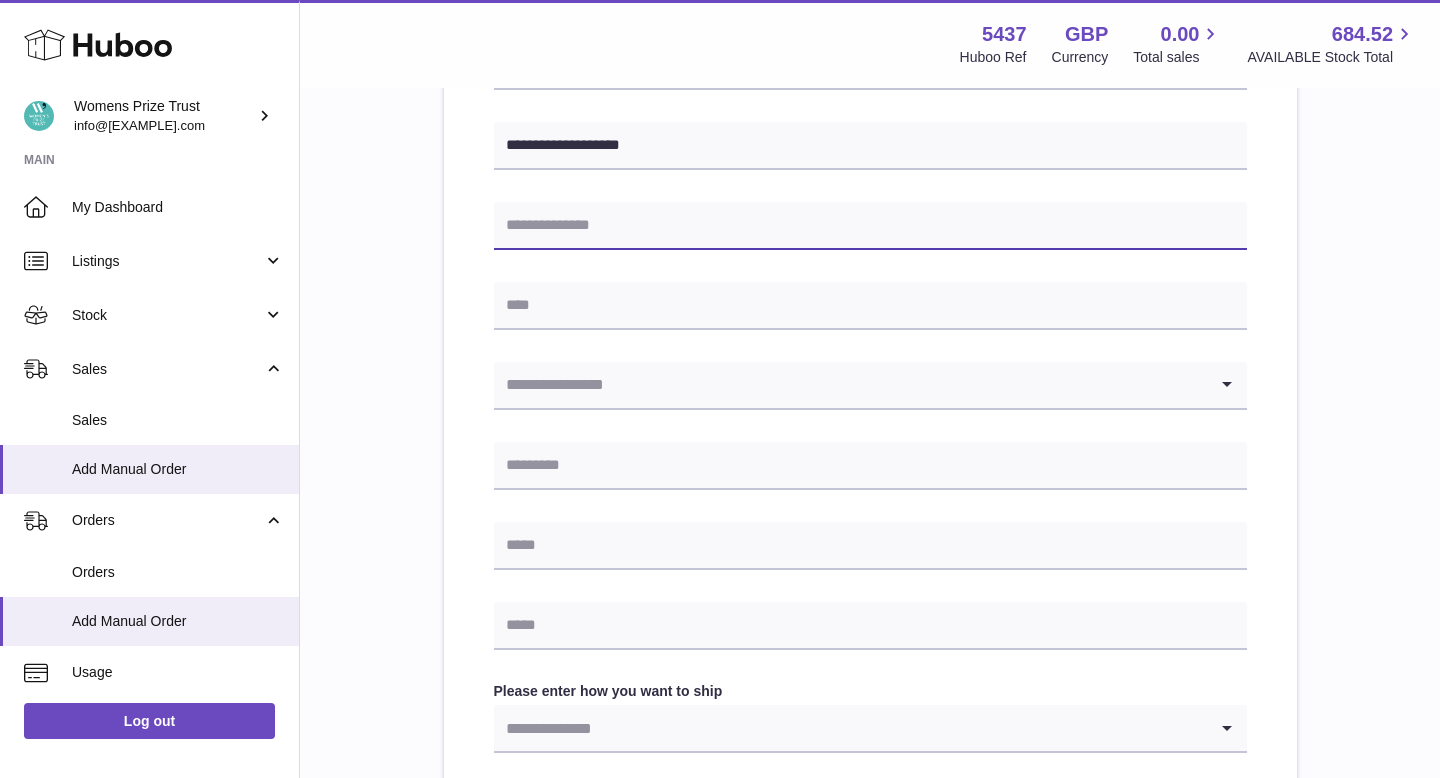 click at bounding box center (870, 226) 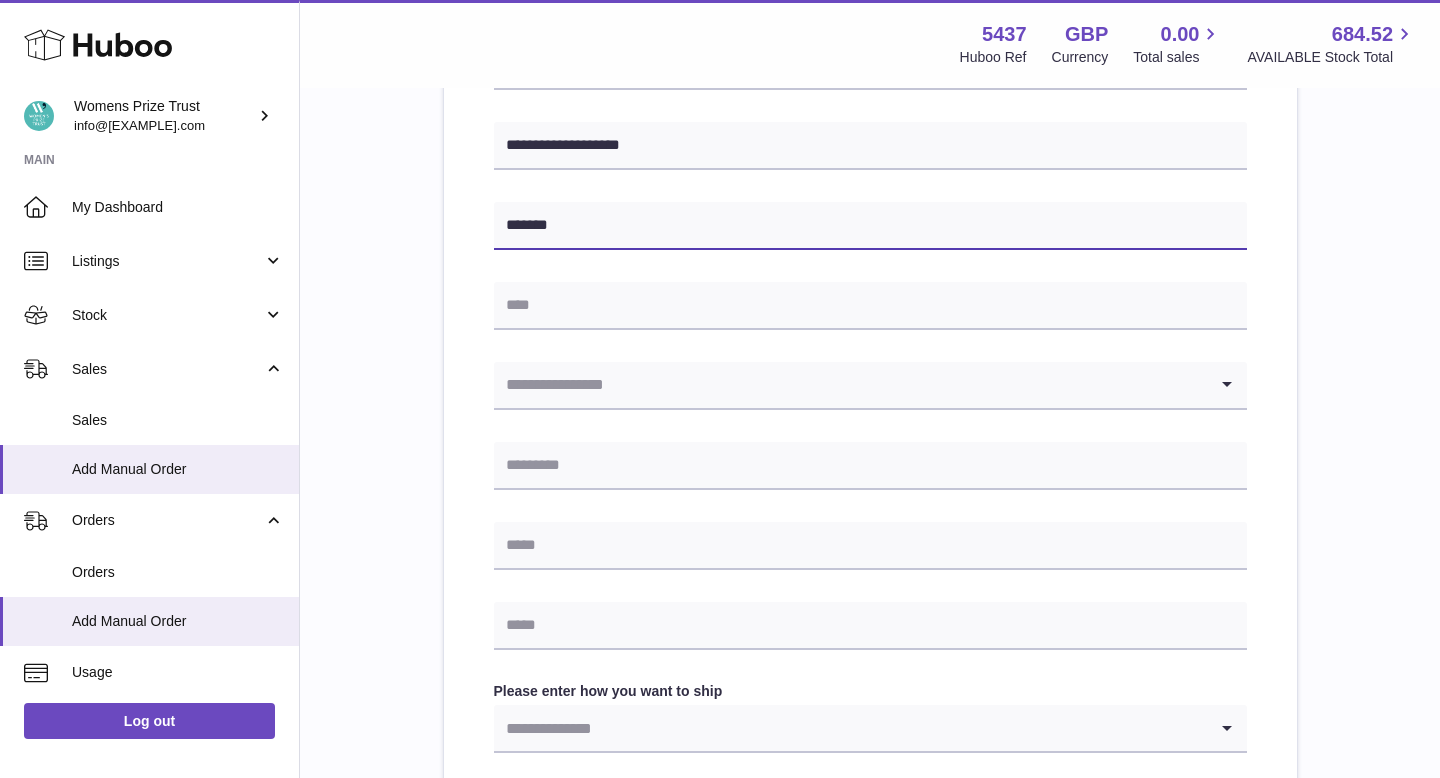 type on "*******" 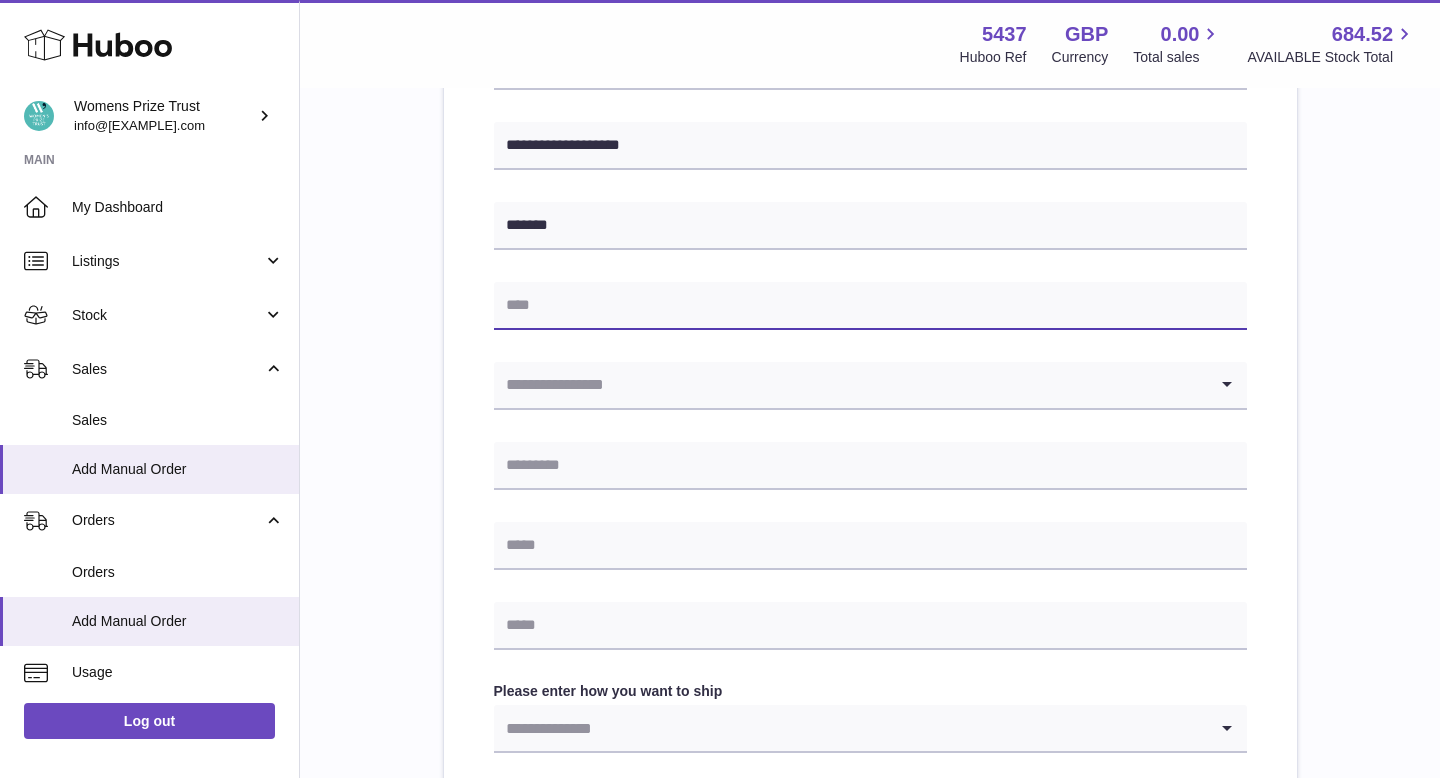 click at bounding box center [870, 306] 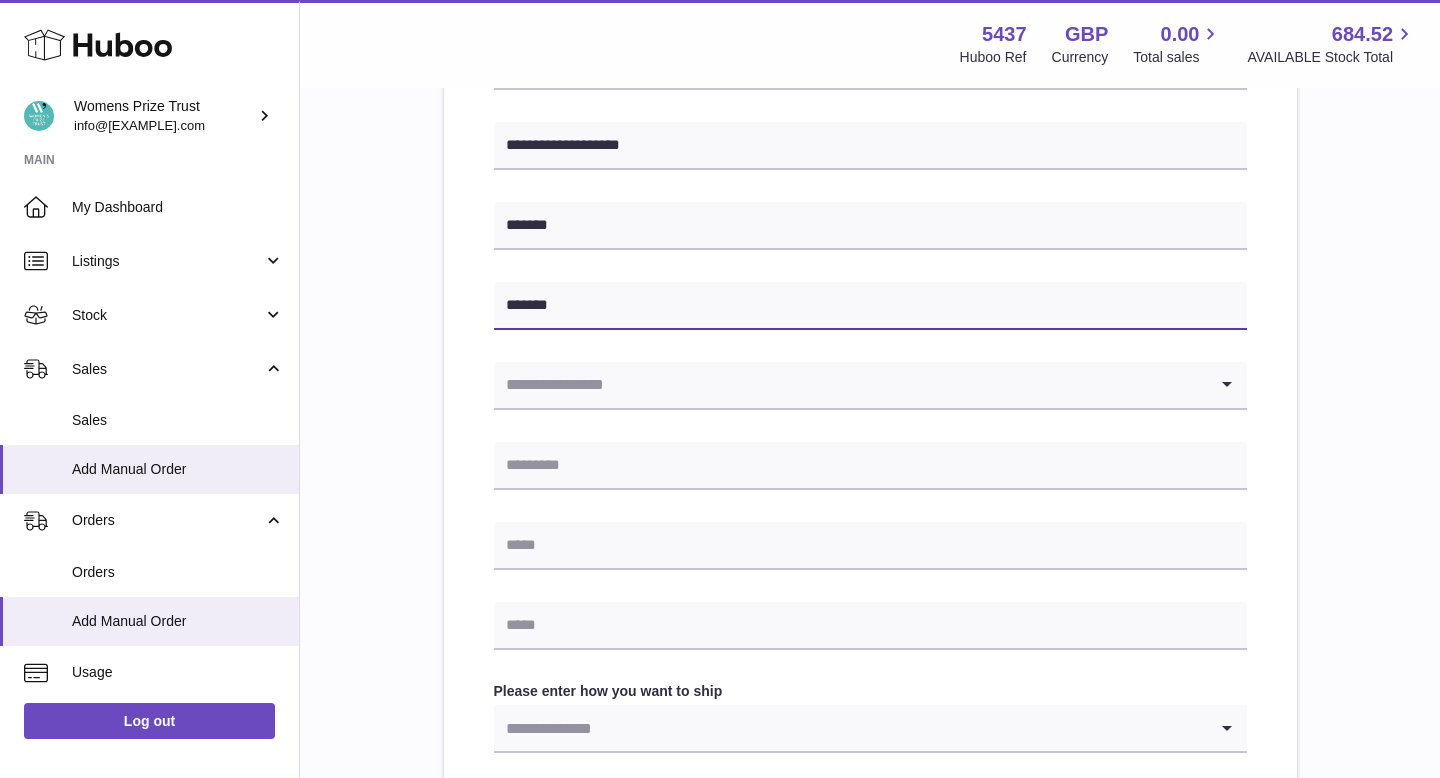 type on "*******" 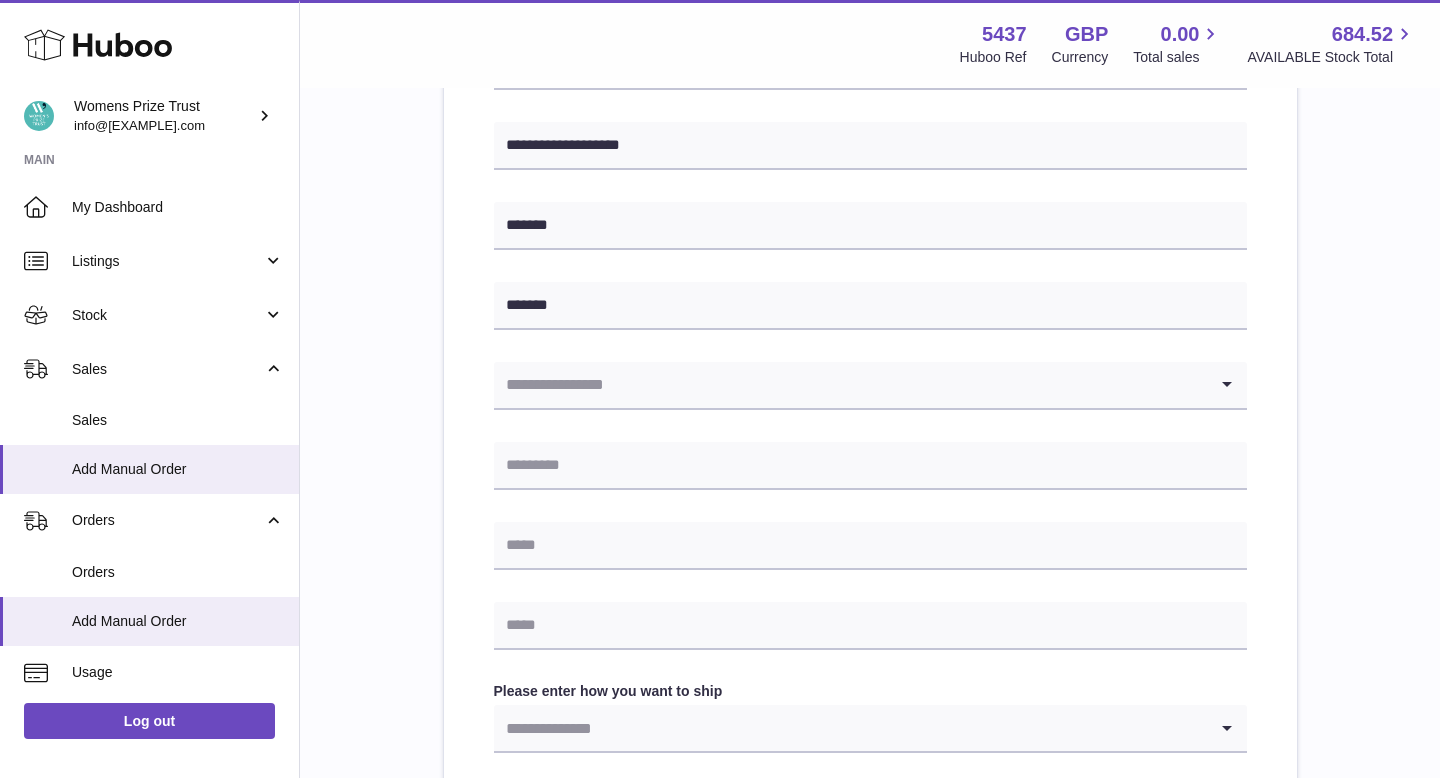 click at bounding box center [850, 385] 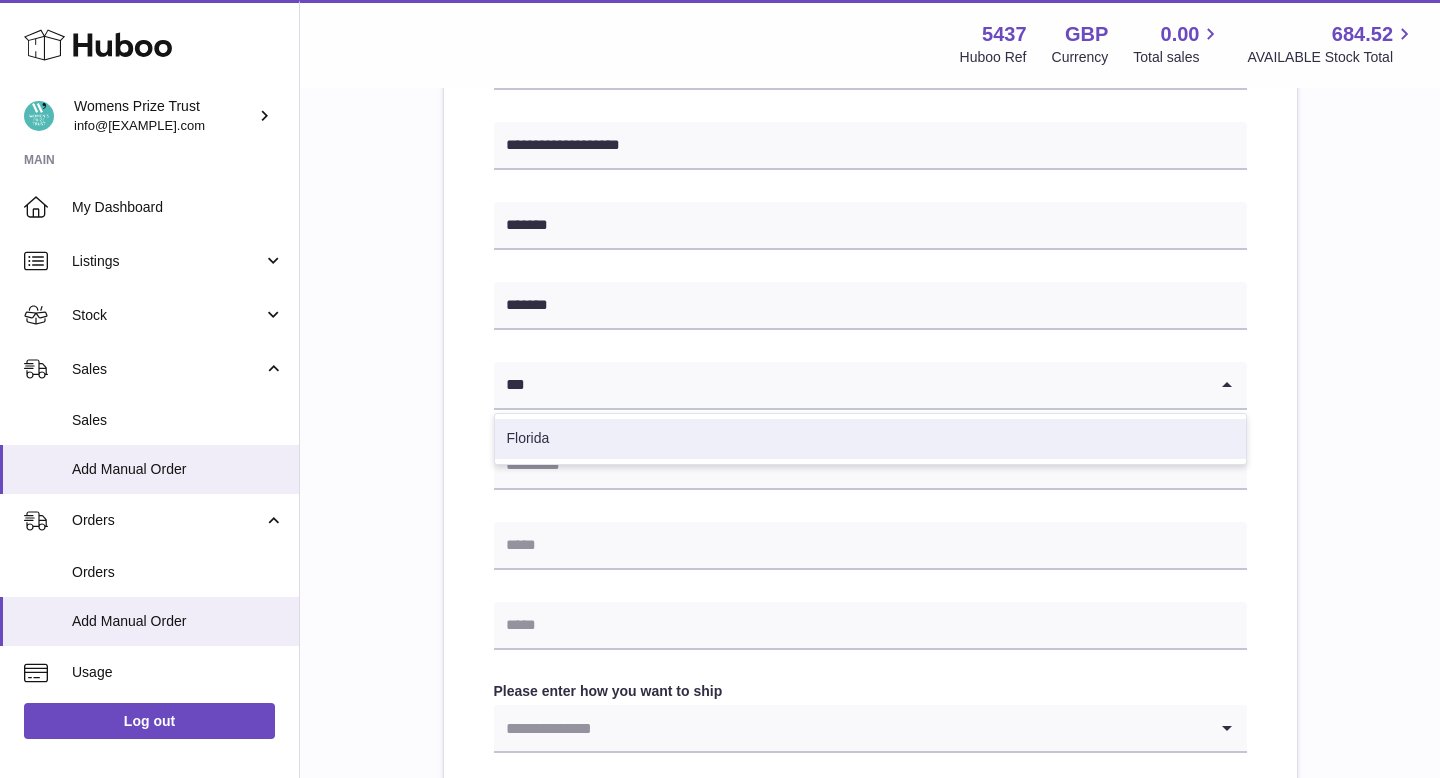 click on "Florida" at bounding box center (870, 439) 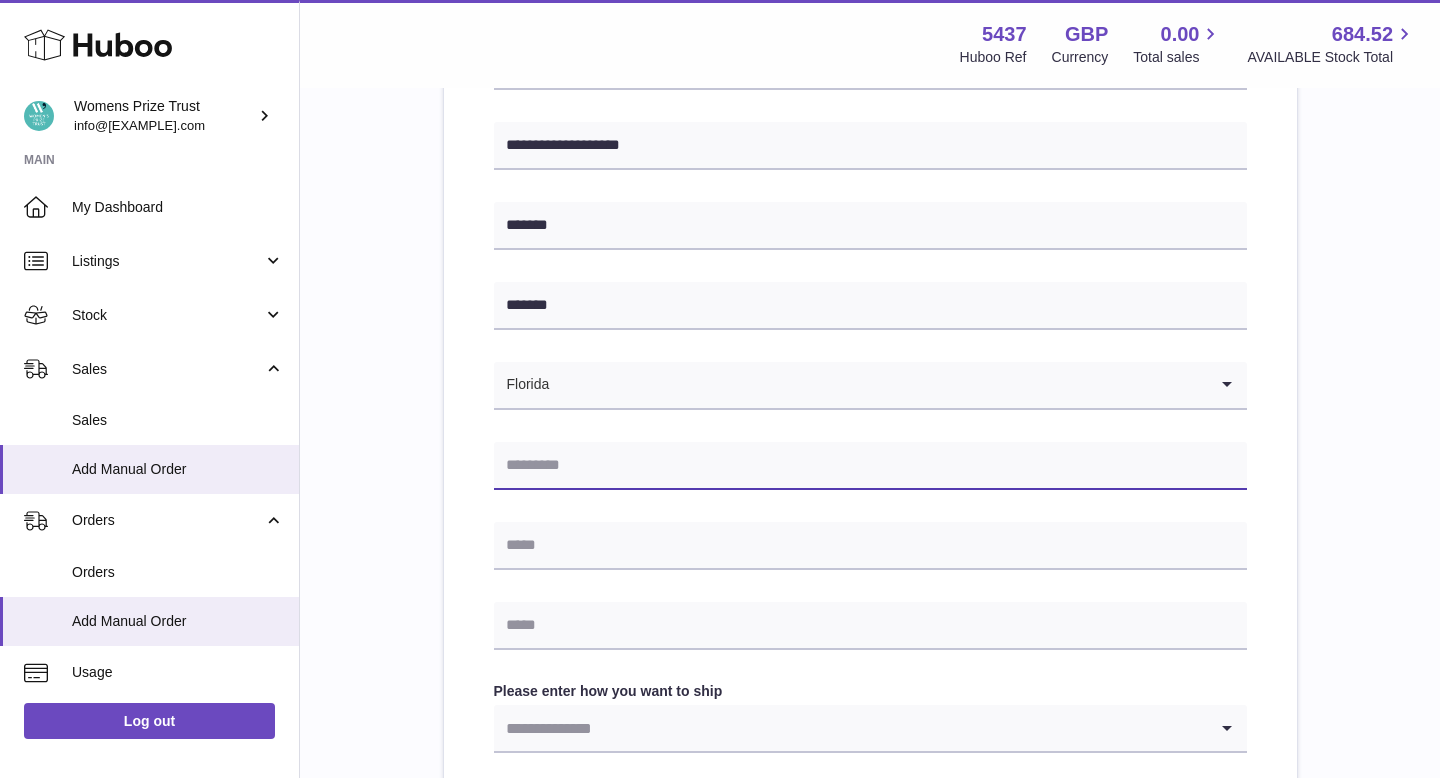 click at bounding box center (870, 466) 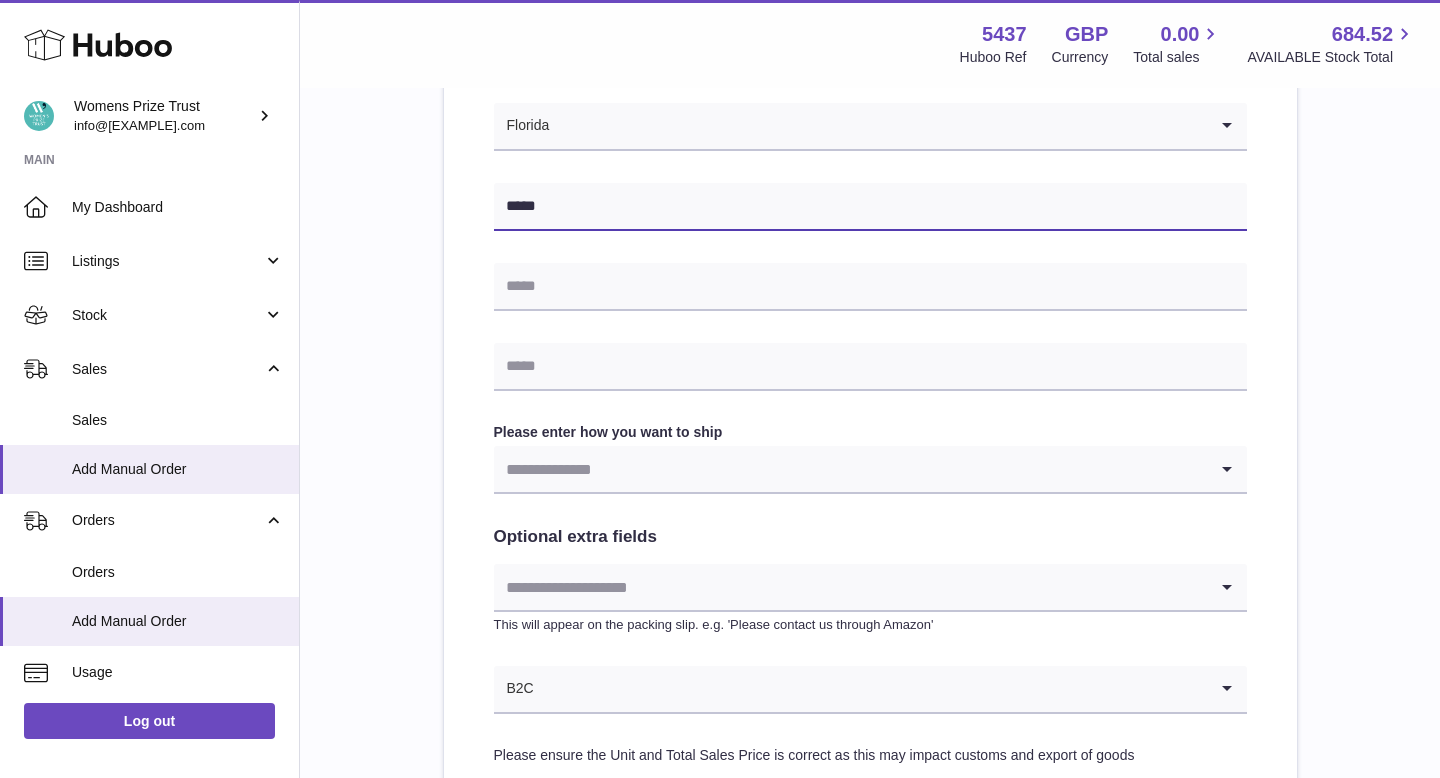 scroll, scrollTop: 761, scrollLeft: 0, axis: vertical 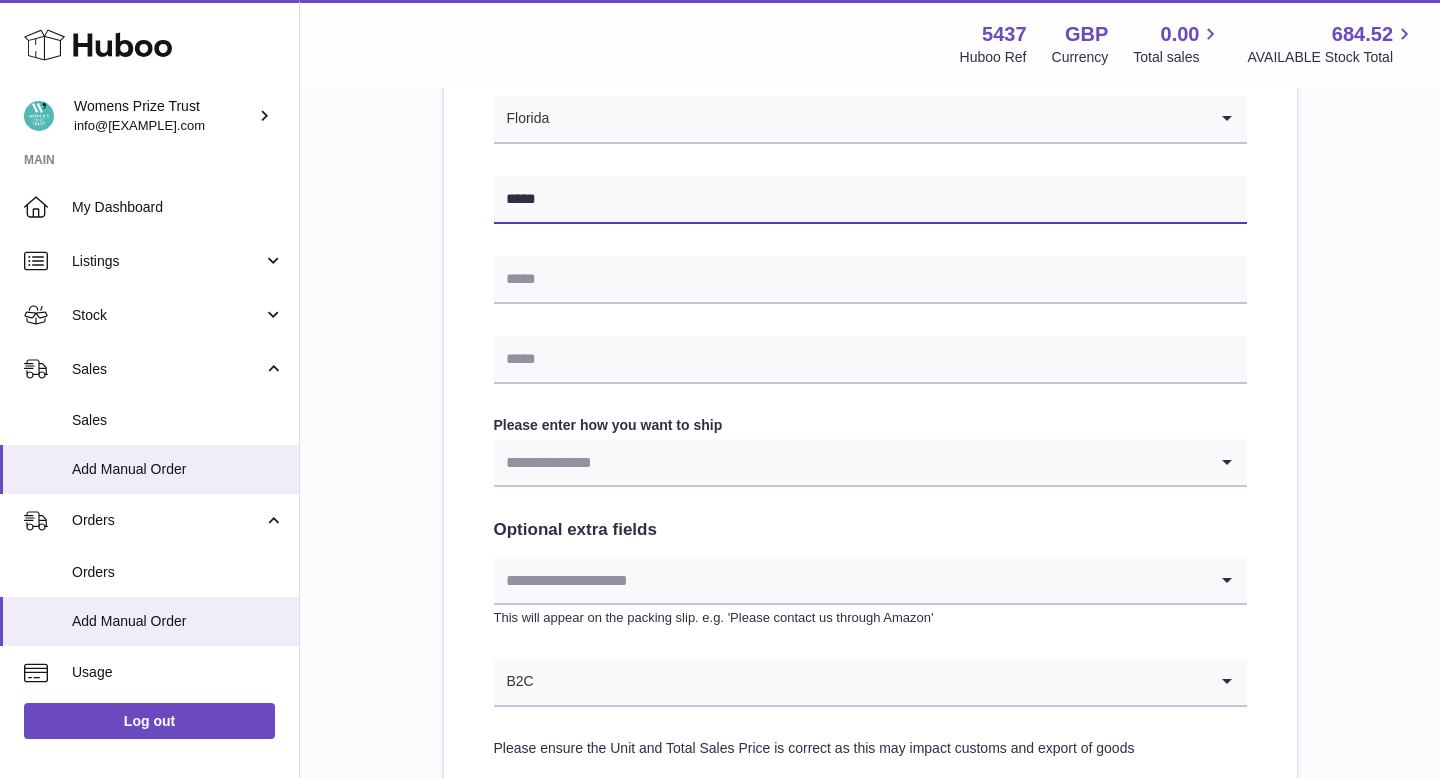 type on "*****" 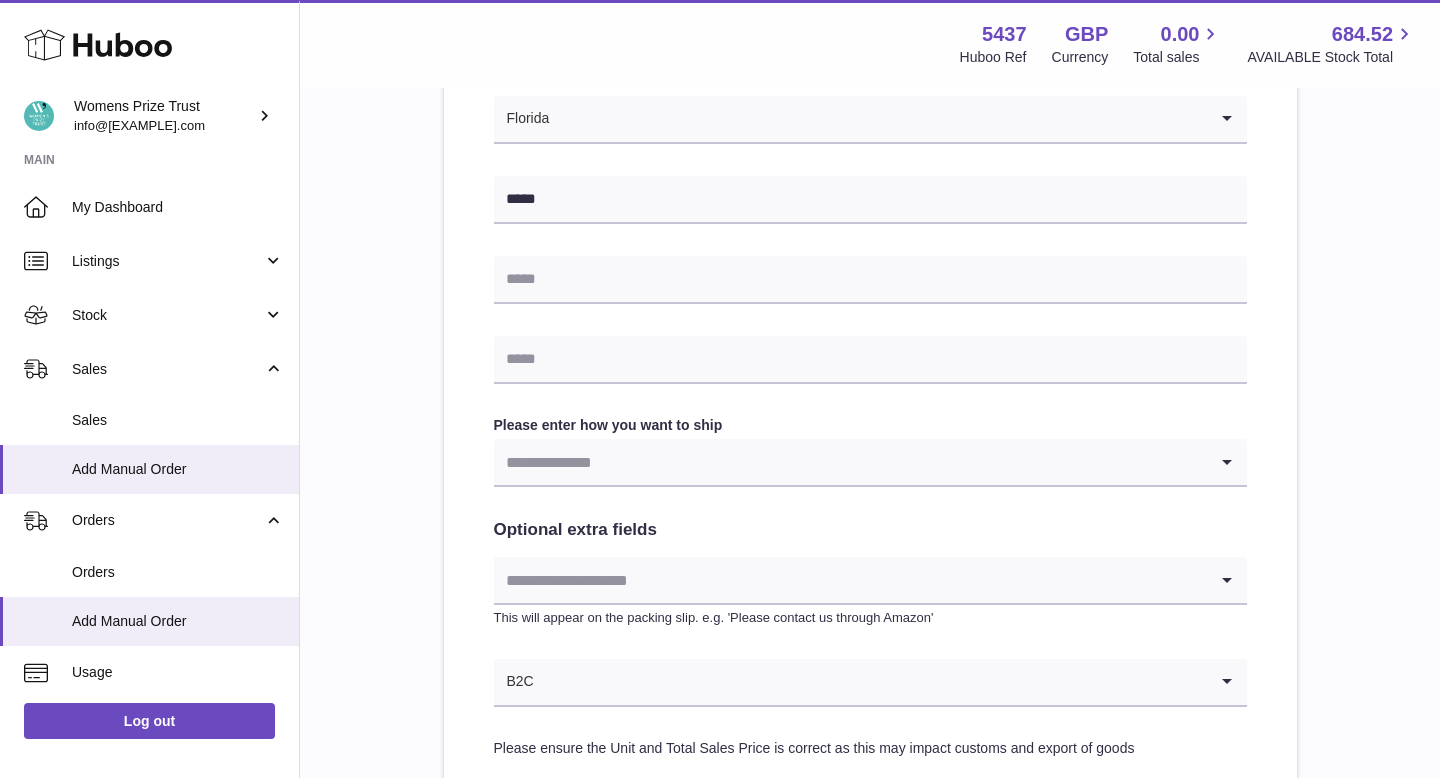 click on "**********" at bounding box center [870, 187] 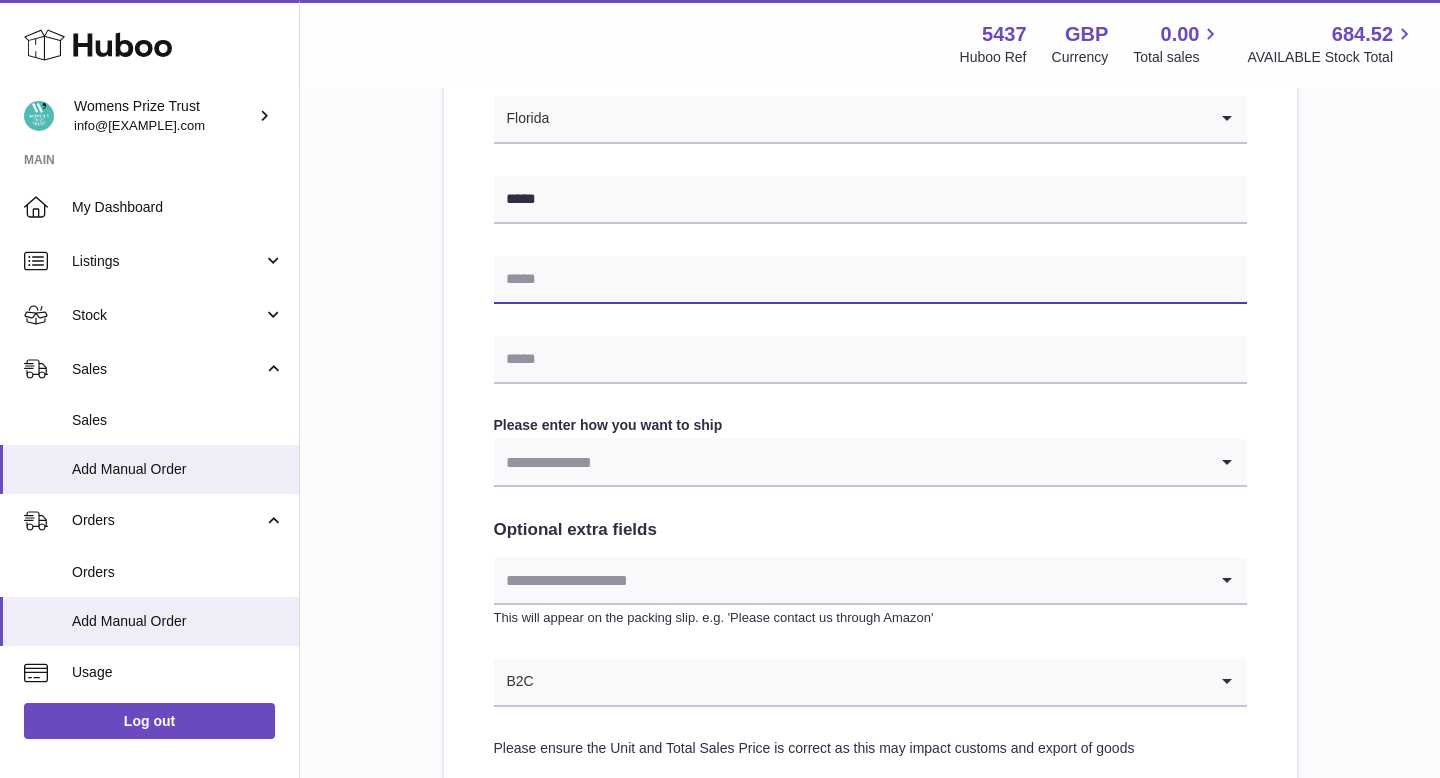 click at bounding box center [870, 280] 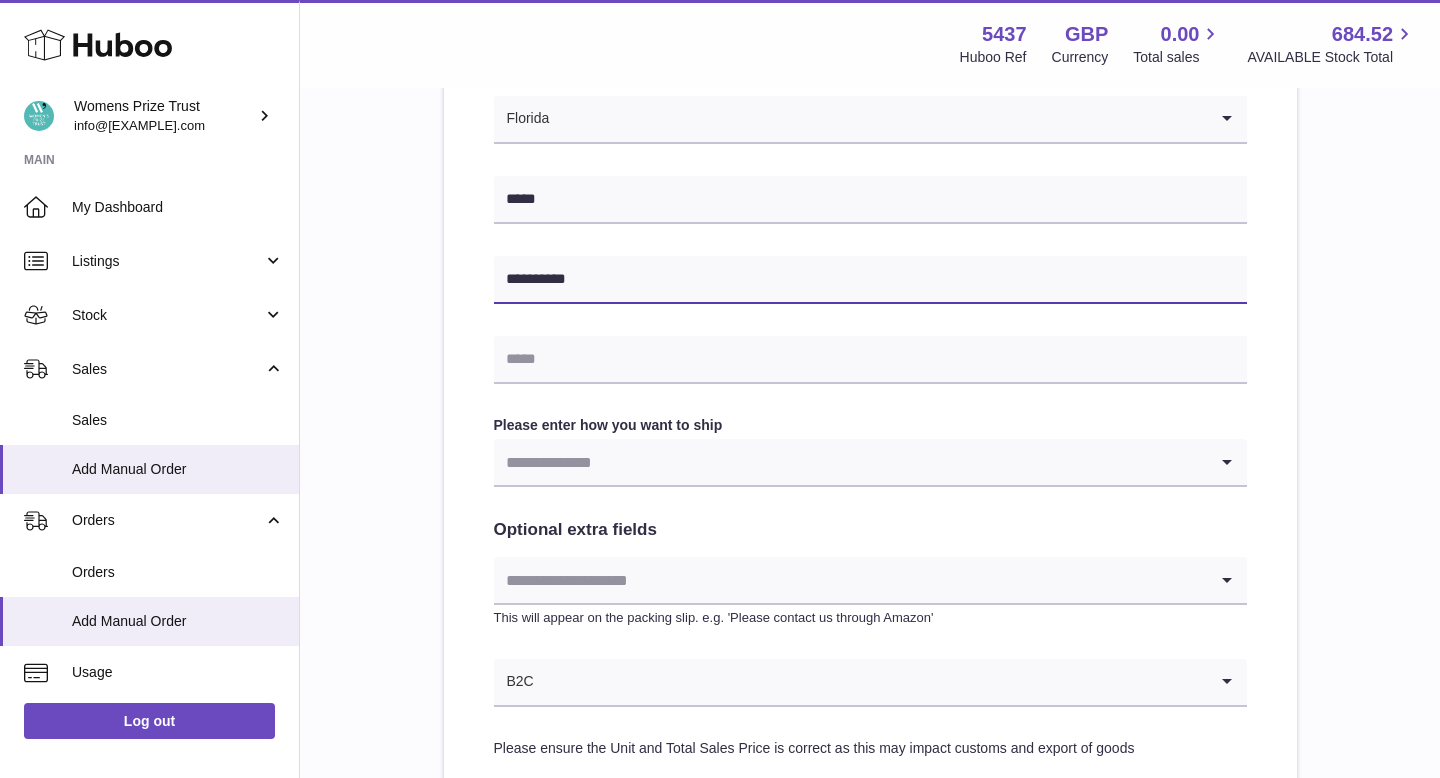 type on "**********" 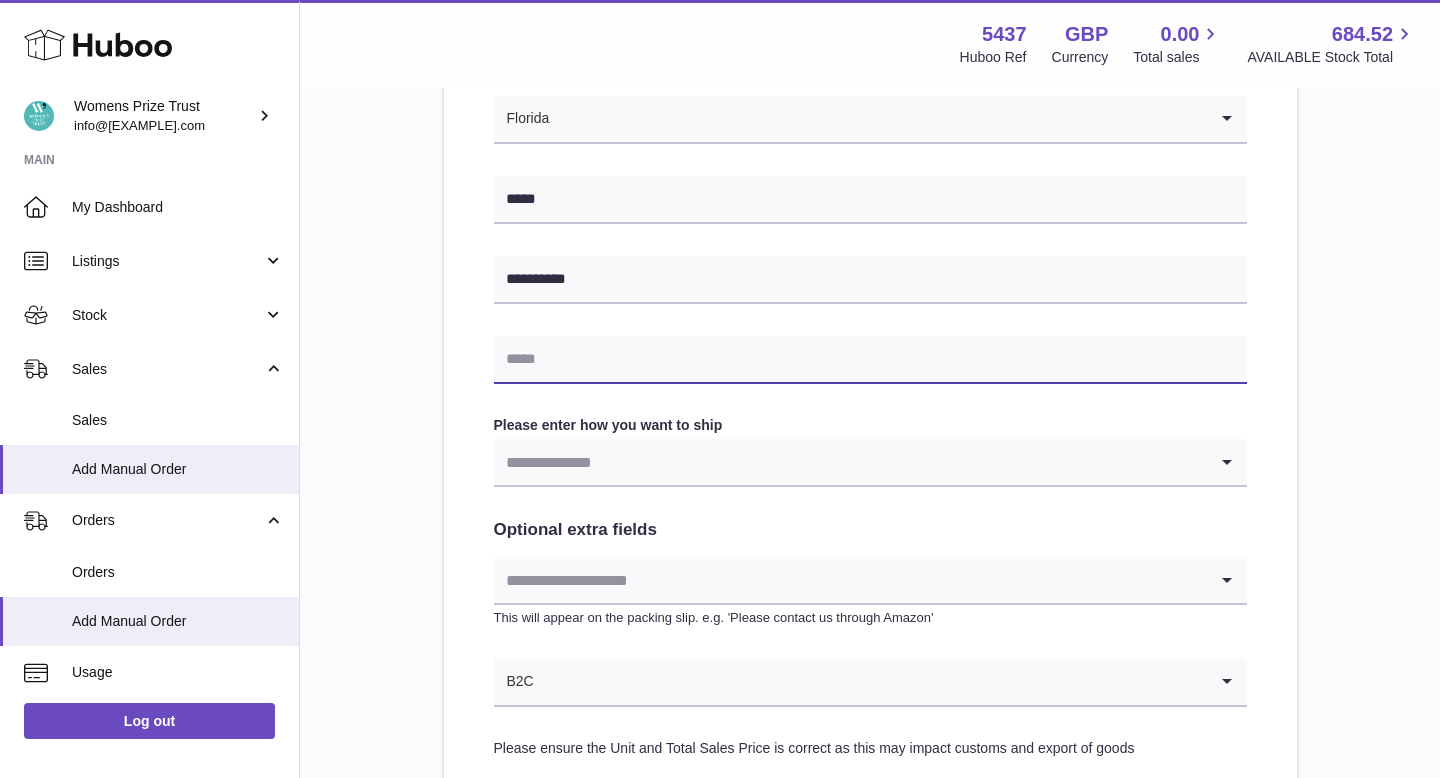 click at bounding box center (870, 360) 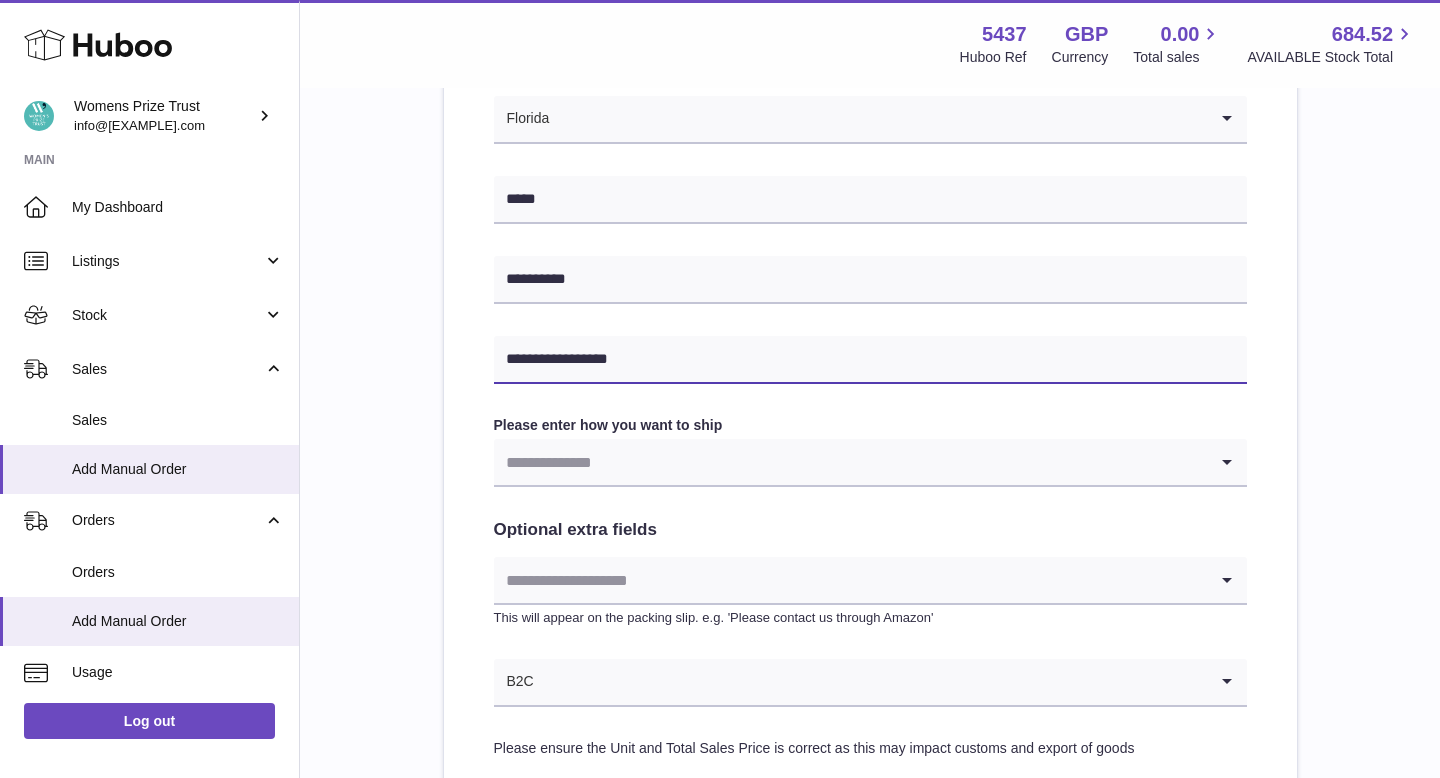 type on "**********" 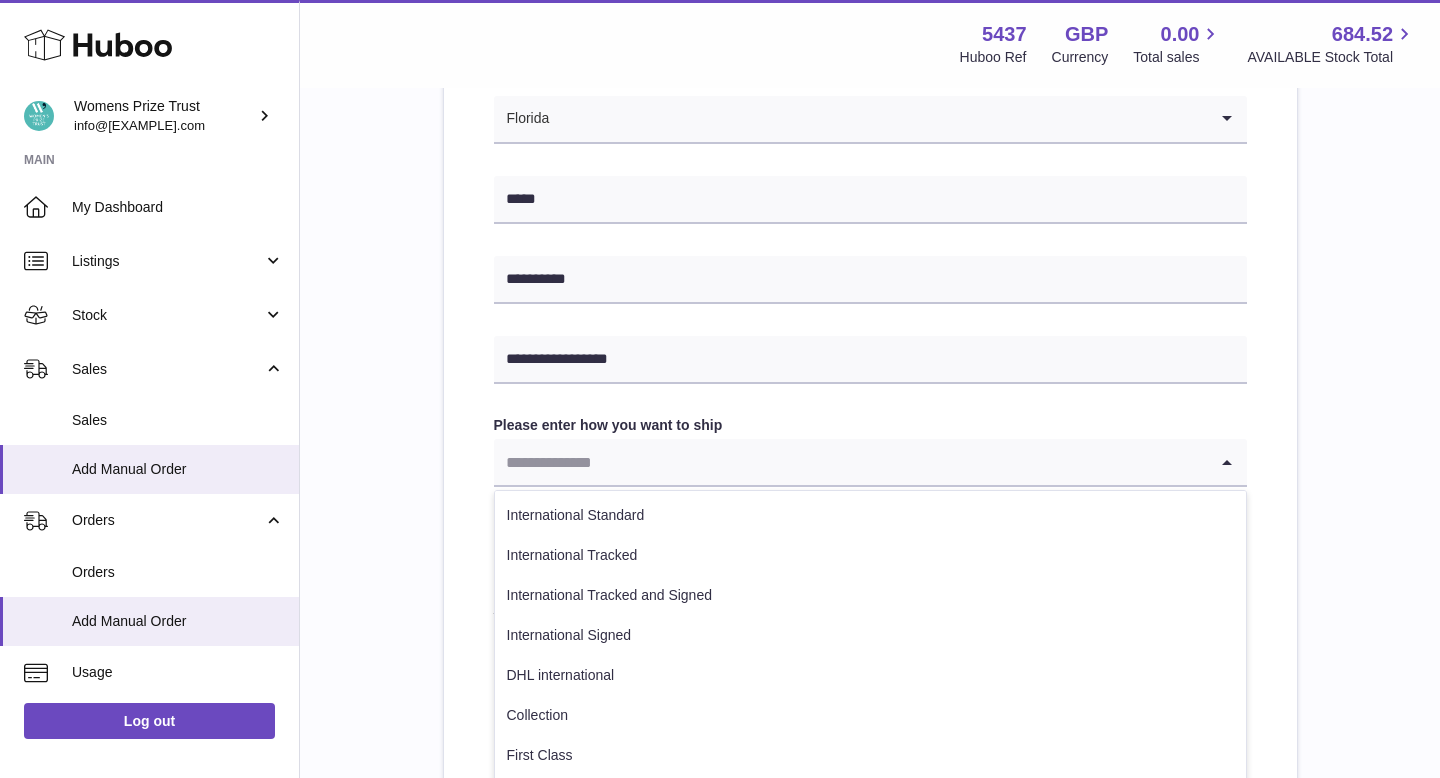 click at bounding box center (850, 462) 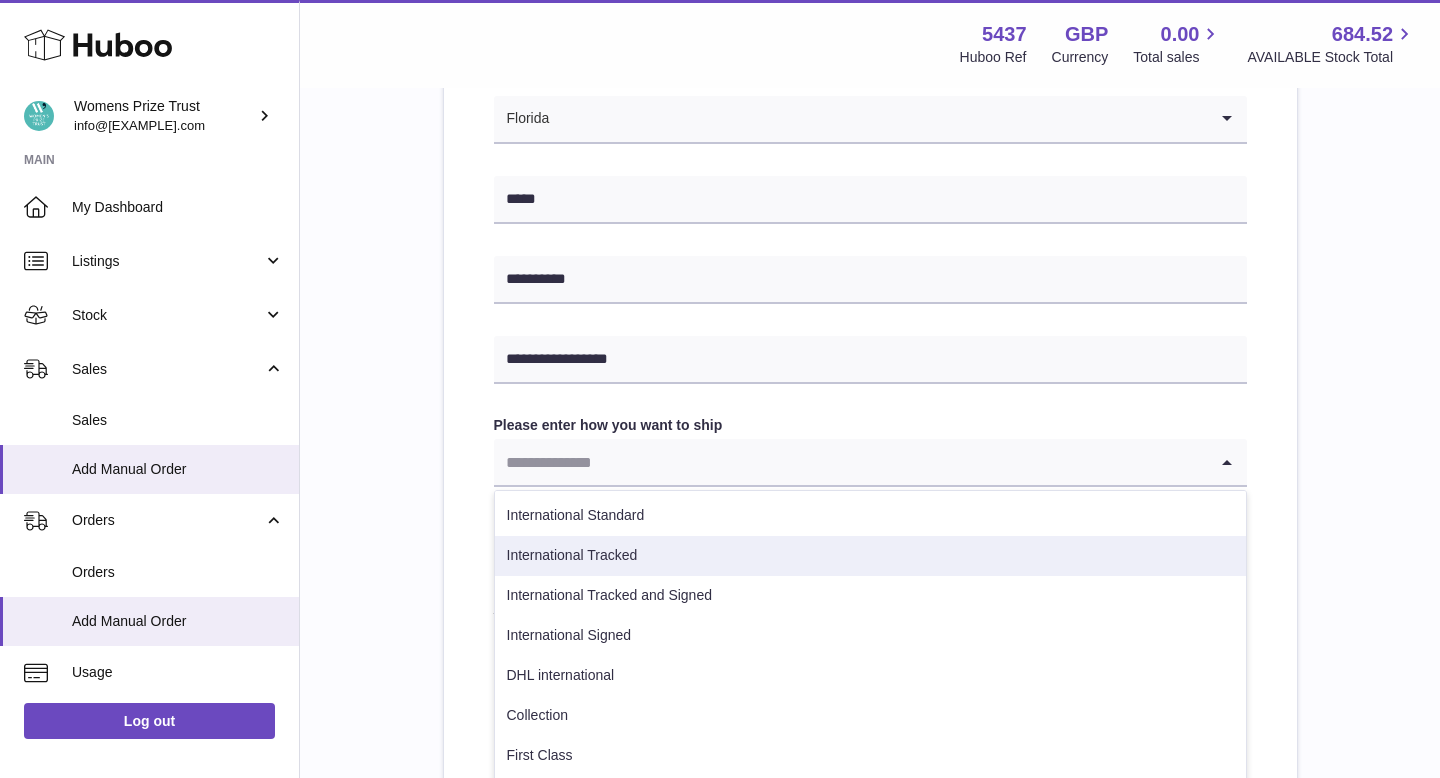 click on "International Tracked" at bounding box center (870, 556) 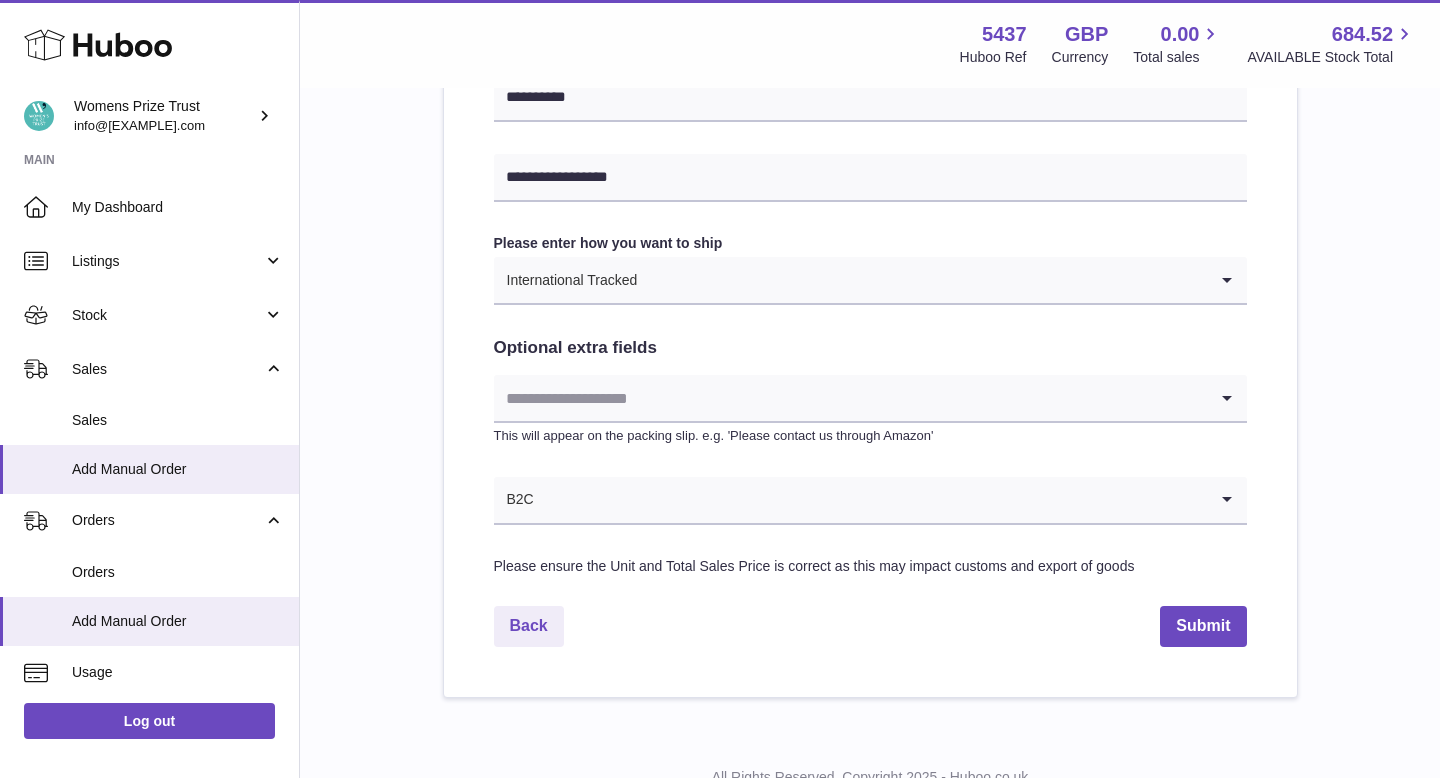 scroll, scrollTop: 1020, scrollLeft: 0, axis: vertical 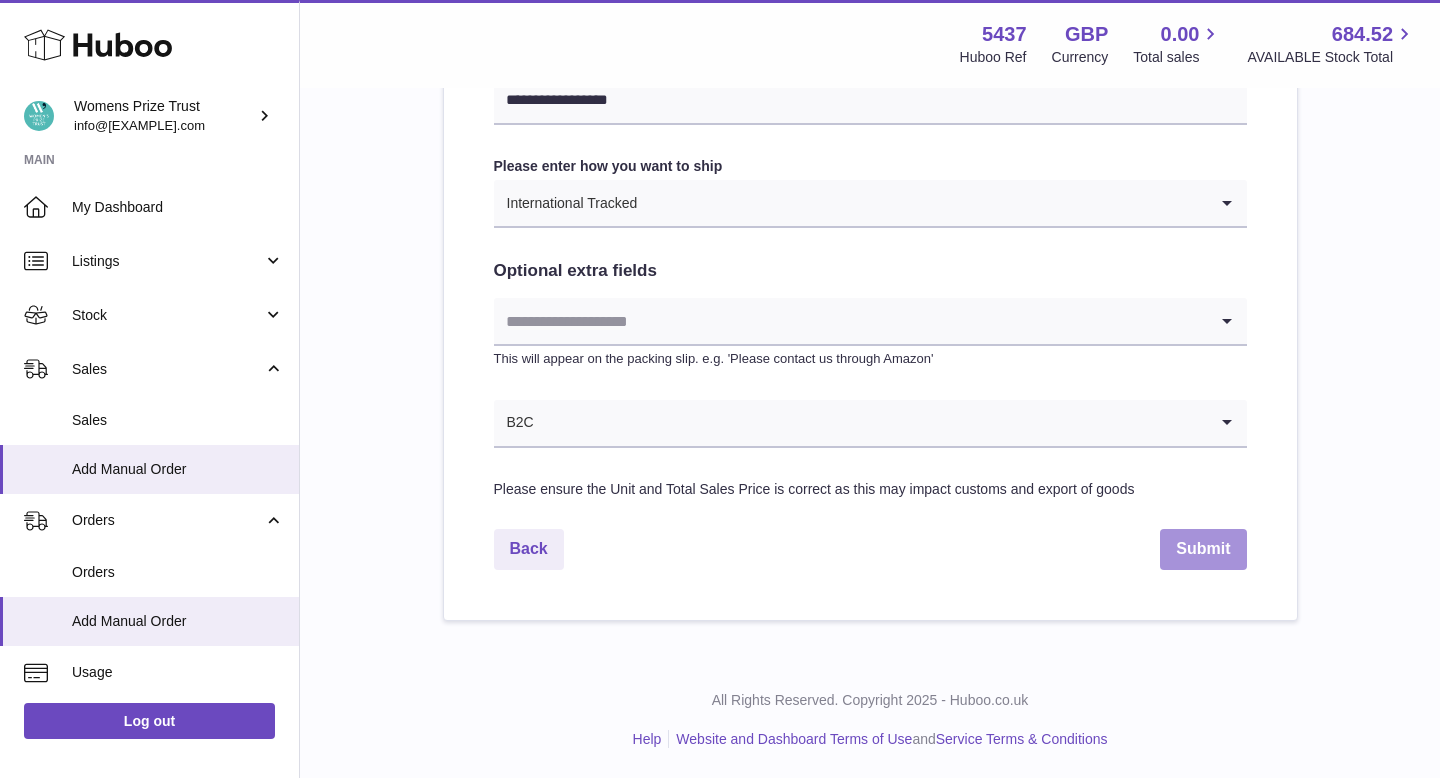 click on "Submit" at bounding box center (1203, 549) 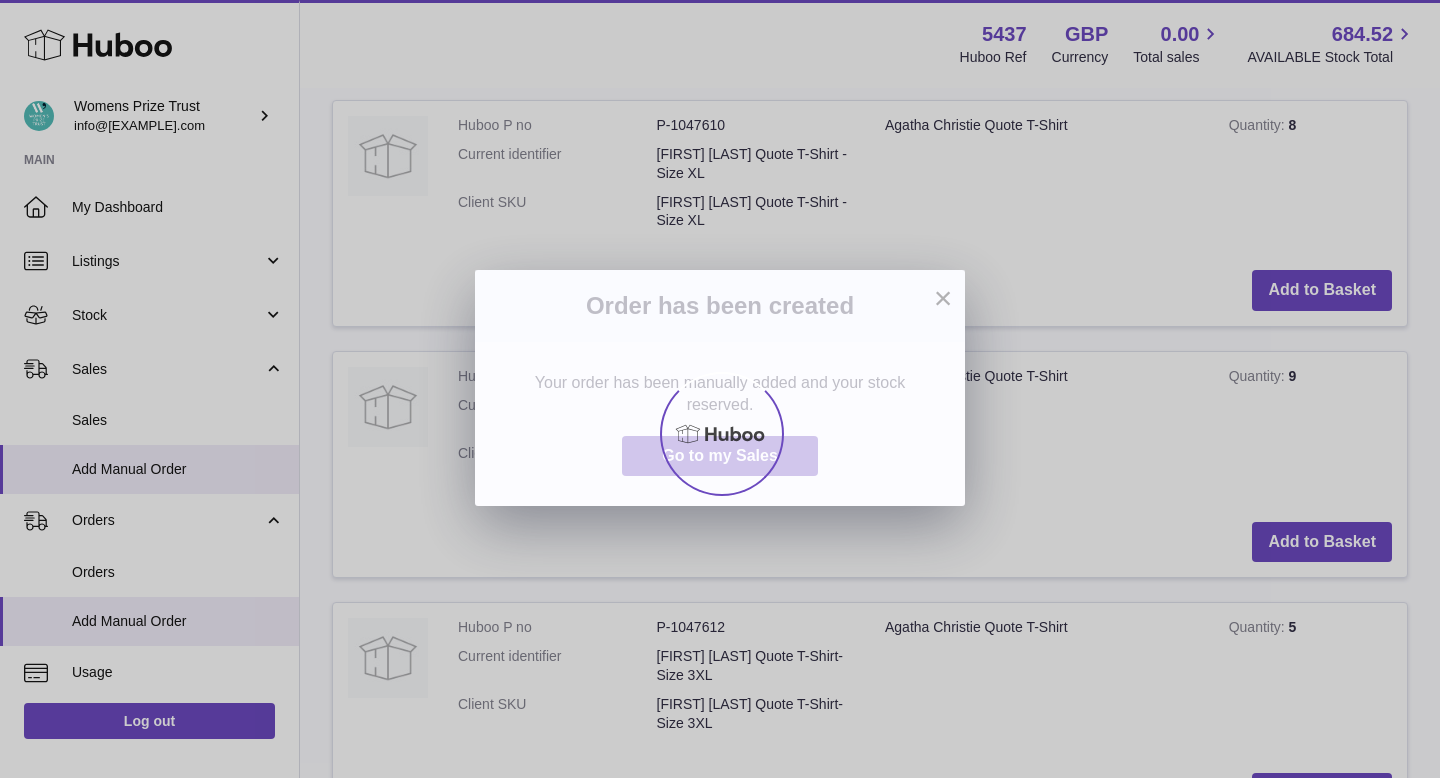 scroll, scrollTop: 0, scrollLeft: 0, axis: both 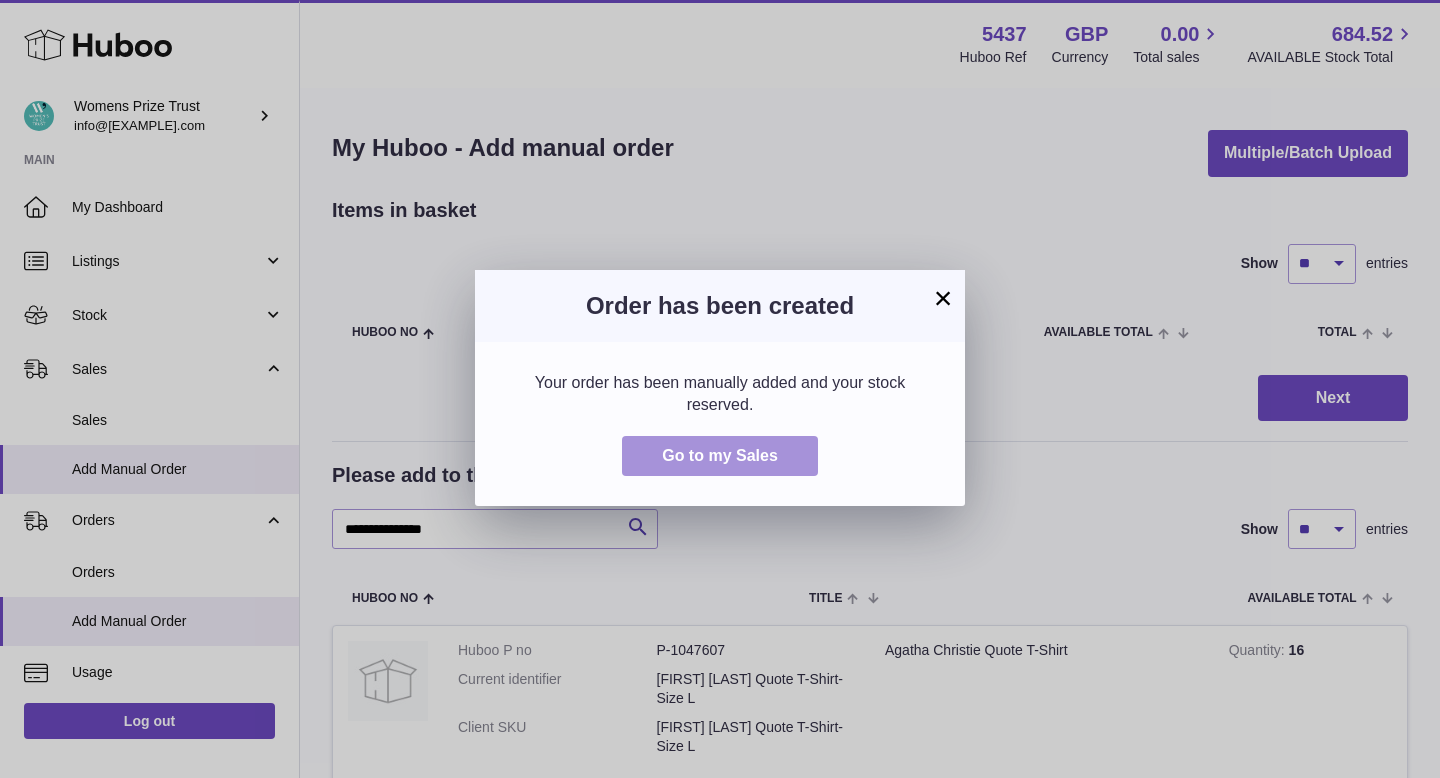 click on "Go to my Sales" at bounding box center [720, 455] 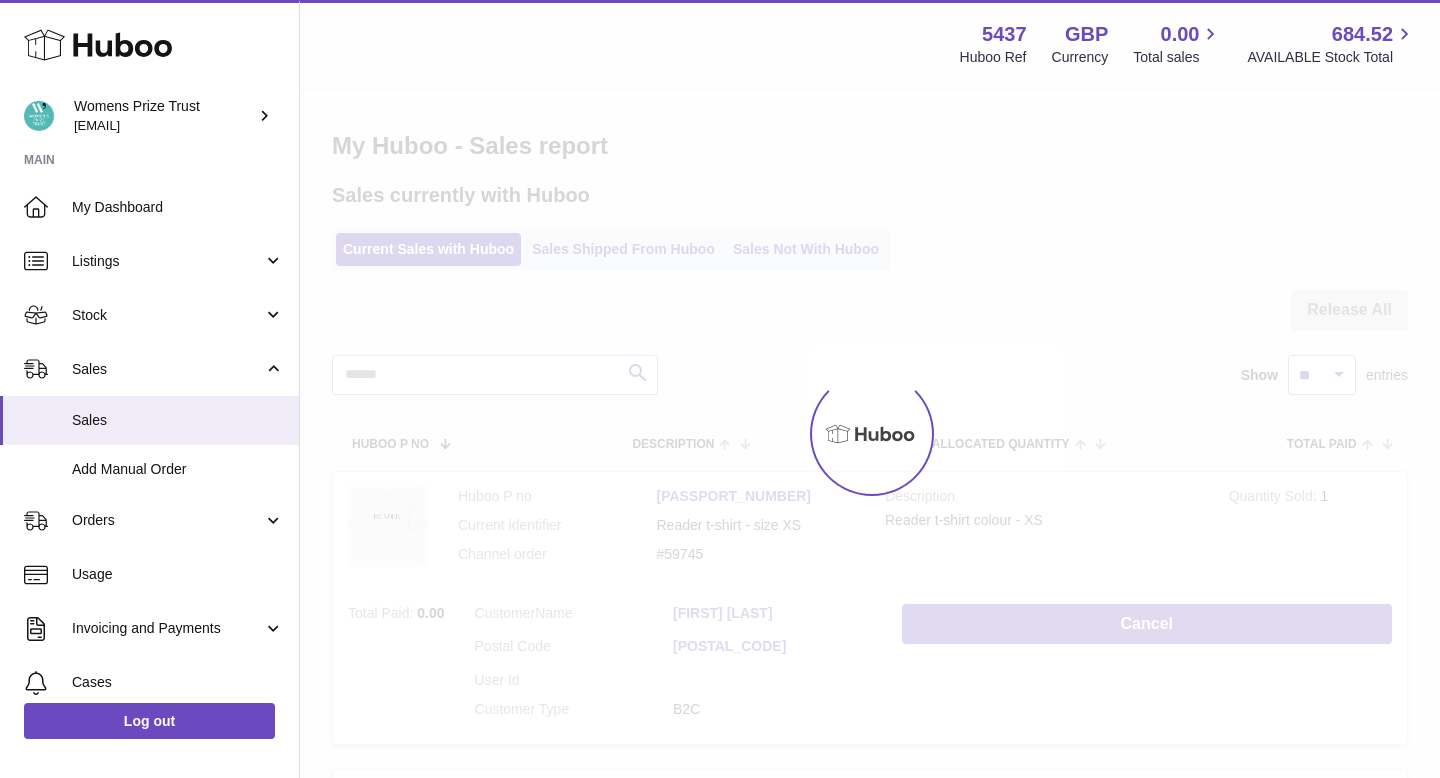scroll, scrollTop: 0, scrollLeft: 0, axis: both 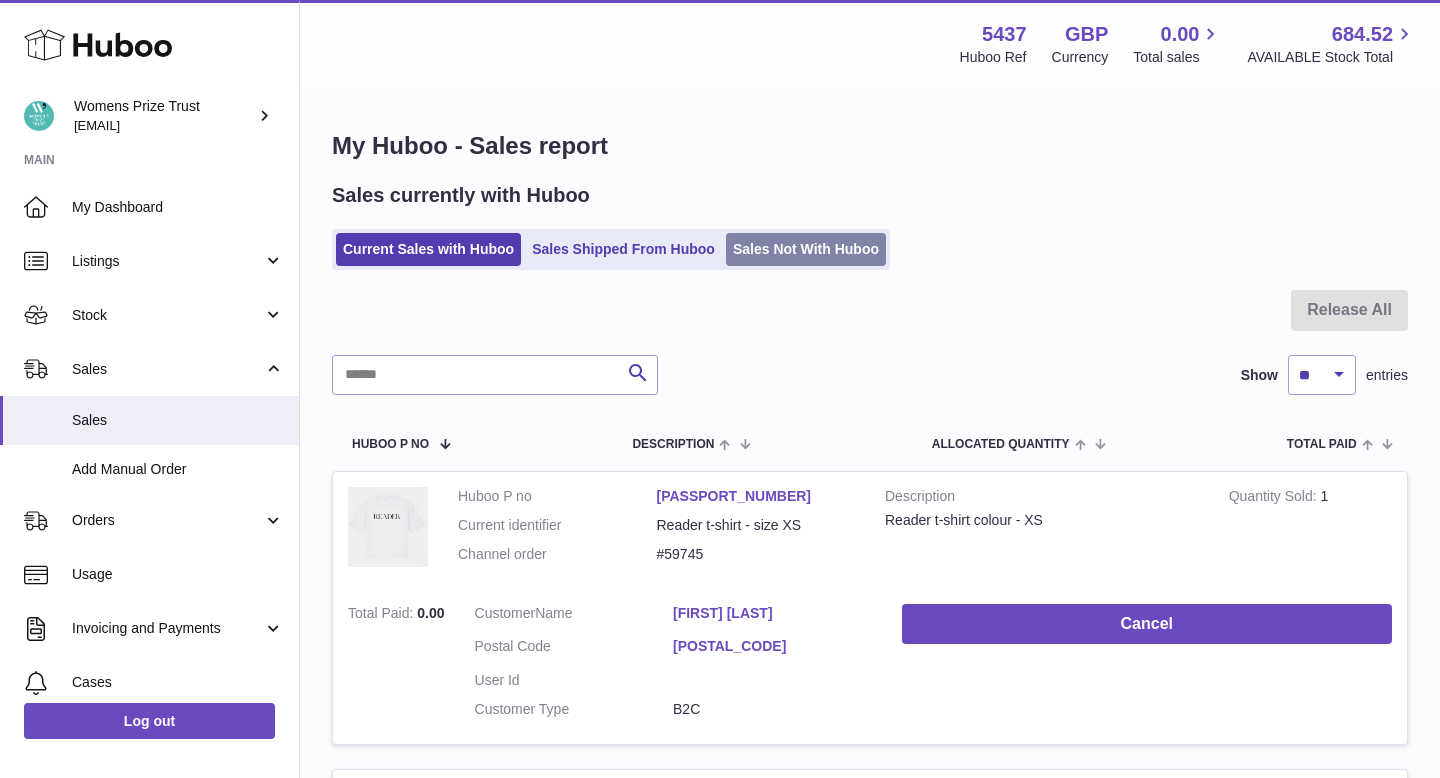 click on "Sales Not With Huboo" at bounding box center (806, 249) 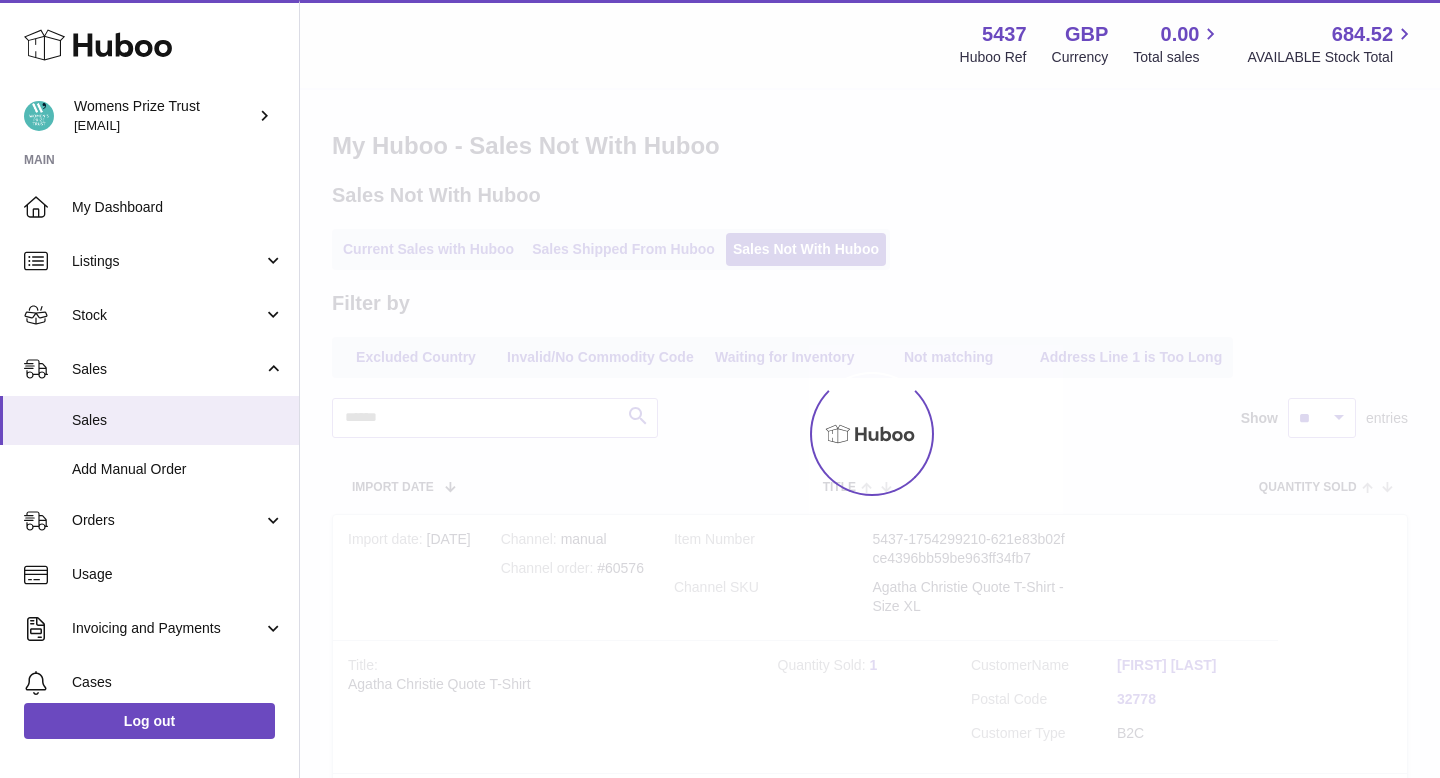 scroll, scrollTop: 0, scrollLeft: 0, axis: both 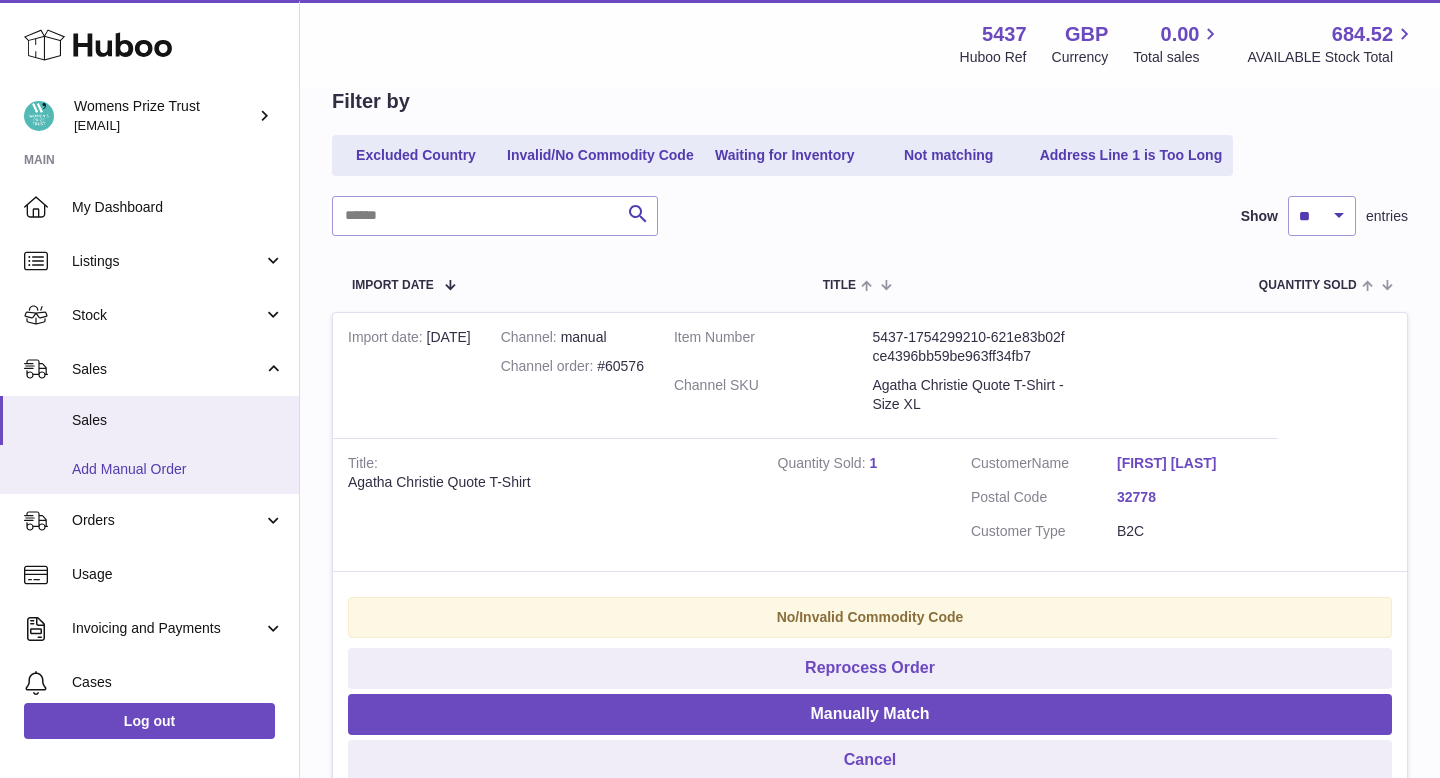 click on "Add Manual Order" at bounding box center [149, 469] 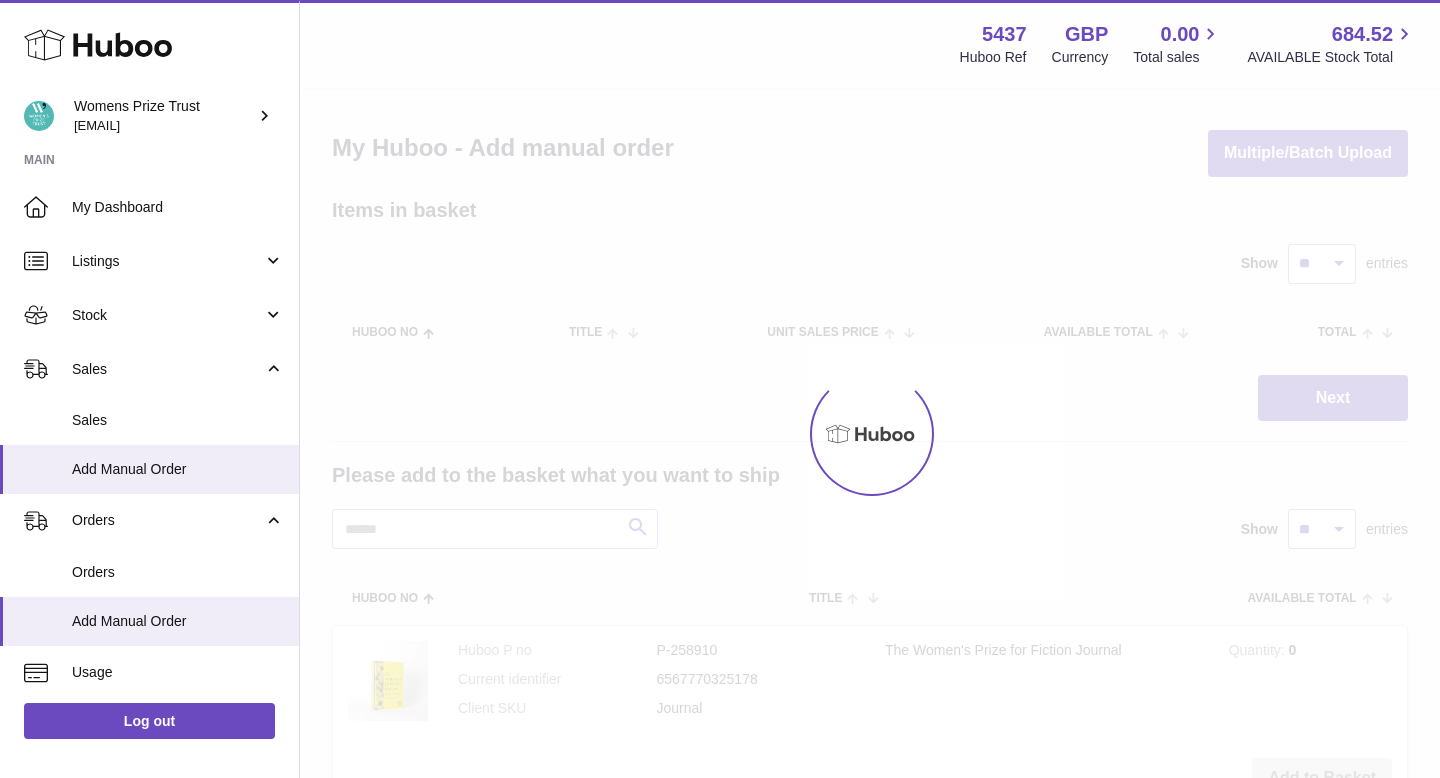scroll, scrollTop: 0, scrollLeft: 0, axis: both 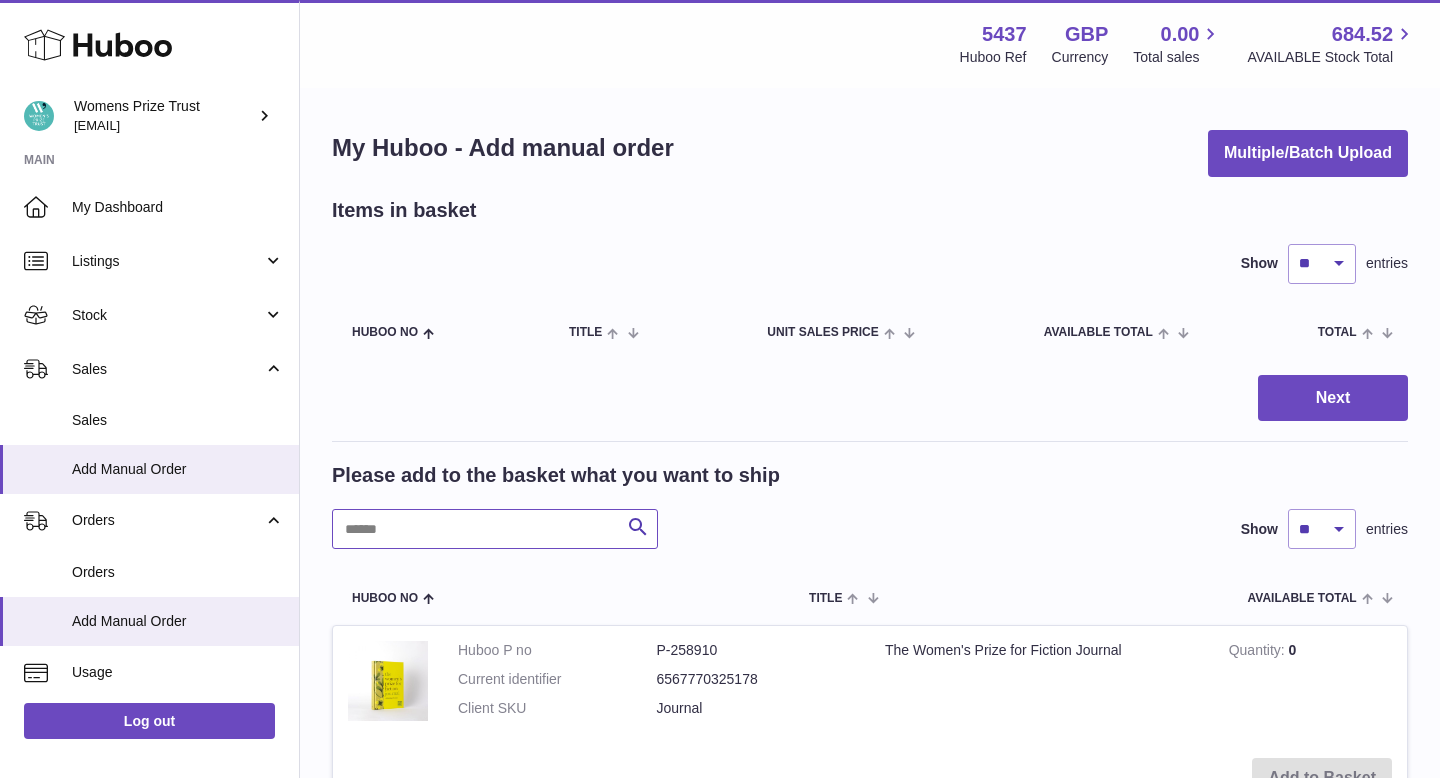 click at bounding box center (495, 529) 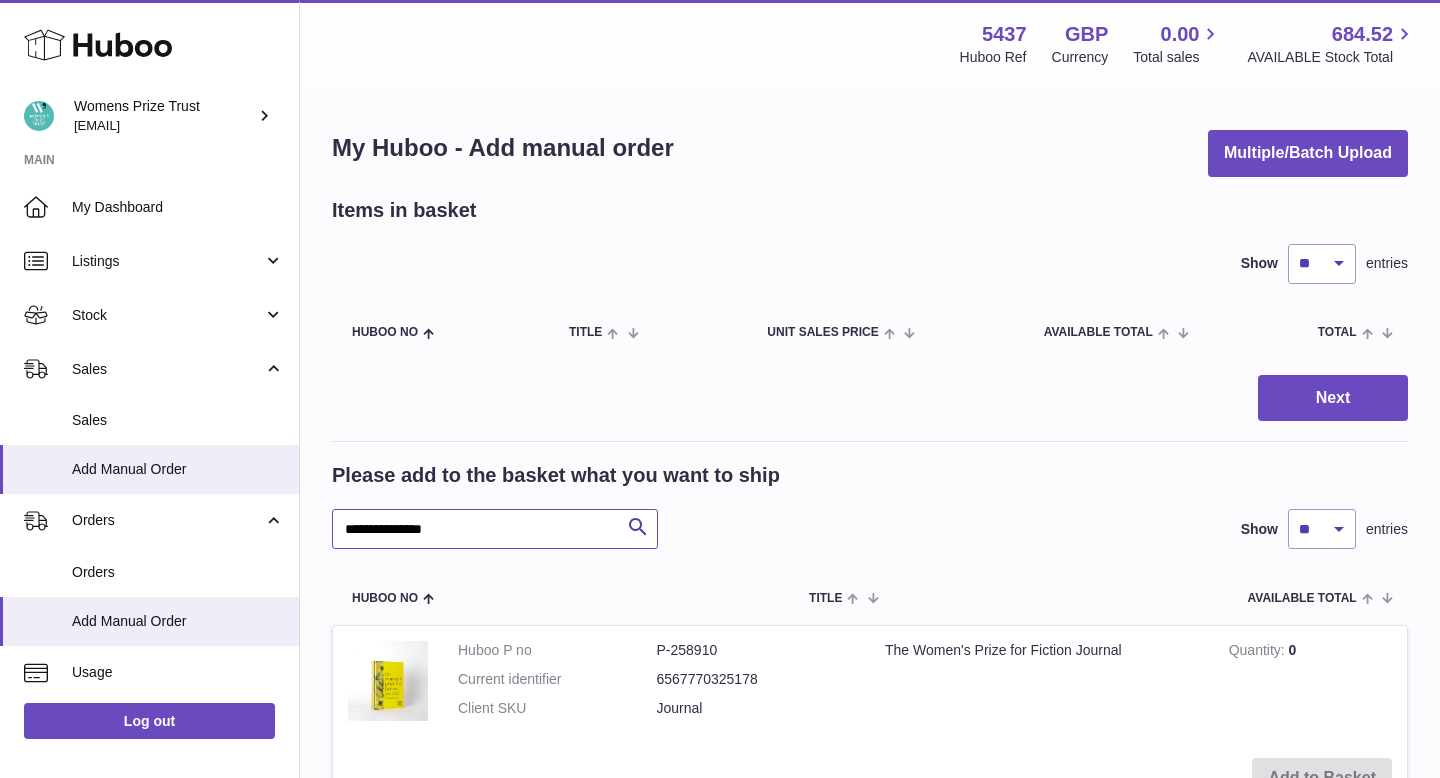 type on "**********" 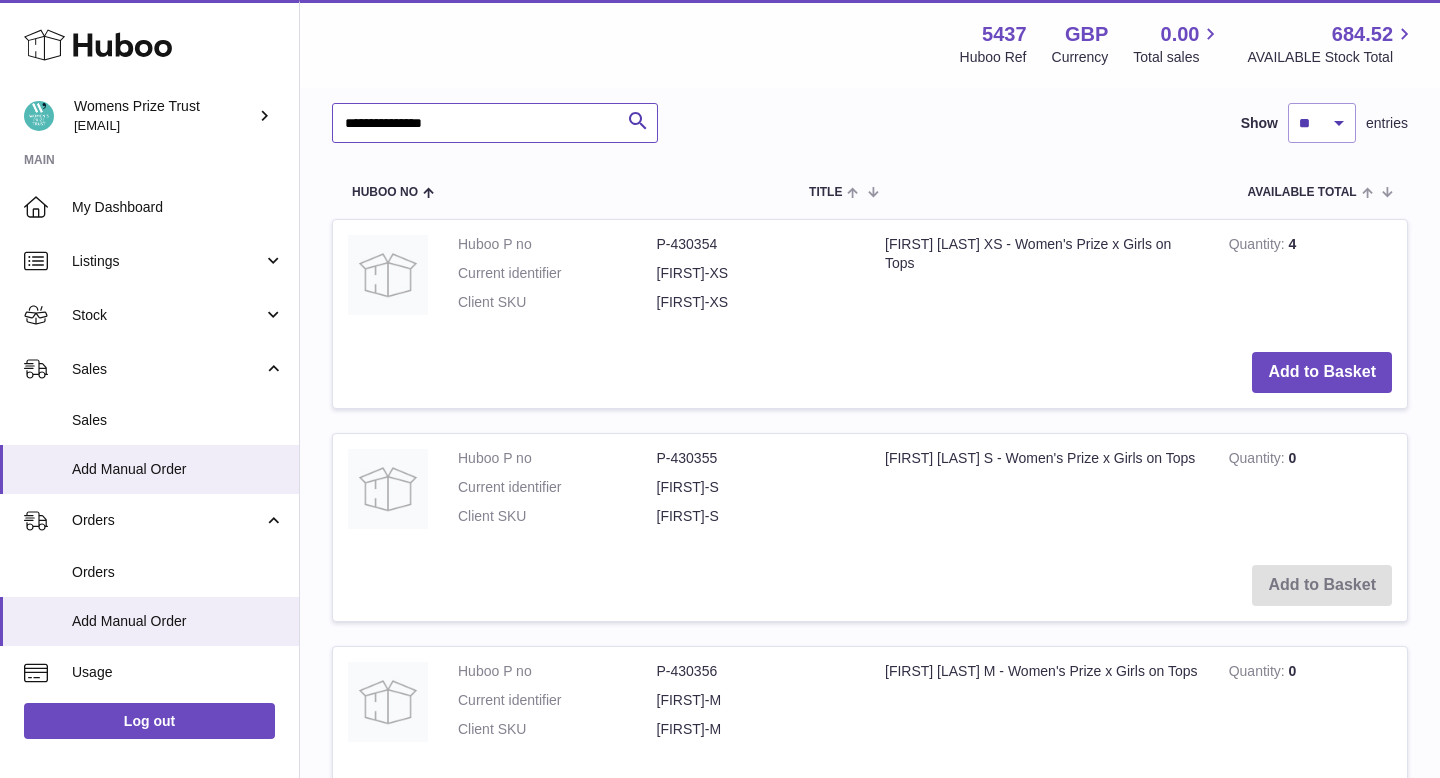 scroll, scrollTop: 420, scrollLeft: 0, axis: vertical 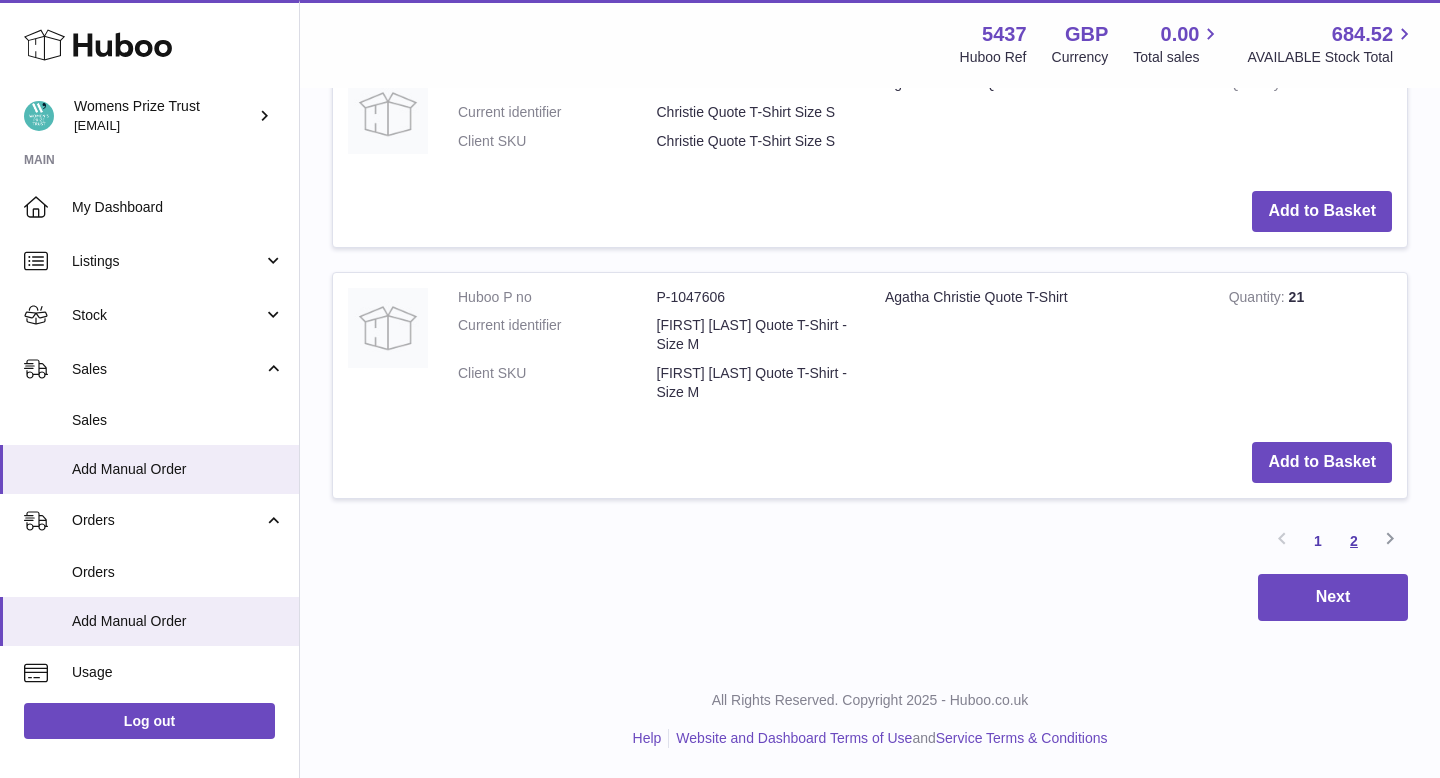 click on "2" at bounding box center [1354, 541] 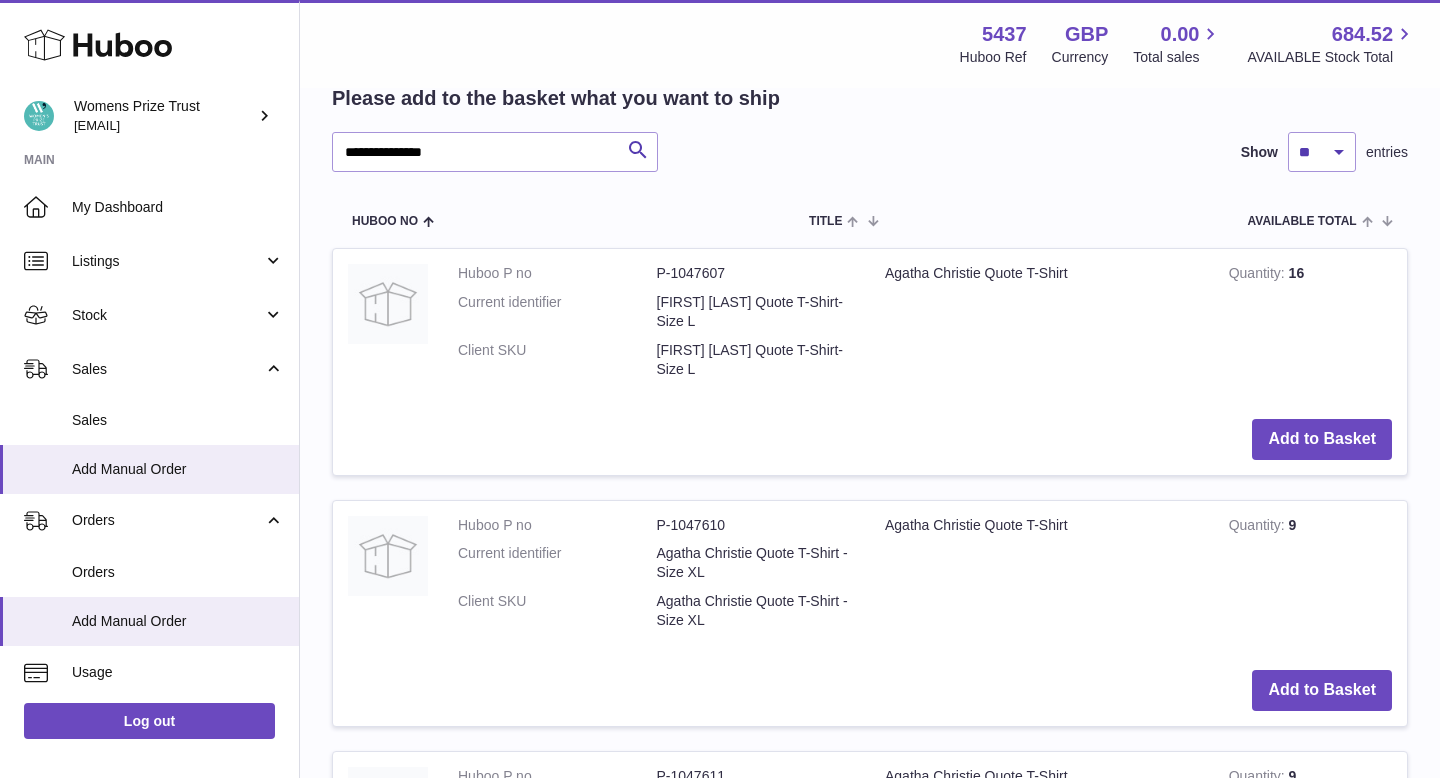 scroll, scrollTop: 335, scrollLeft: 0, axis: vertical 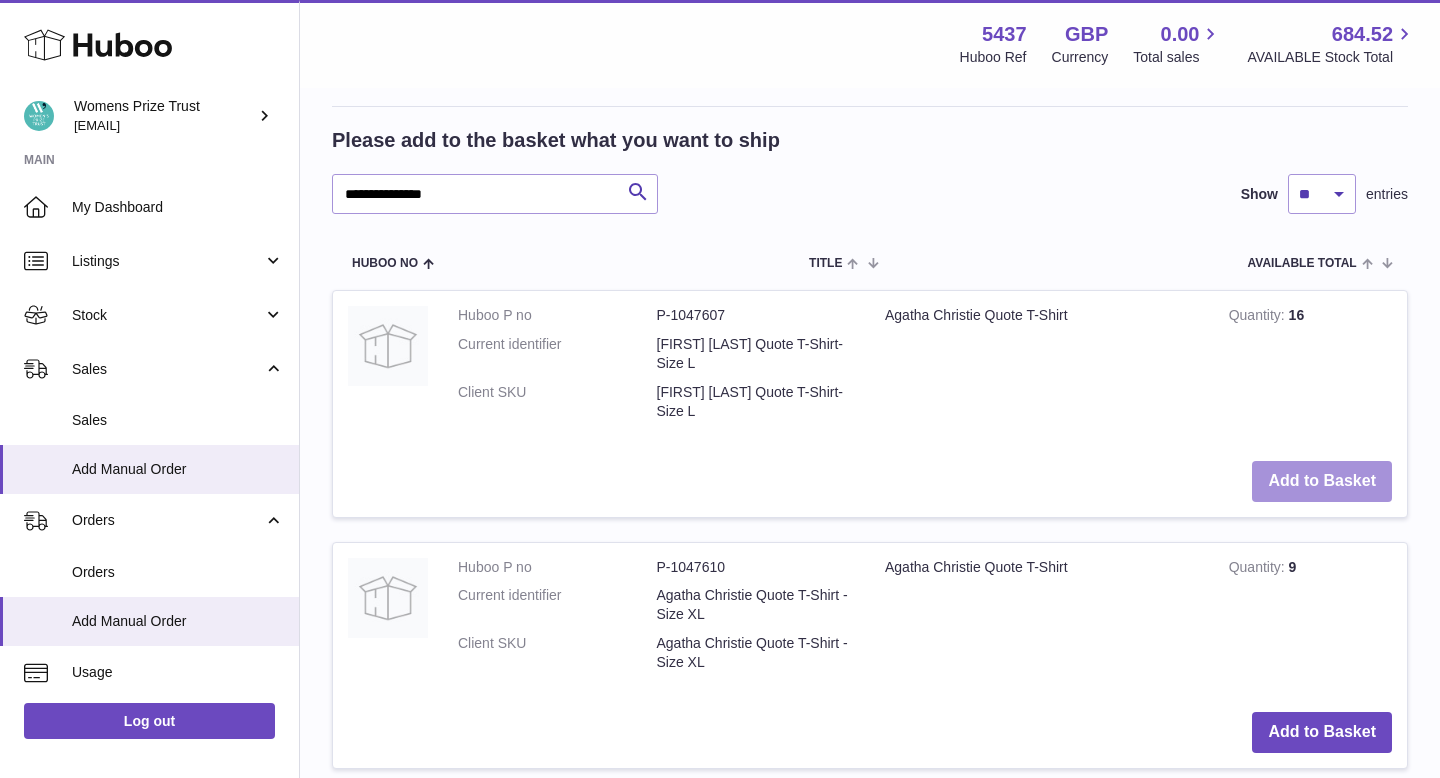 click on "Add to Basket" at bounding box center (1322, 481) 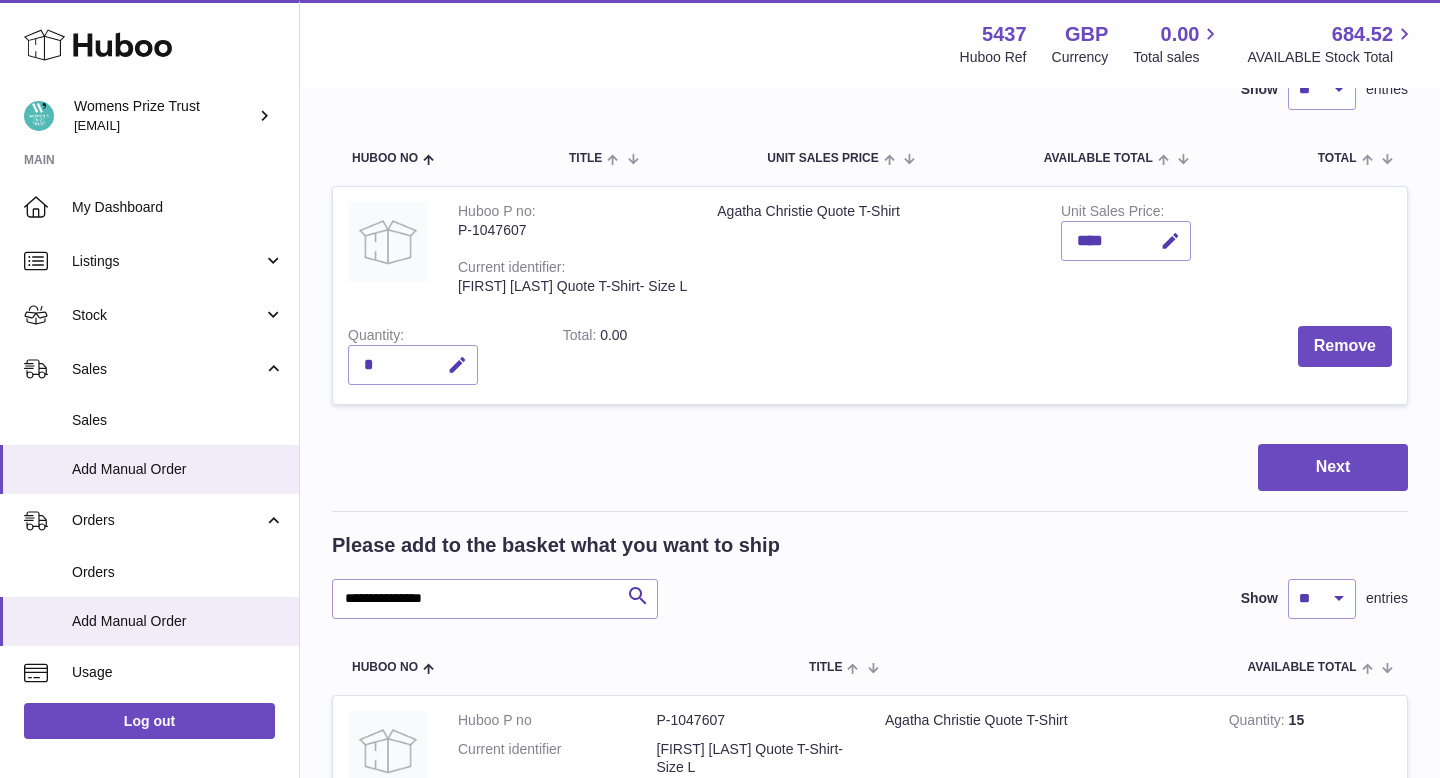 scroll, scrollTop: 0, scrollLeft: 0, axis: both 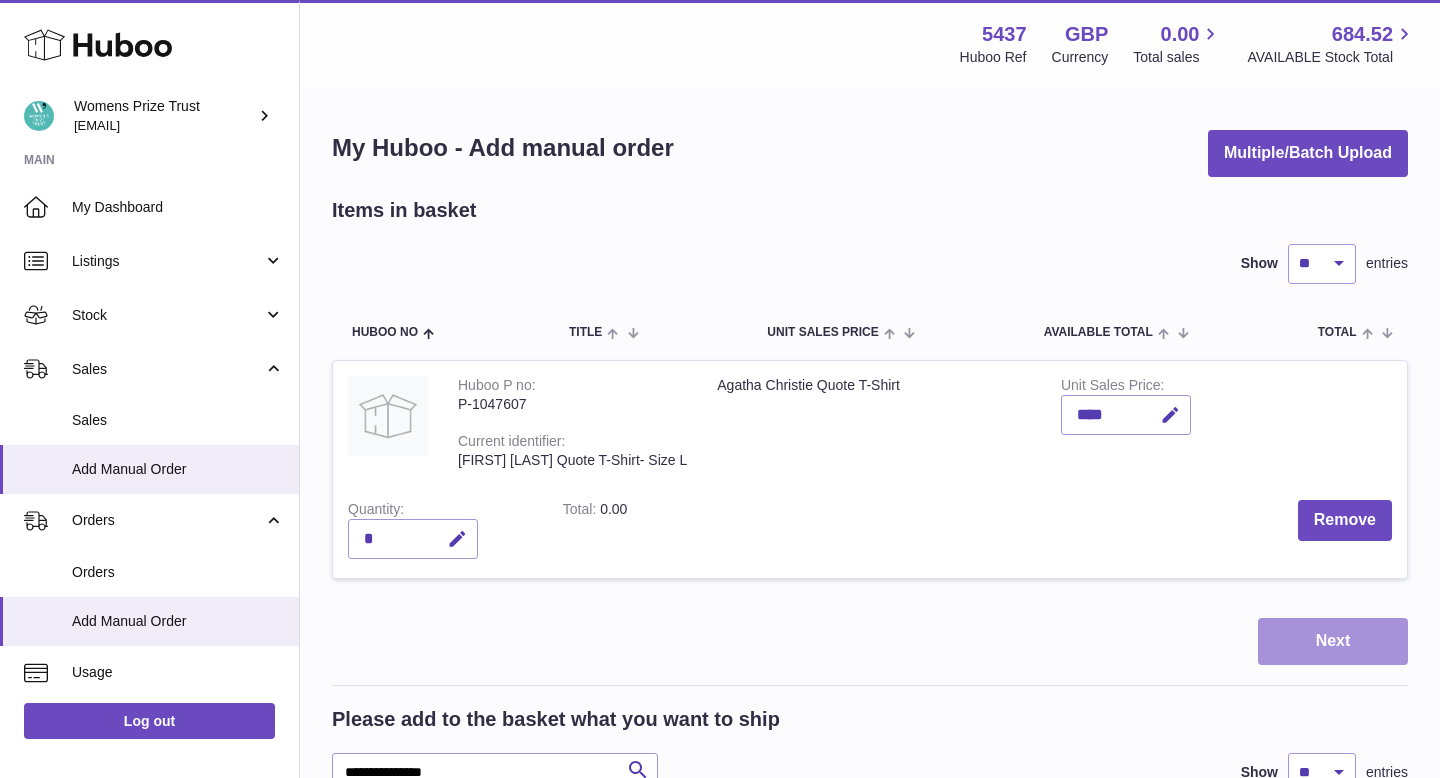 click on "Next" at bounding box center [1333, 641] 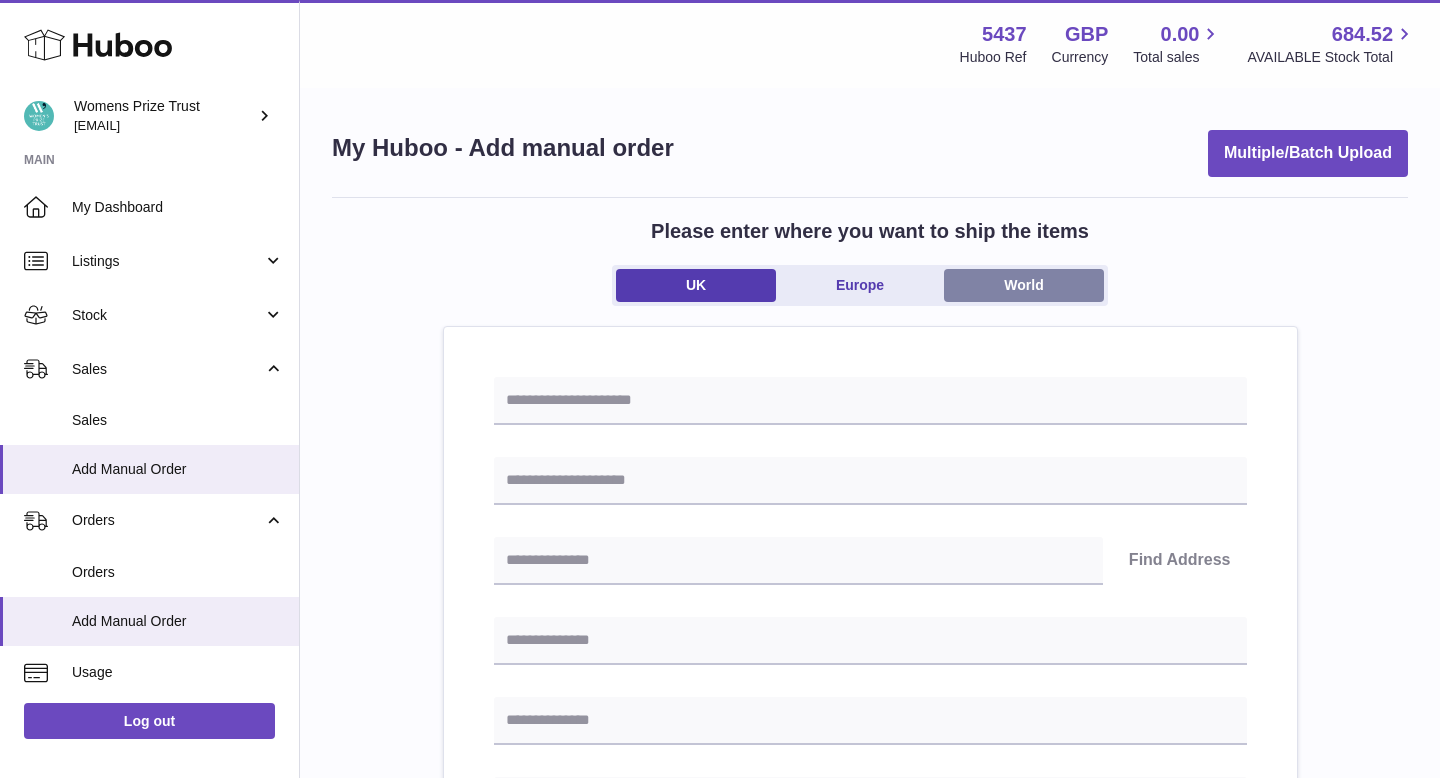 click on "World" at bounding box center (1024, 285) 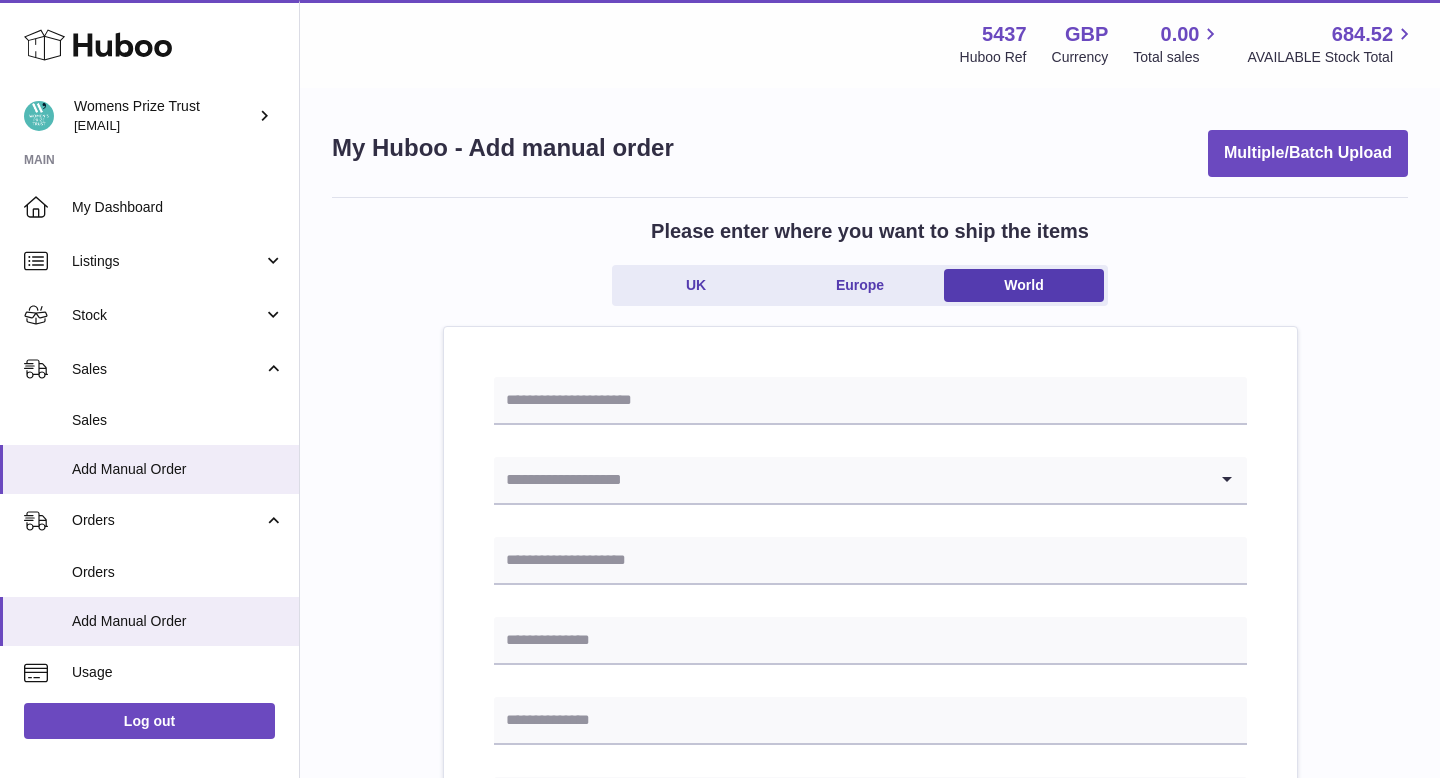 click at bounding box center [850, 480] 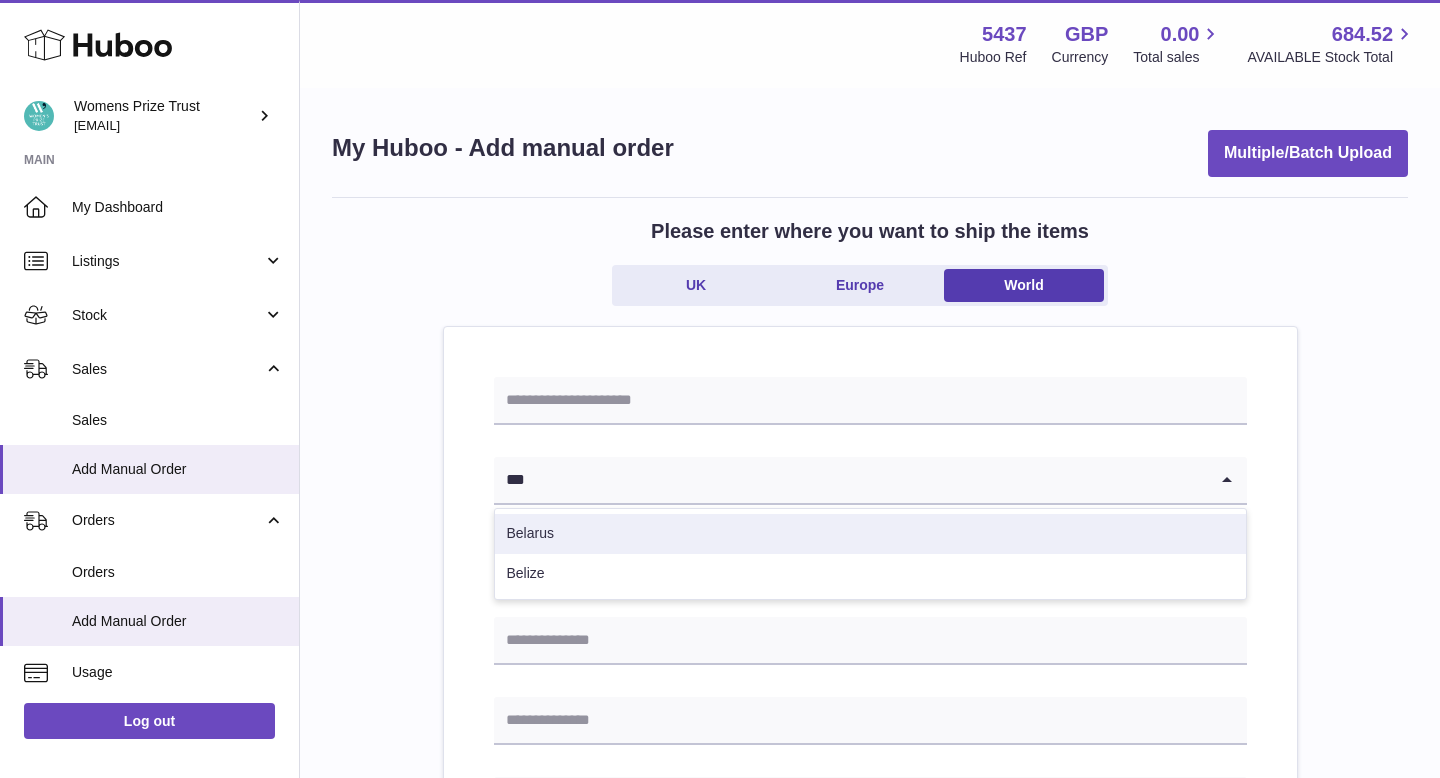 type on "***" 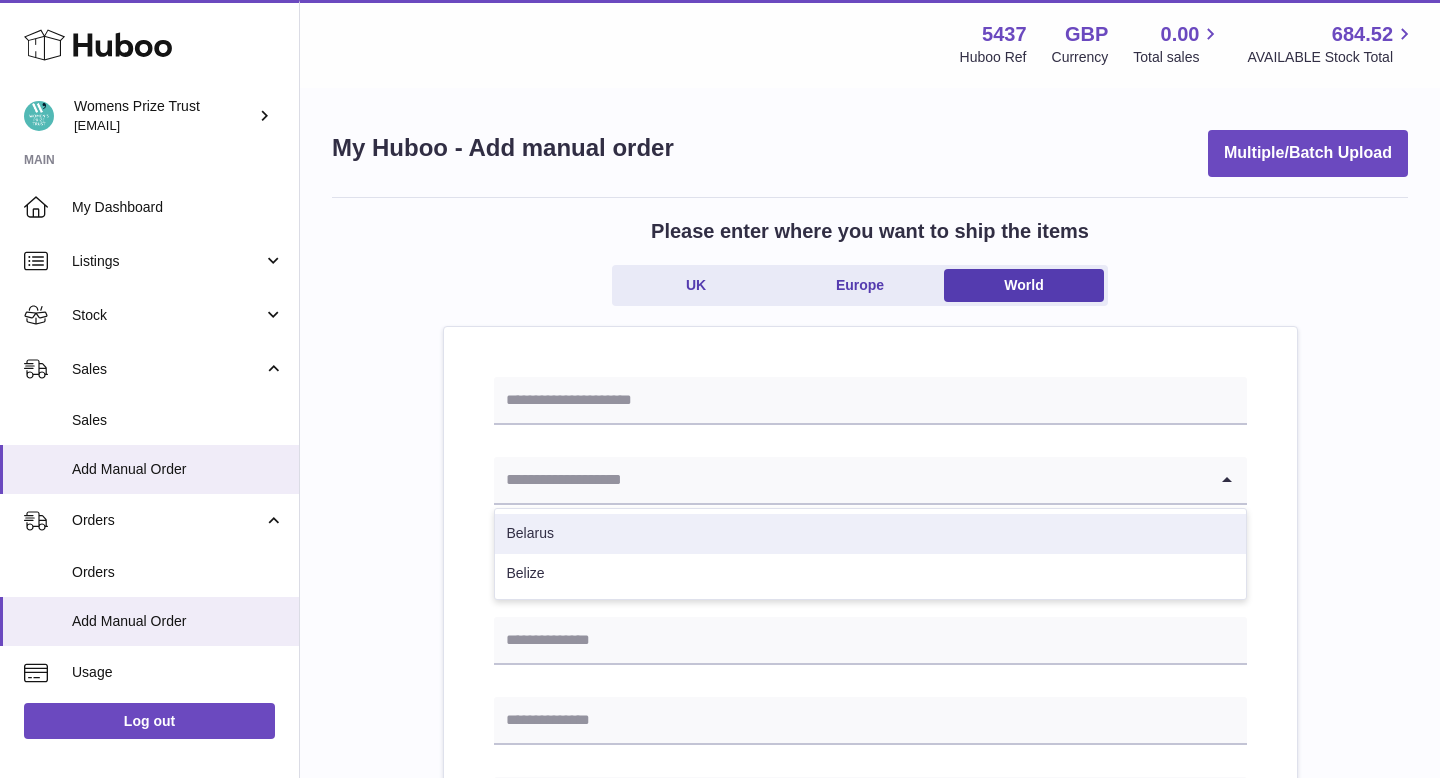 click on "Please enter where you want to ship the items
UK
Europe
World" at bounding box center (870, 272) 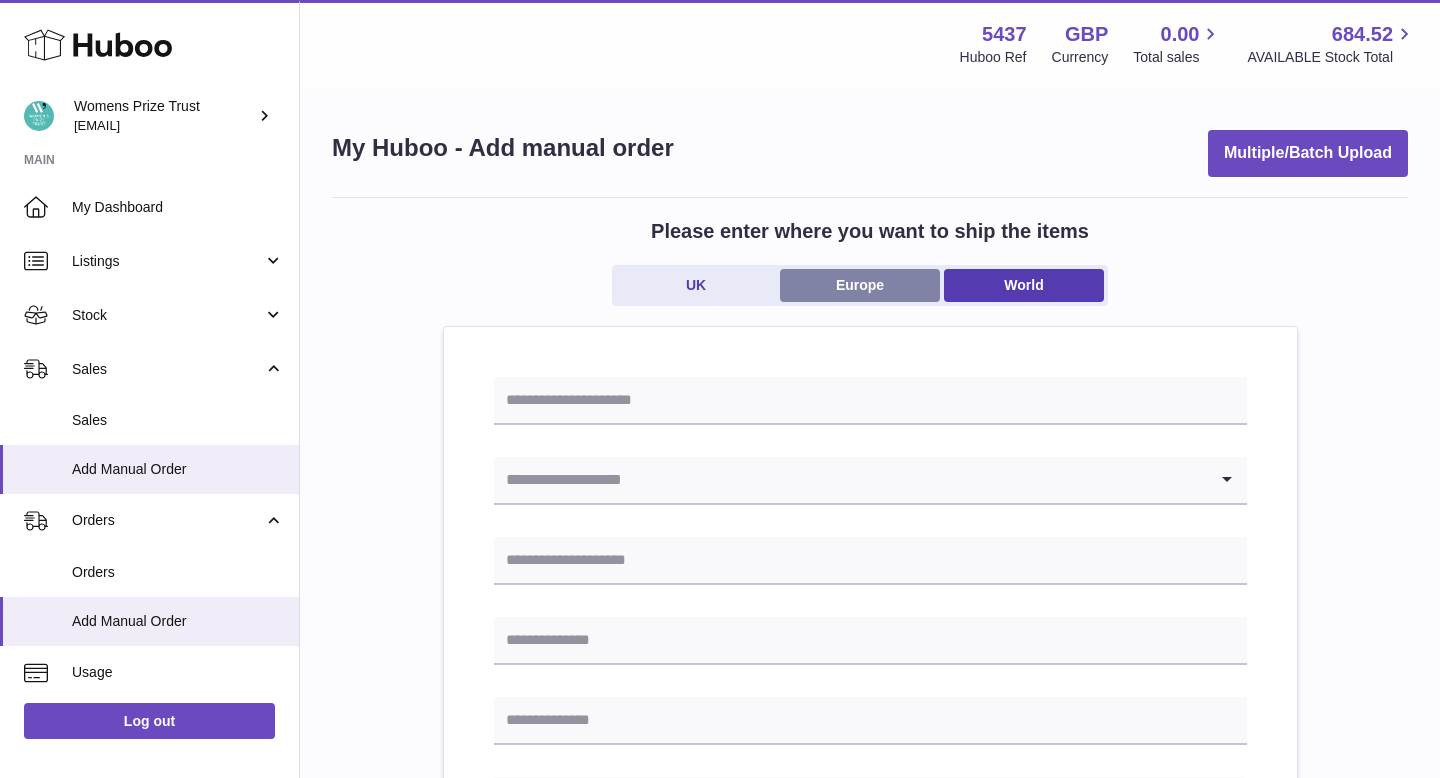click on "Europe" at bounding box center (860, 285) 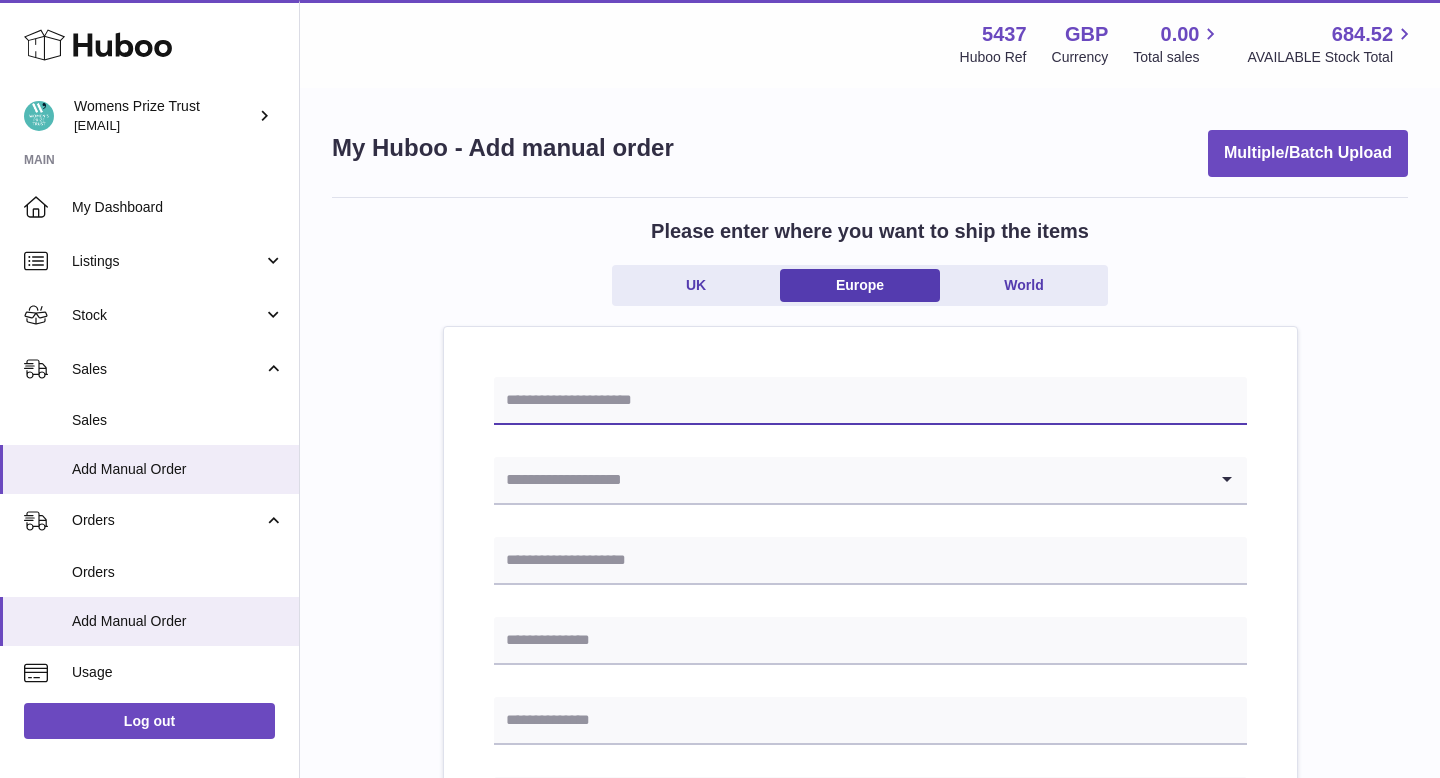 click at bounding box center [870, 401] 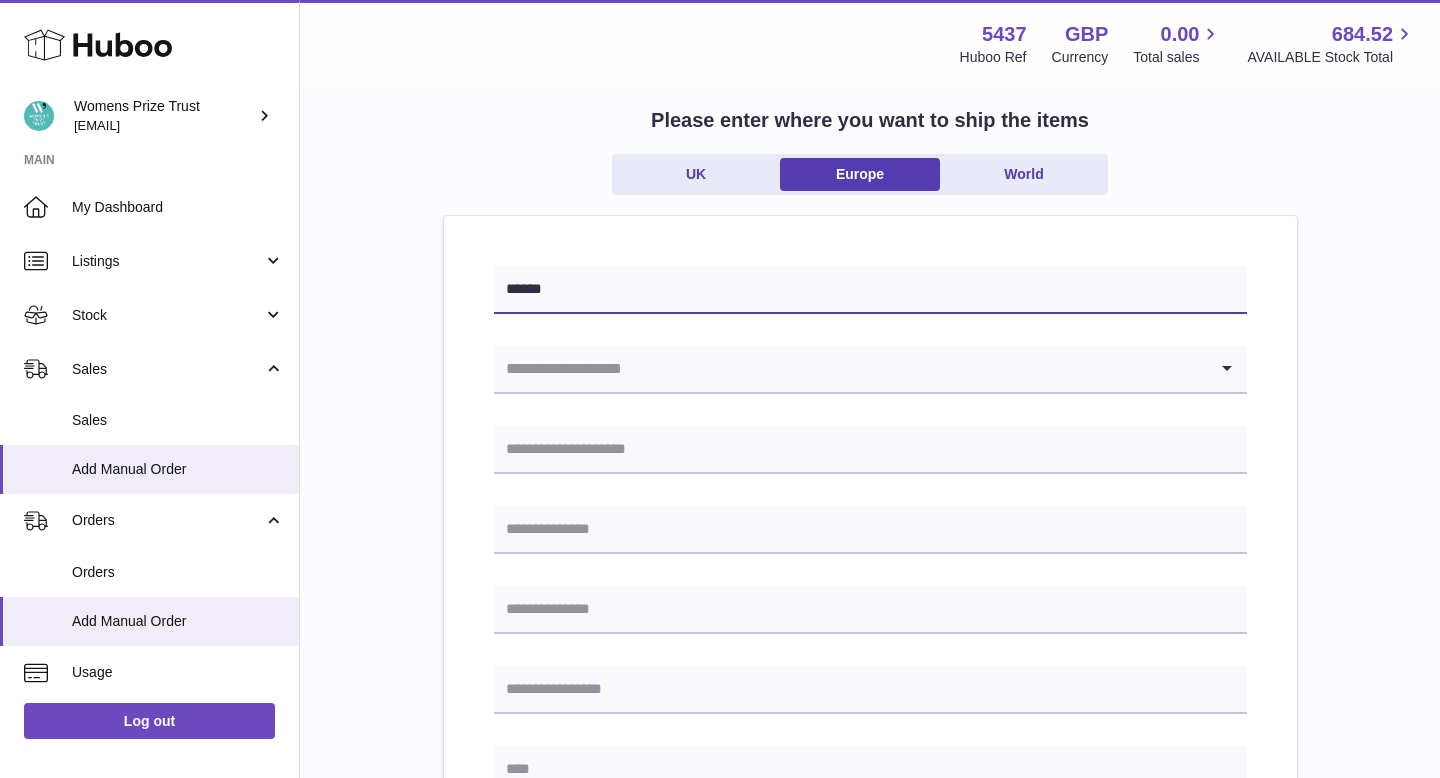 scroll, scrollTop: 125, scrollLeft: 0, axis: vertical 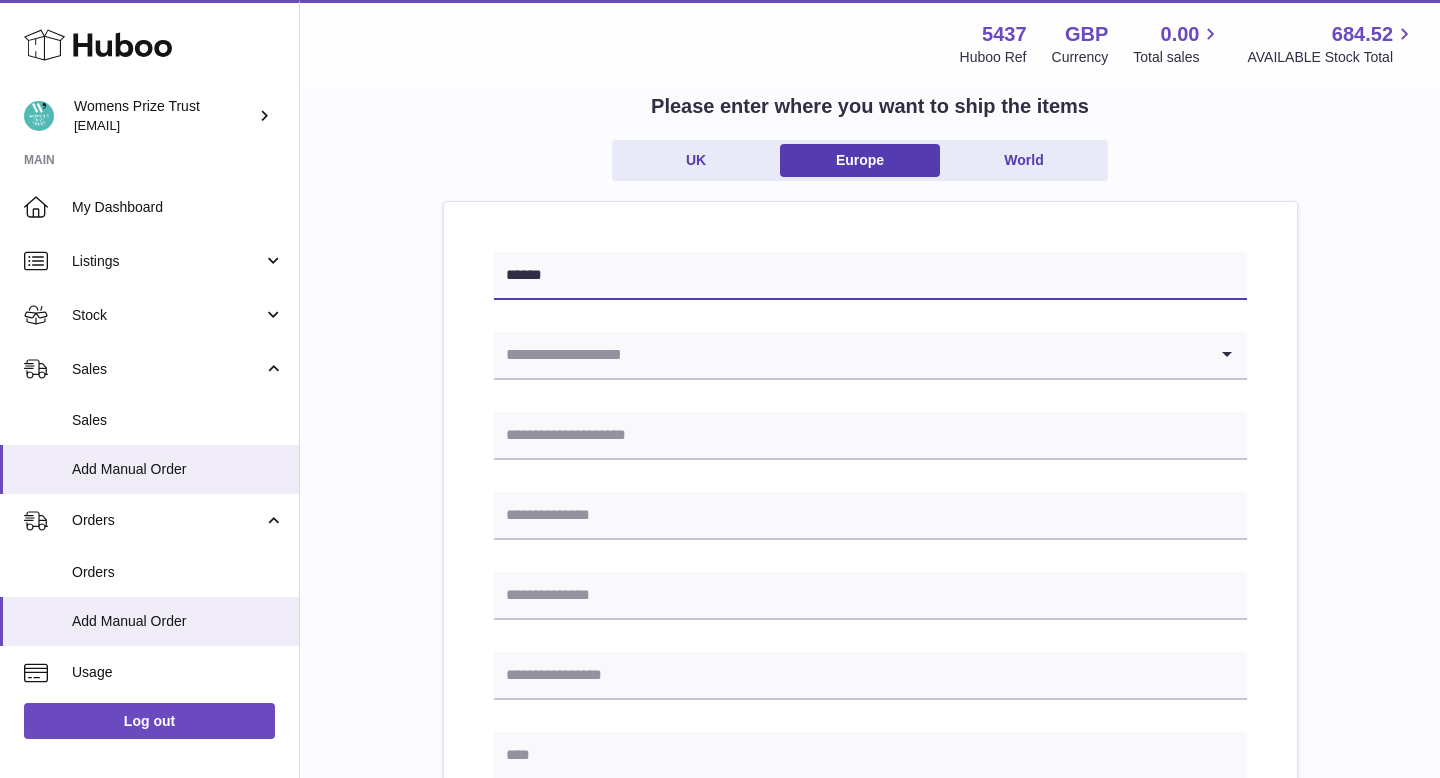 type on "******" 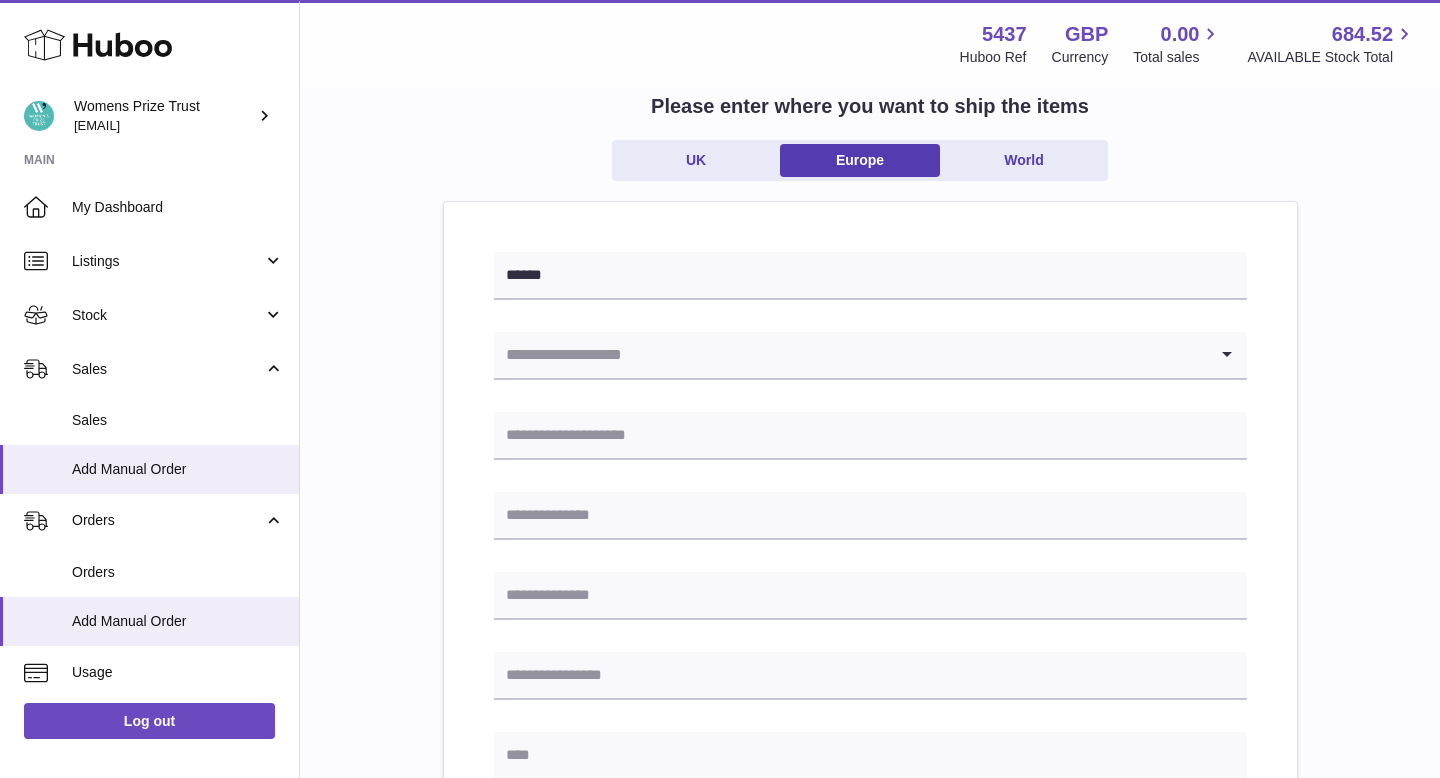 click at bounding box center (850, 355) 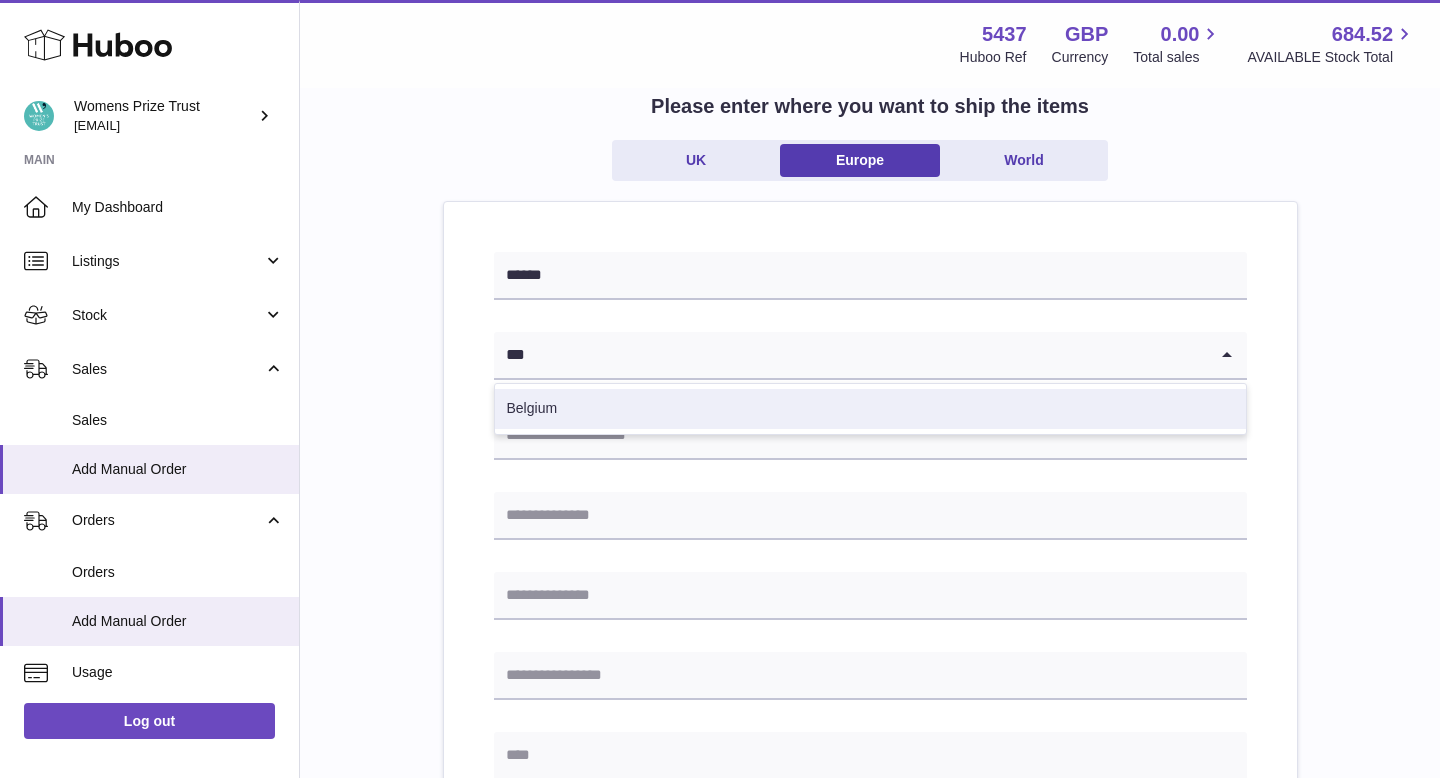 click on "Belgium" at bounding box center [870, 409] 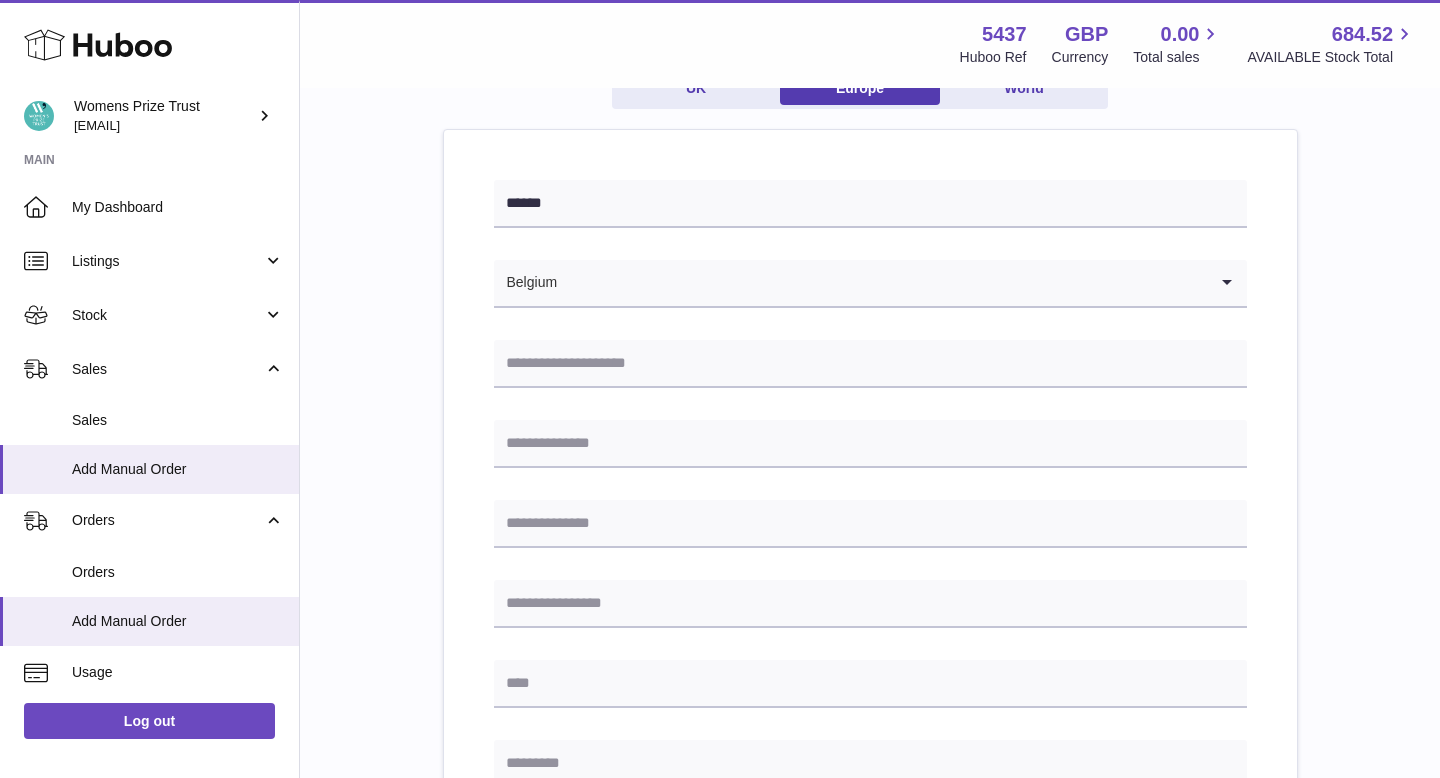 scroll, scrollTop: 199, scrollLeft: 0, axis: vertical 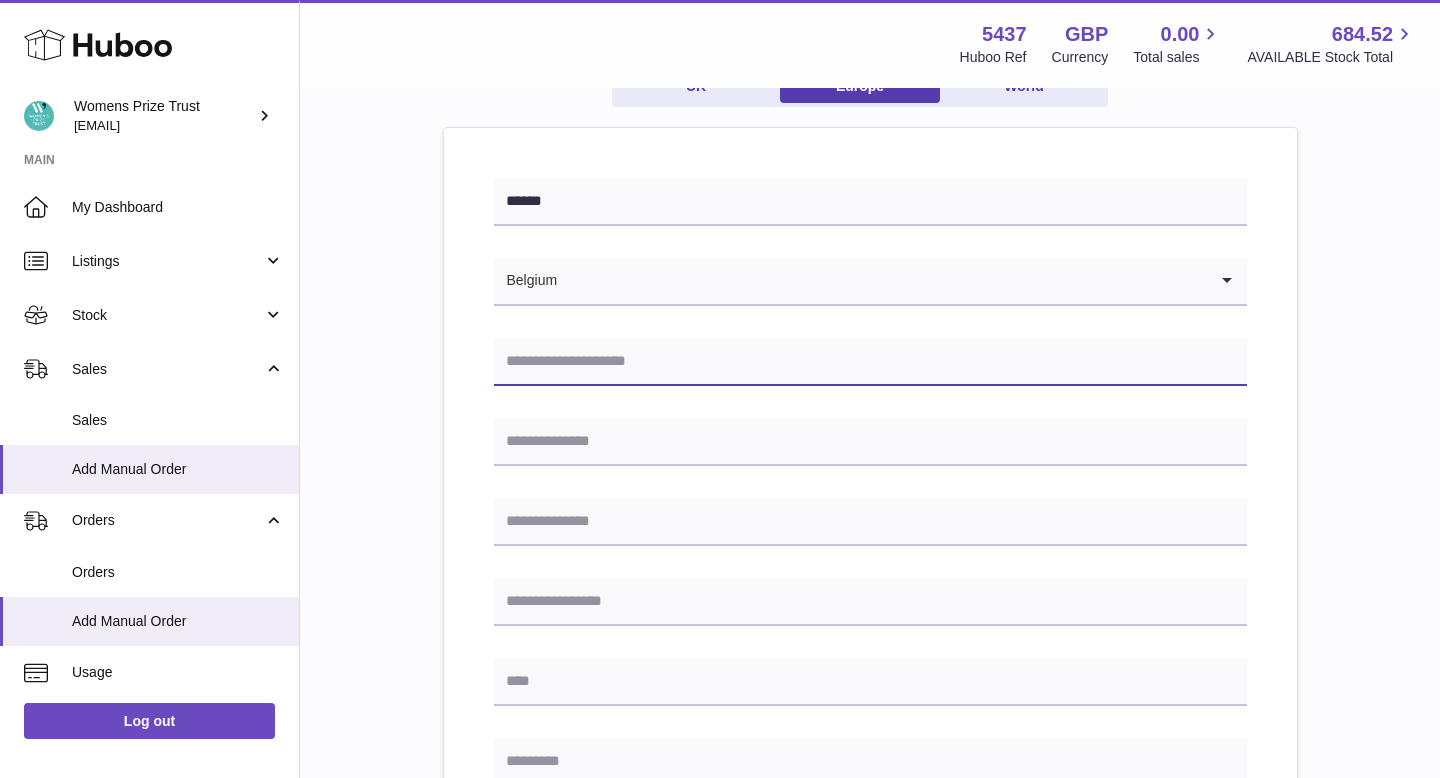 click at bounding box center (870, 362) 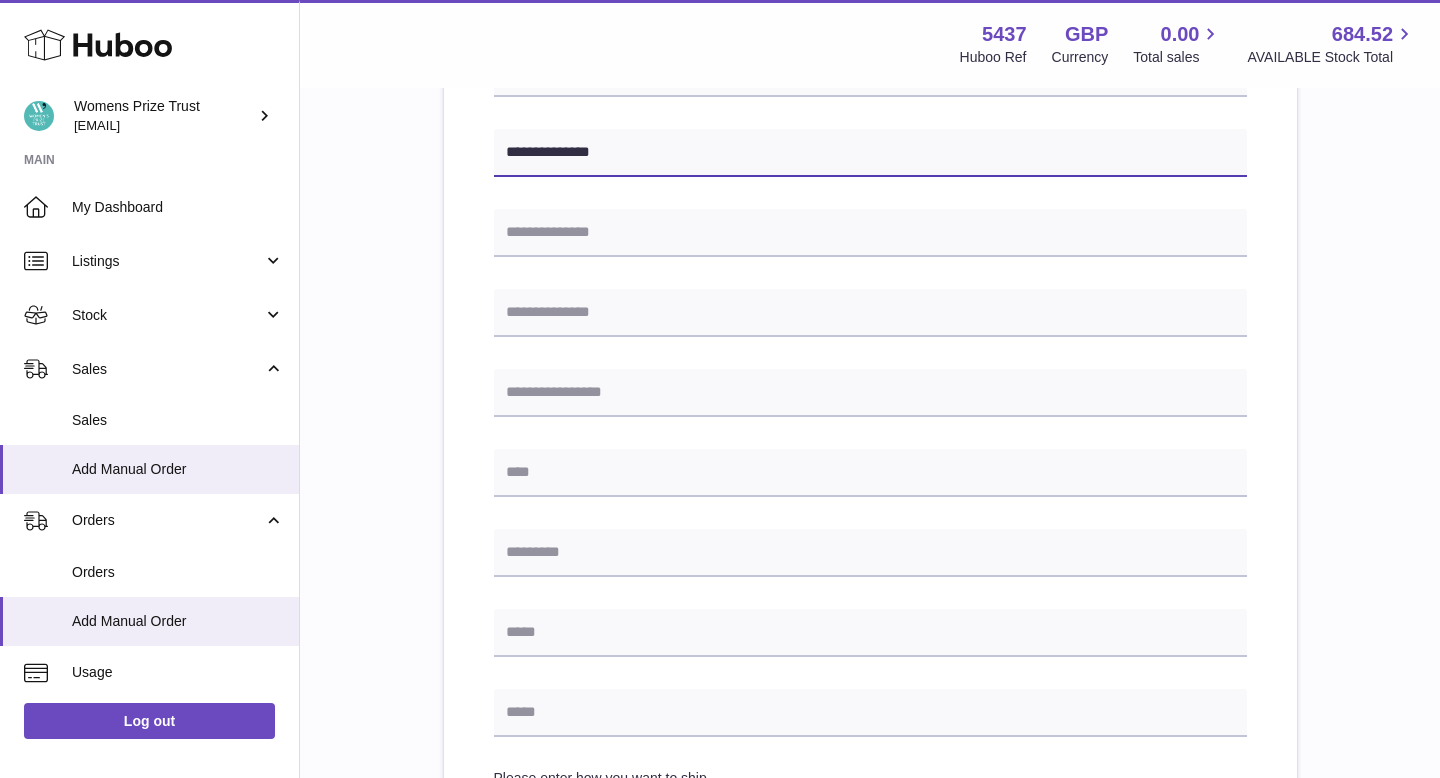 scroll, scrollTop: 431, scrollLeft: 0, axis: vertical 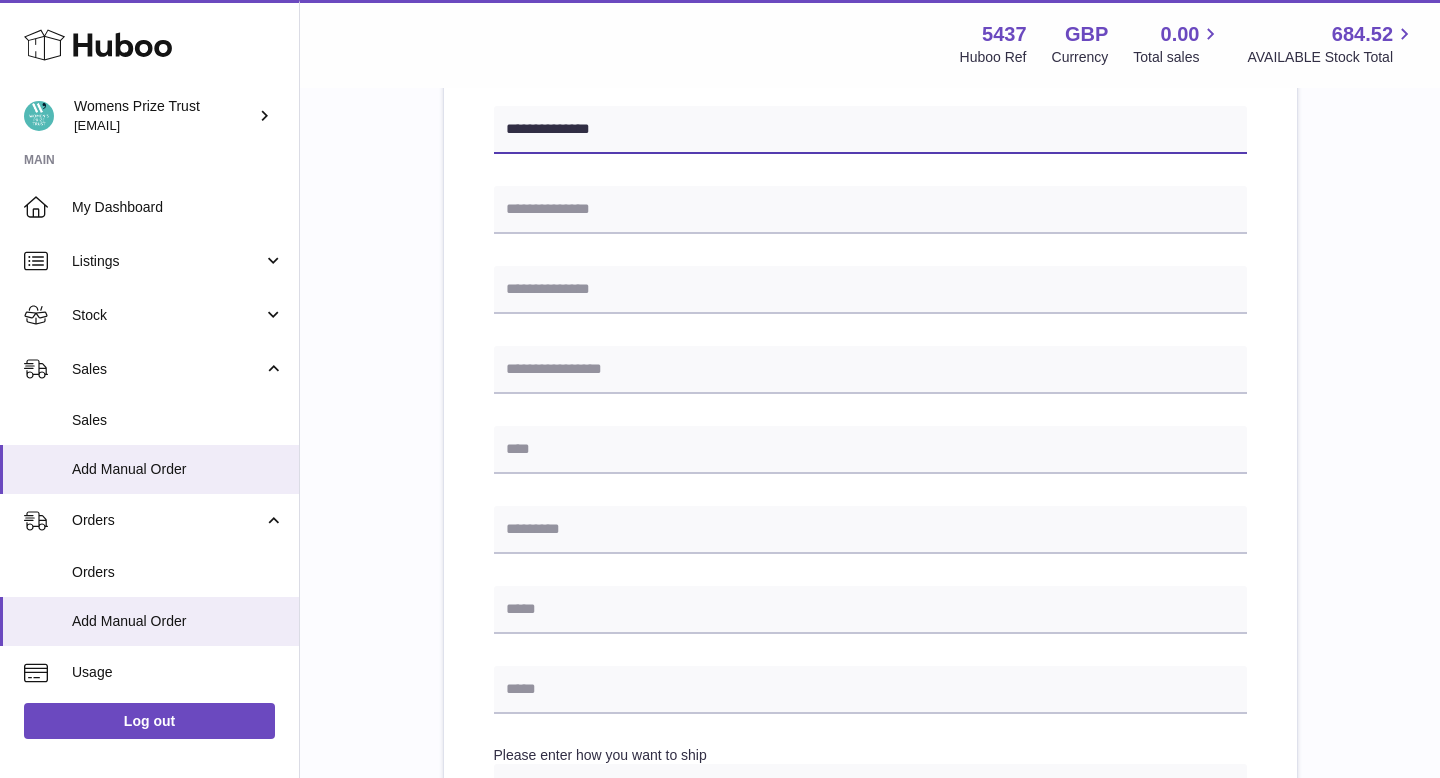 type on "**********" 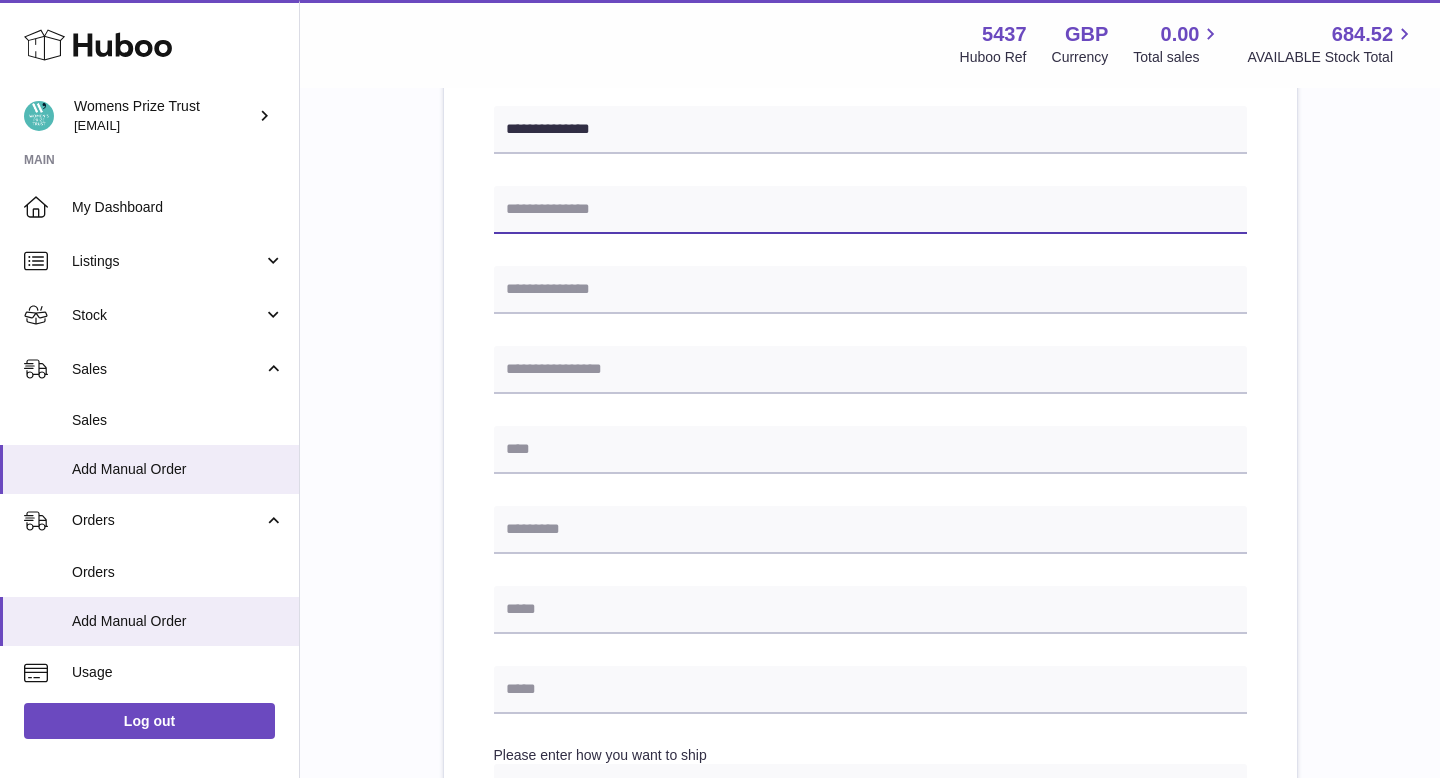 click at bounding box center (870, 210) 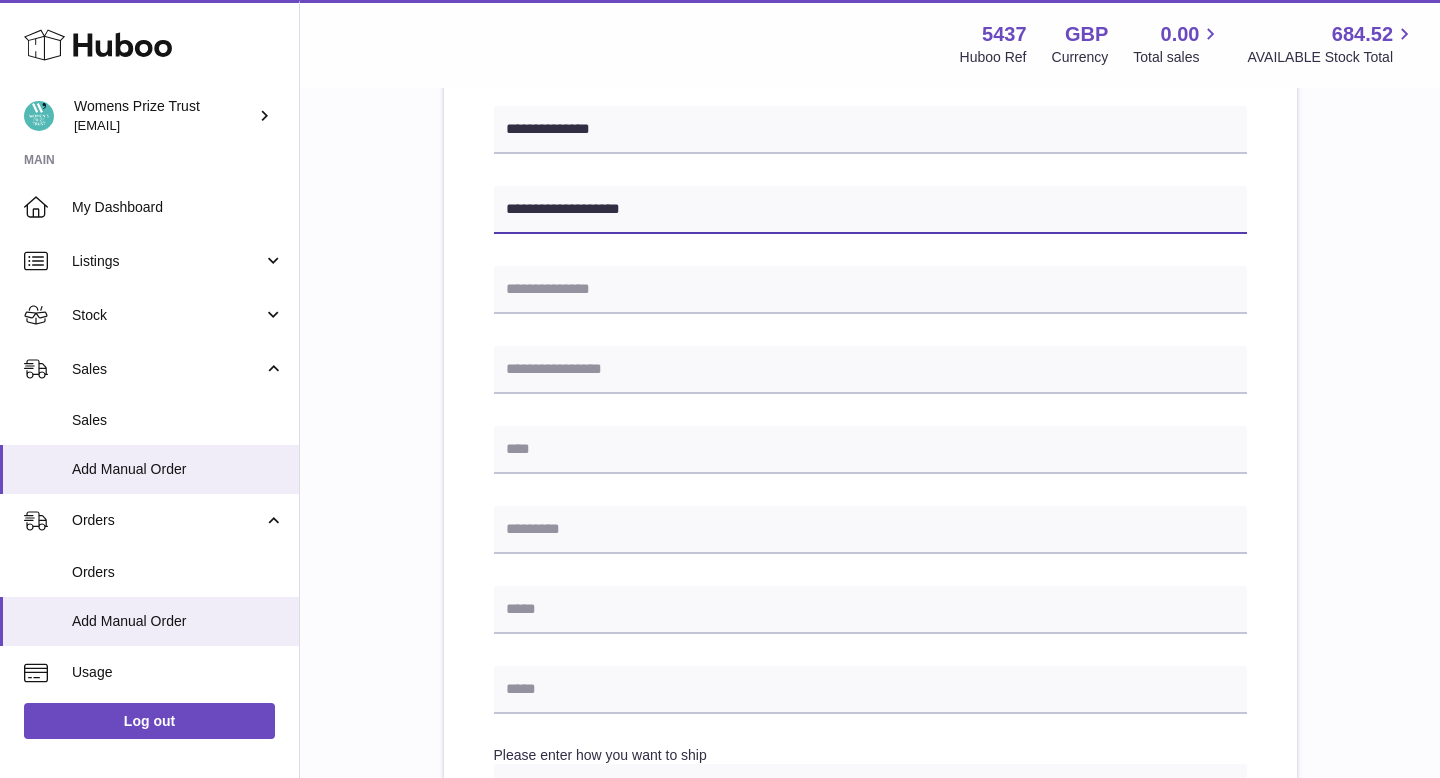 type on "**********" 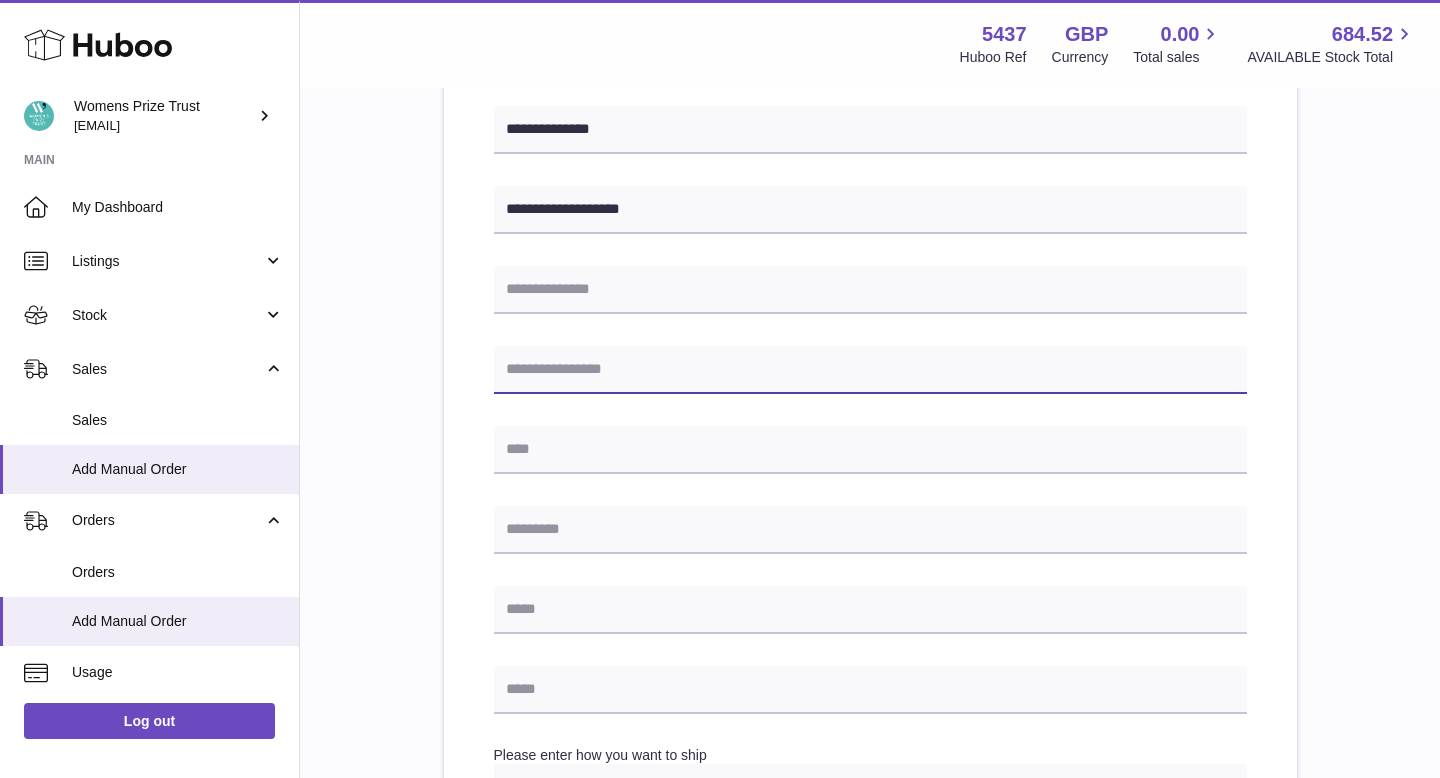 click at bounding box center (870, 370) 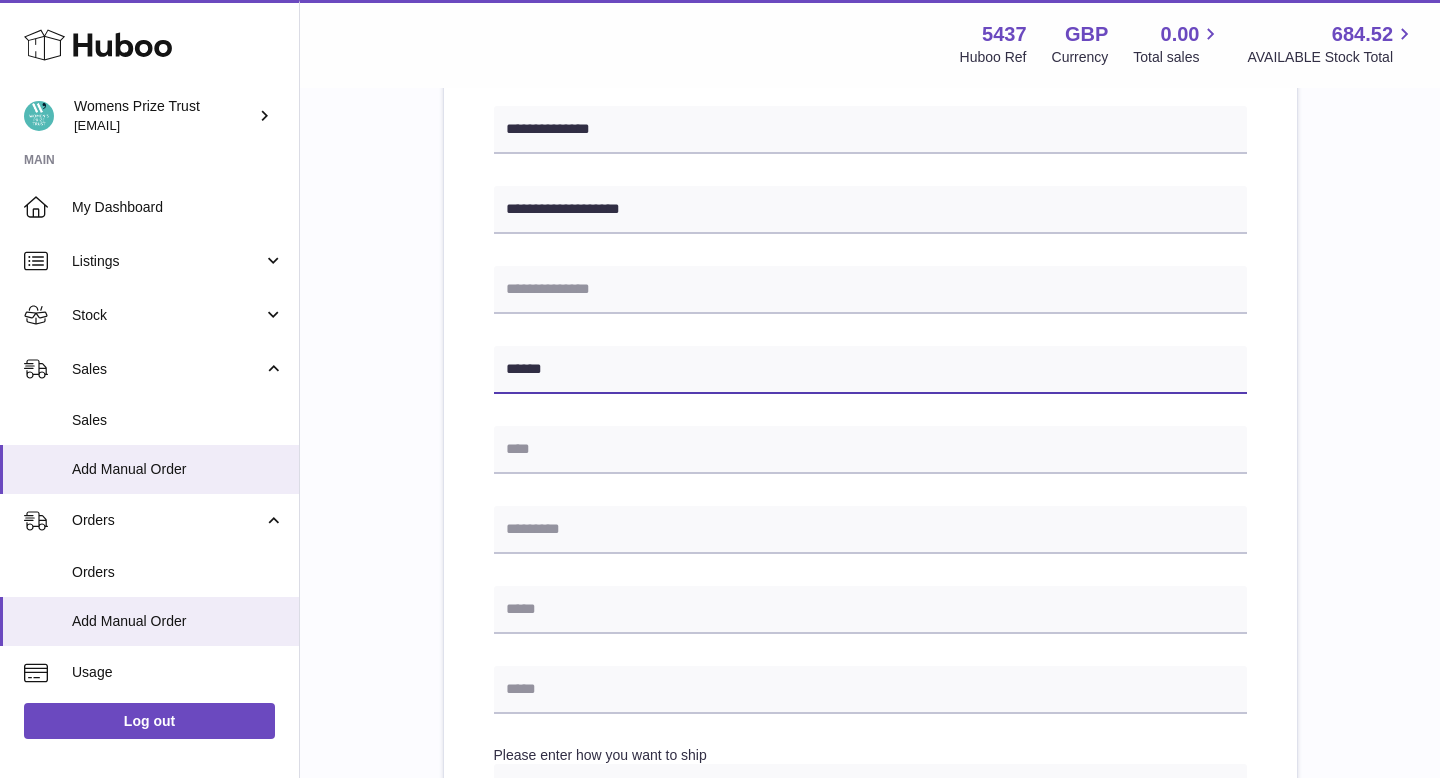 type on "******" 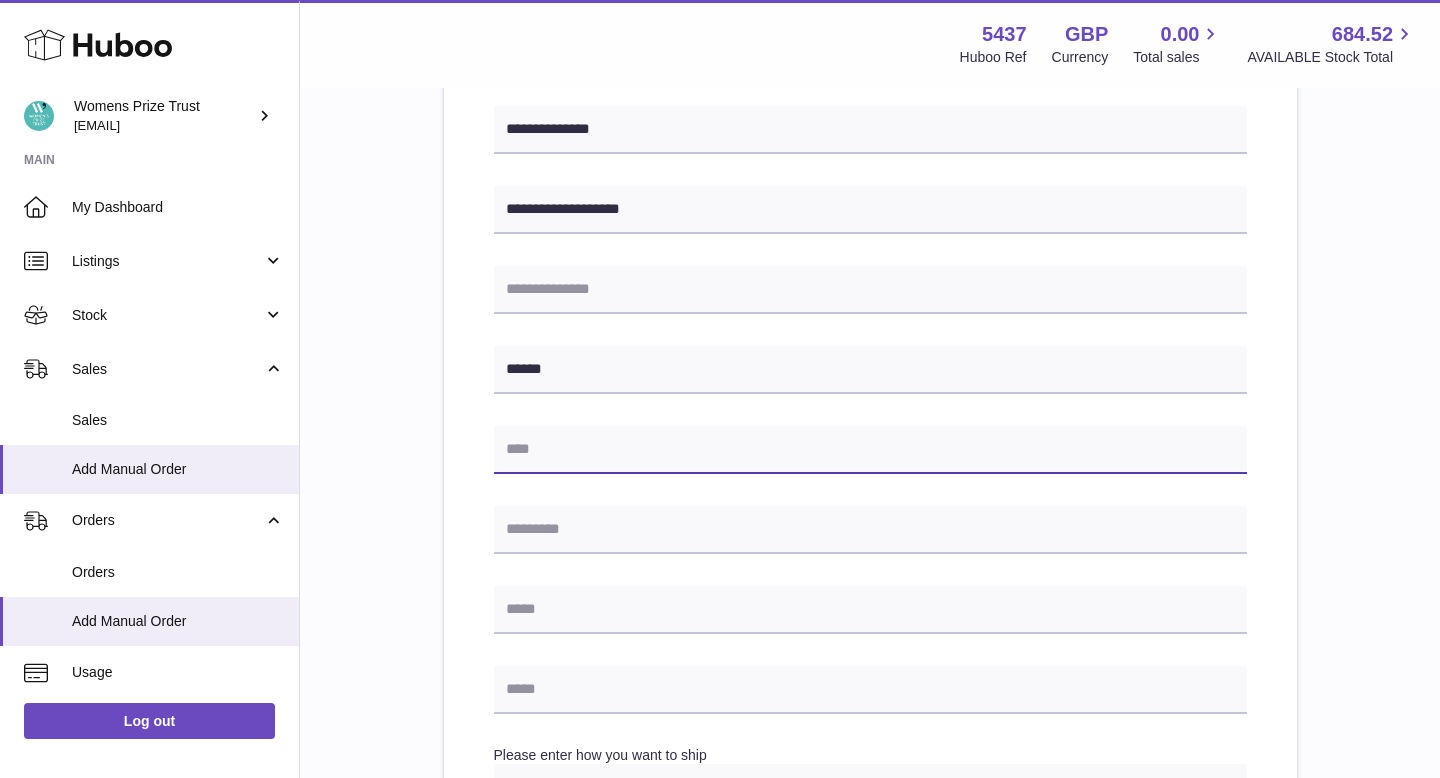 click at bounding box center [870, 450] 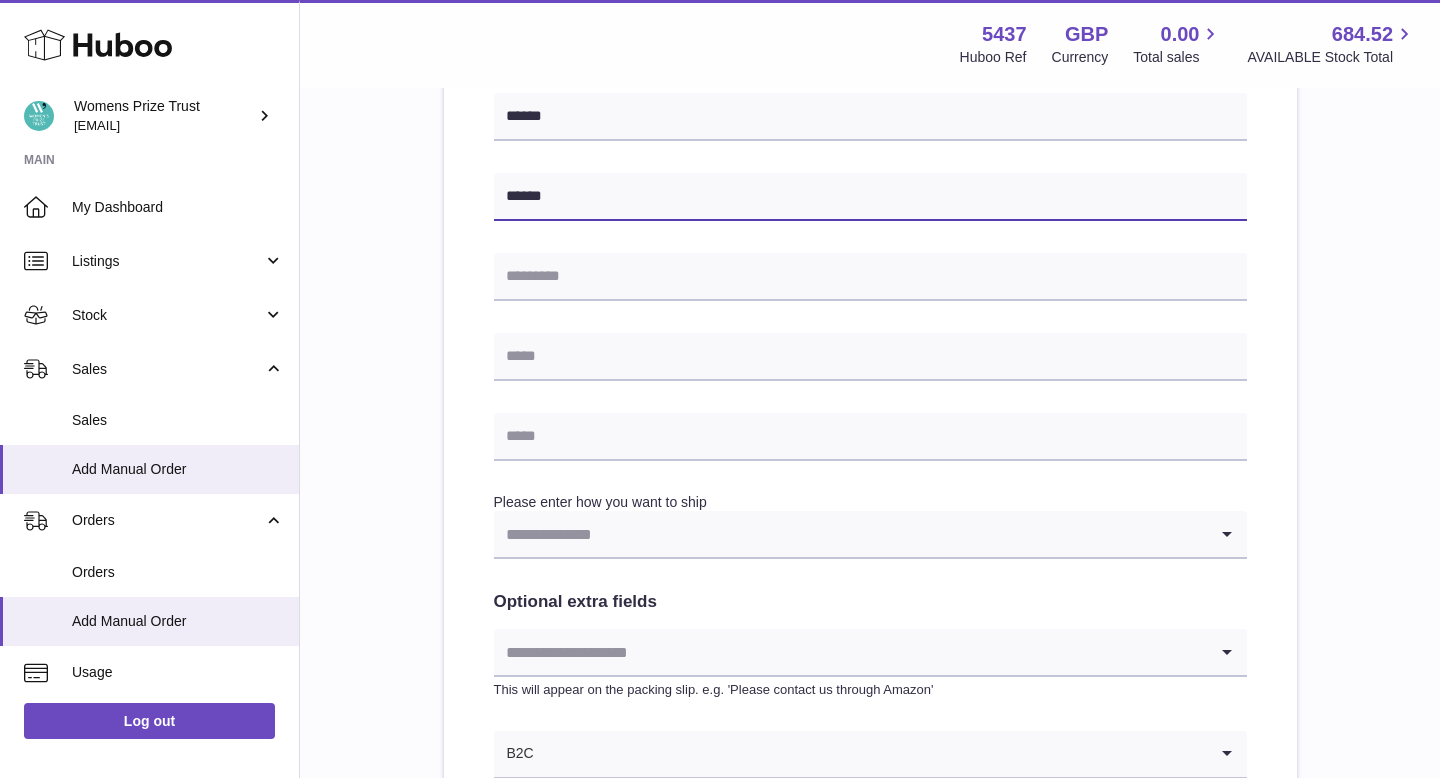 scroll, scrollTop: 708, scrollLeft: 0, axis: vertical 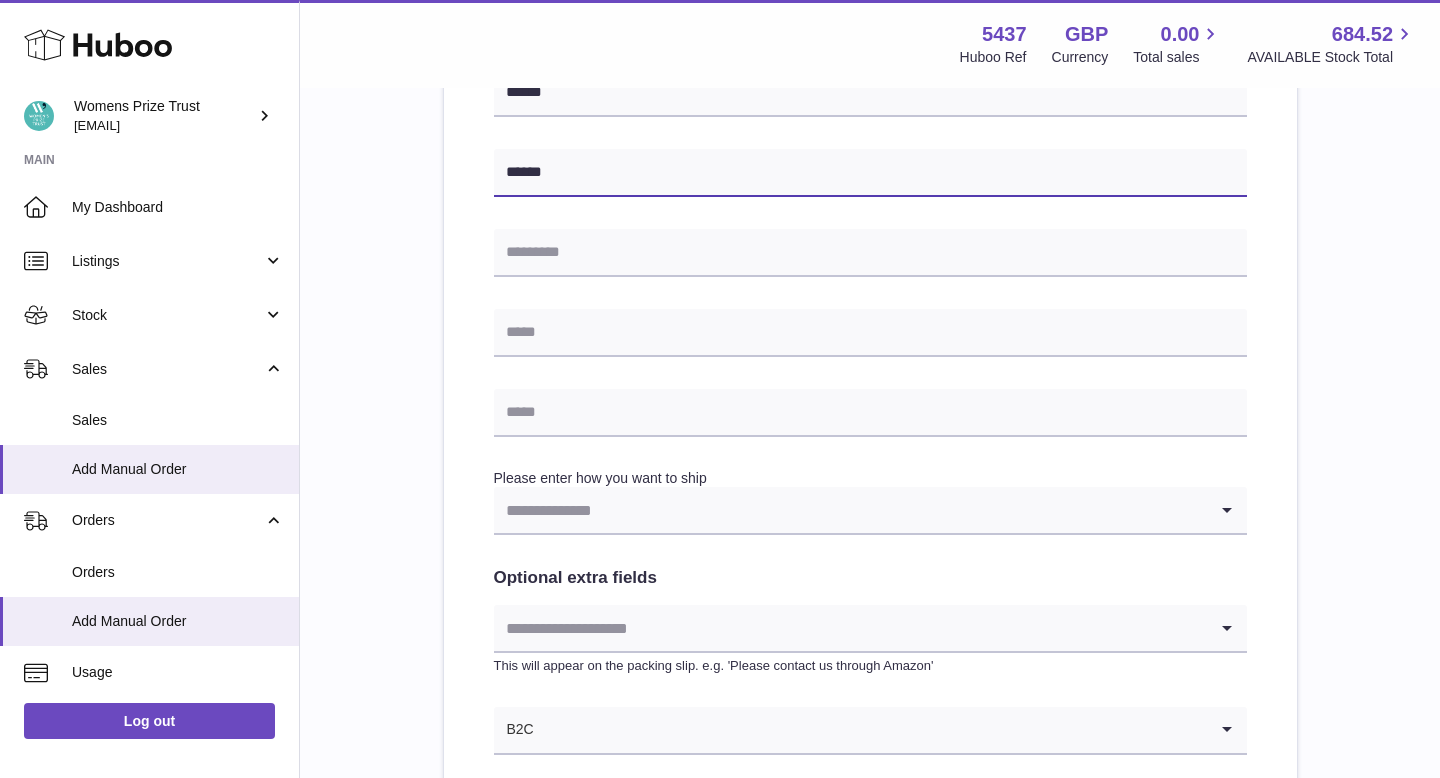 type on "******" 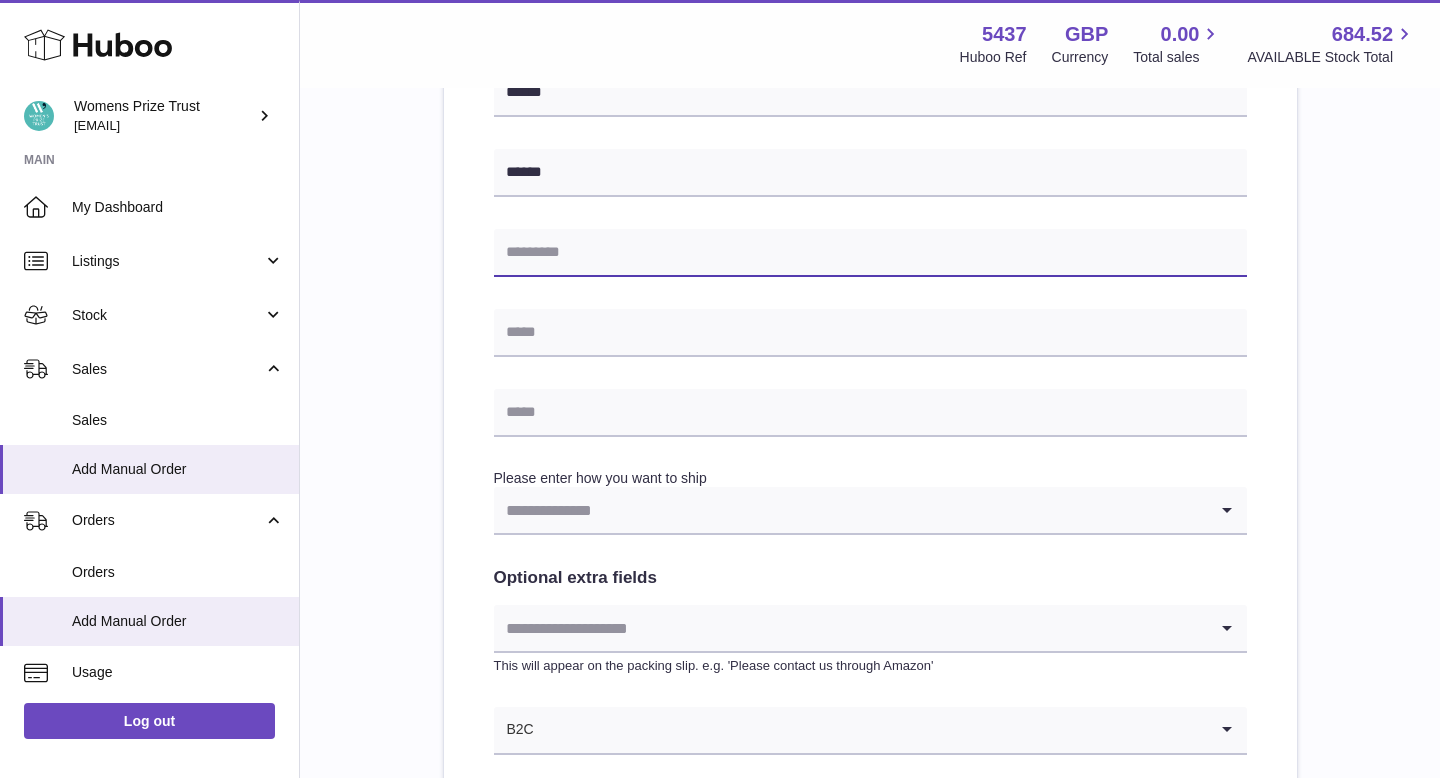 click at bounding box center [870, 253] 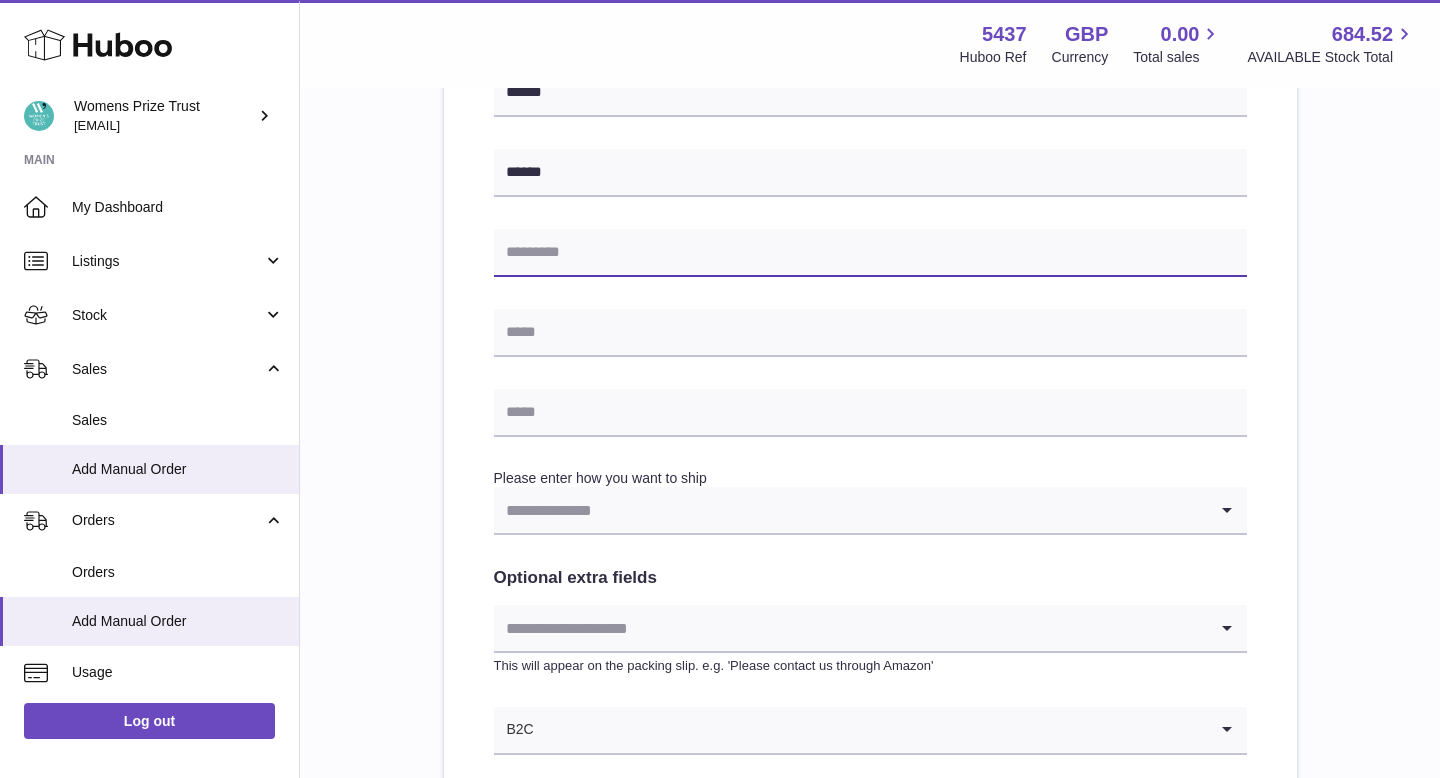 paste on "****" 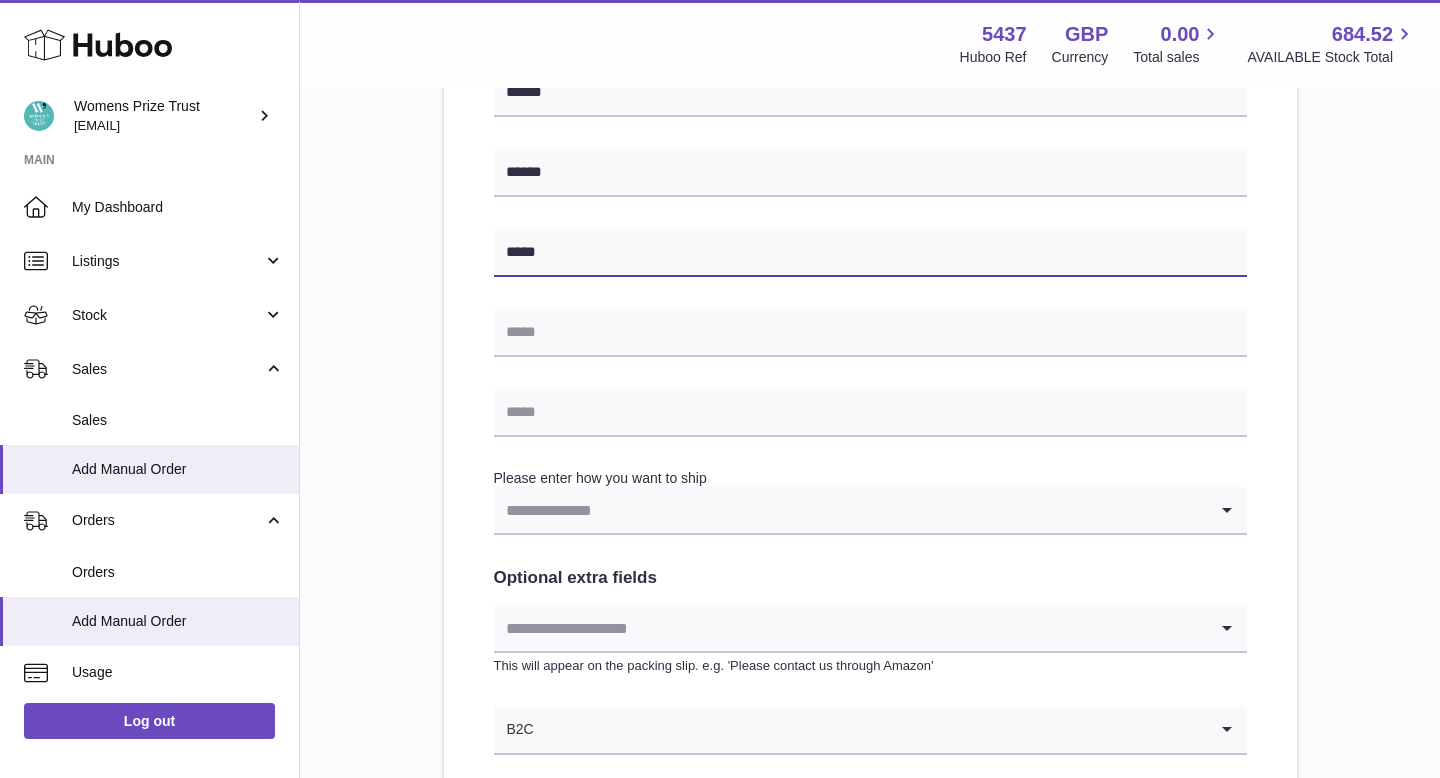 type on "****" 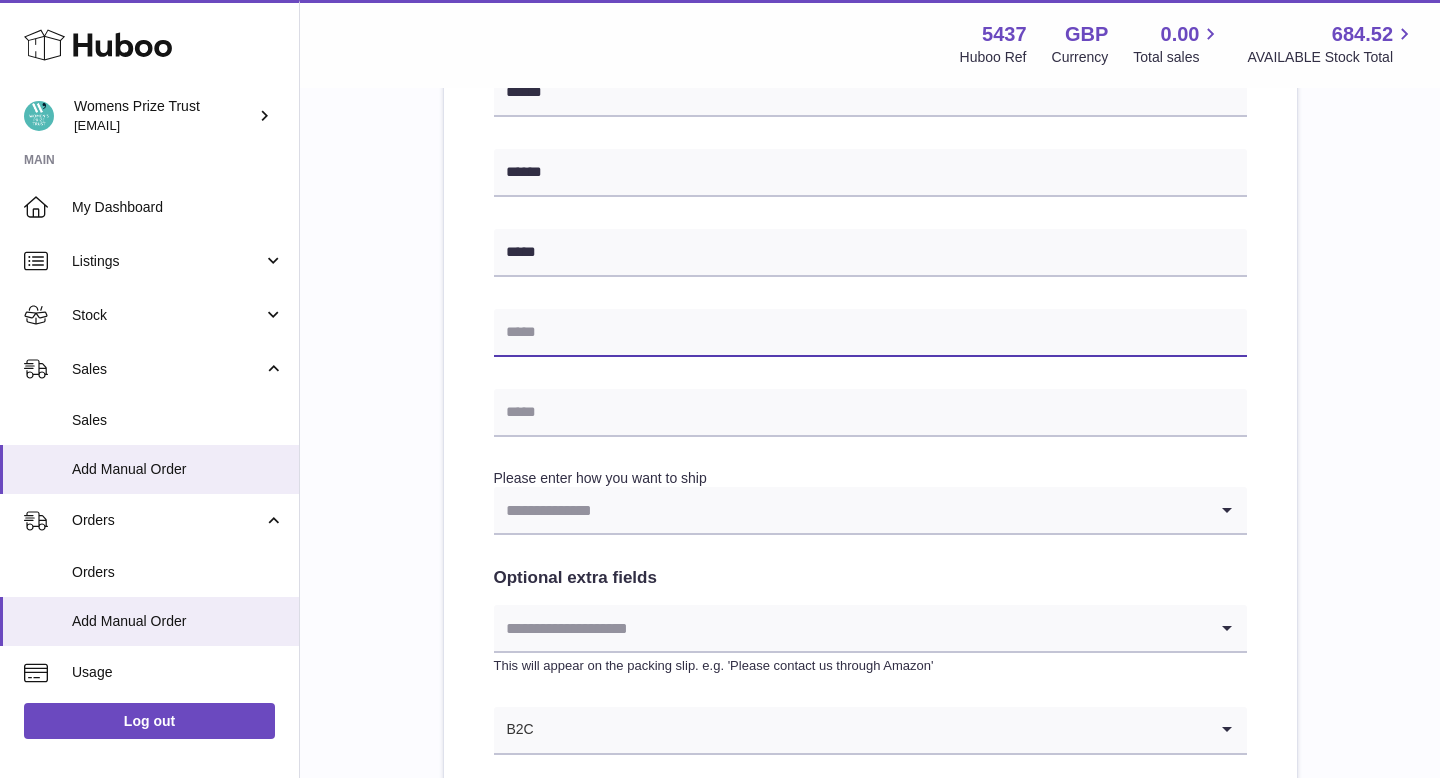 click at bounding box center (870, 333) 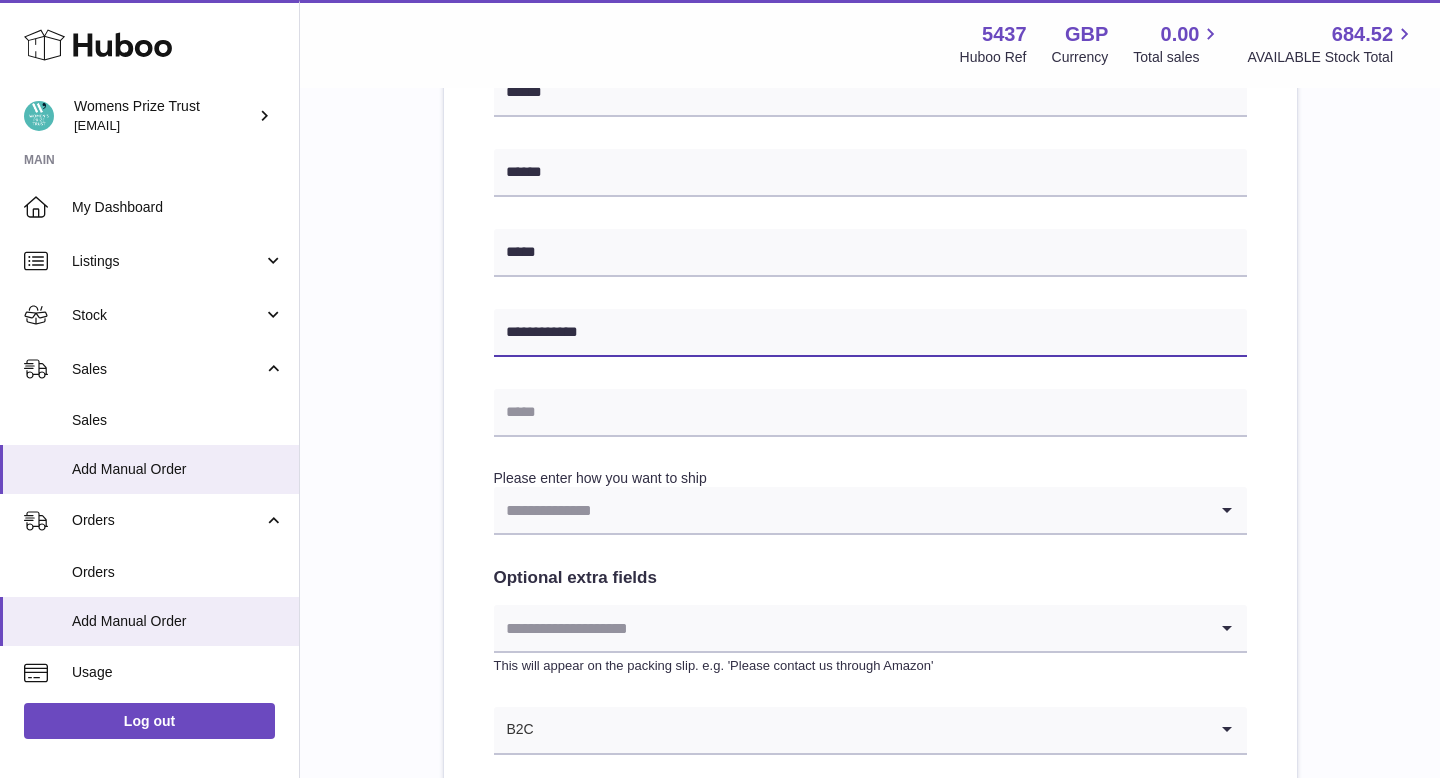 type on "**********" 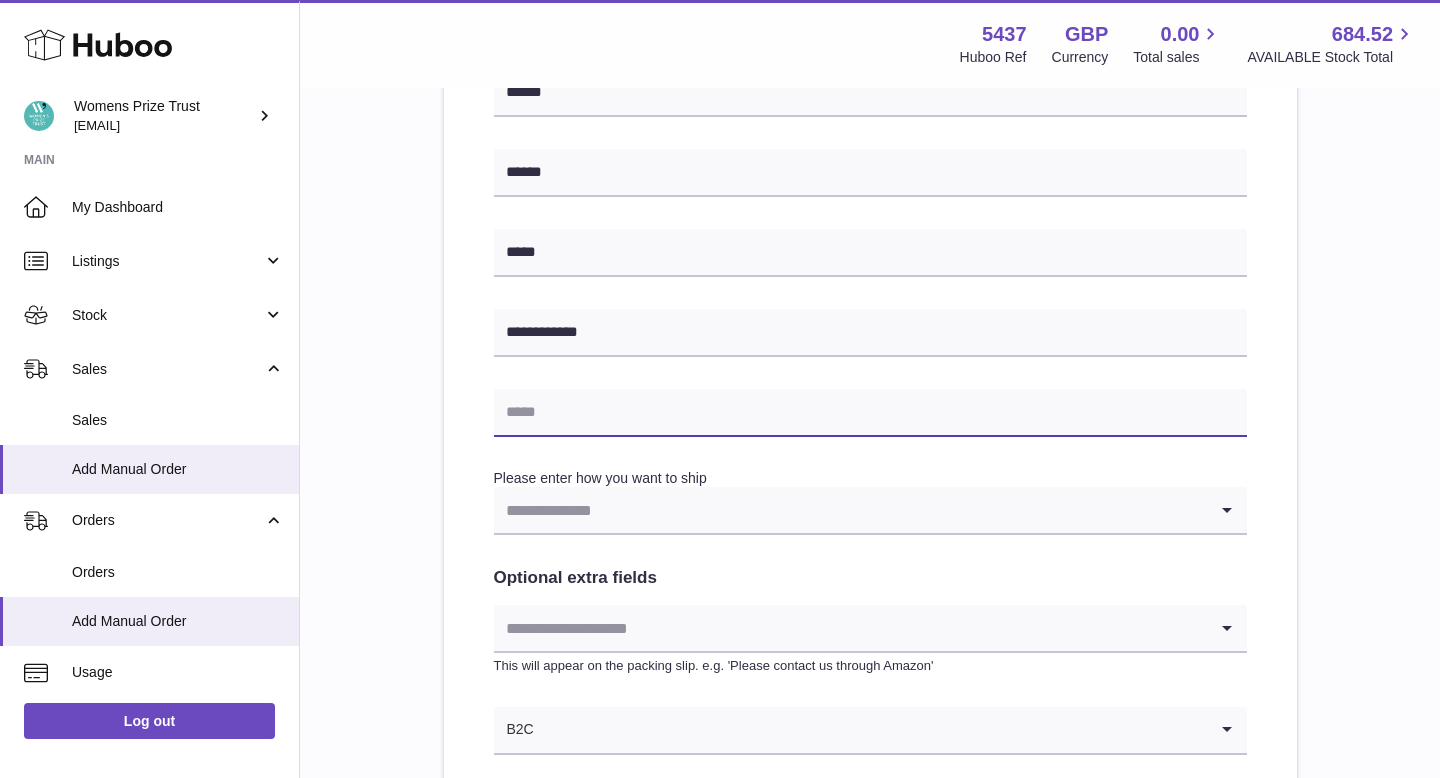 click at bounding box center [870, 413] 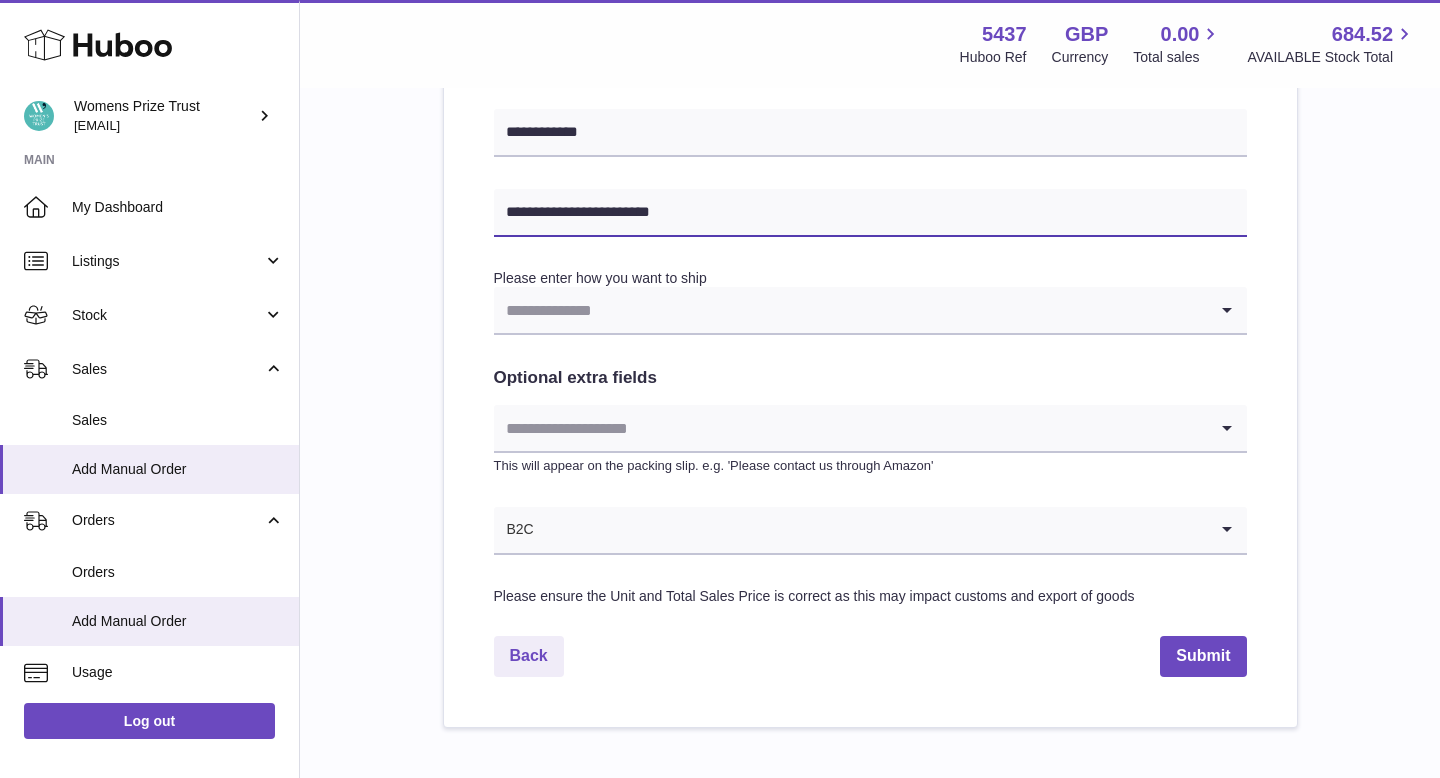 scroll, scrollTop: 915, scrollLeft: 0, axis: vertical 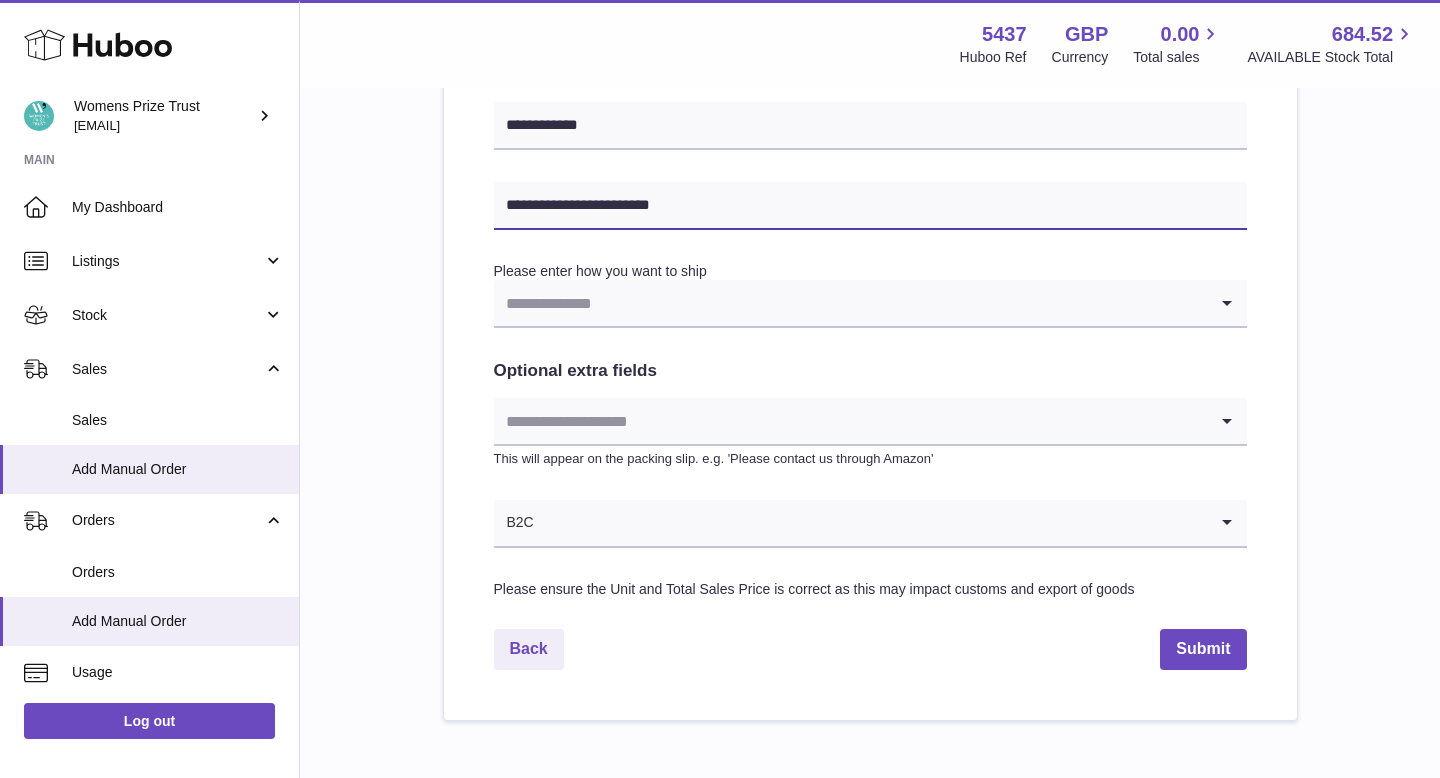 type on "**********" 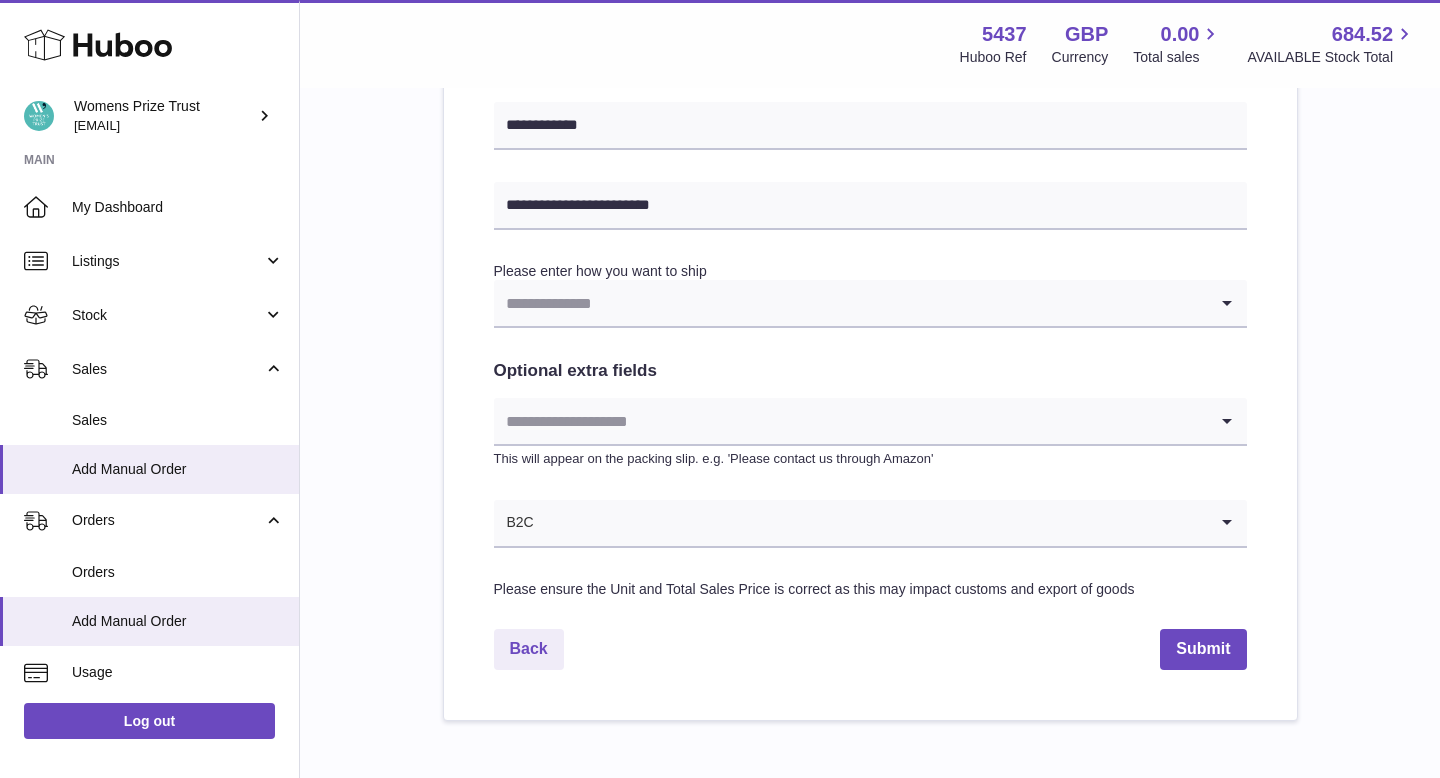 click at bounding box center [850, 303] 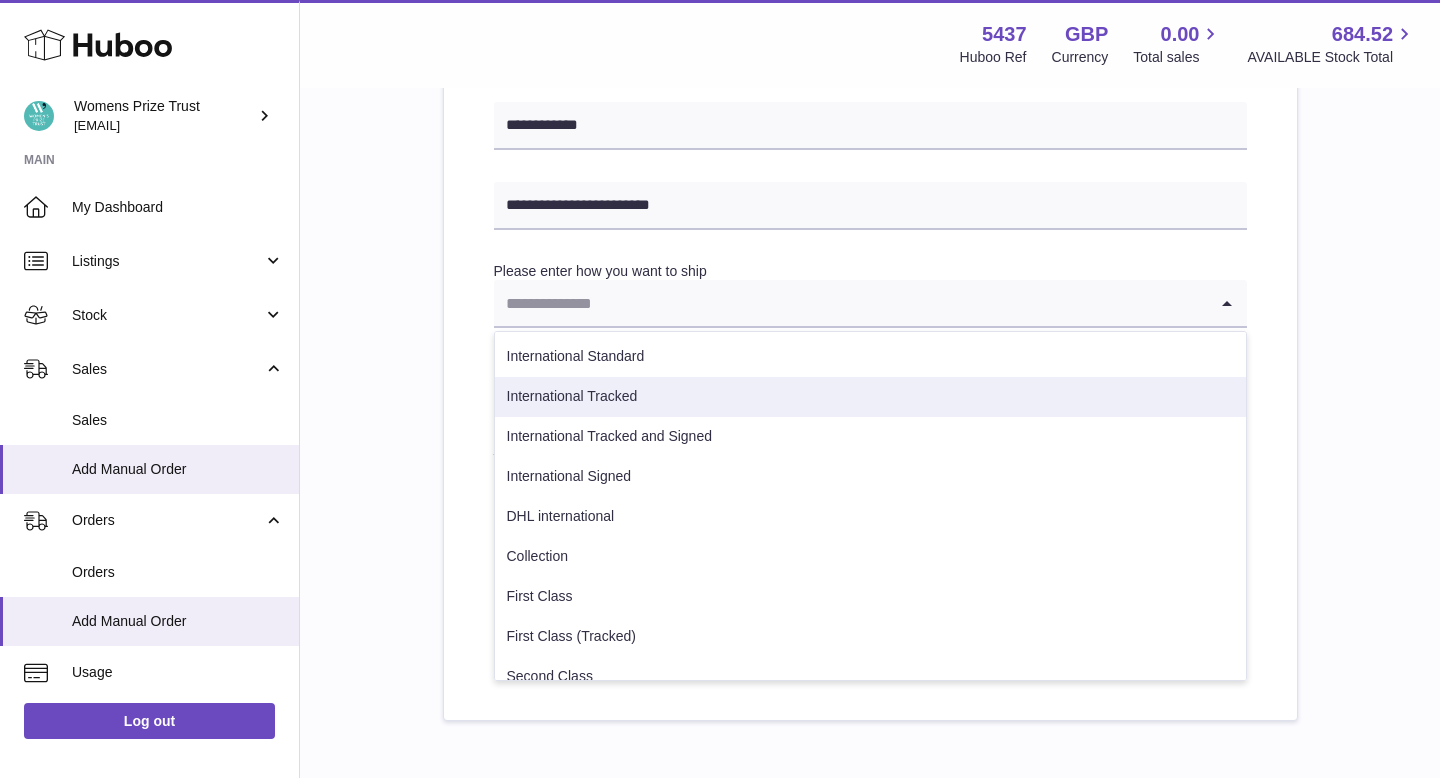 click on "International Tracked" at bounding box center [870, 397] 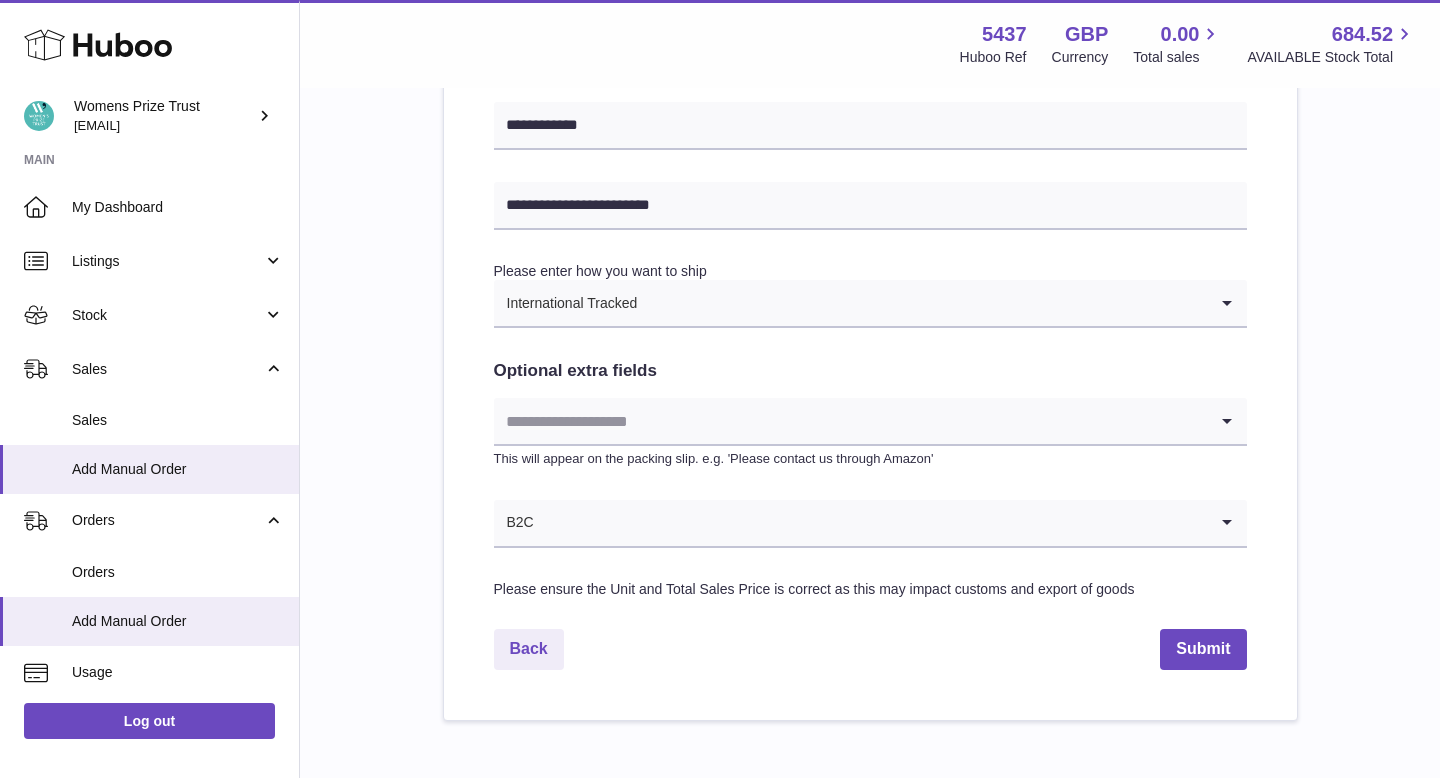 scroll, scrollTop: 1015, scrollLeft: 0, axis: vertical 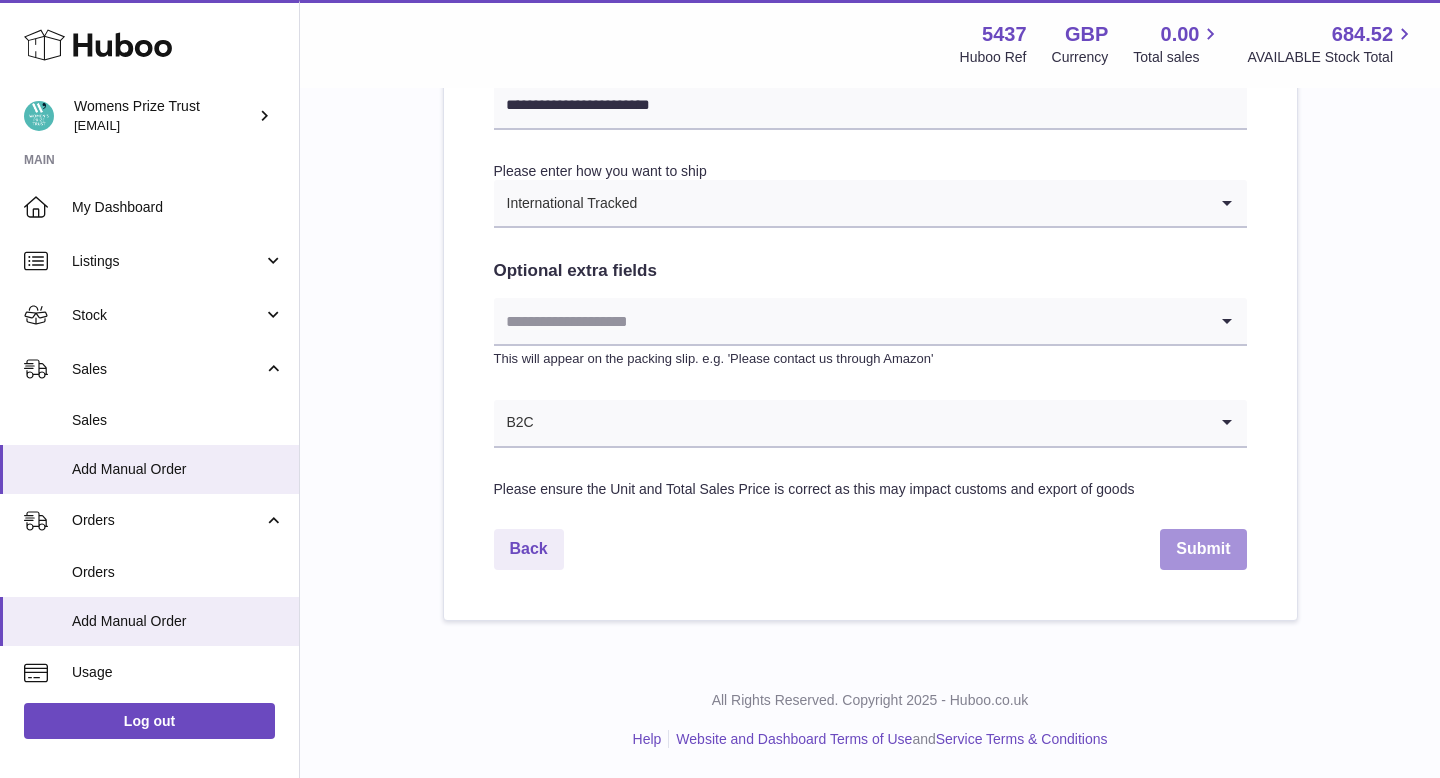 click on "Submit" at bounding box center [1203, 549] 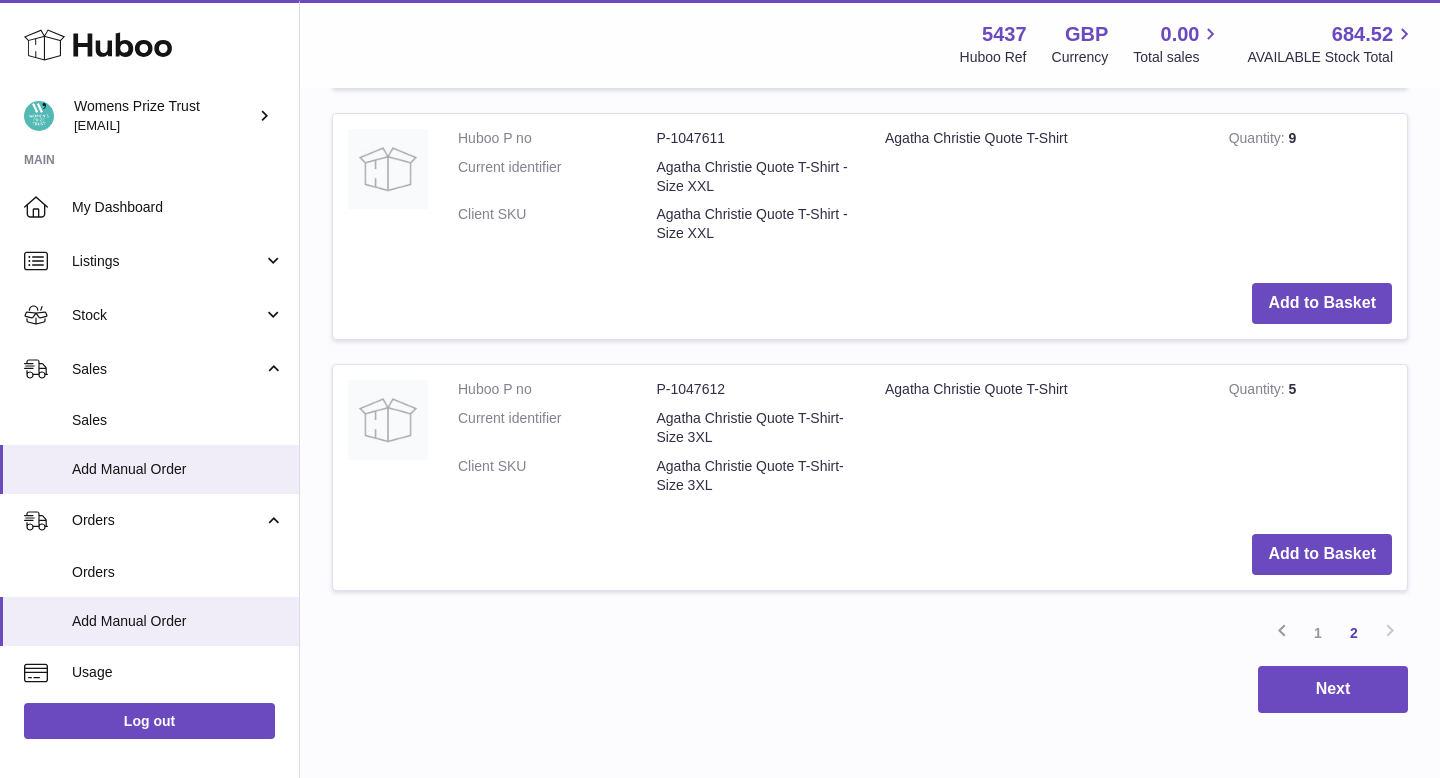 scroll, scrollTop: 0, scrollLeft: 0, axis: both 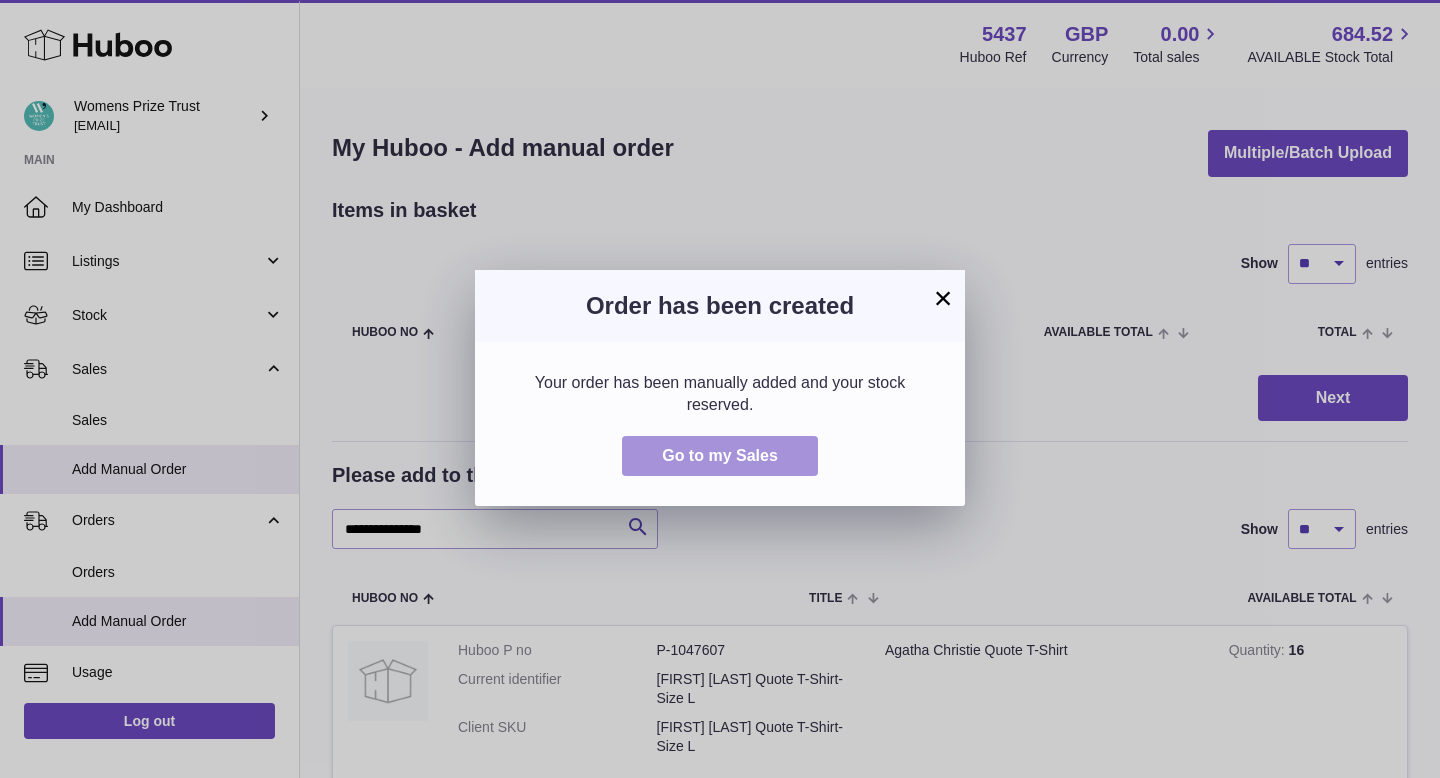 click on "Go to my Sales" at bounding box center (720, 455) 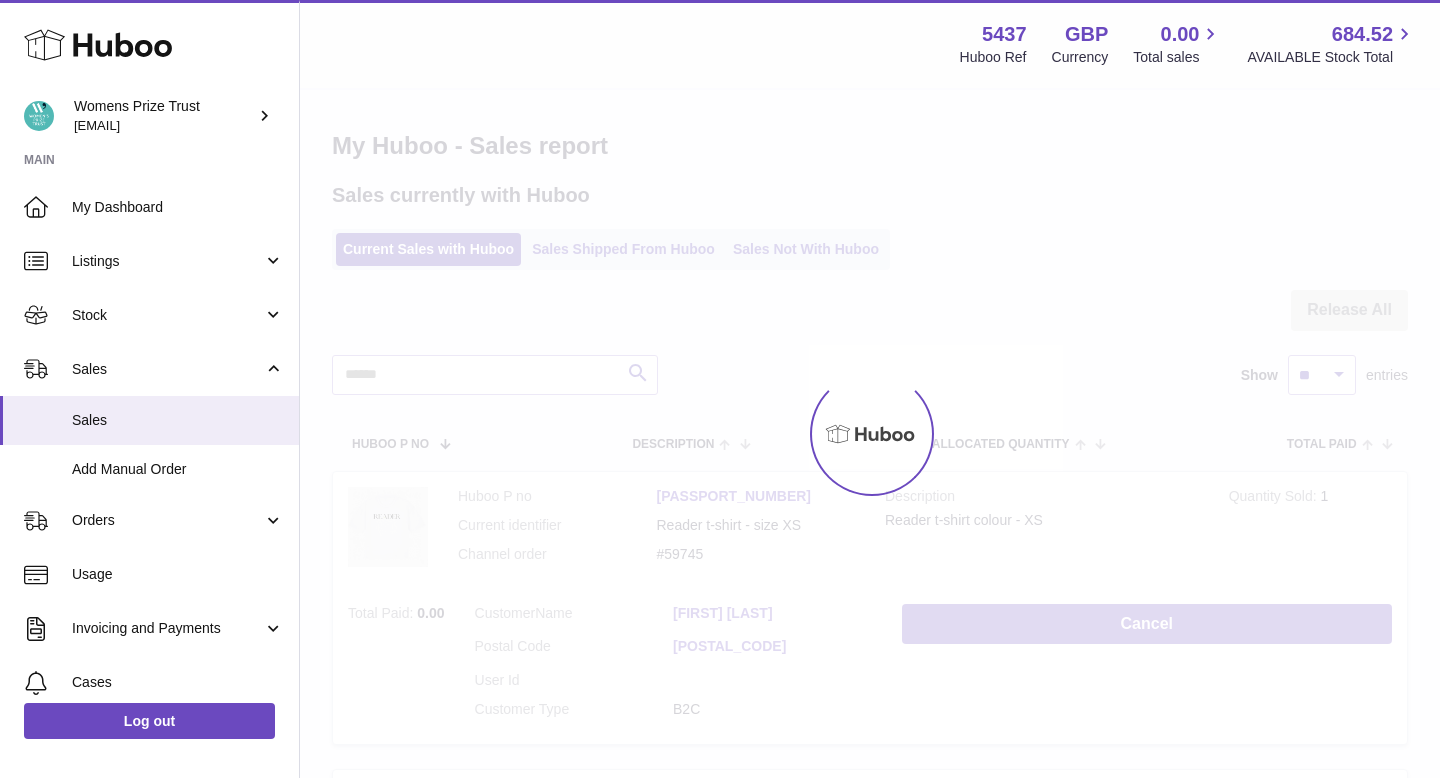 scroll, scrollTop: 0, scrollLeft: 0, axis: both 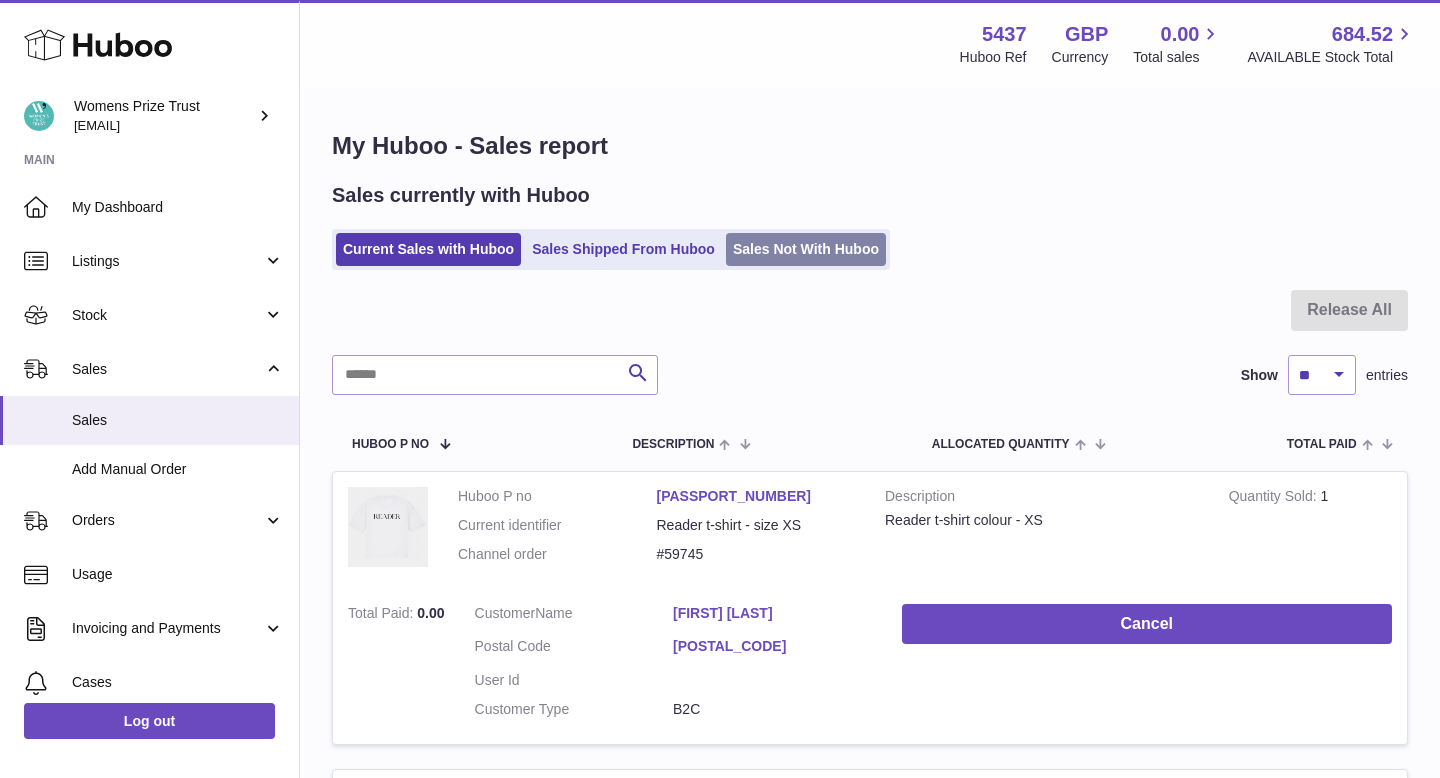 click on "Sales Not With Huboo" at bounding box center [806, 249] 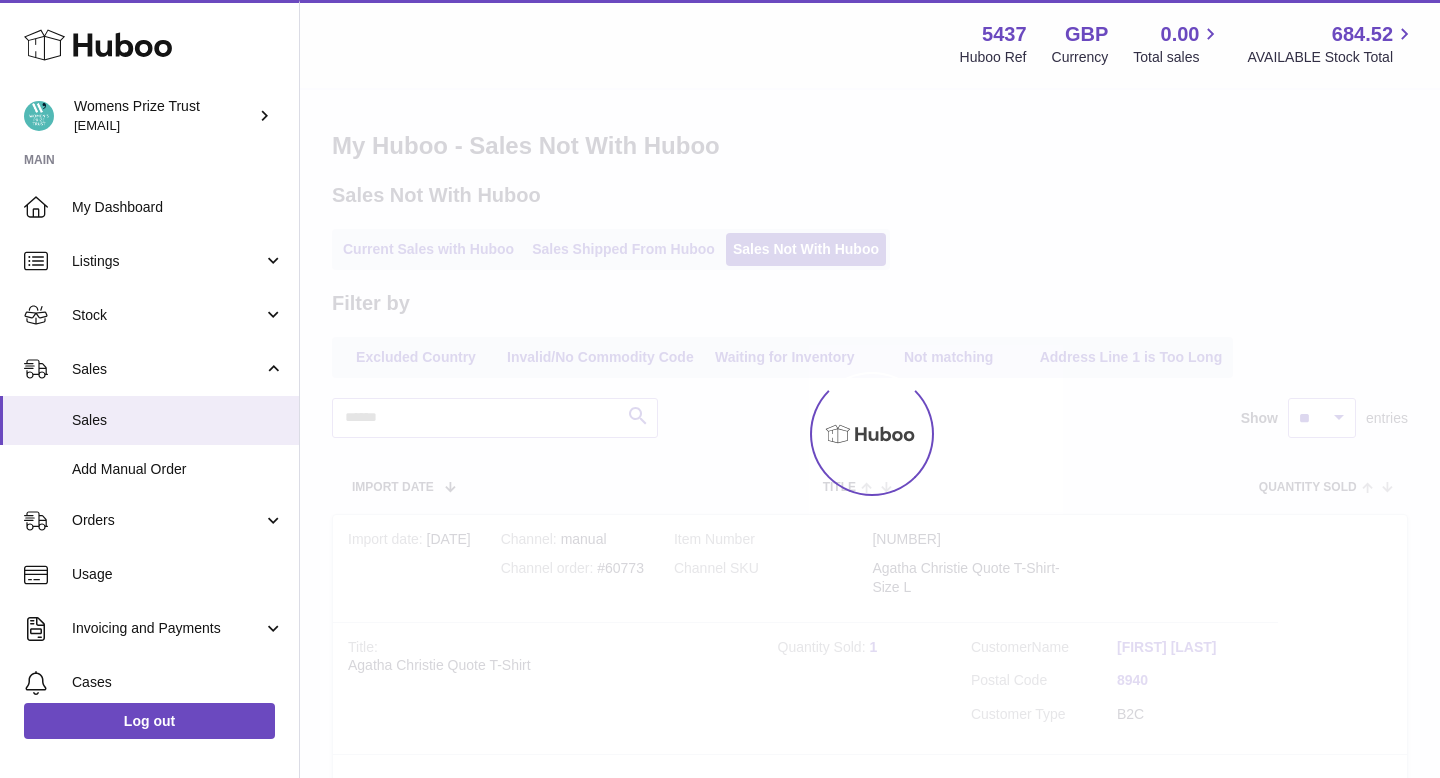 scroll, scrollTop: 0, scrollLeft: 0, axis: both 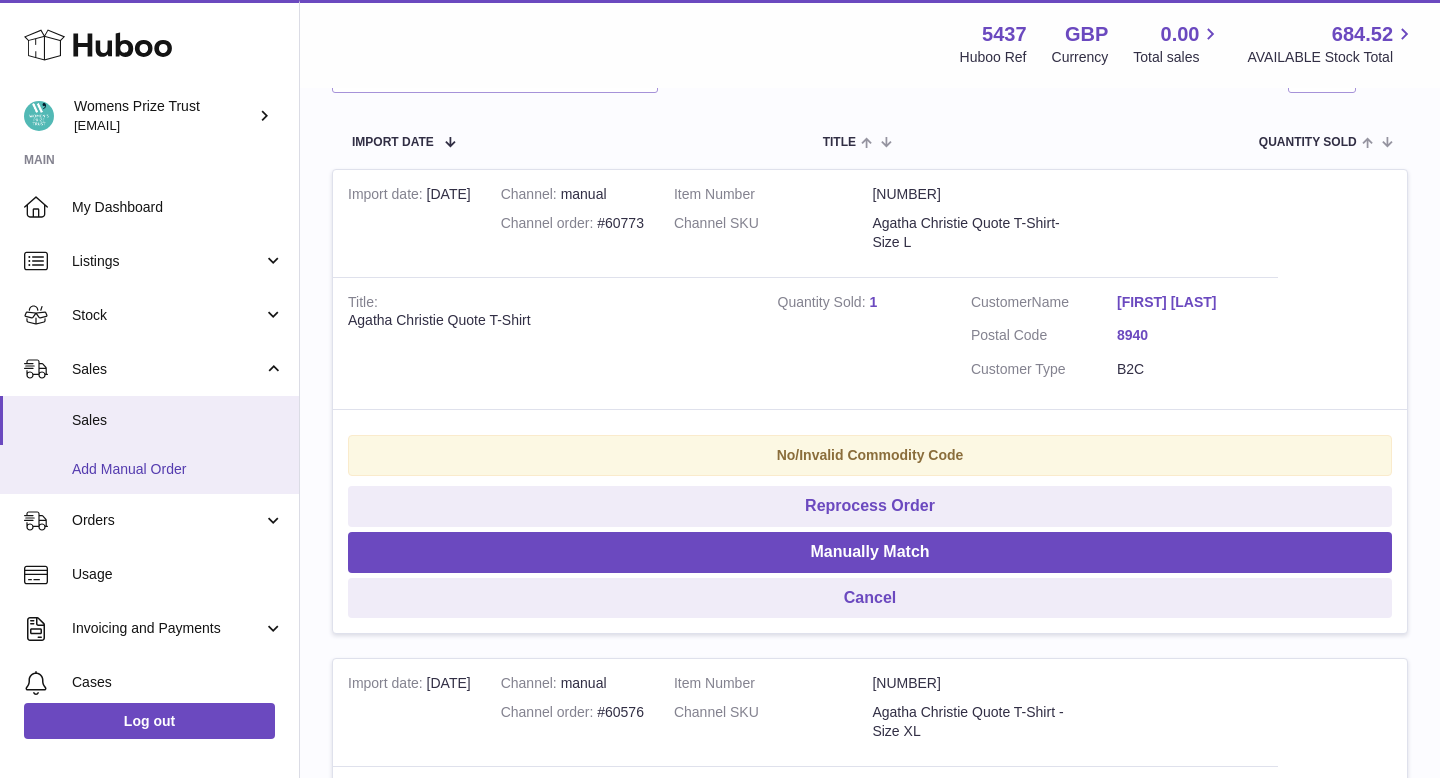 click on "Add Manual Order" at bounding box center (178, 469) 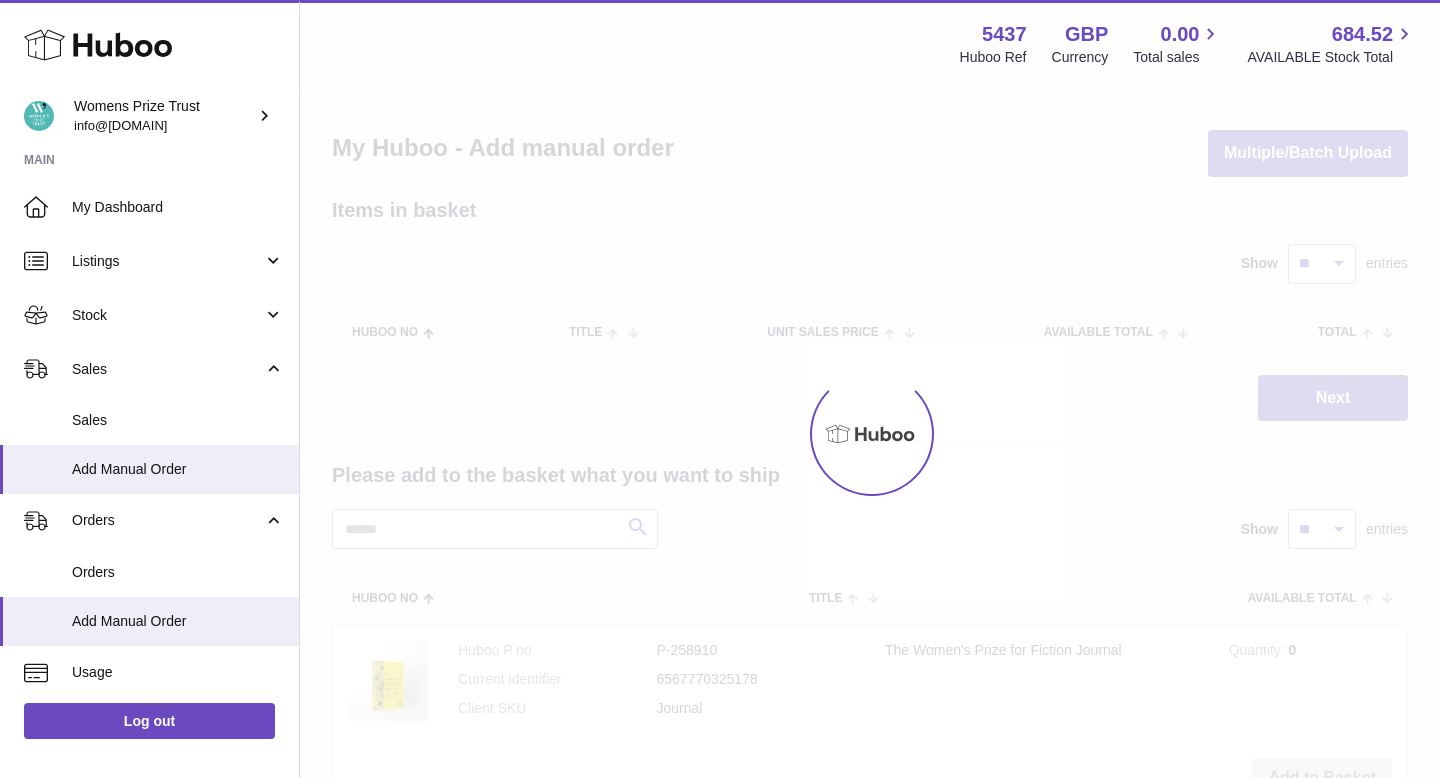 scroll, scrollTop: 0, scrollLeft: 0, axis: both 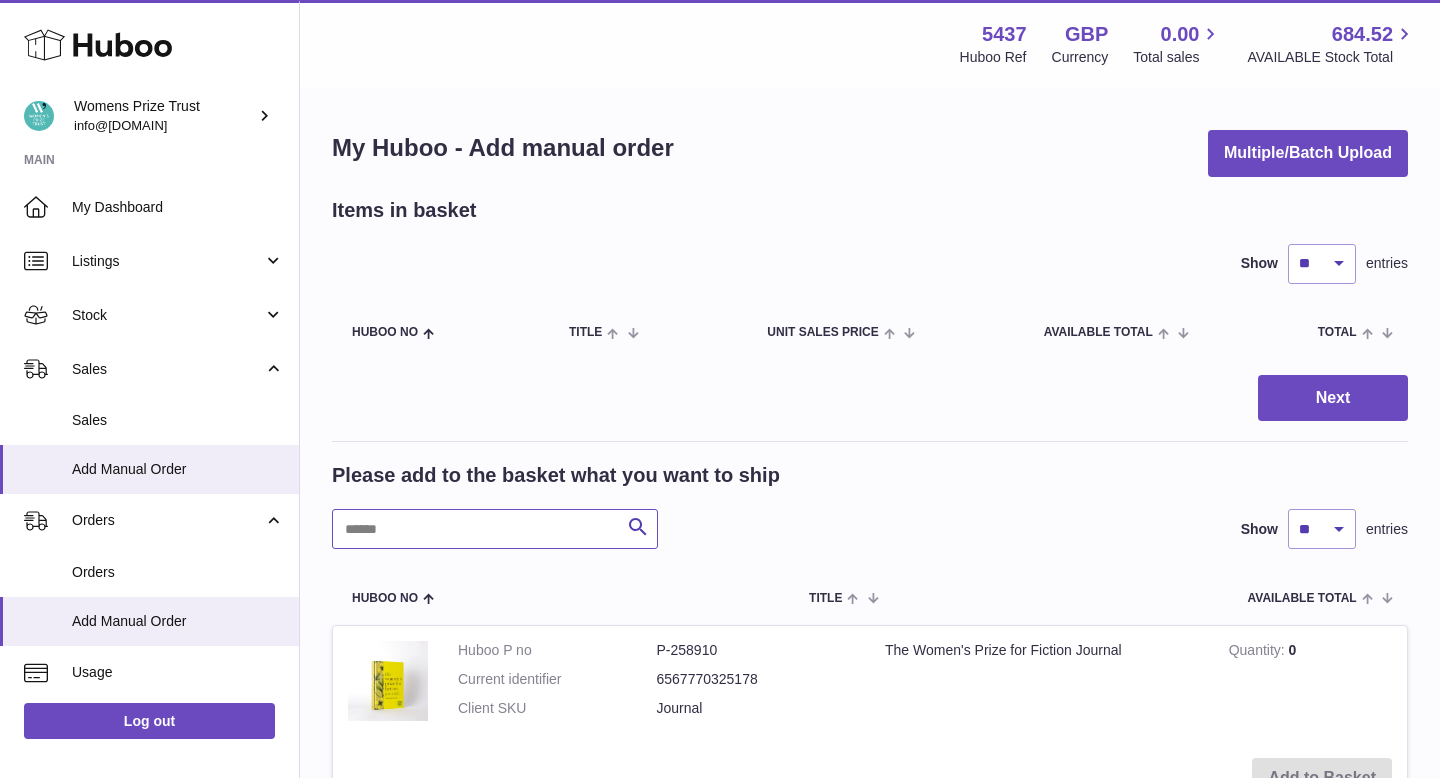 click at bounding box center (495, 529) 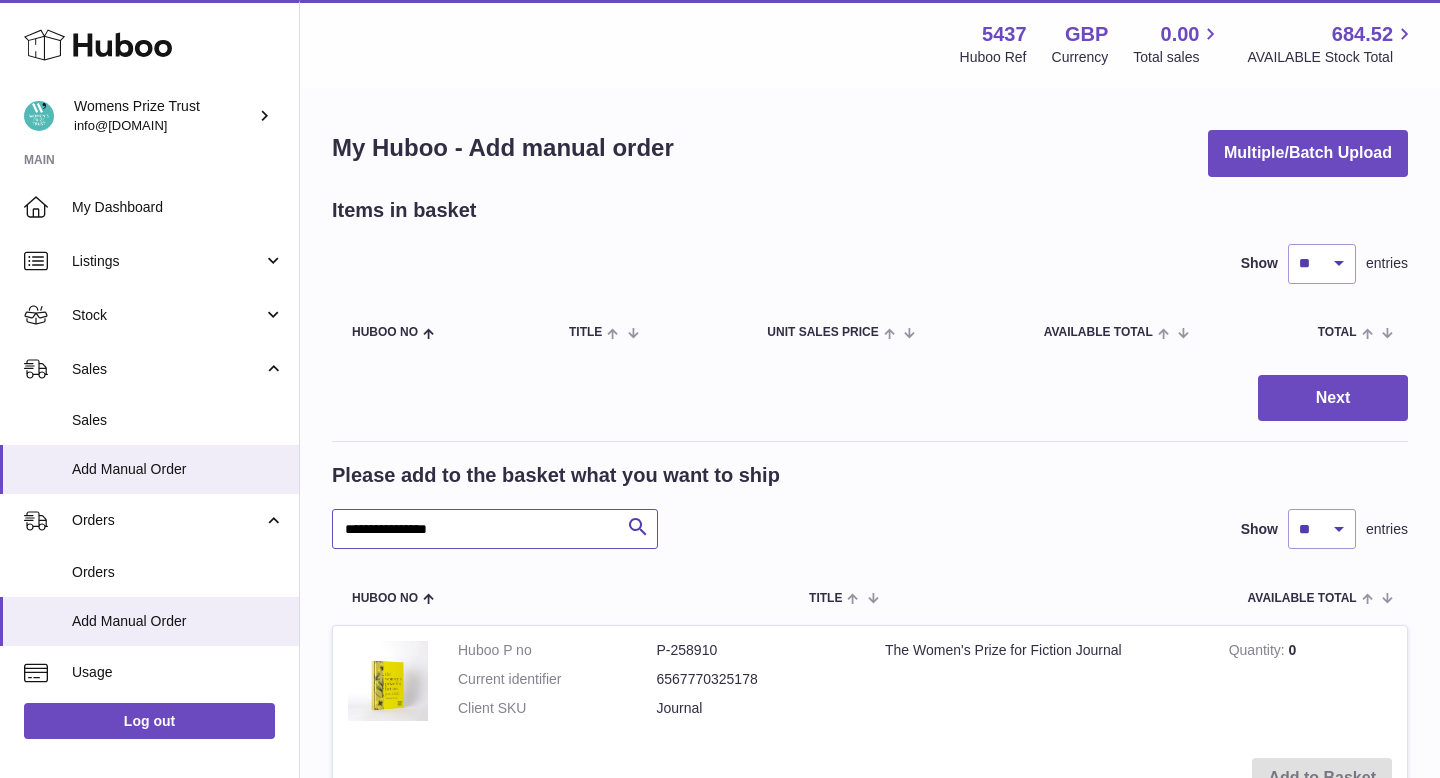 type on "**********" 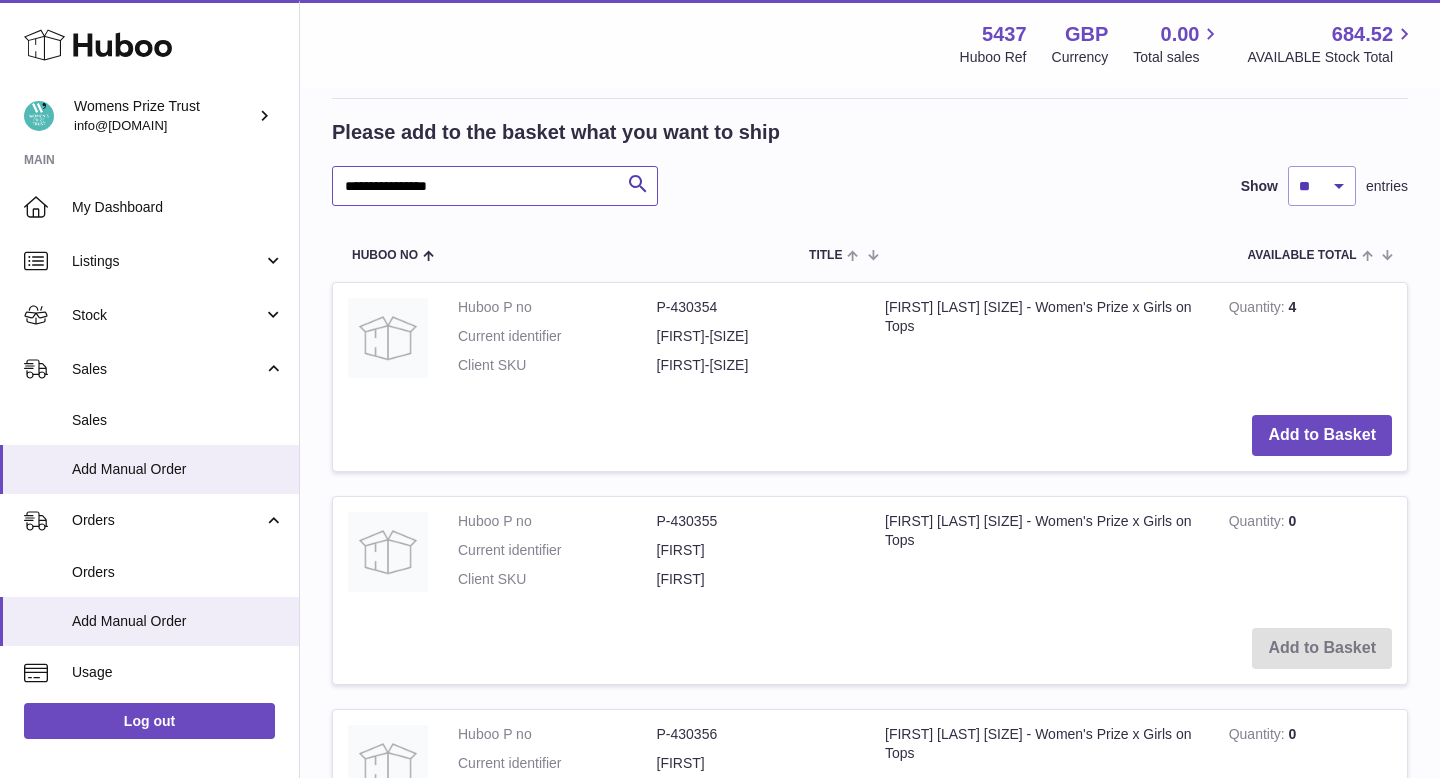 scroll, scrollTop: 393, scrollLeft: 0, axis: vertical 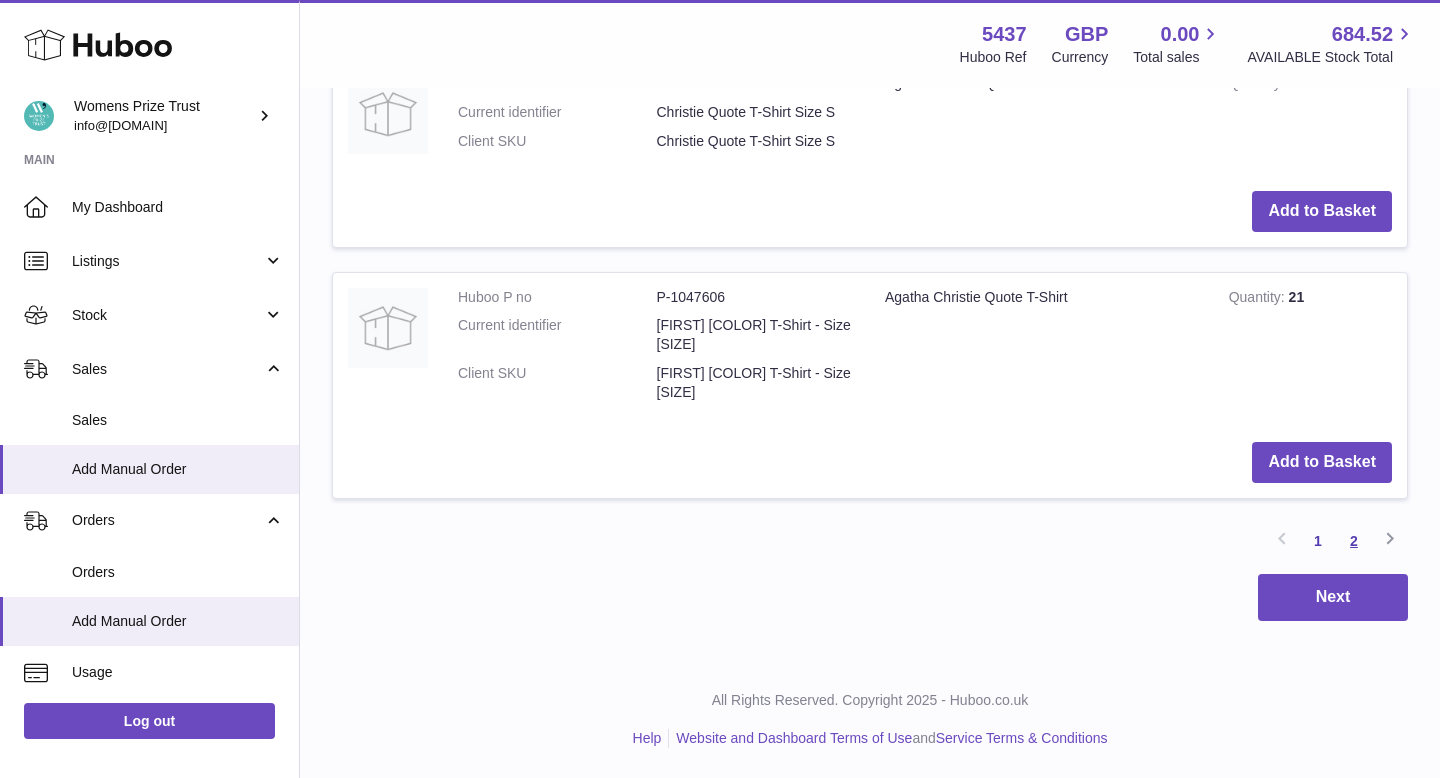 click on "2" at bounding box center (1354, 541) 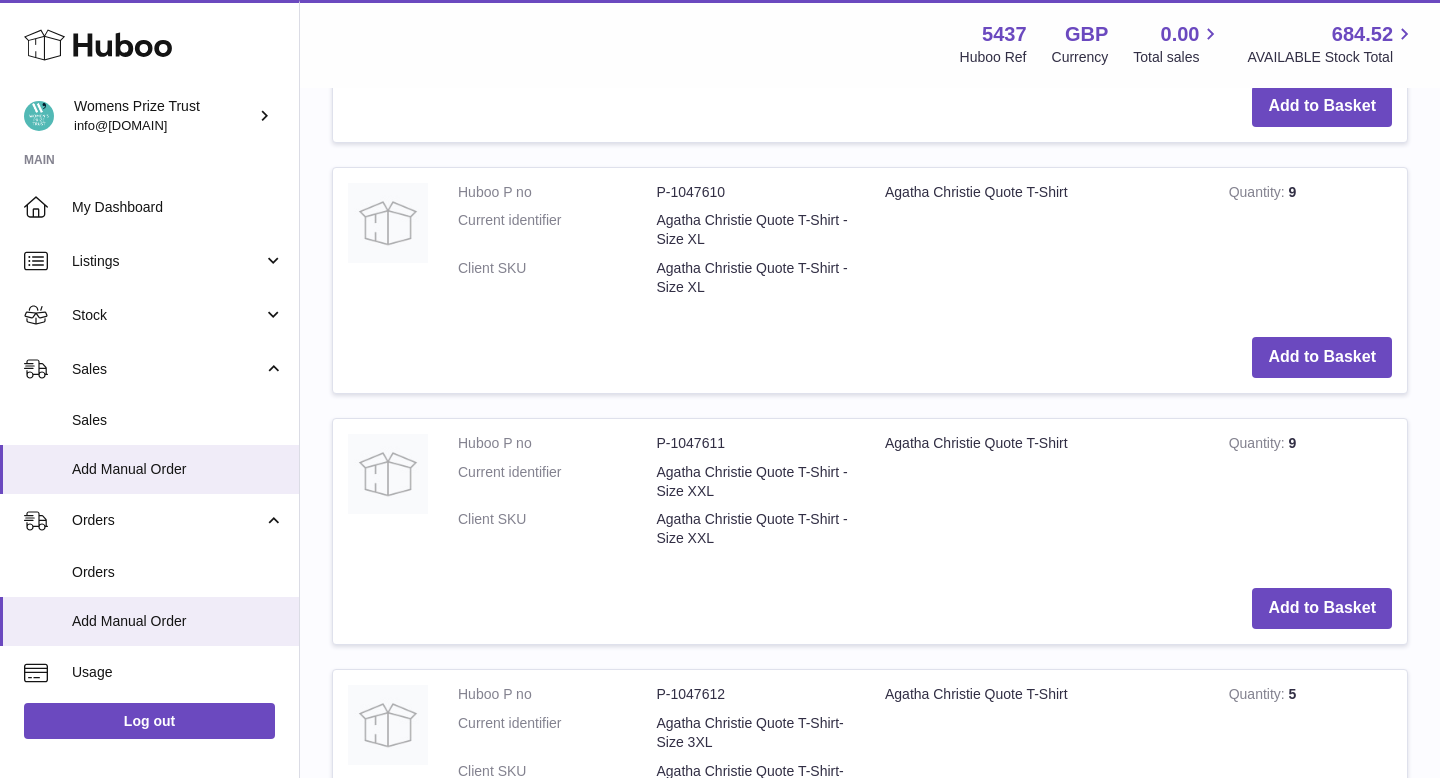 scroll, scrollTop: 583, scrollLeft: 0, axis: vertical 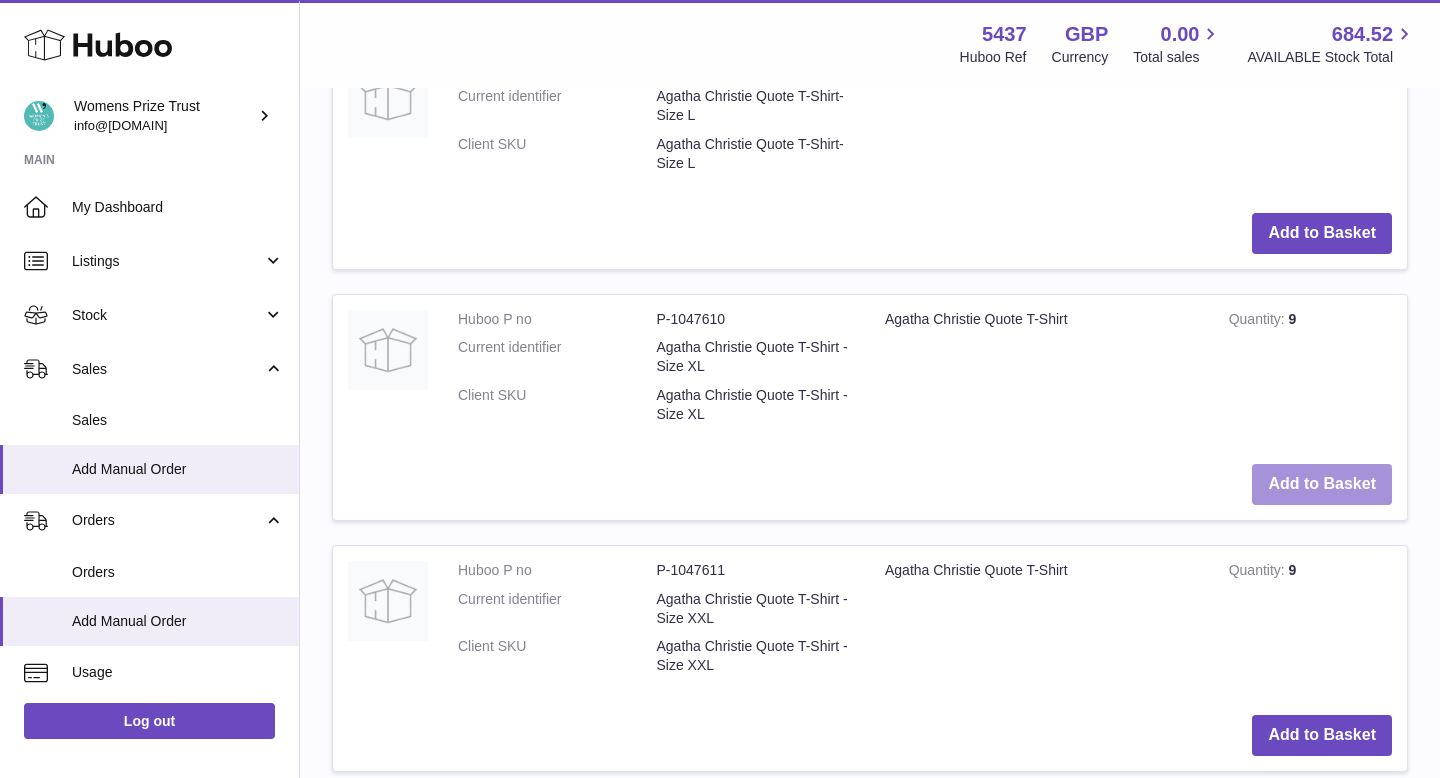 click on "Add to Basket" at bounding box center [1322, 484] 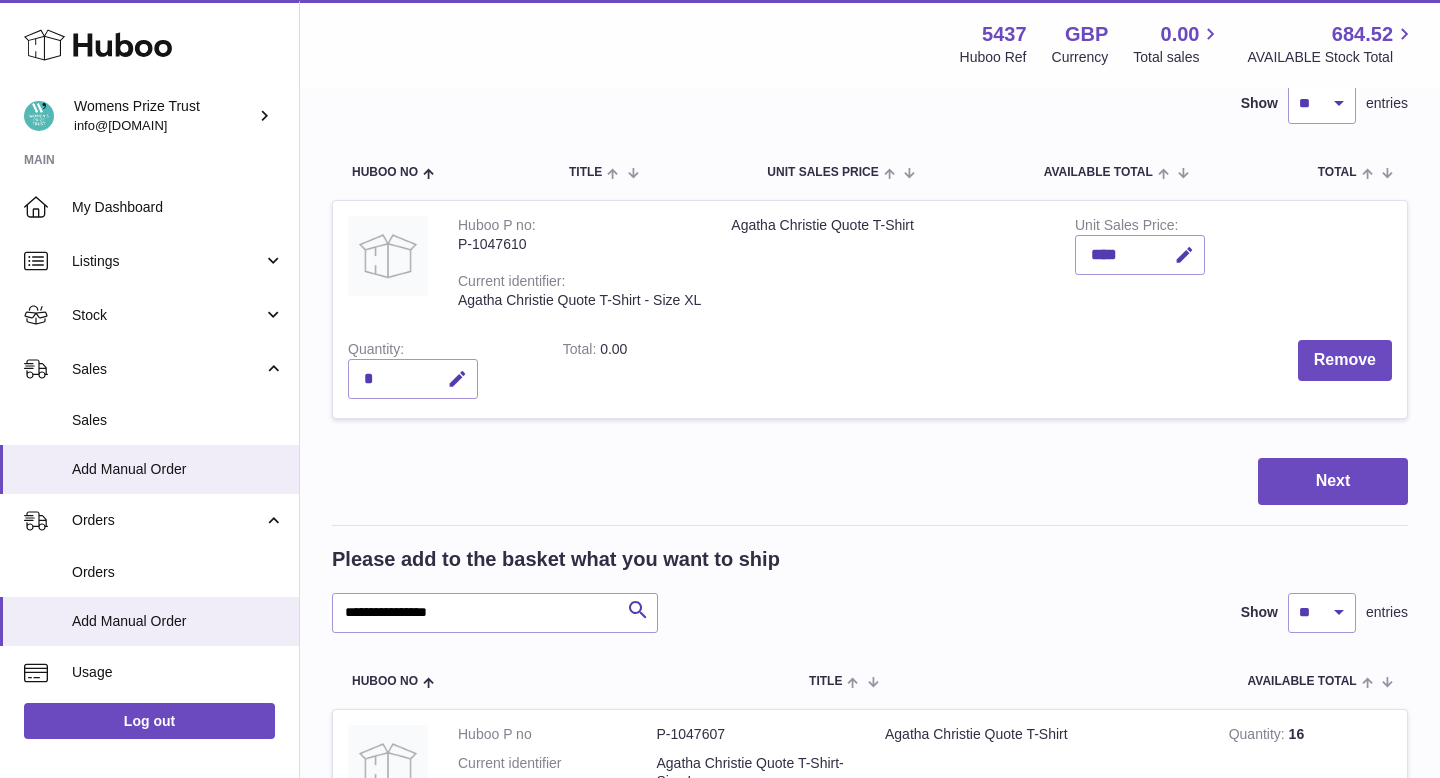 scroll, scrollTop: 0, scrollLeft: 0, axis: both 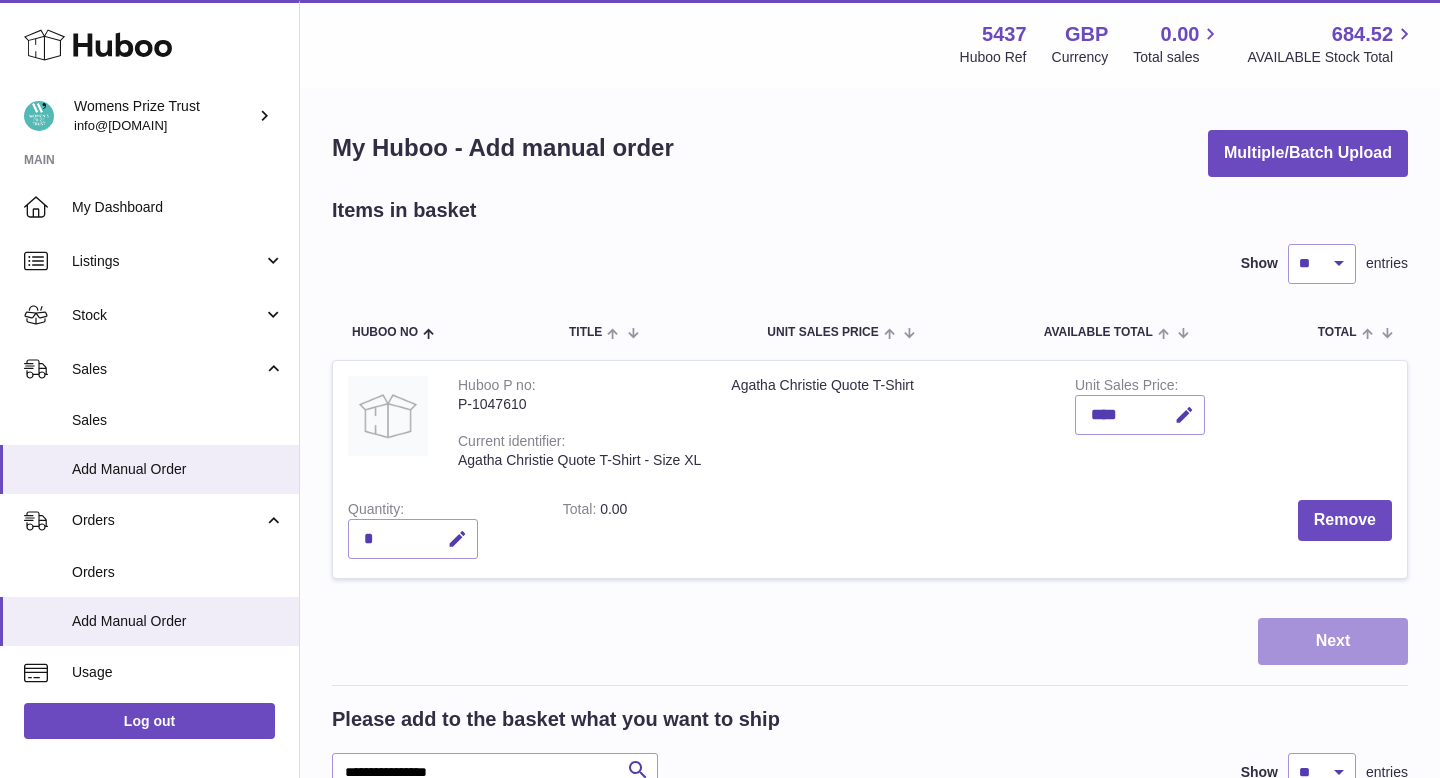 click on "Next" at bounding box center (1333, 641) 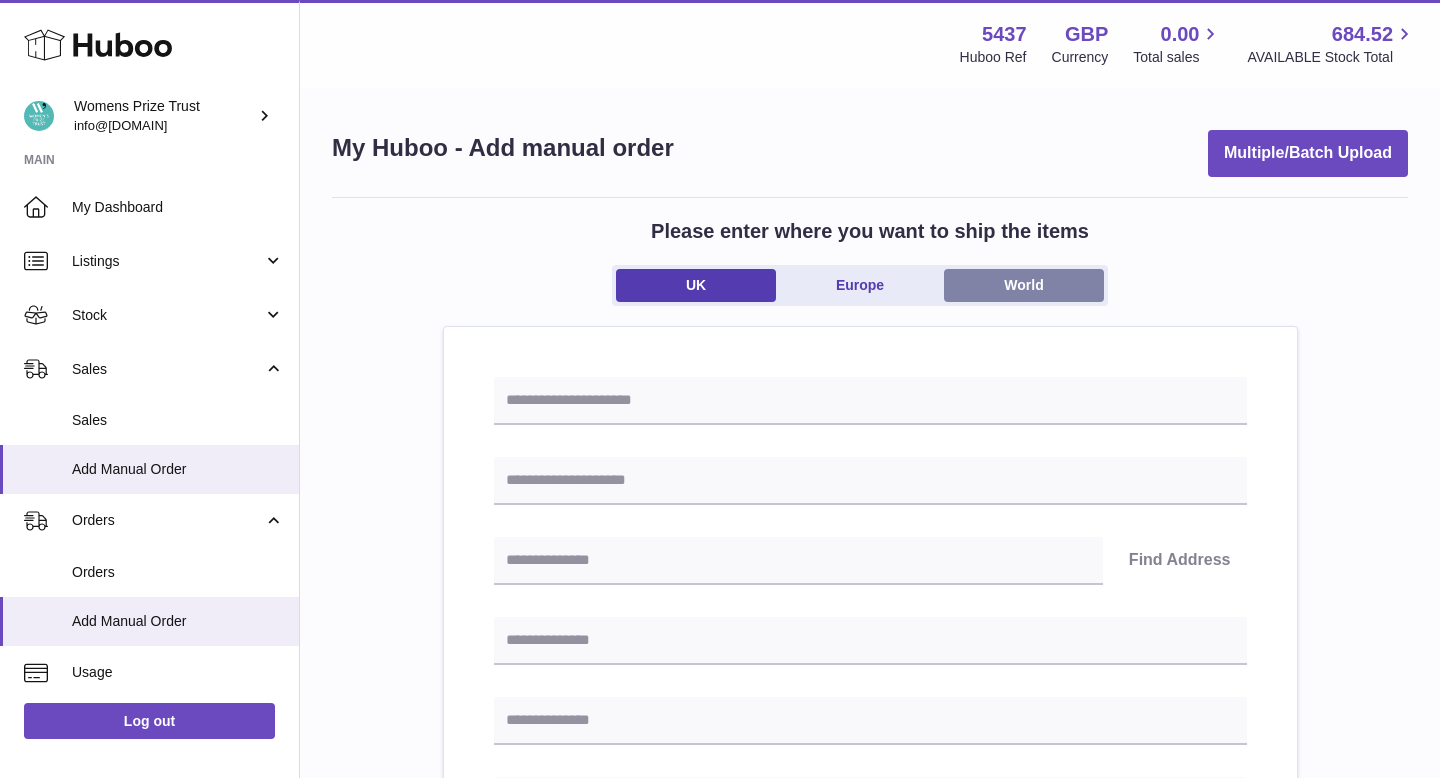 click on "World" at bounding box center (1024, 285) 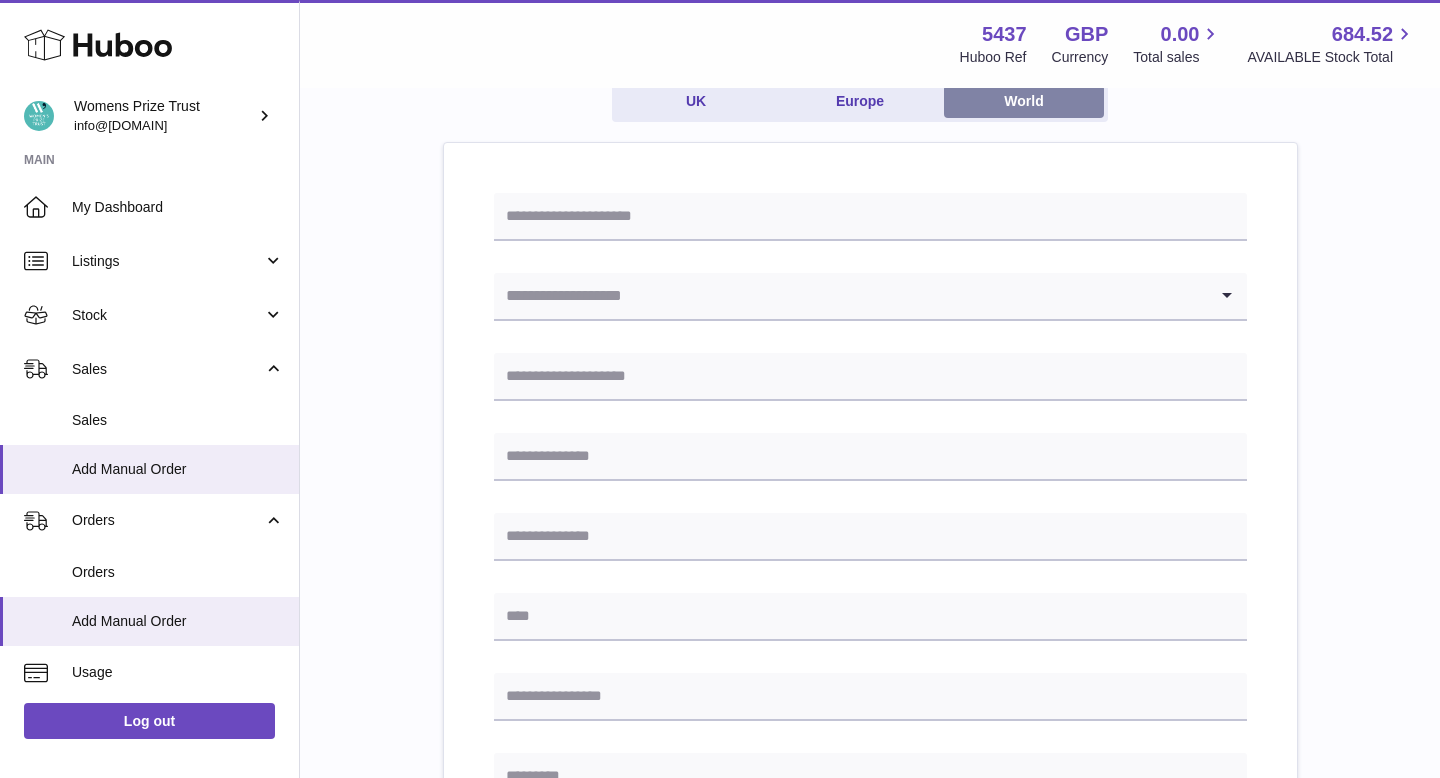 scroll, scrollTop: 225, scrollLeft: 0, axis: vertical 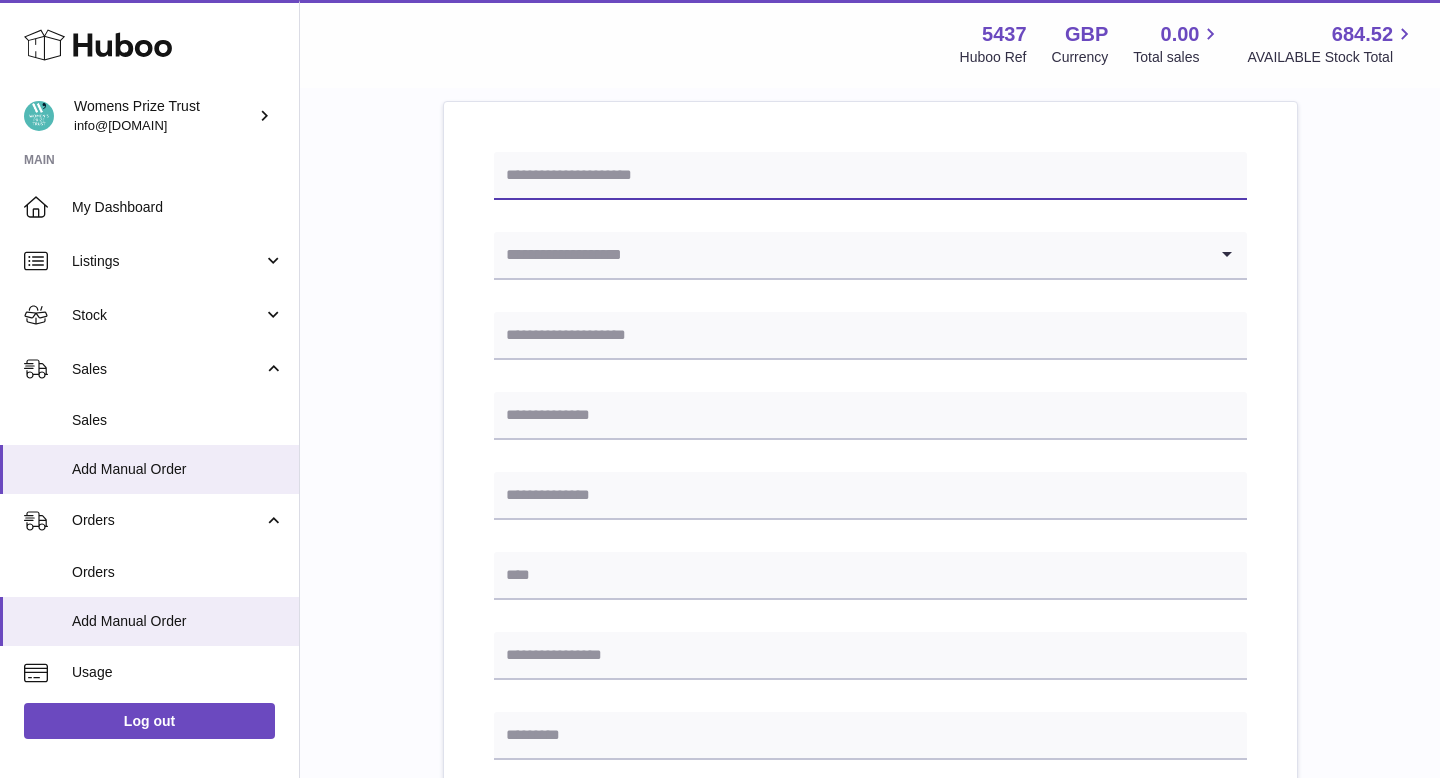 click at bounding box center (870, 176) 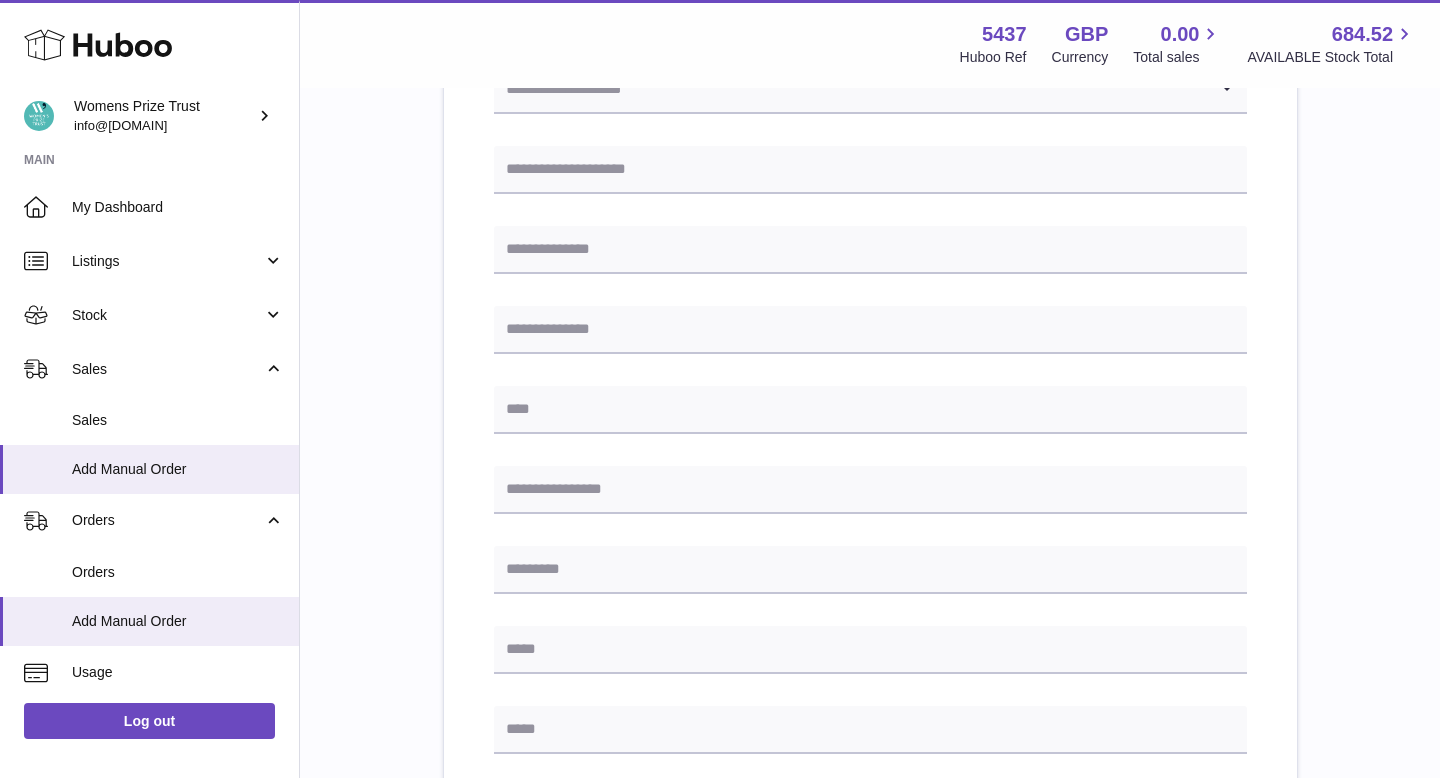 scroll, scrollTop: 380, scrollLeft: 0, axis: vertical 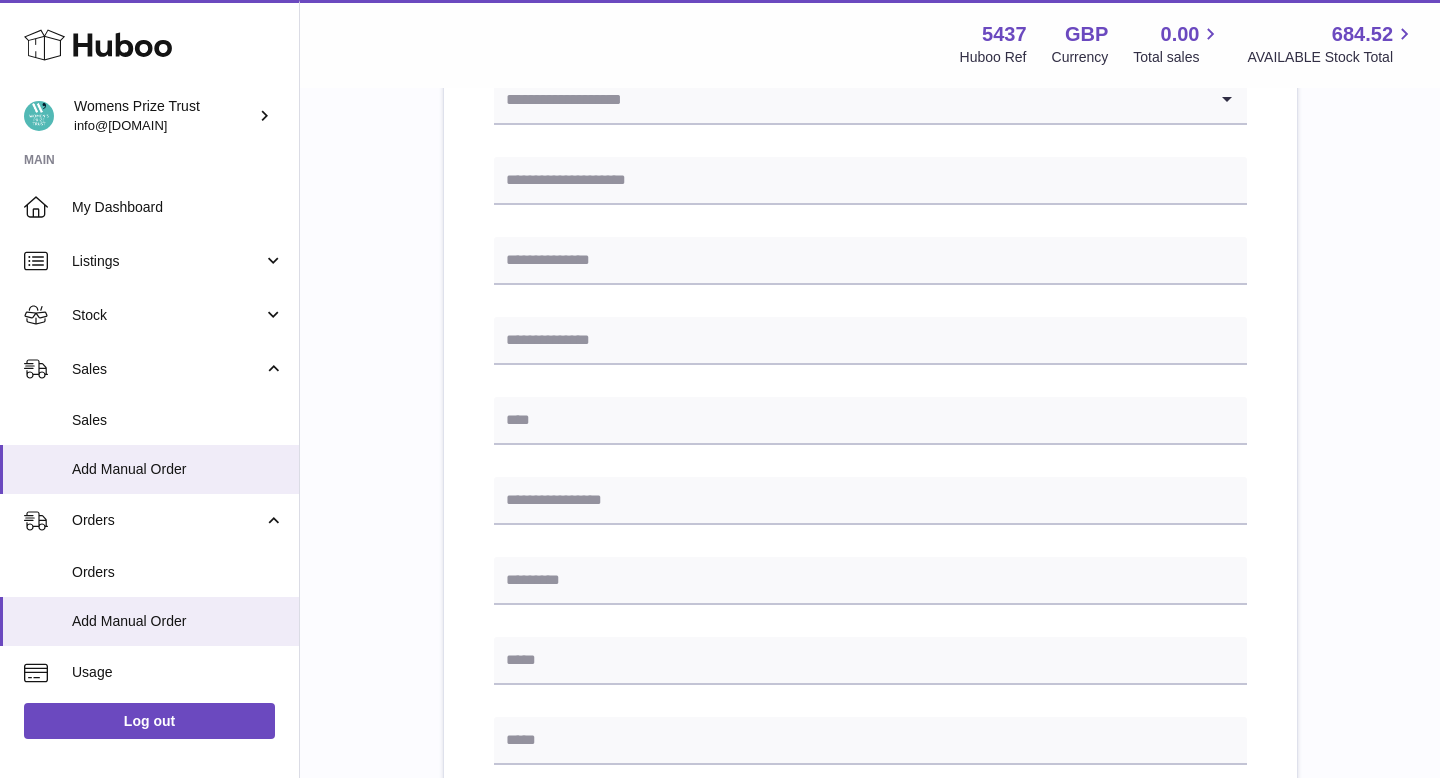 type on "******" 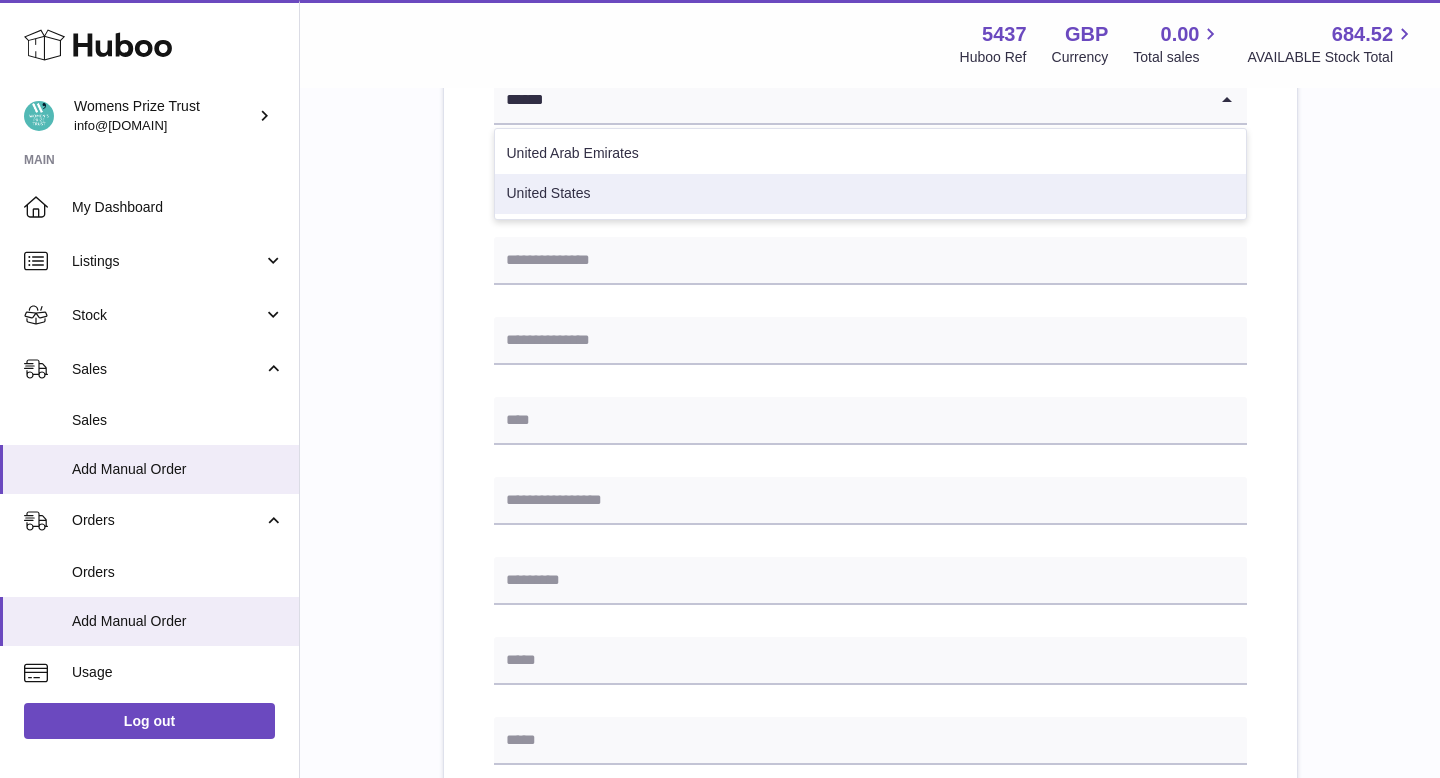 click on "United States" at bounding box center (870, 194) 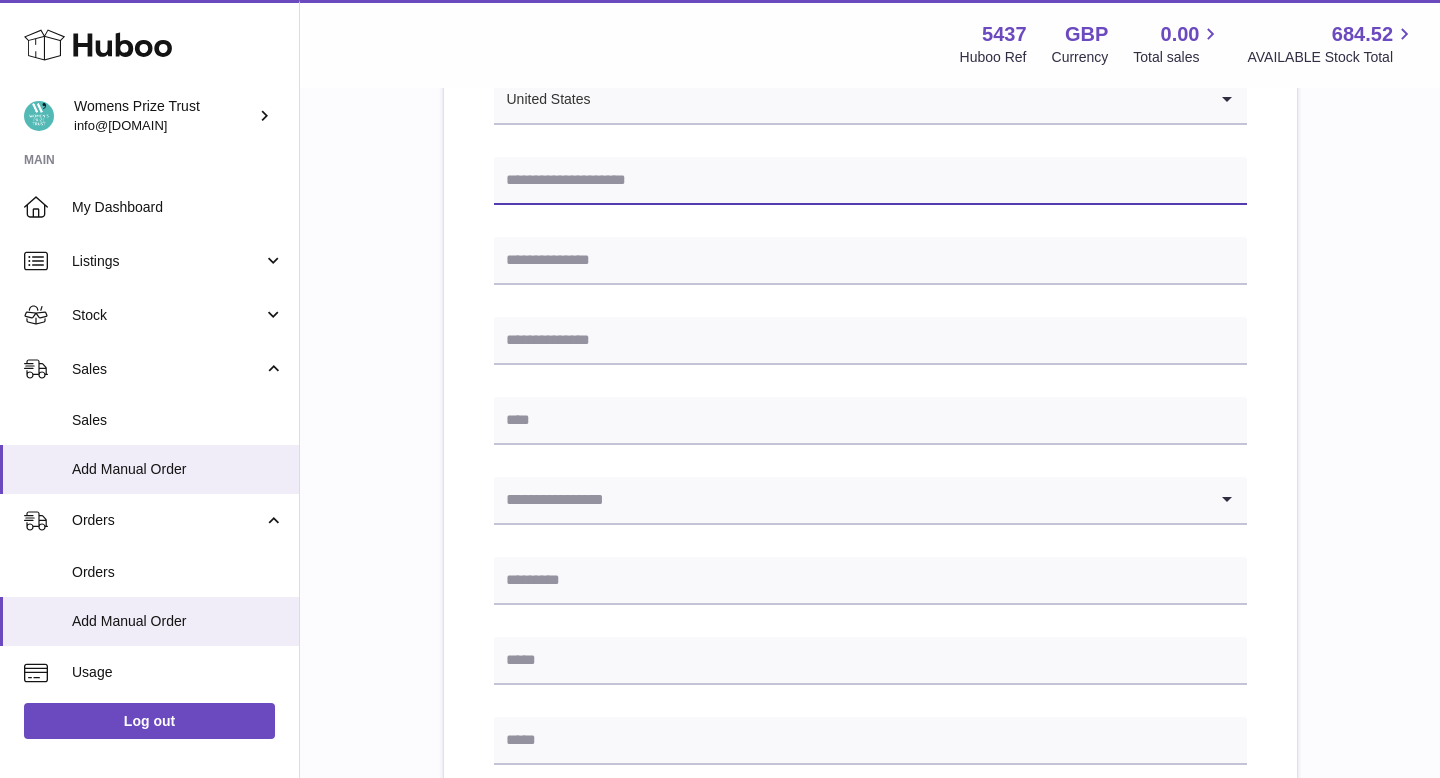 click at bounding box center (870, 181) 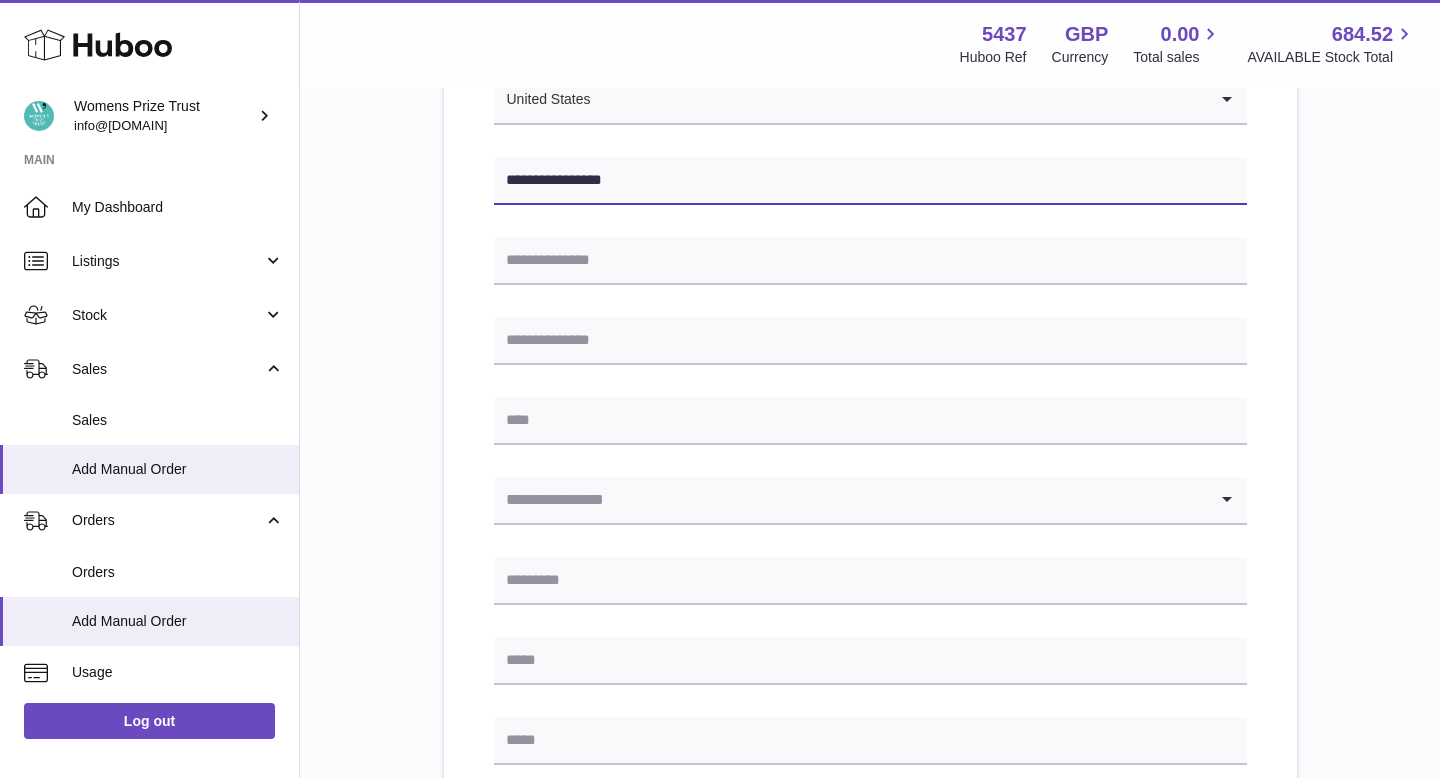 type on "**********" 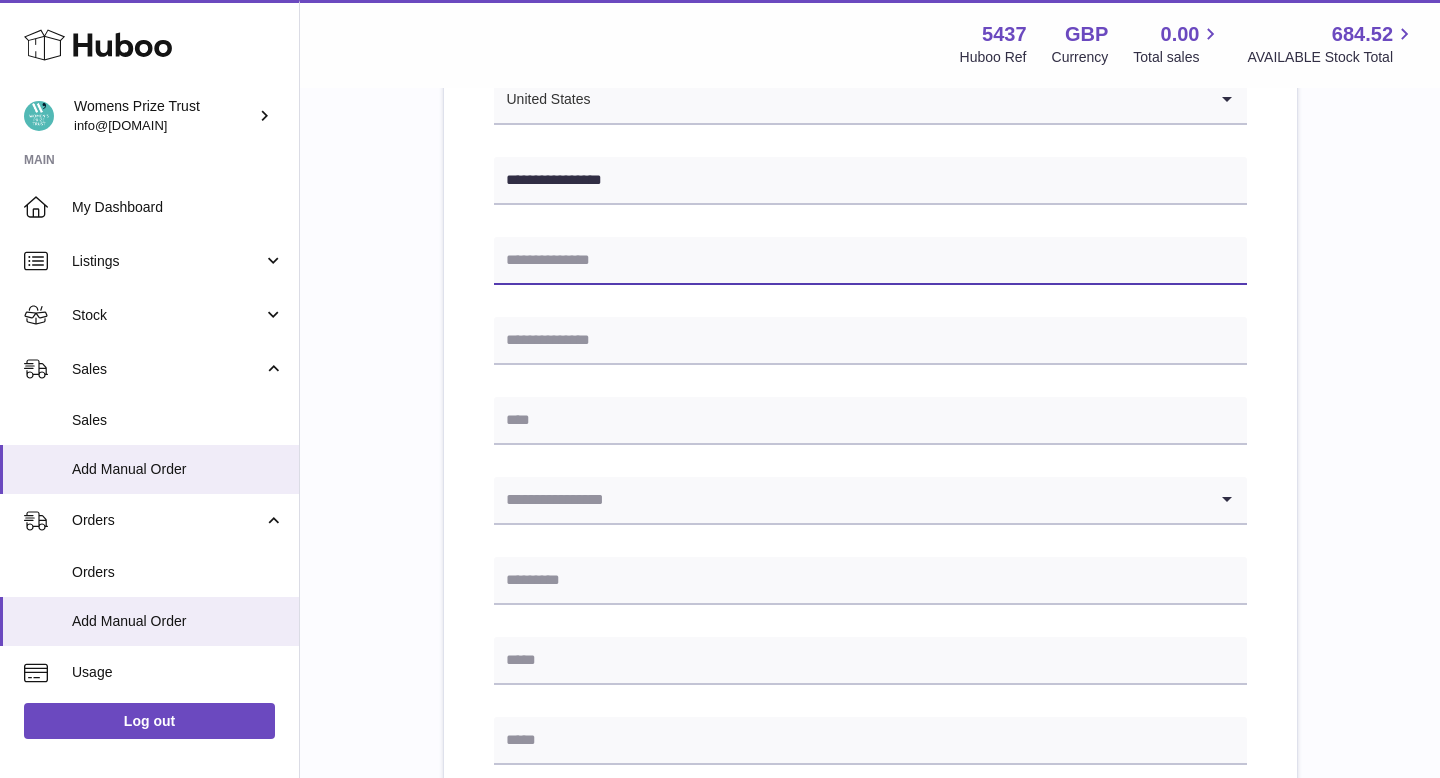 click at bounding box center (870, 261) 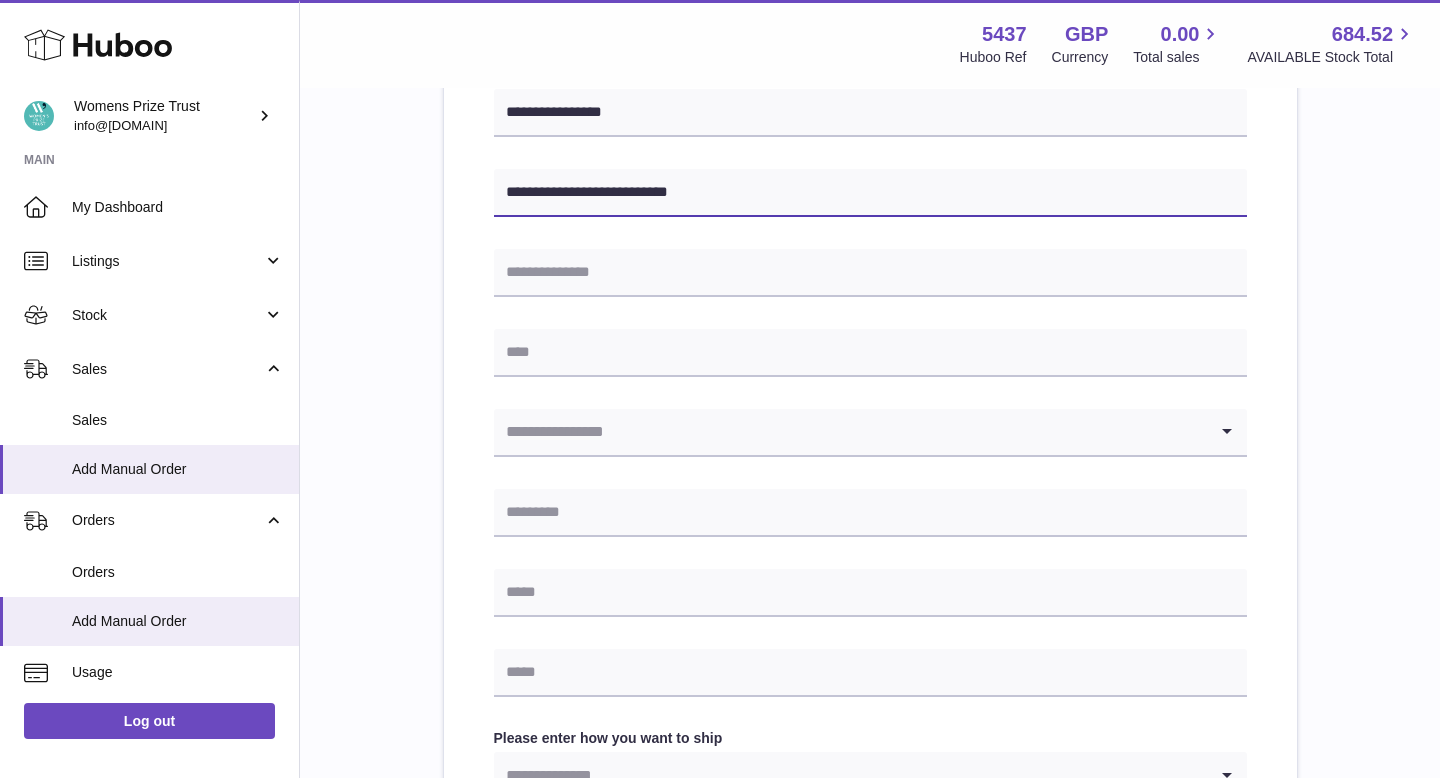 scroll, scrollTop: 460, scrollLeft: 0, axis: vertical 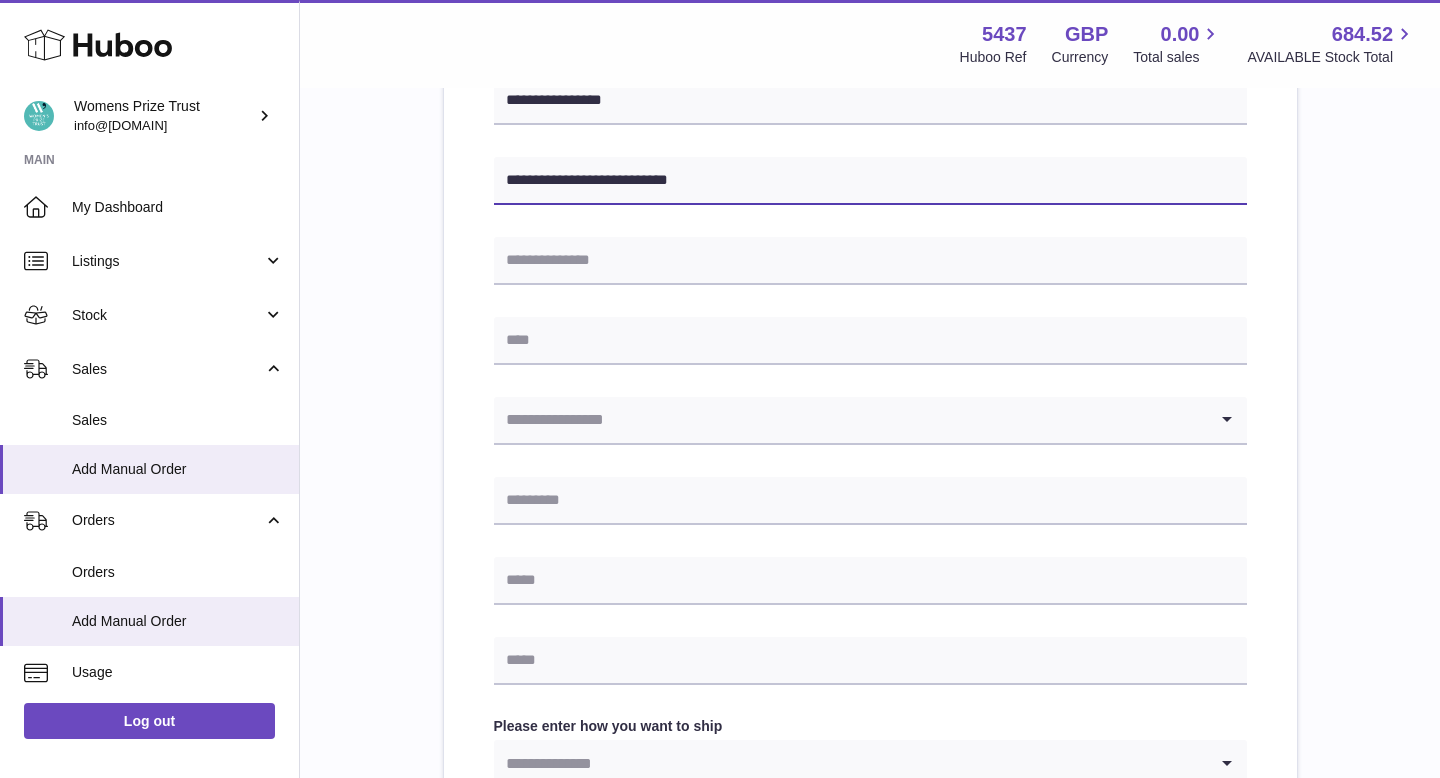type on "**********" 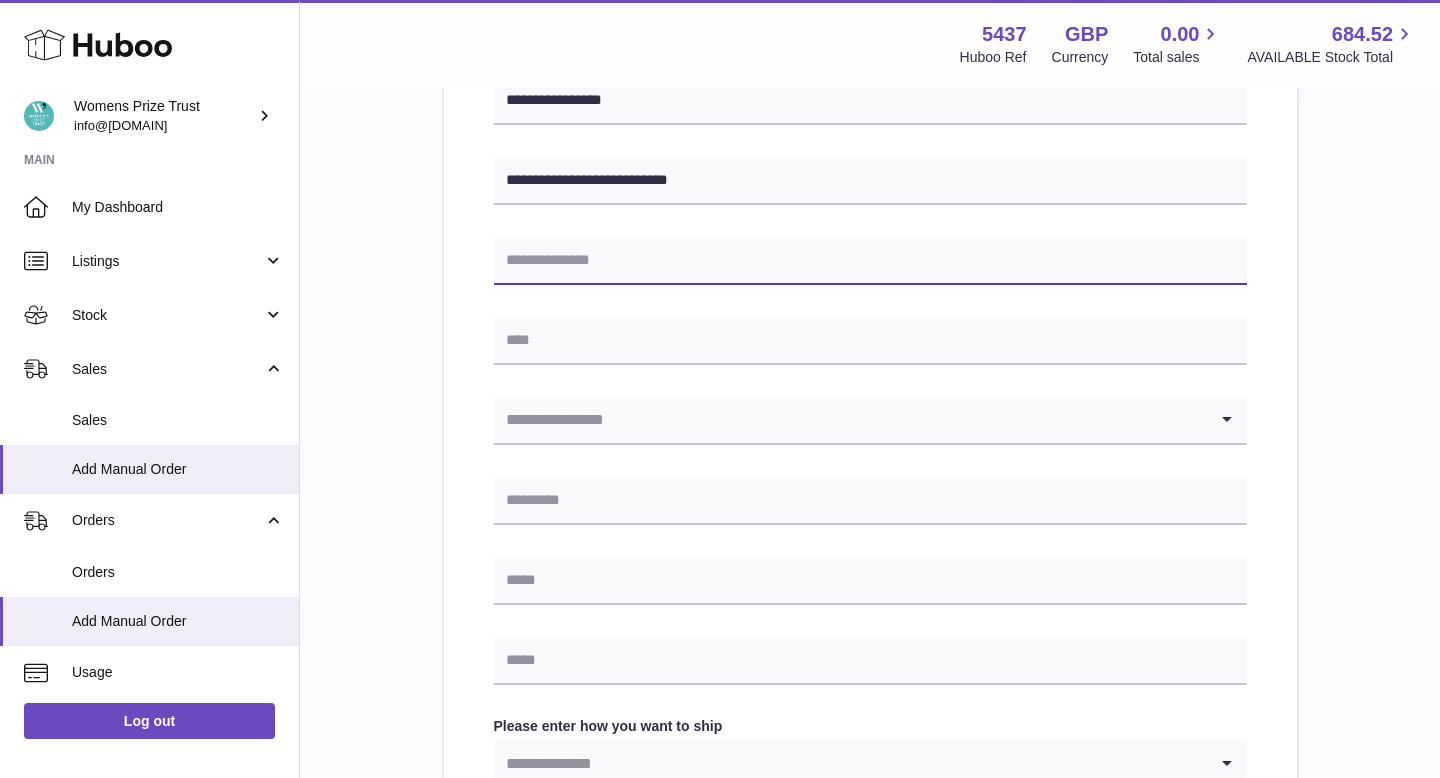 click at bounding box center [870, 261] 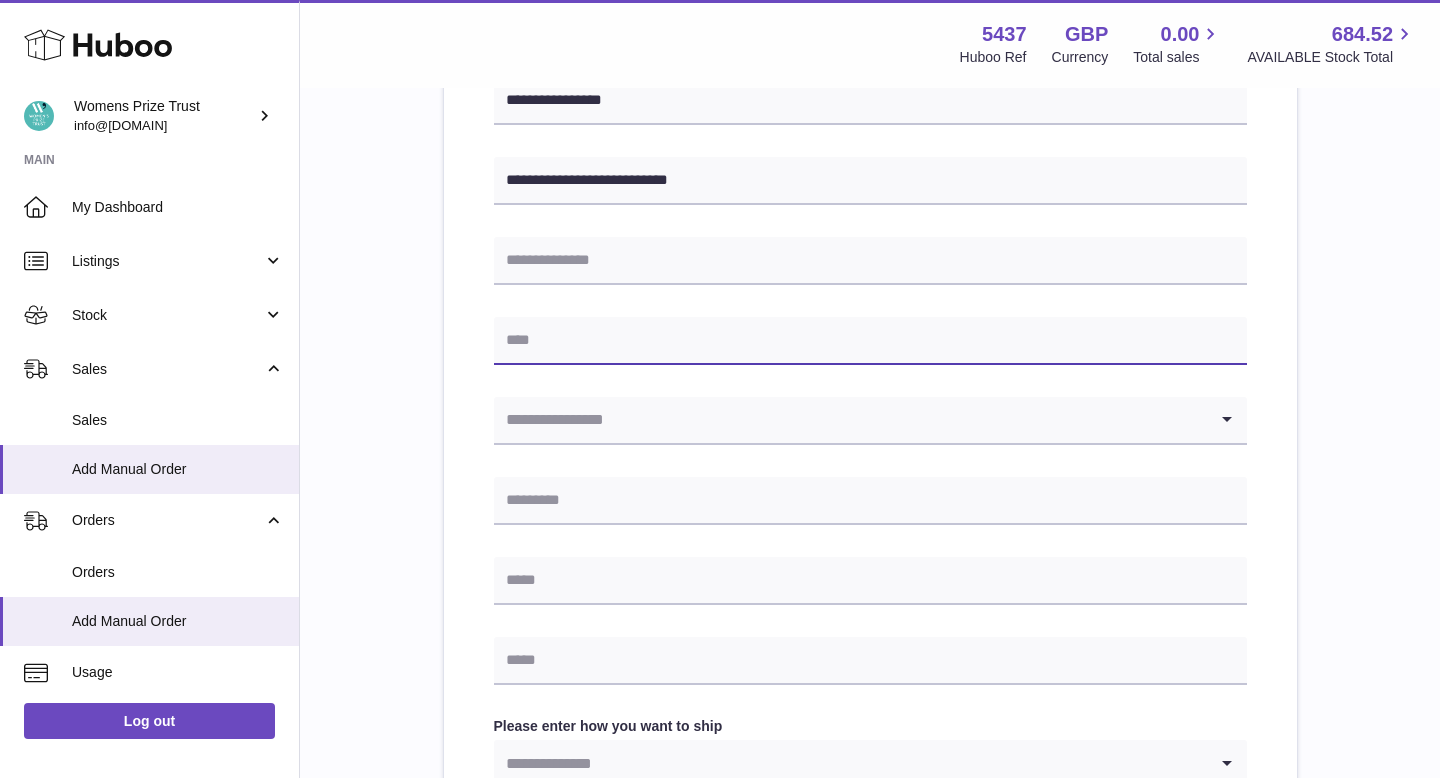 click at bounding box center [870, 341] 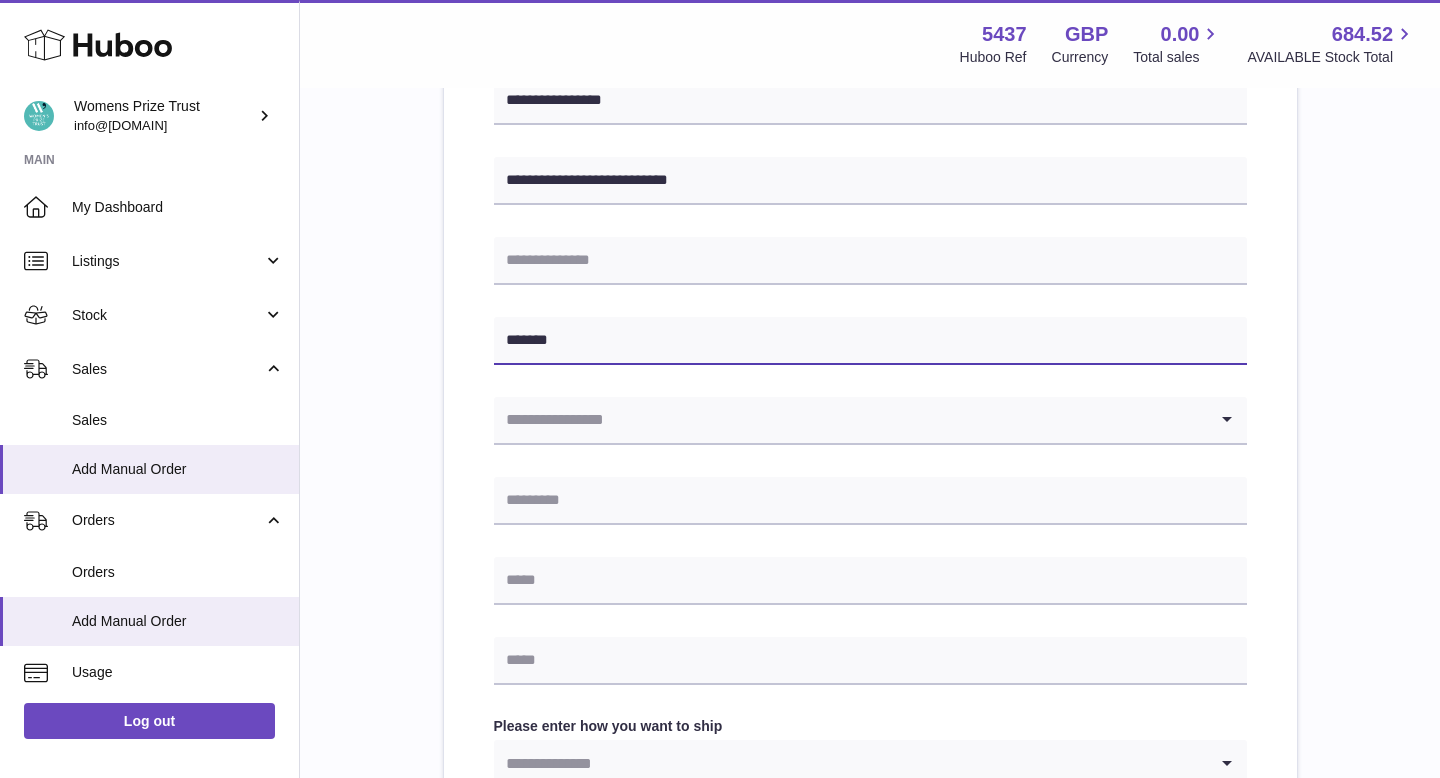 type on "*******" 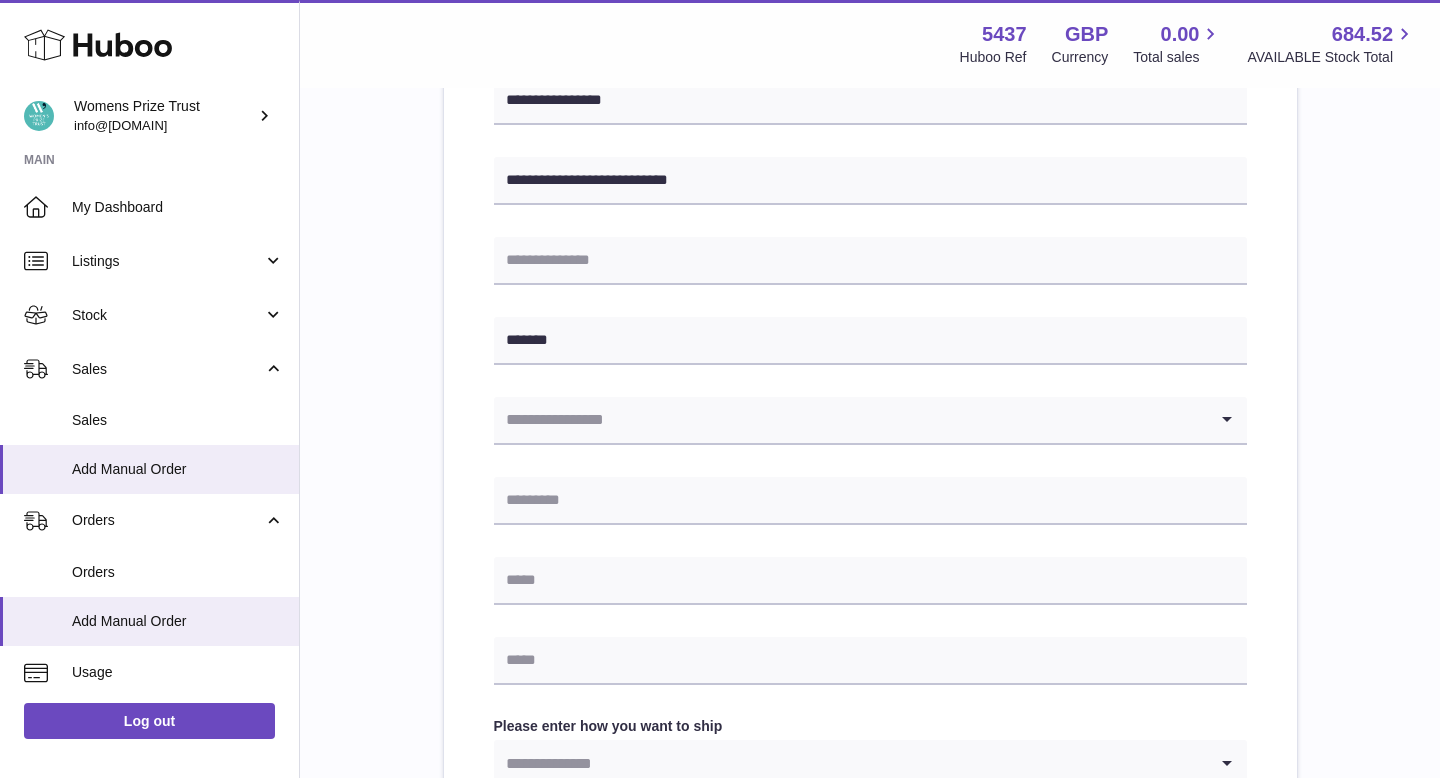 click at bounding box center [850, 420] 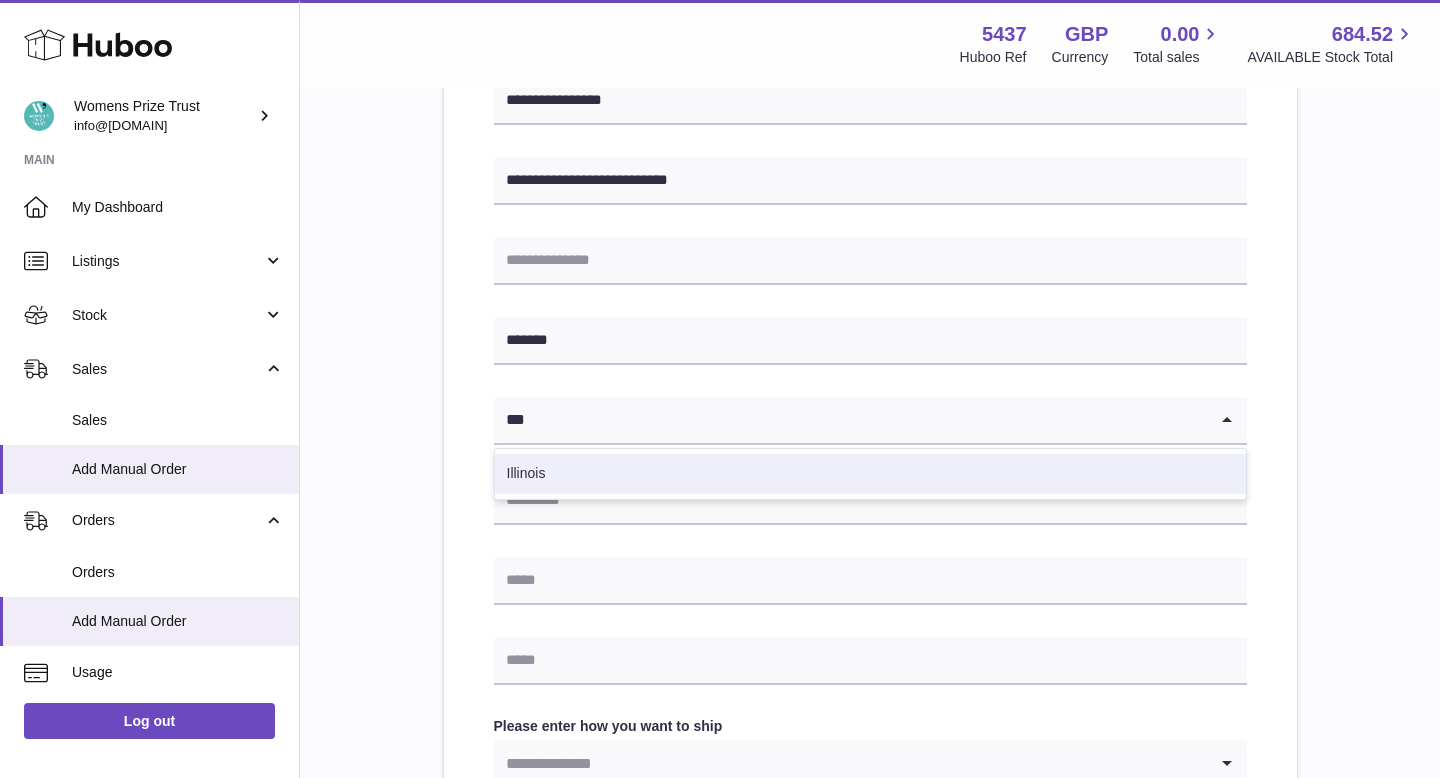 click on "Illinois" at bounding box center (870, 474) 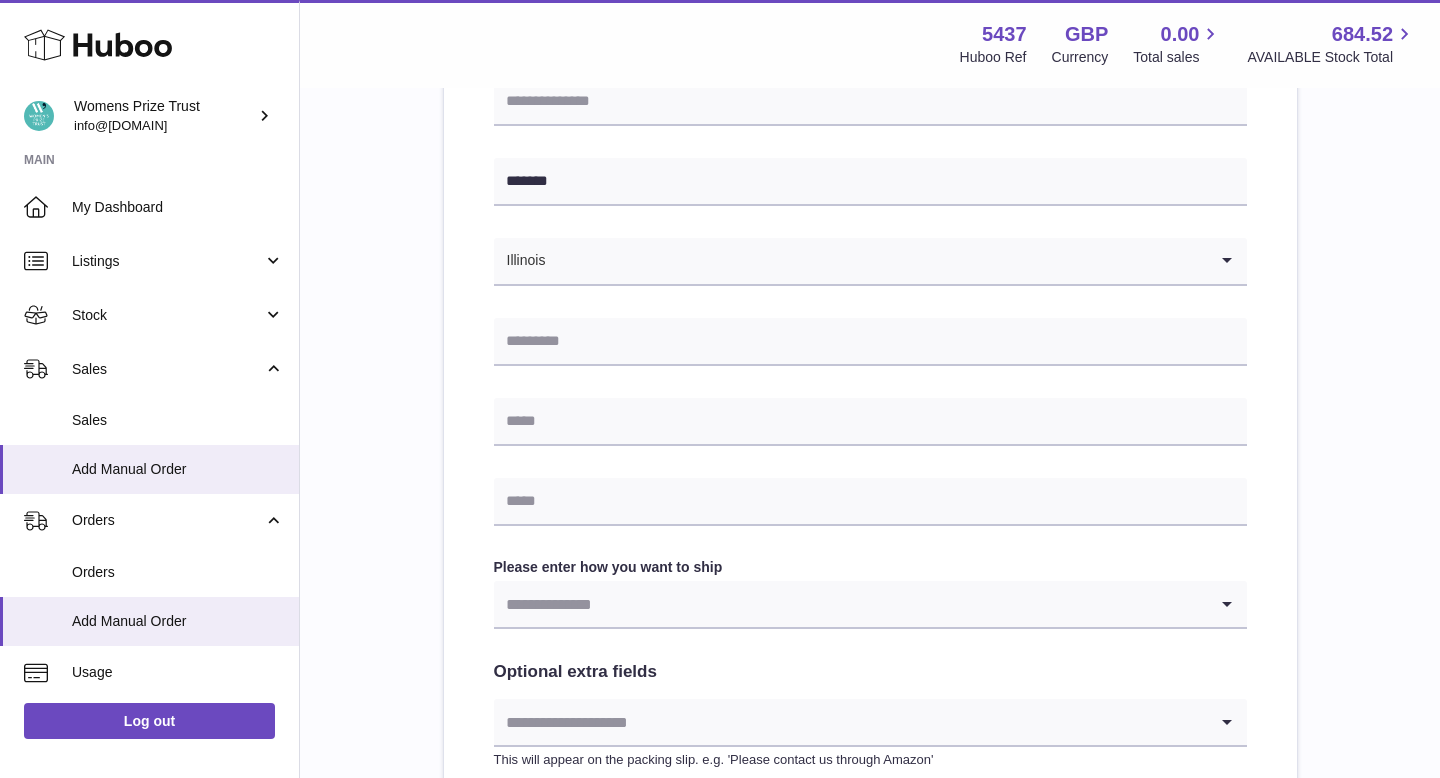 scroll, scrollTop: 621, scrollLeft: 0, axis: vertical 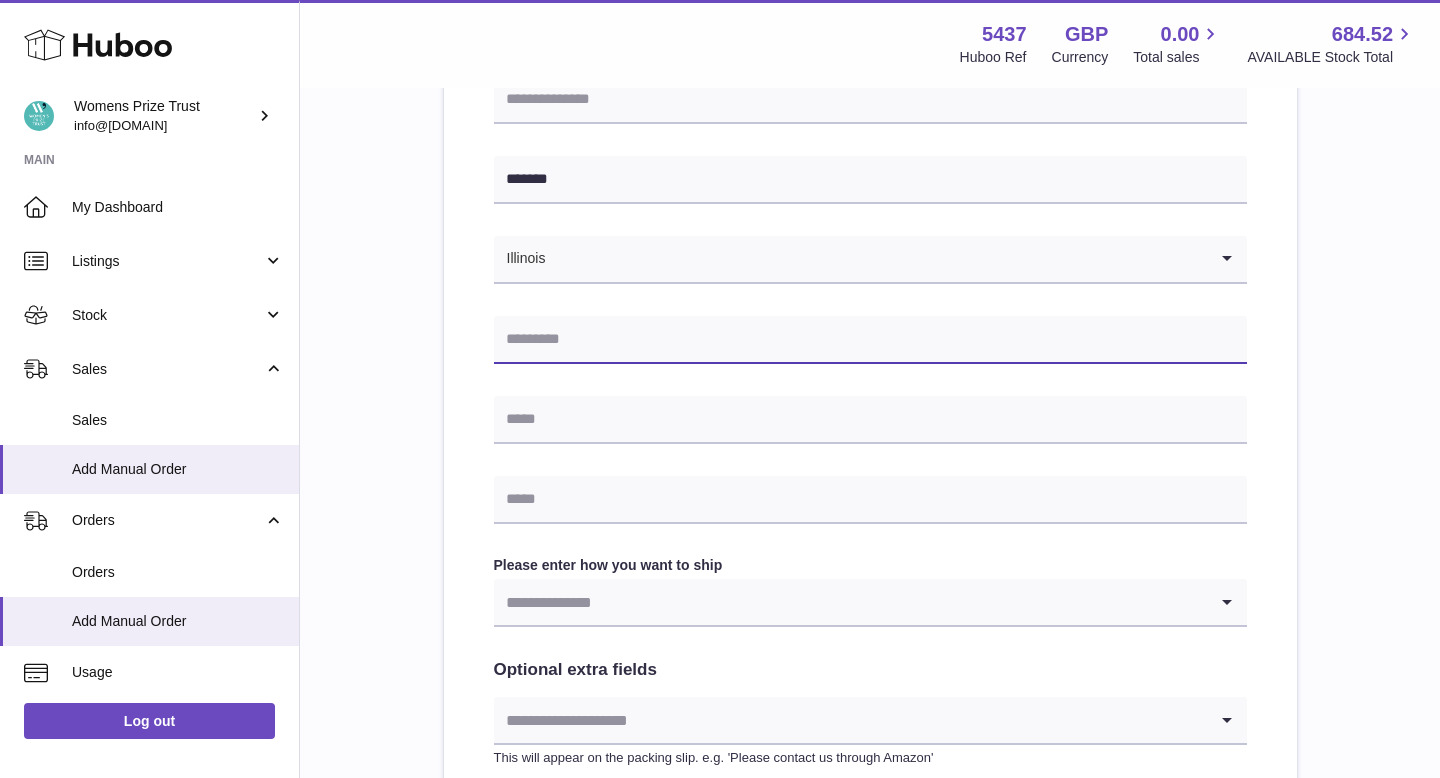 click at bounding box center [870, 340] 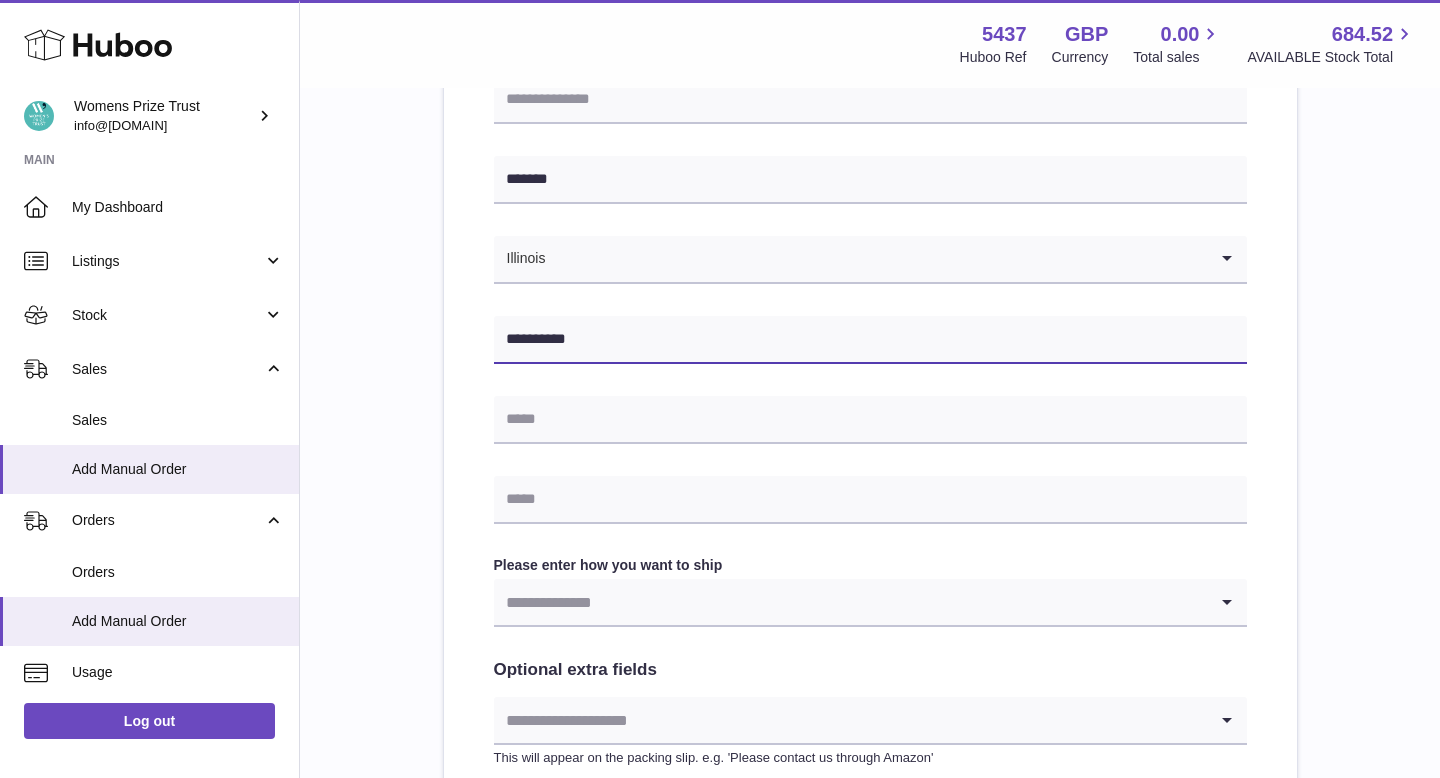 type on "**********" 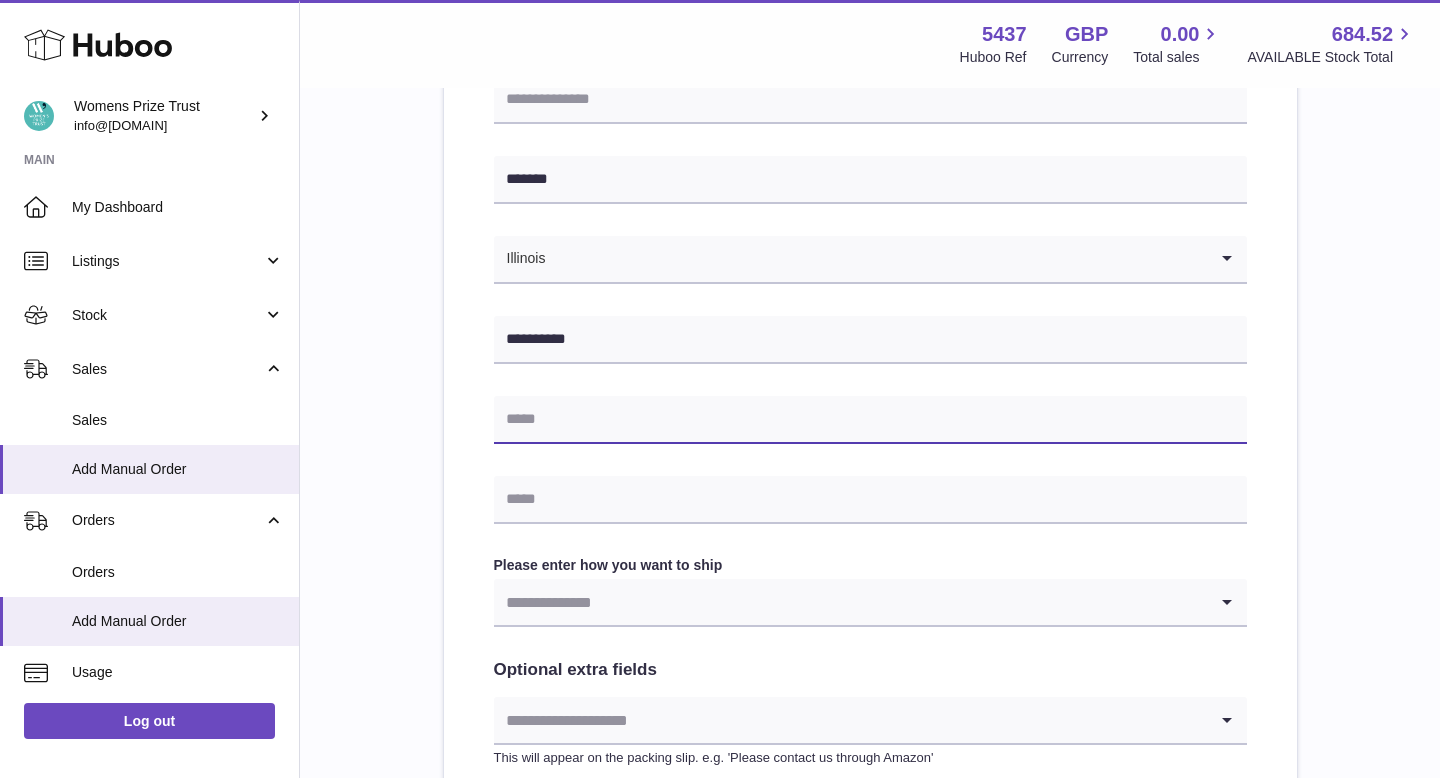 click at bounding box center [870, 420] 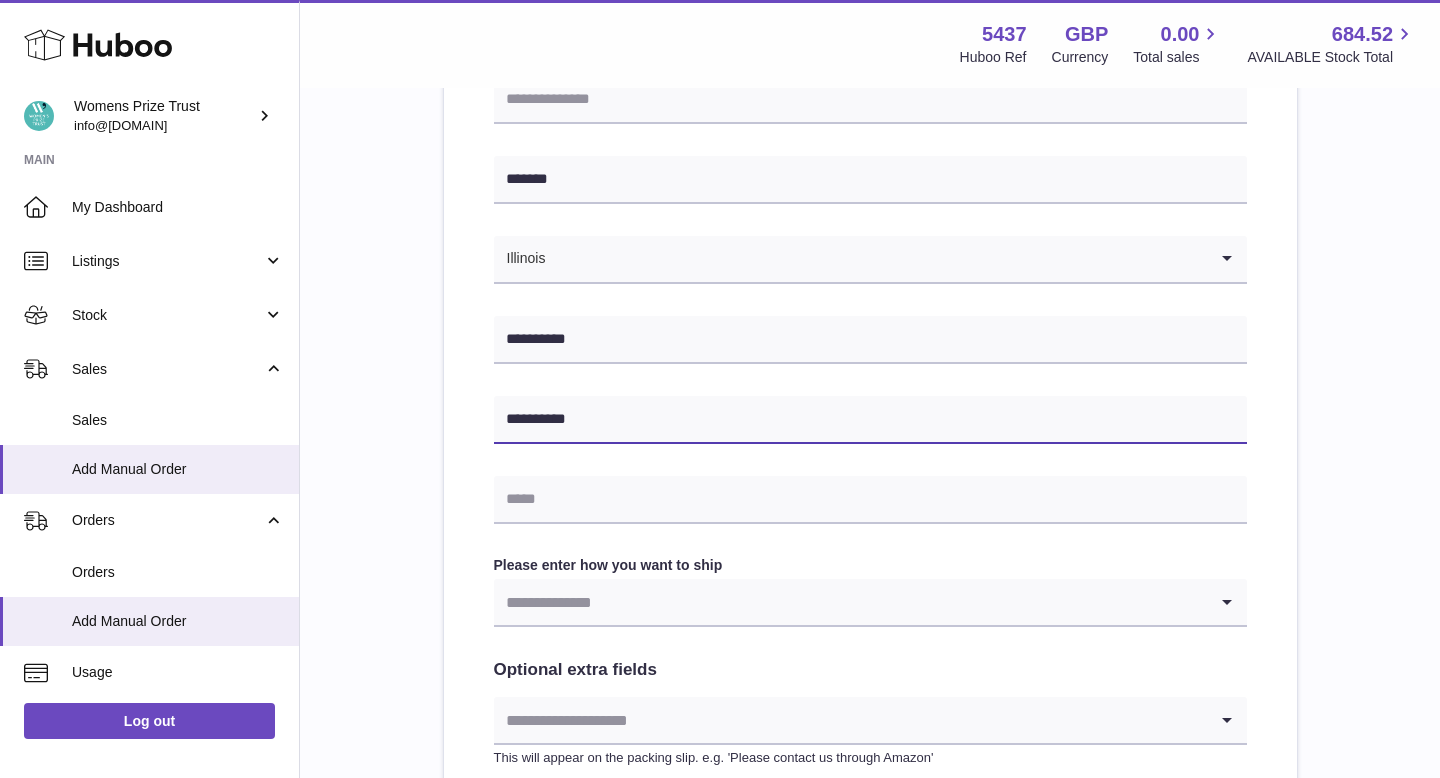 type on "**********" 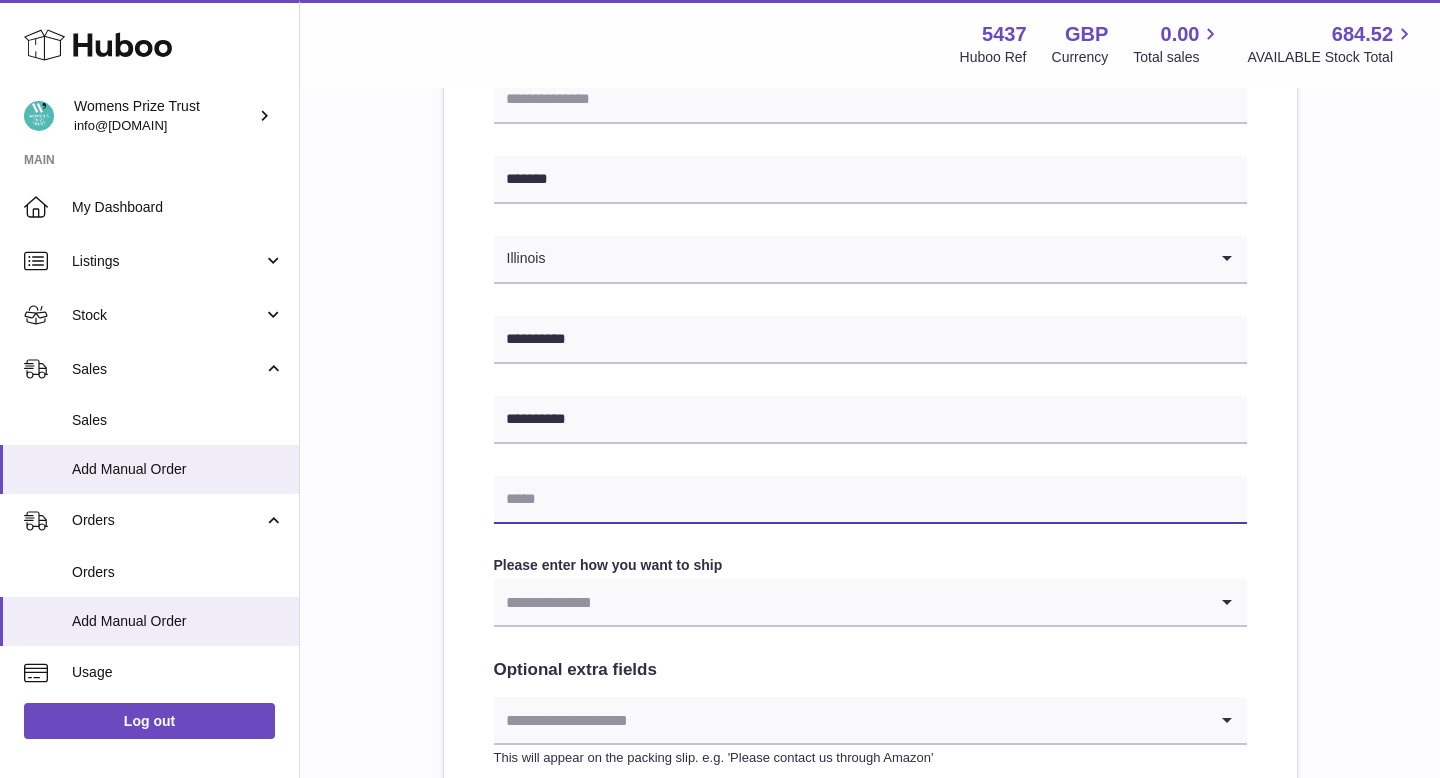 click at bounding box center (870, 500) 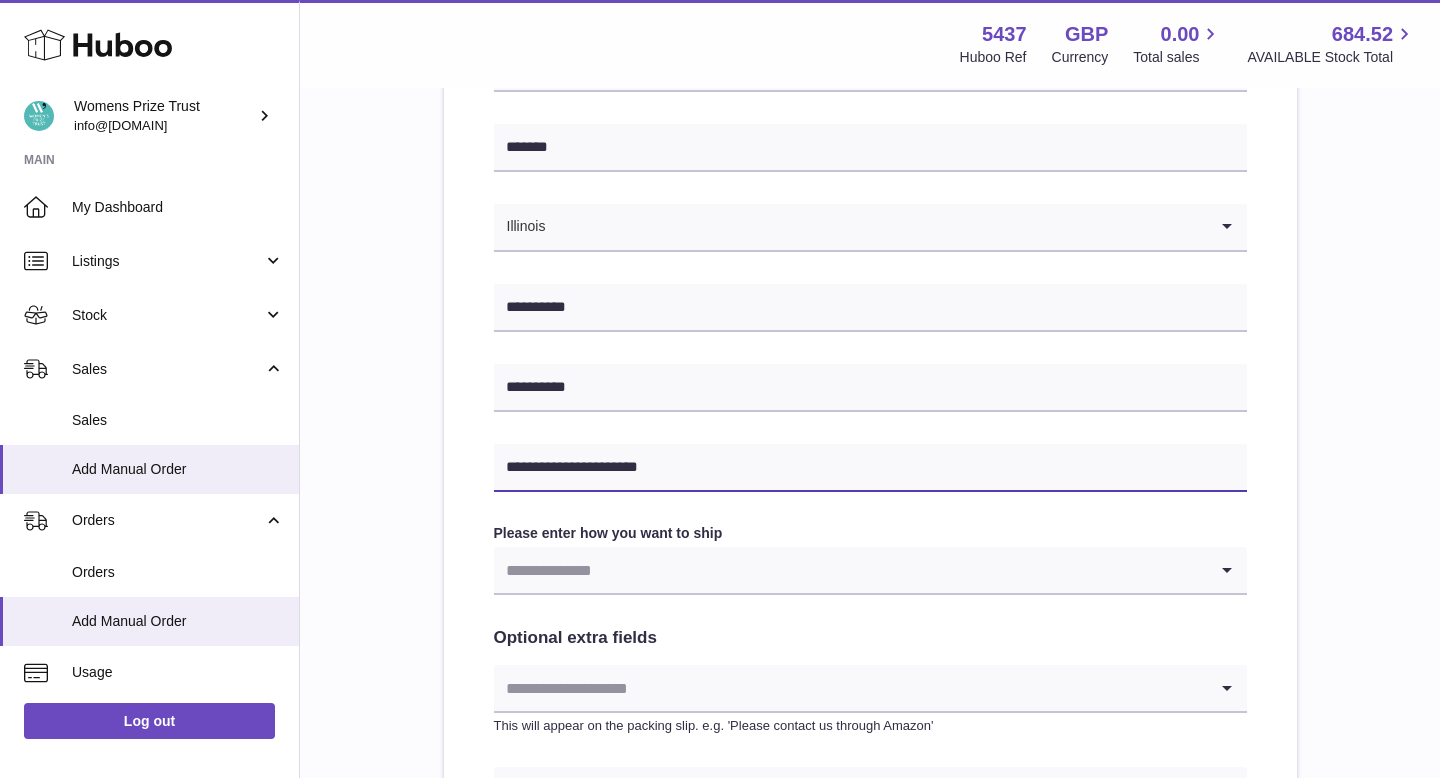 scroll, scrollTop: 689, scrollLeft: 0, axis: vertical 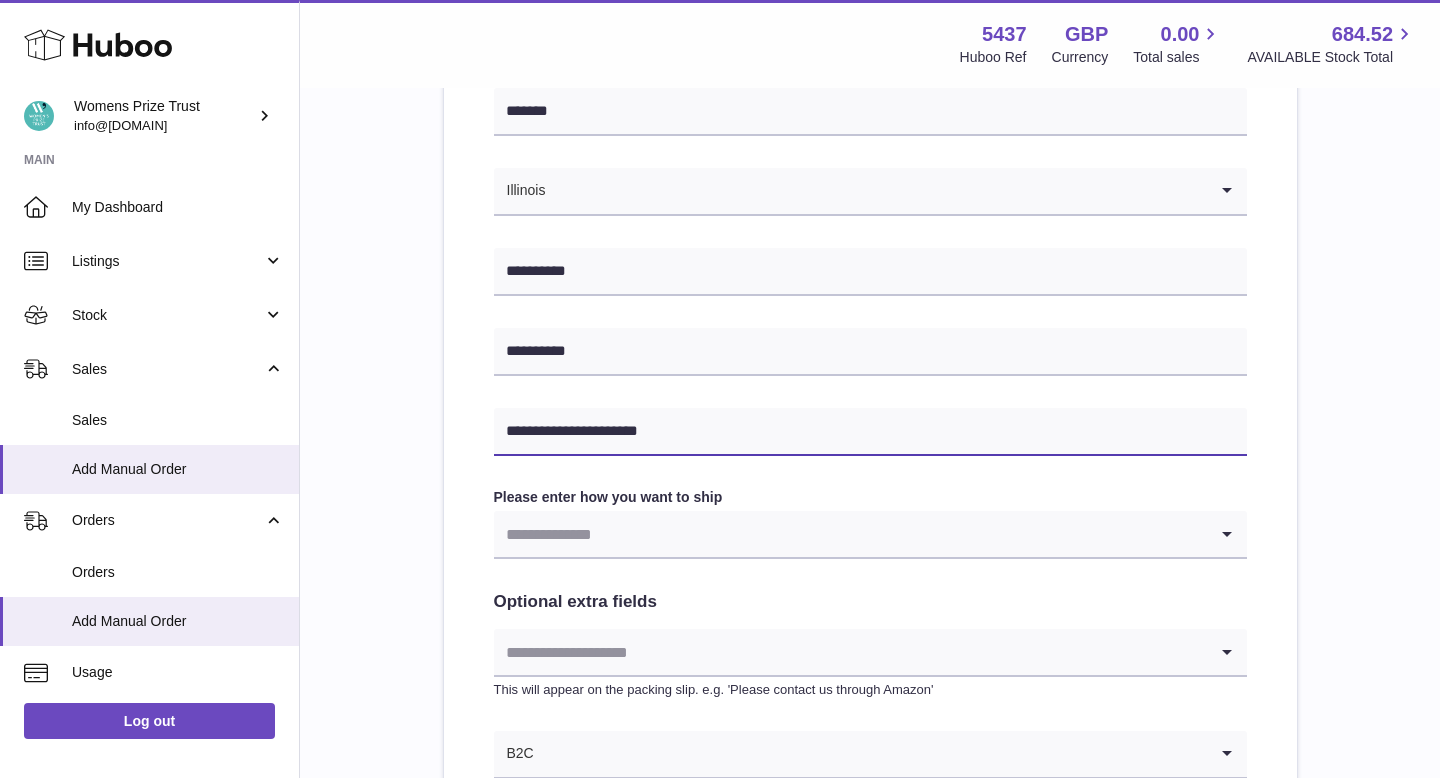 type on "**********" 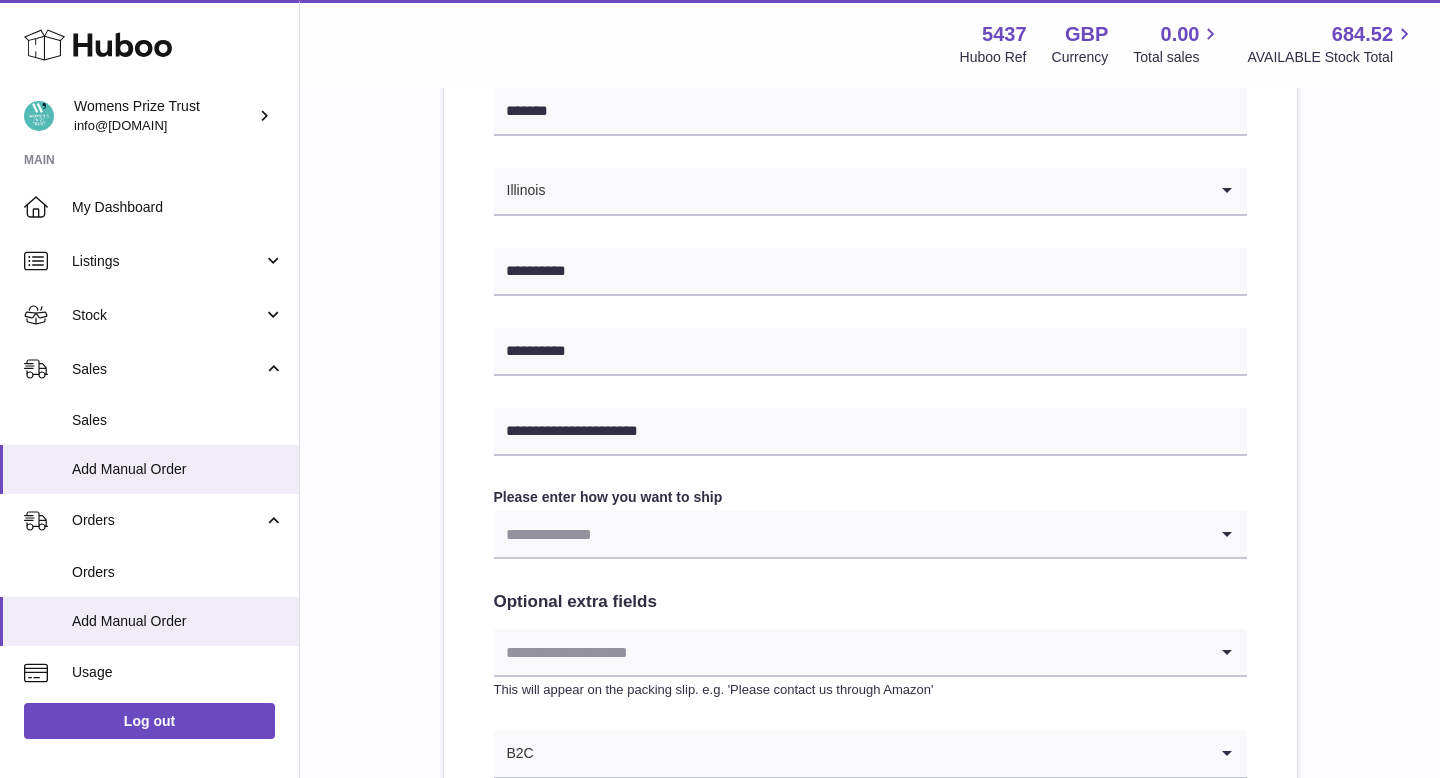 click at bounding box center [850, 534] 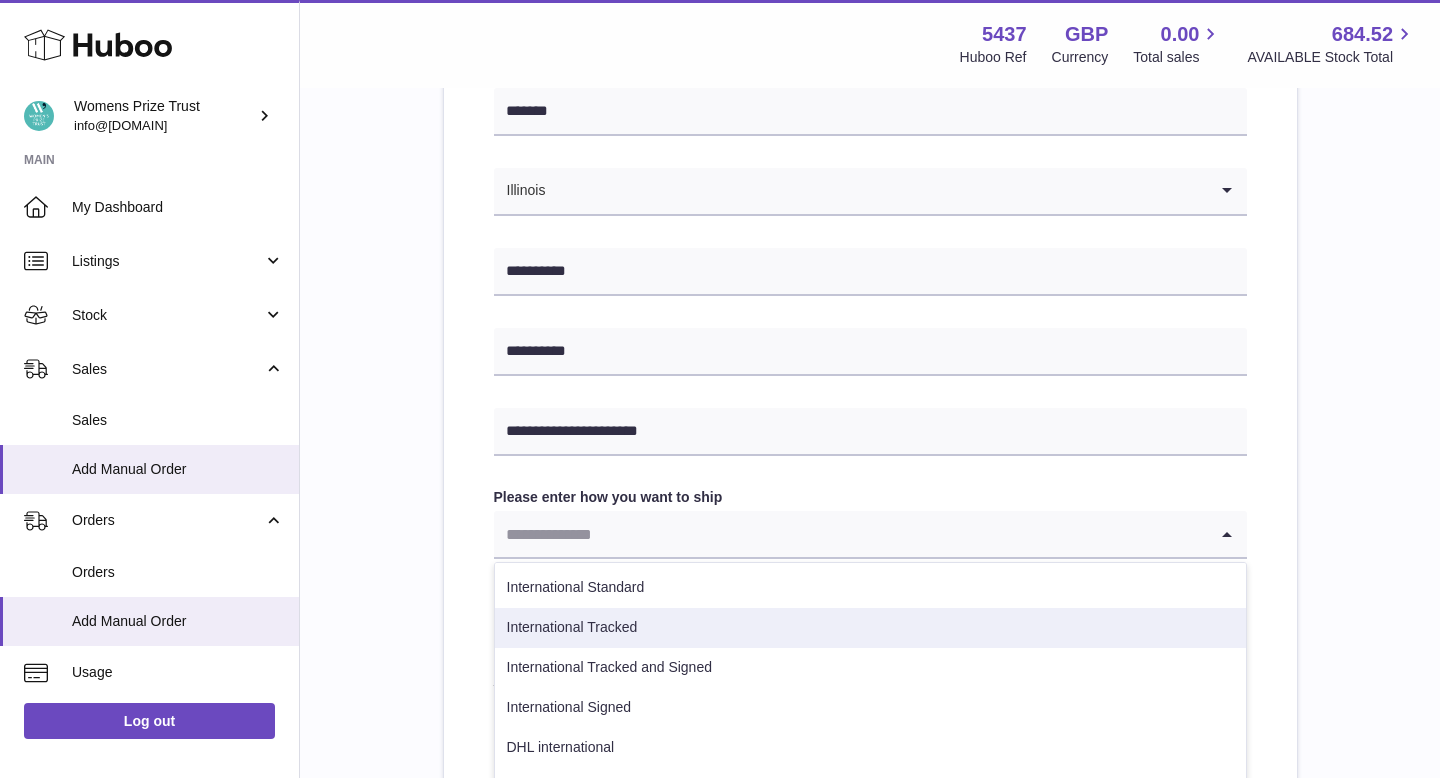 click on "International Tracked" at bounding box center (870, 628) 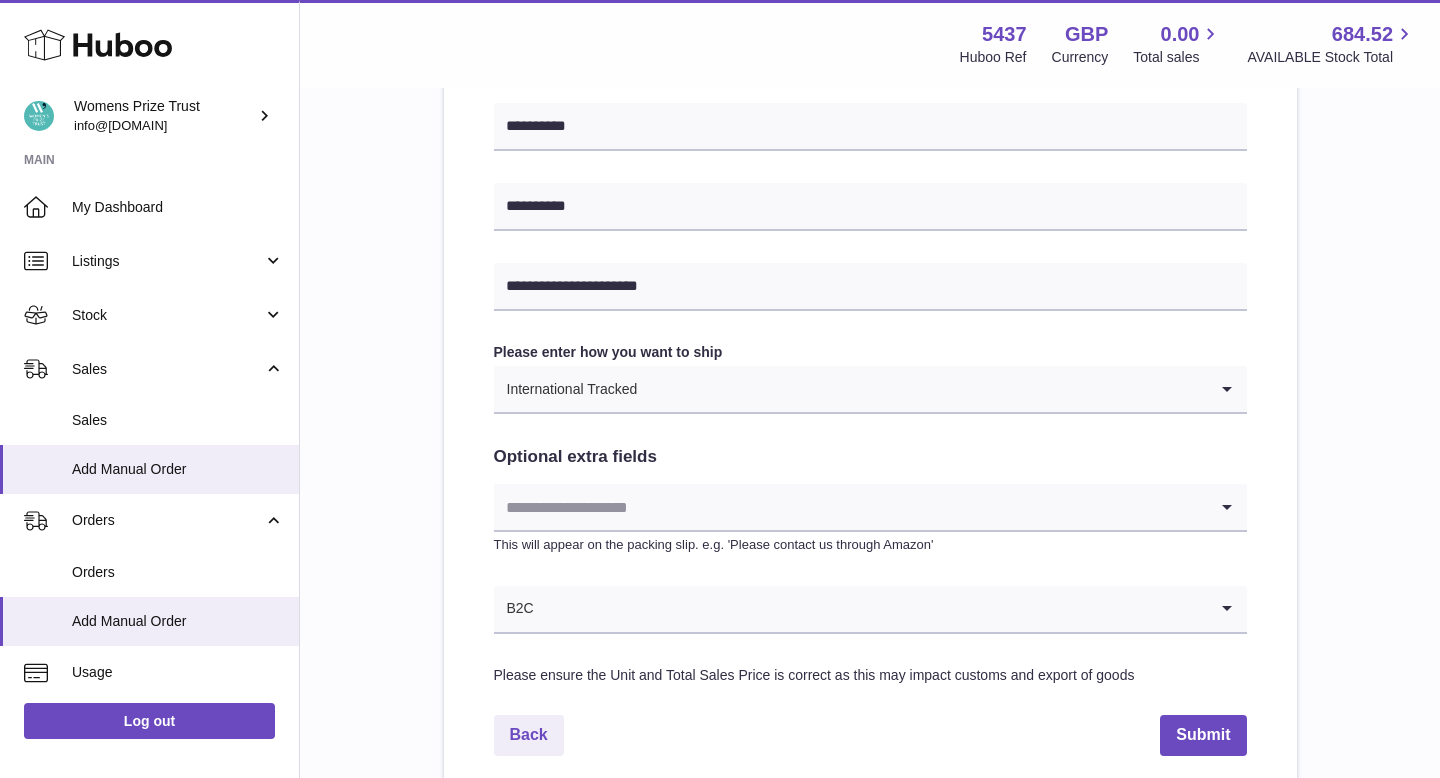 scroll, scrollTop: 1020, scrollLeft: 0, axis: vertical 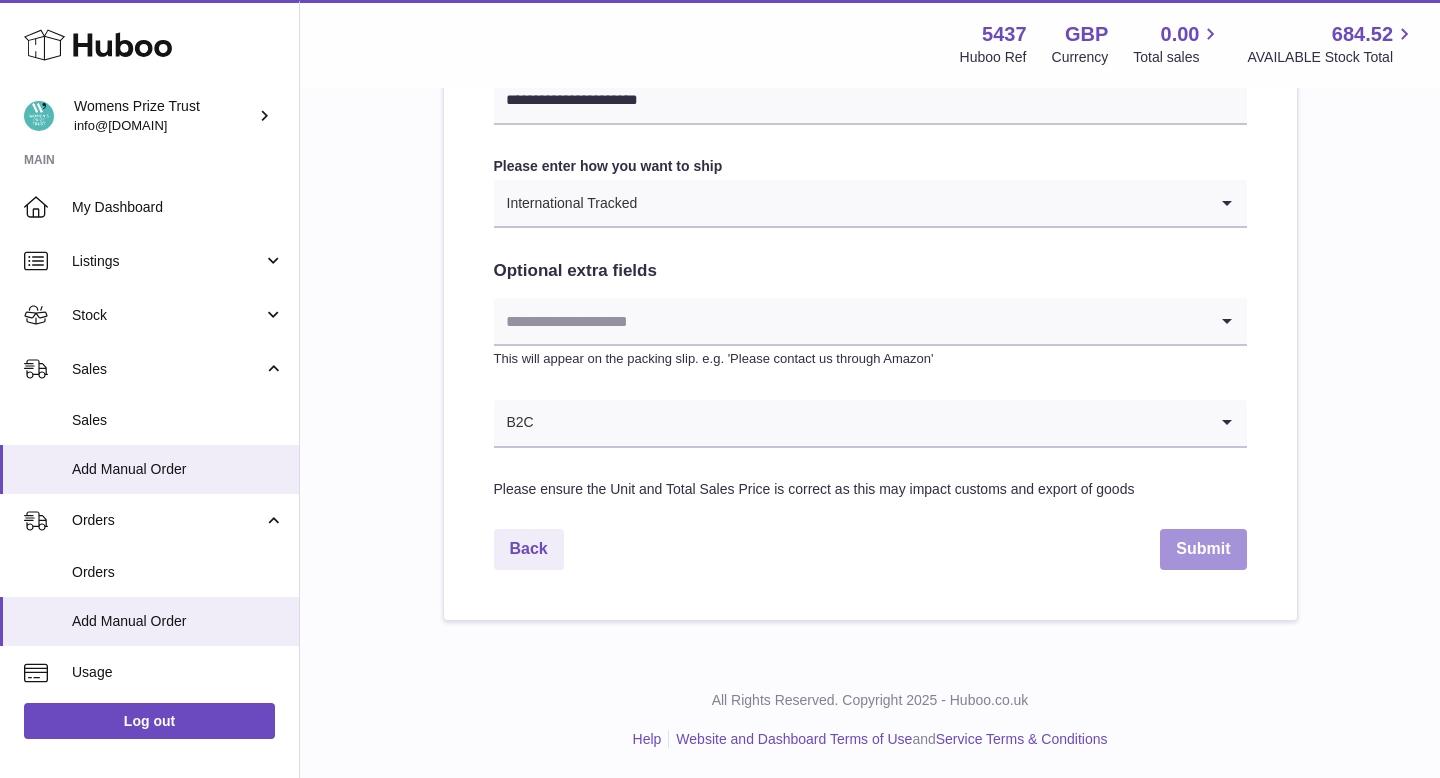 click on "Submit" at bounding box center (1203, 549) 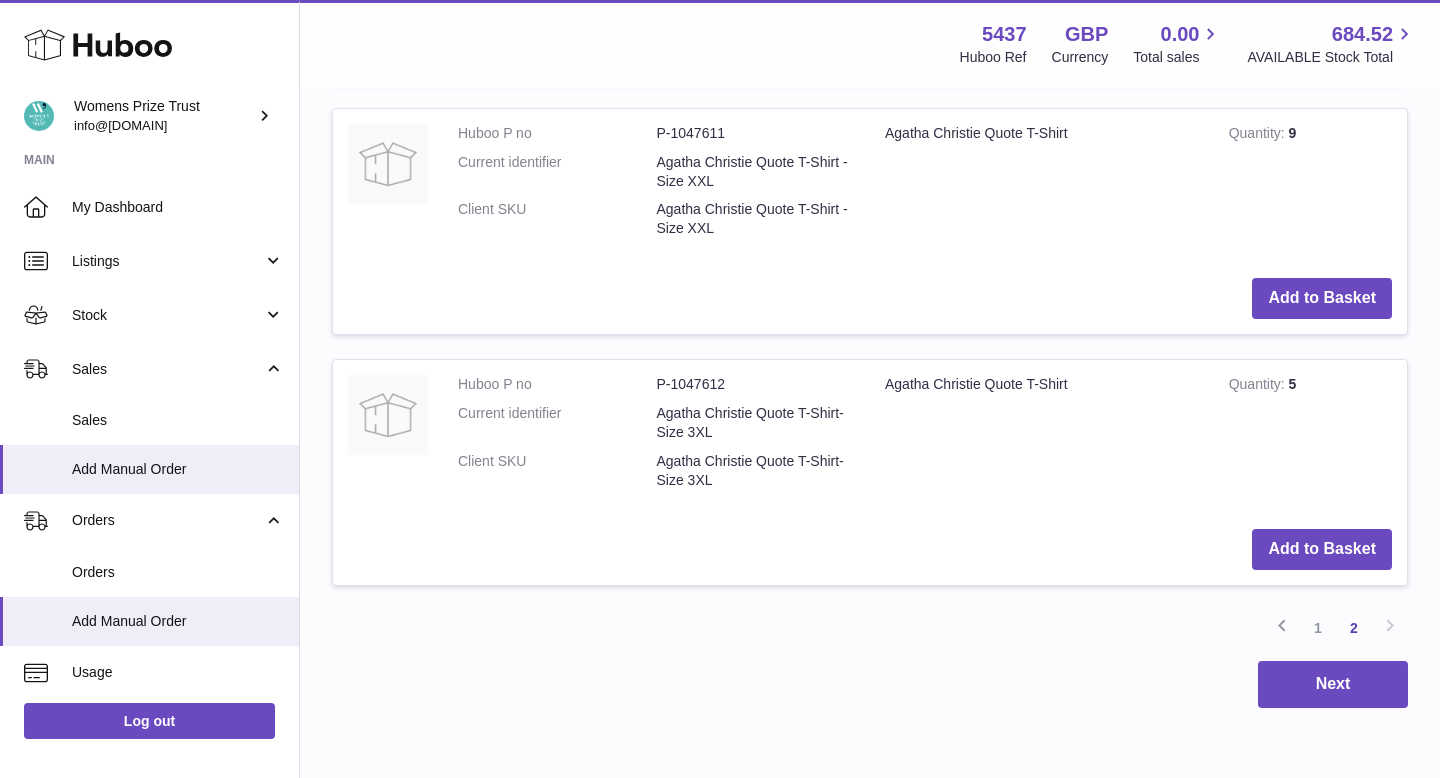 scroll, scrollTop: 0, scrollLeft: 0, axis: both 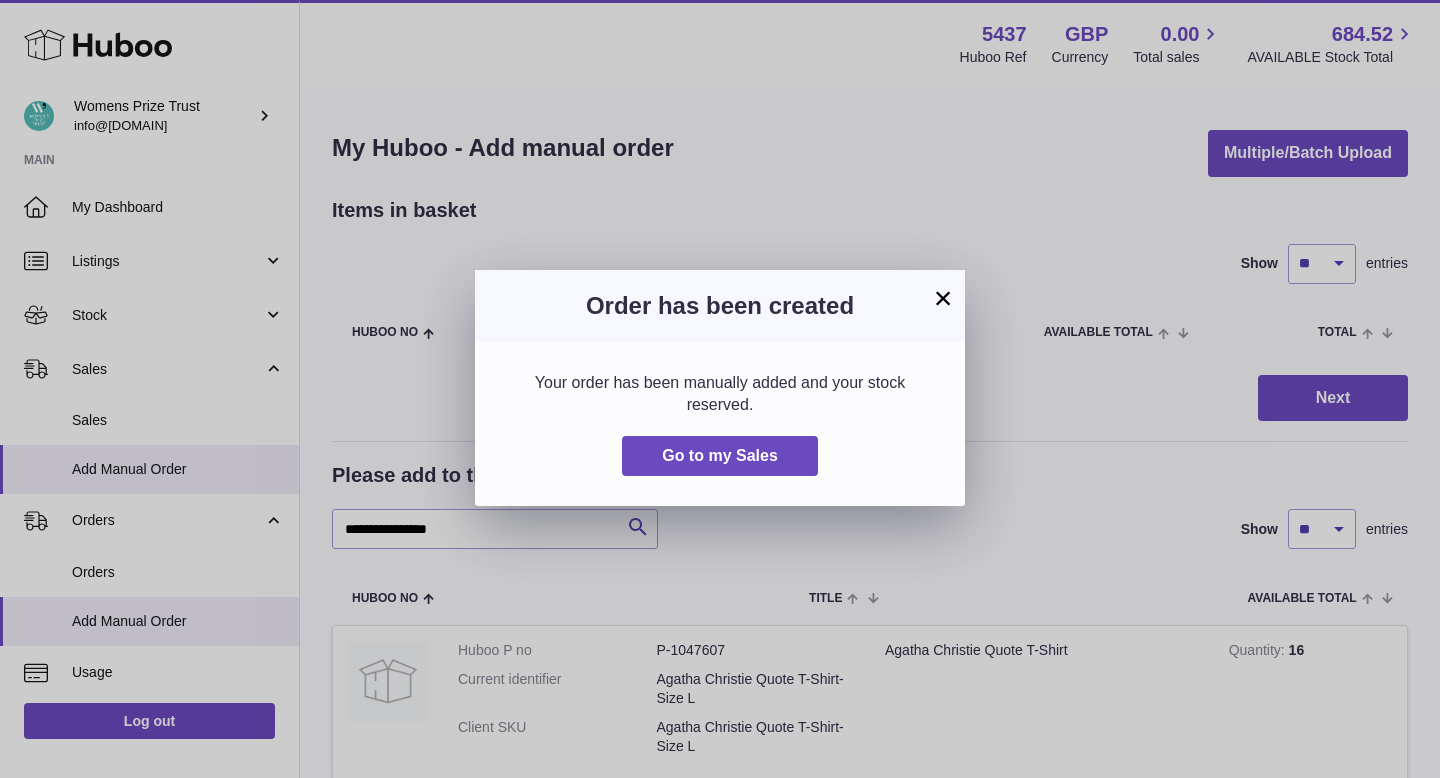 click on "Order has been created" at bounding box center (720, 306) 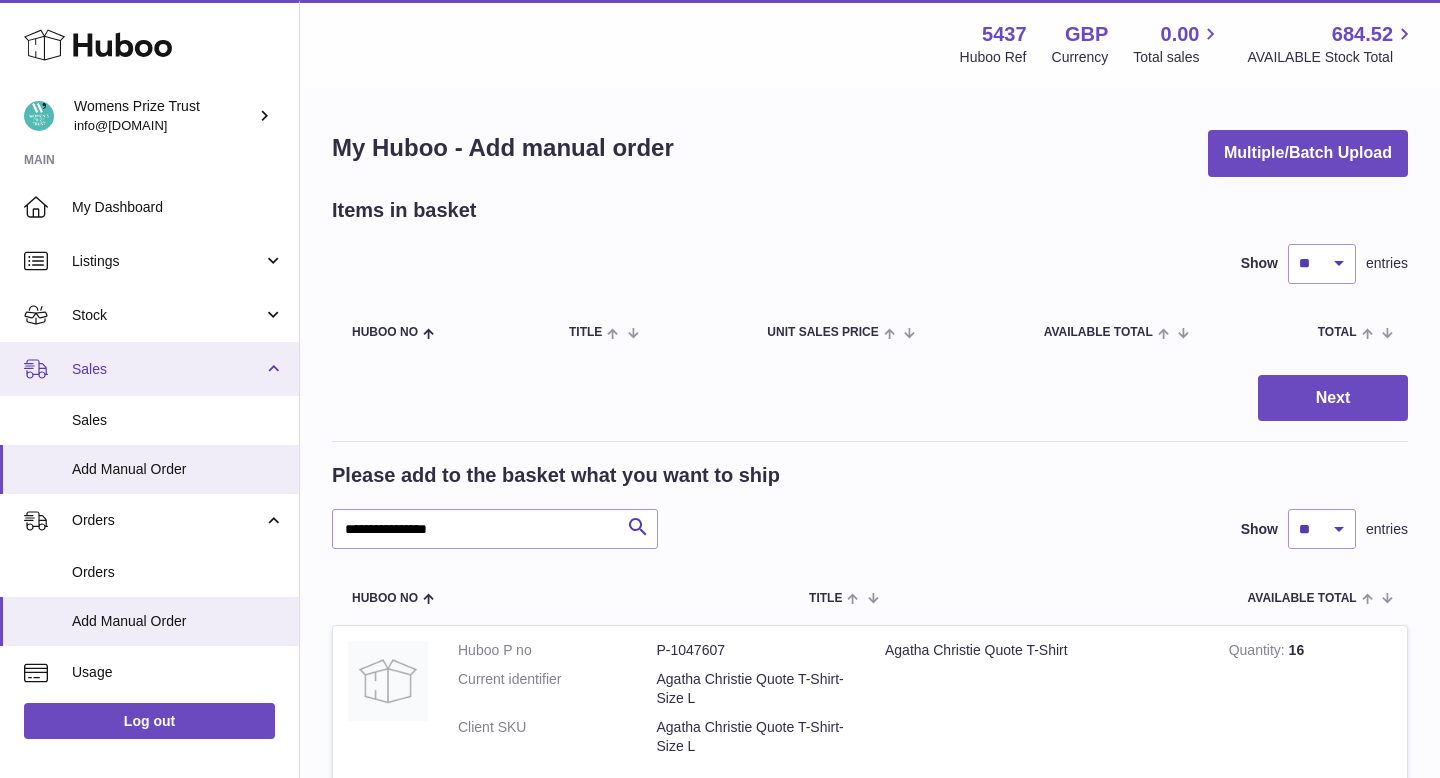 click on "Sales" at bounding box center [149, 369] 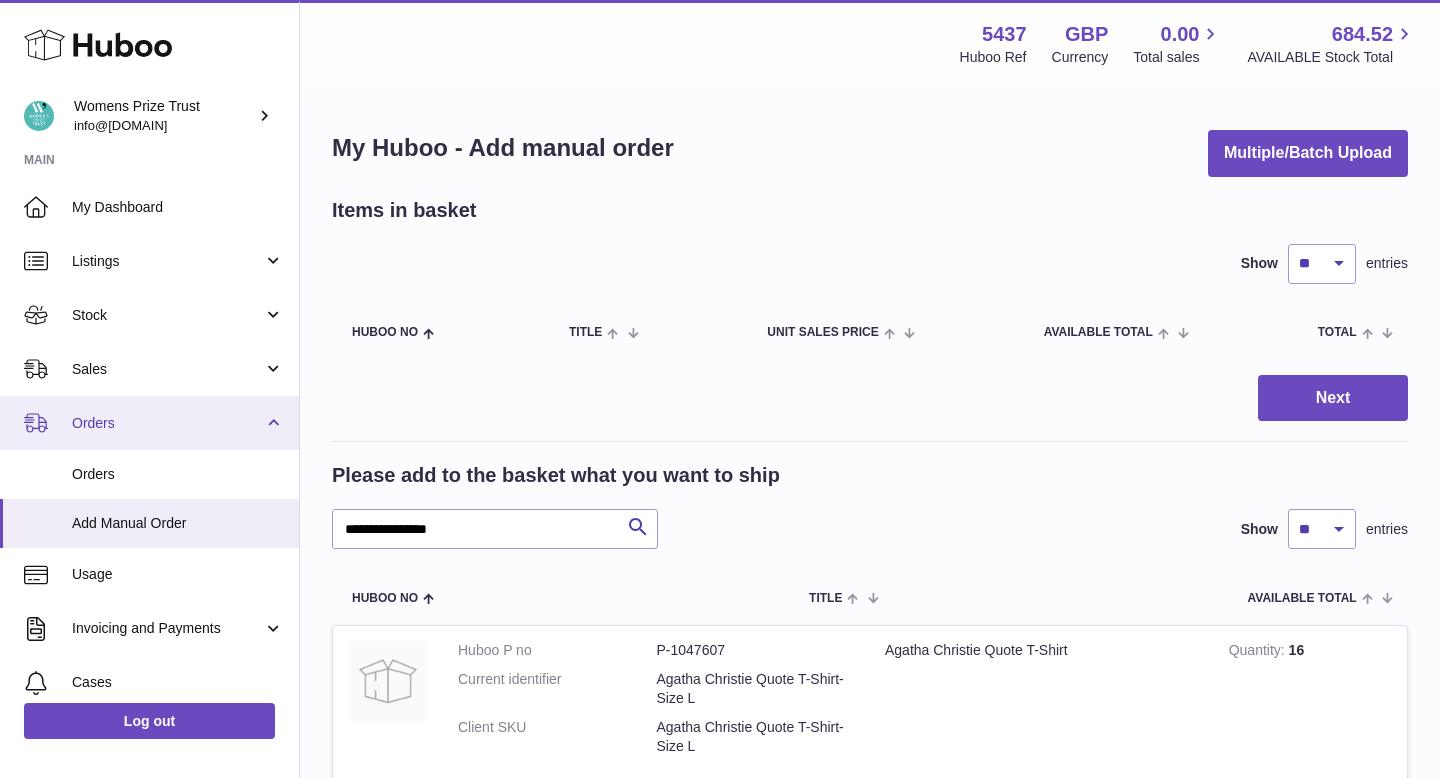 click on "Orders" at bounding box center (149, 423) 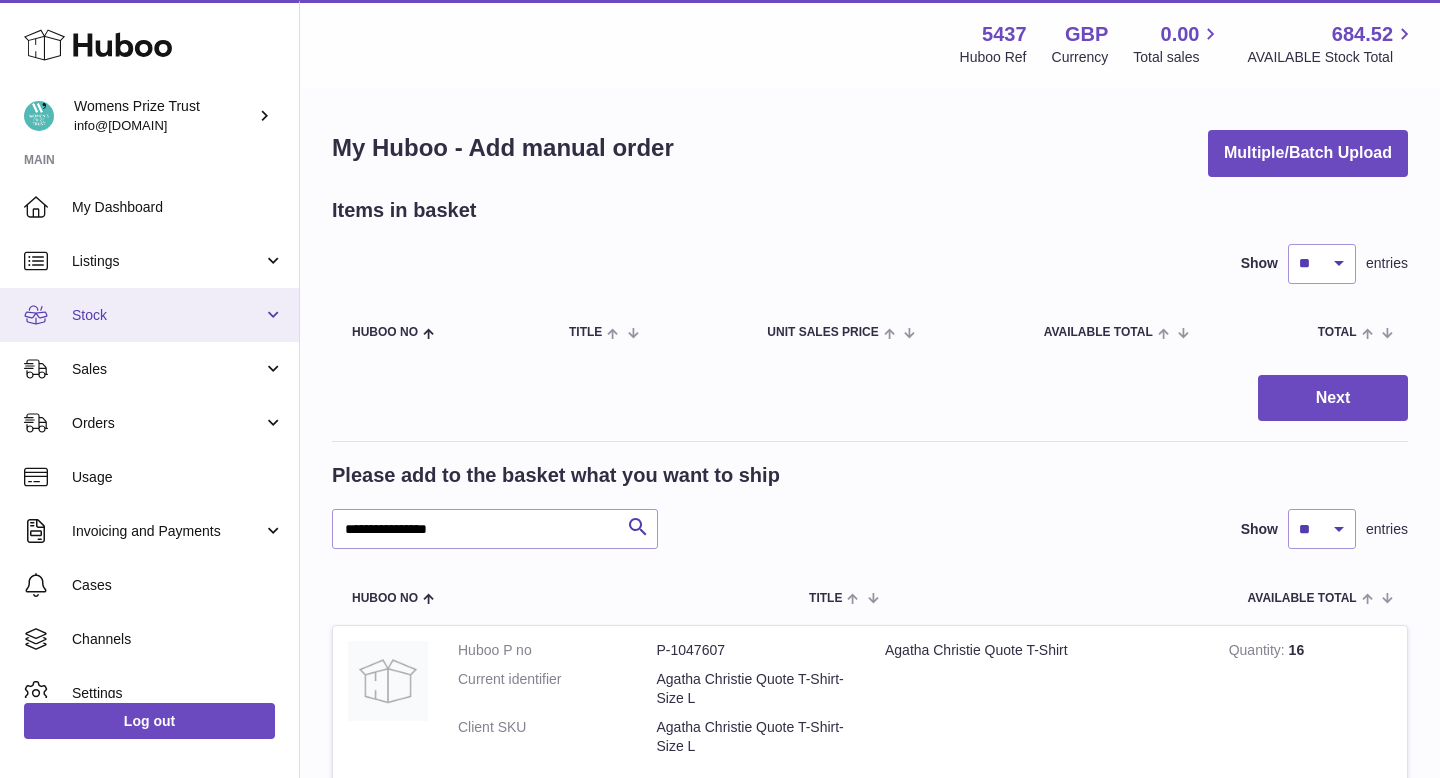 click on "Stock" at bounding box center [149, 315] 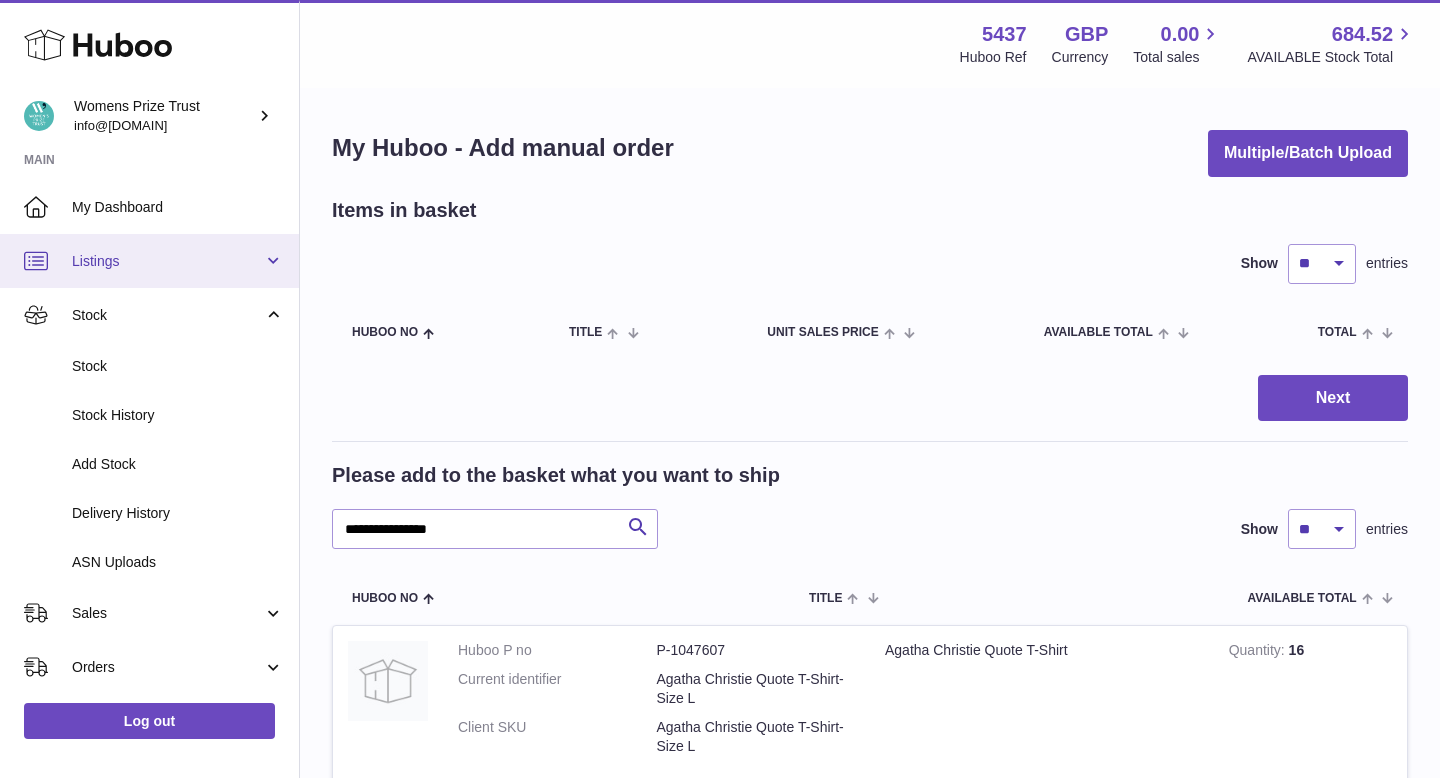 click on "Listings" at bounding box center (167, 261) 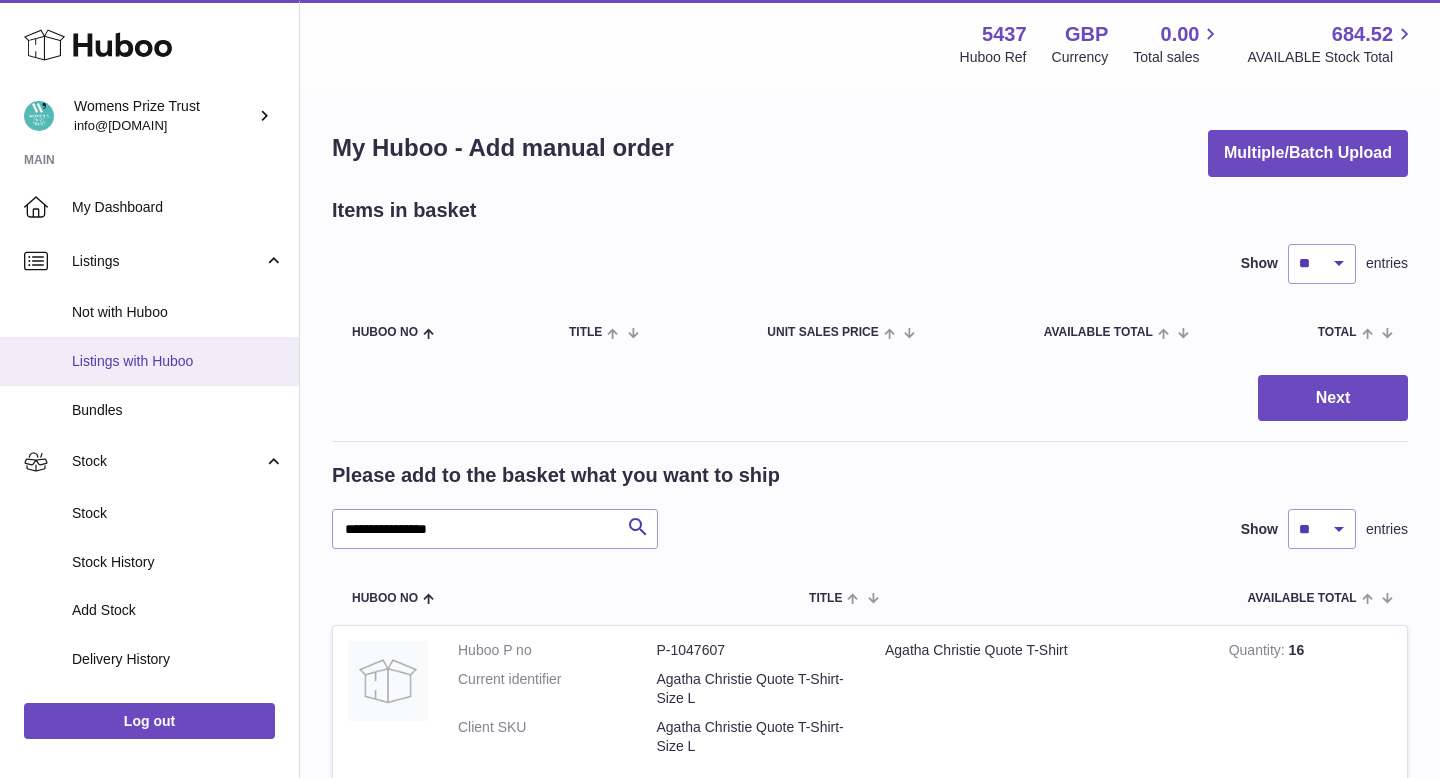 click on "Listings with Huboo" at bounding box center [149, 361] 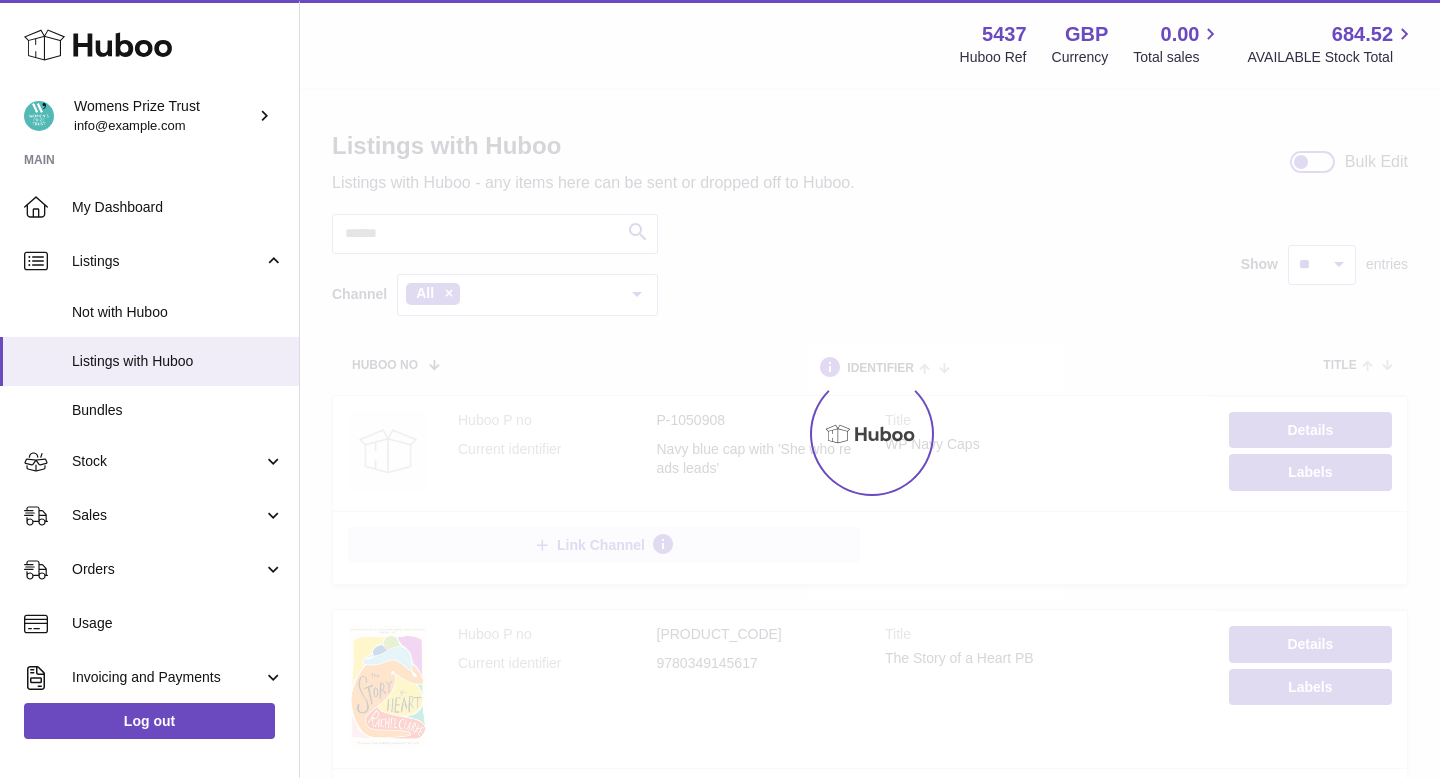 scroll, scrollTop: 0, scrollLeft: 0, axis: both 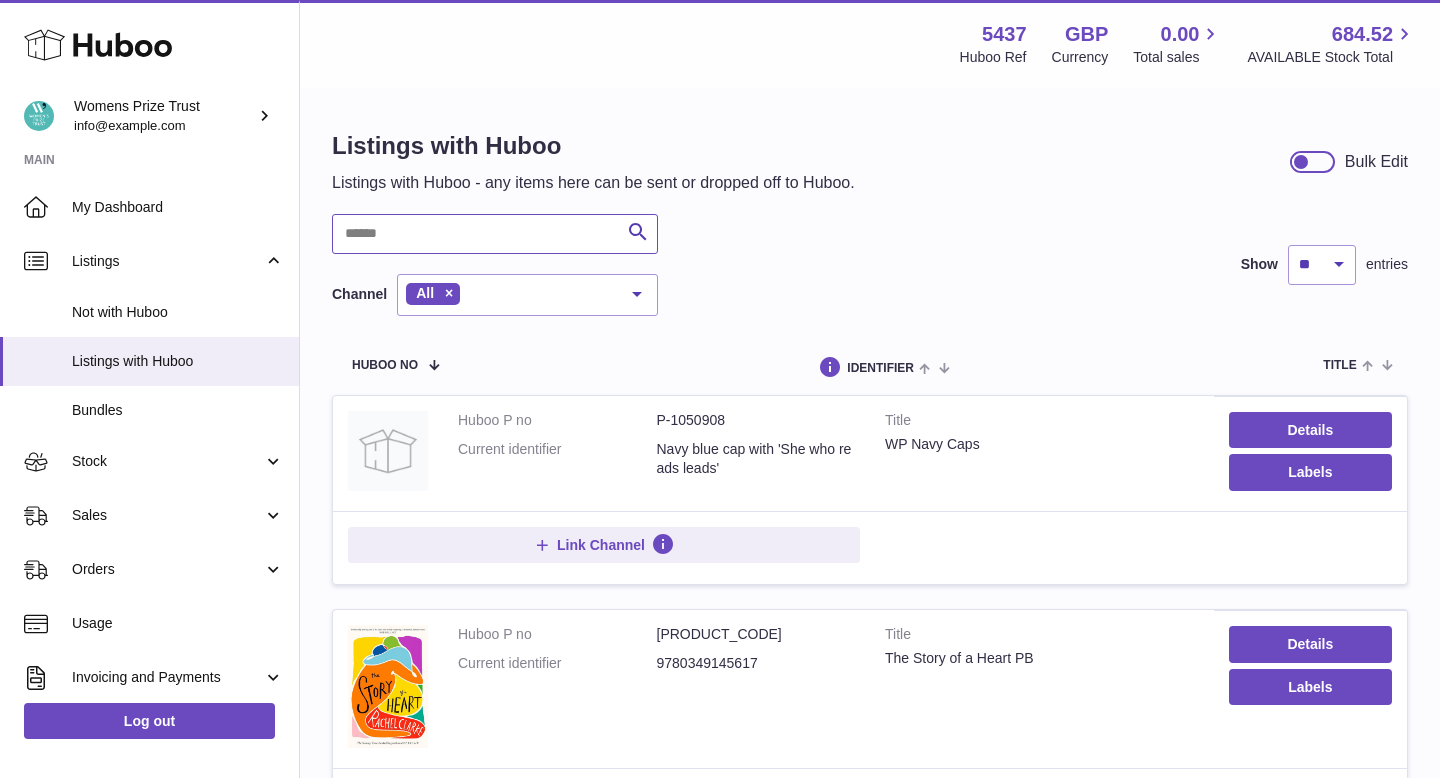 click at bounding box center [495, 234] 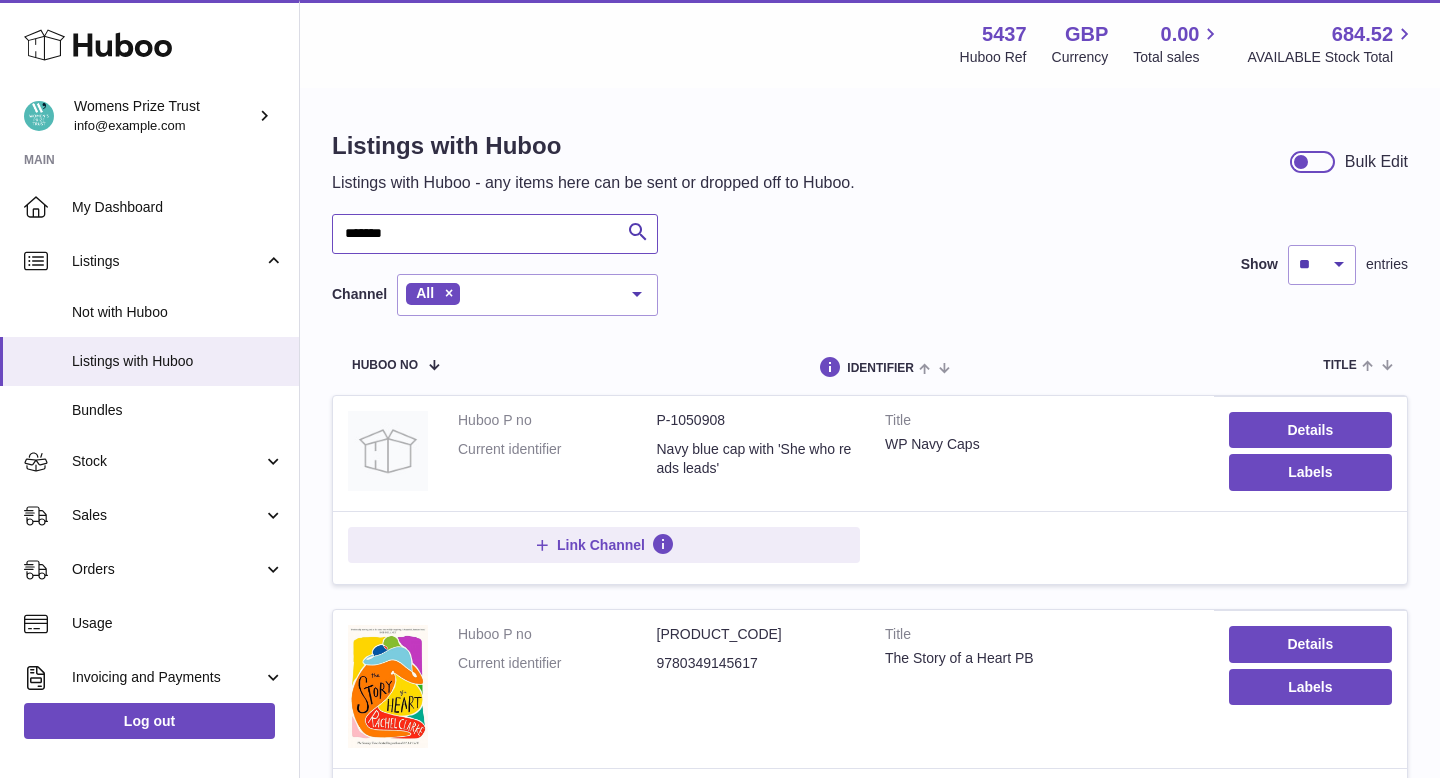 type on "******" 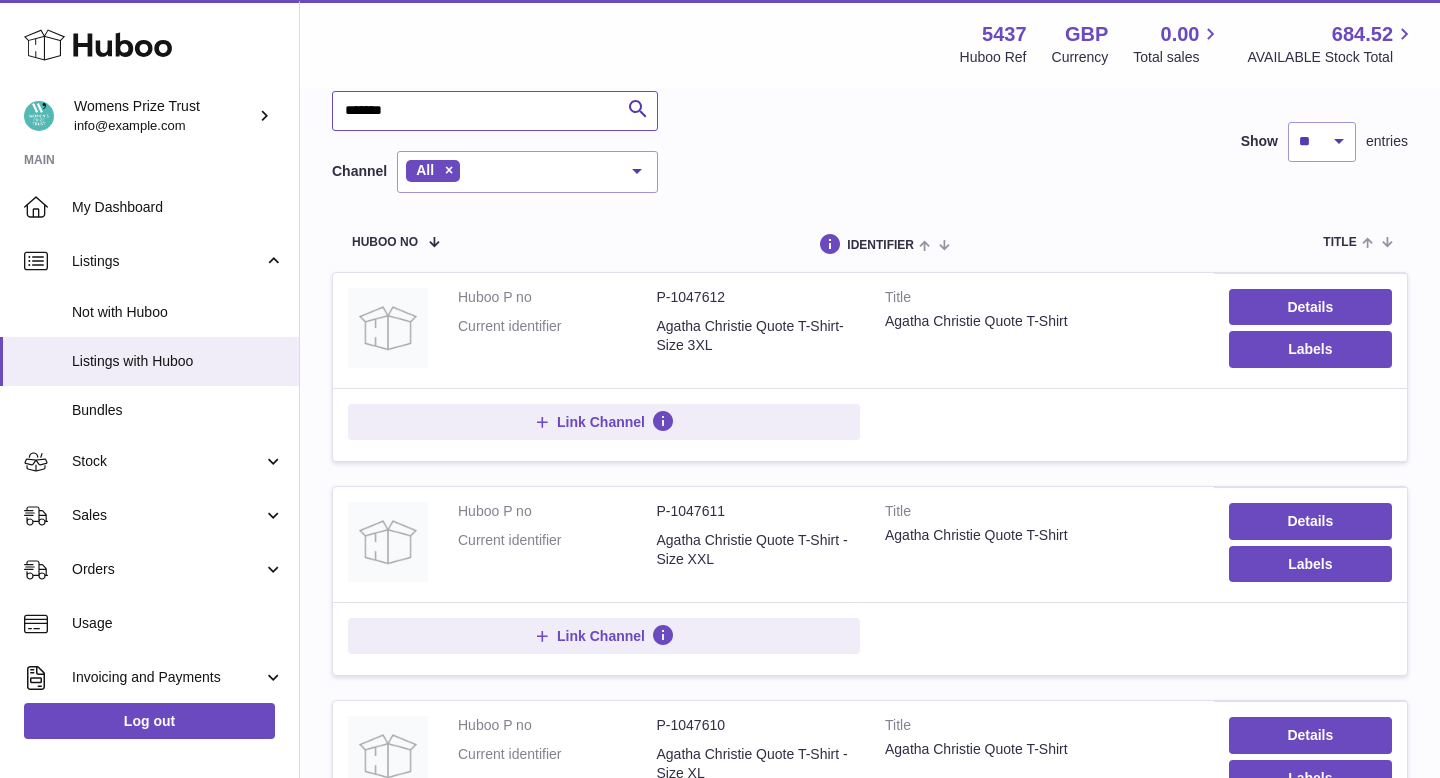 scroll, scrollTop: 124, scrollLeft: 0, axis: vertical 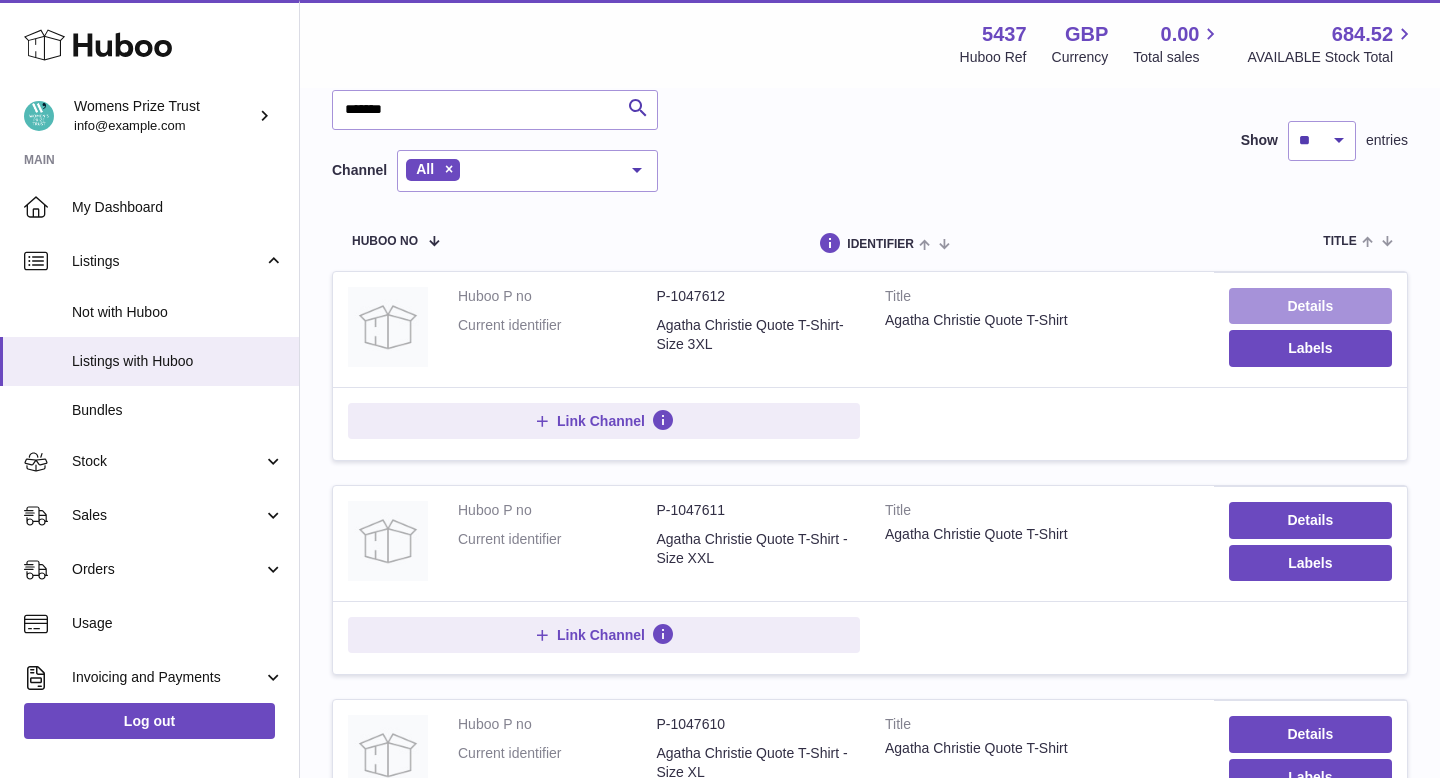 click on "Details" at bounding box center (1310, 306) 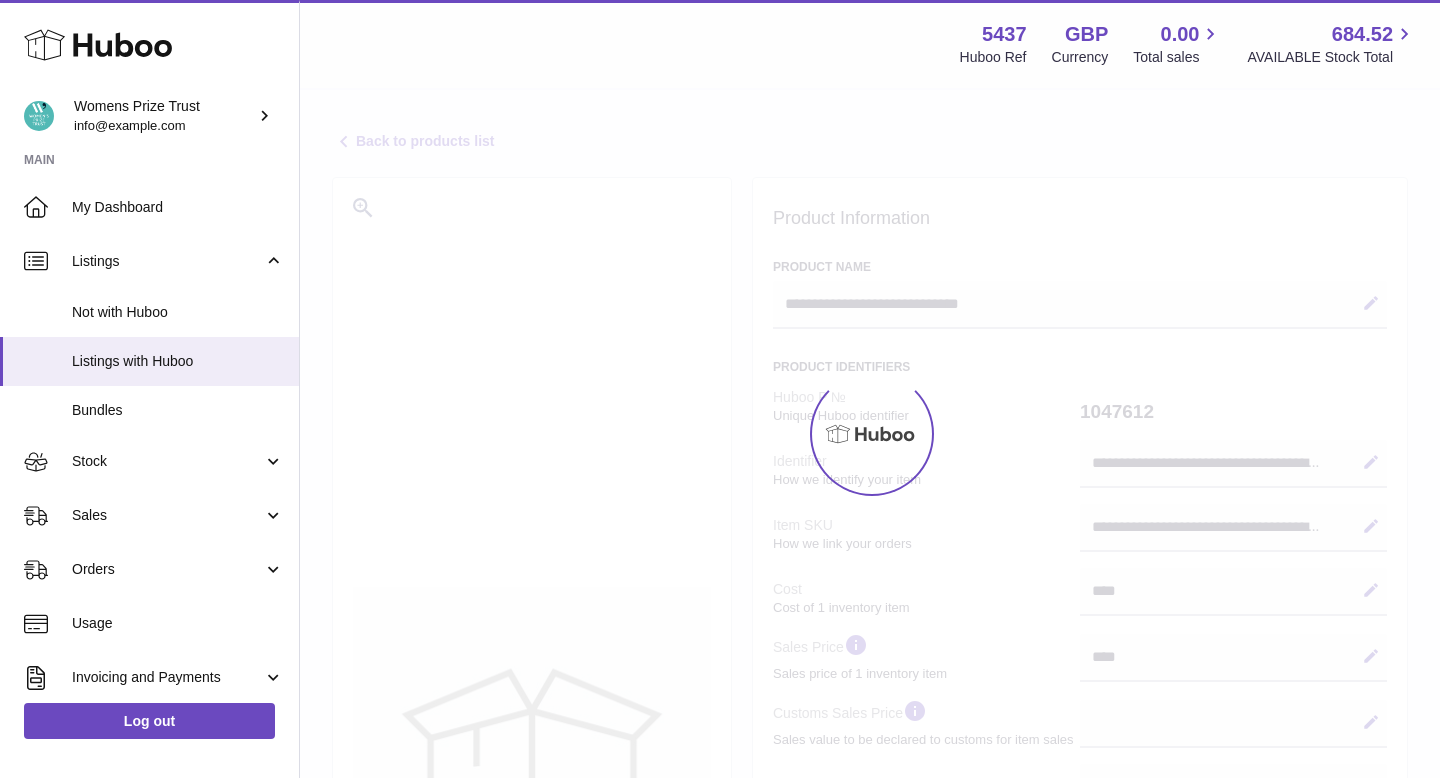 select 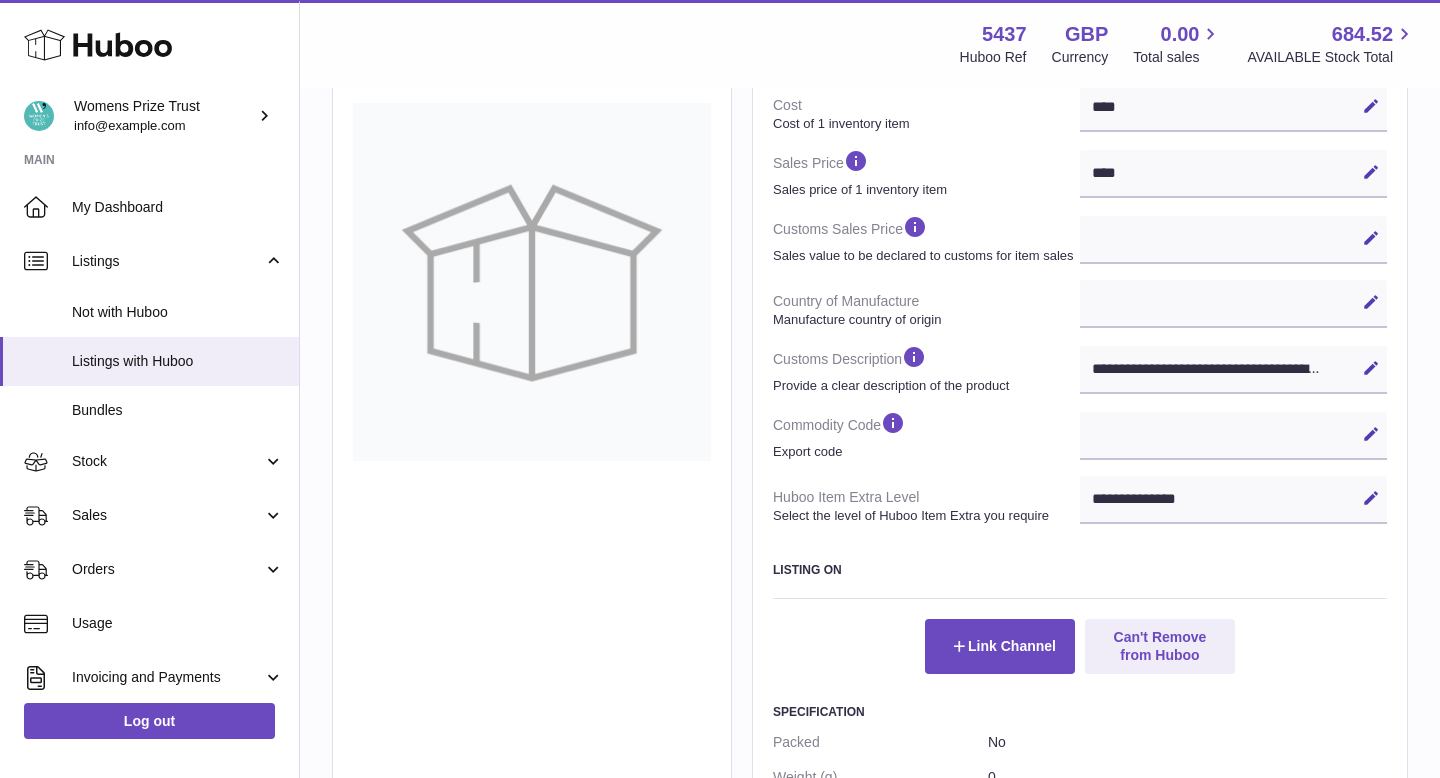 scroll, scrollTop: 488, scrollLeft: 0, axis: vertical 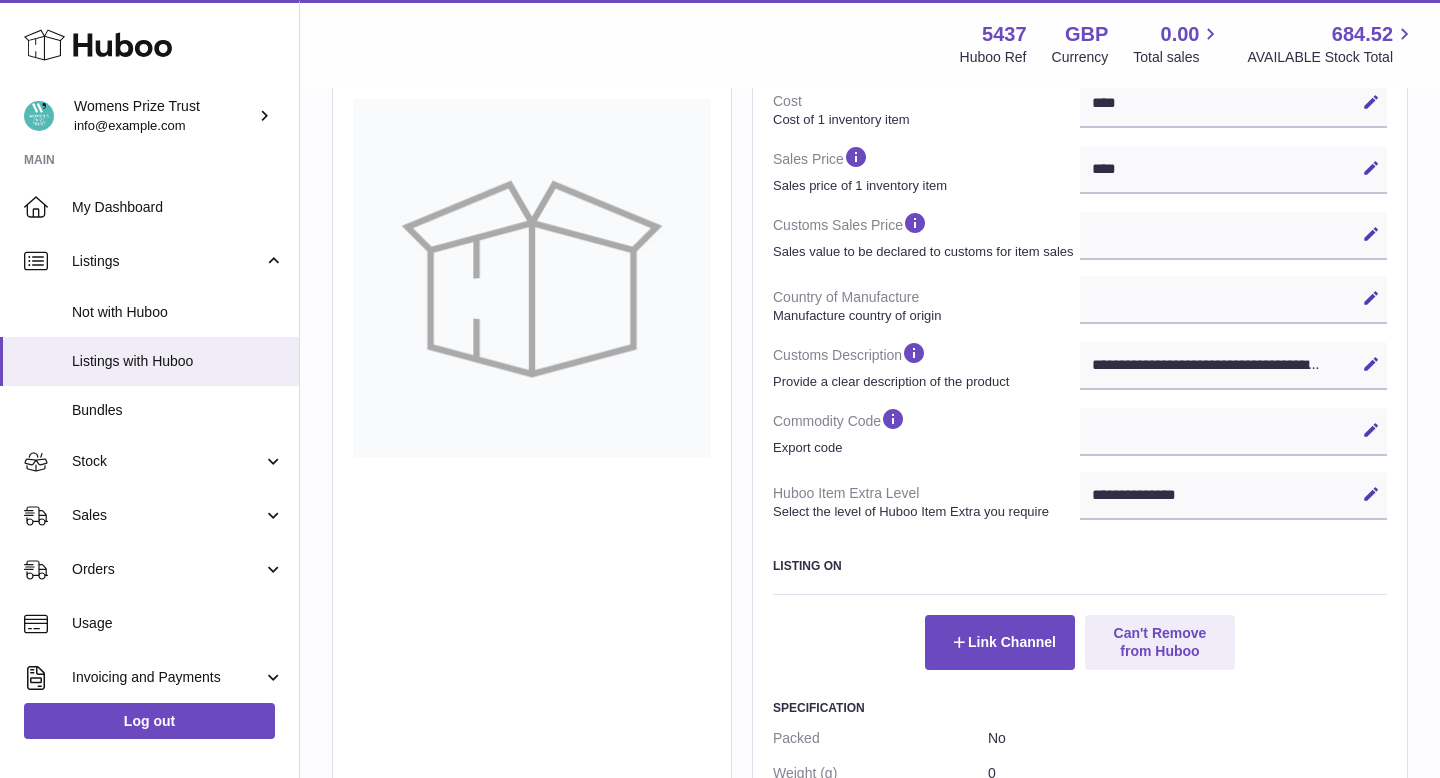 click on "Edit     Cancel     Save" at bounding box center [1233, 432] 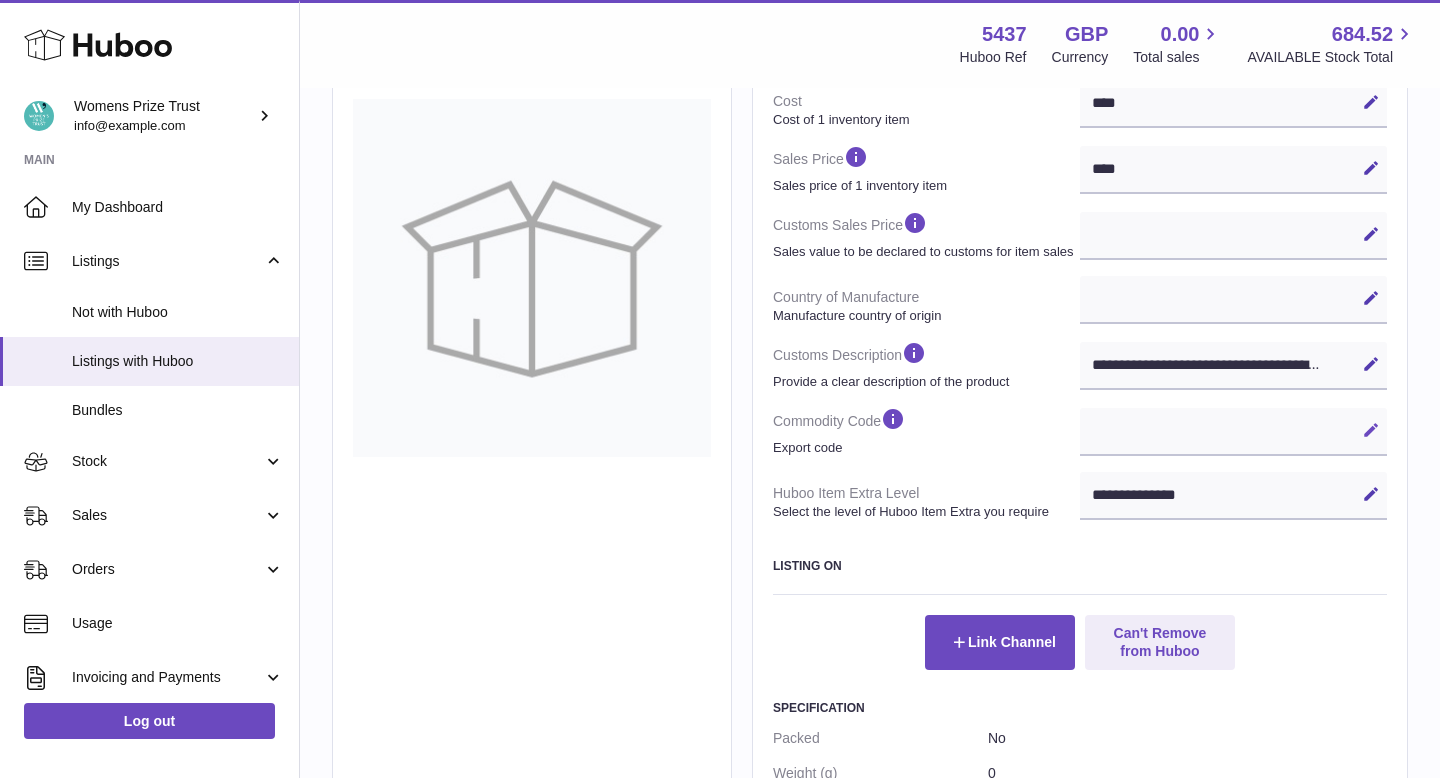 click on "Edit" at bounding box center (1371, 430) 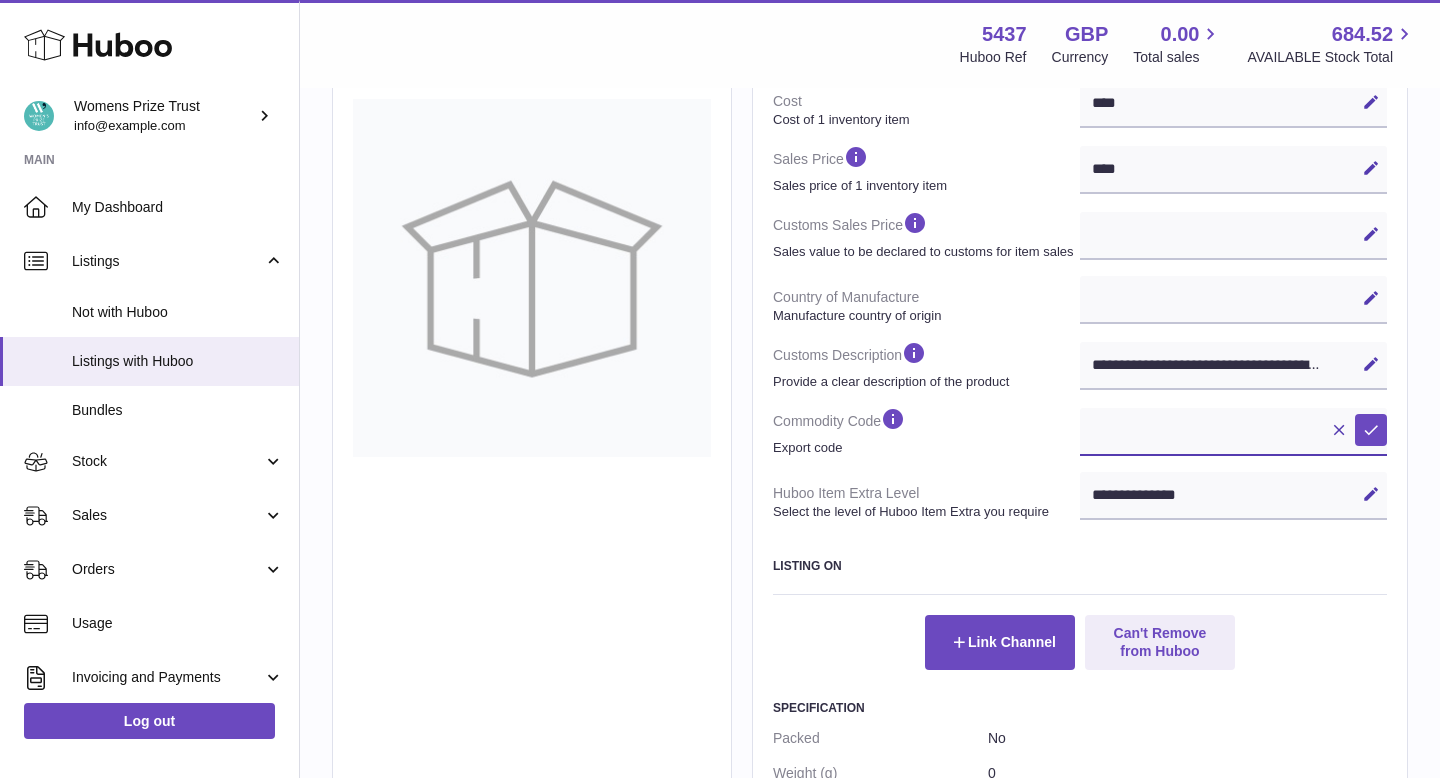 paste on "**********" 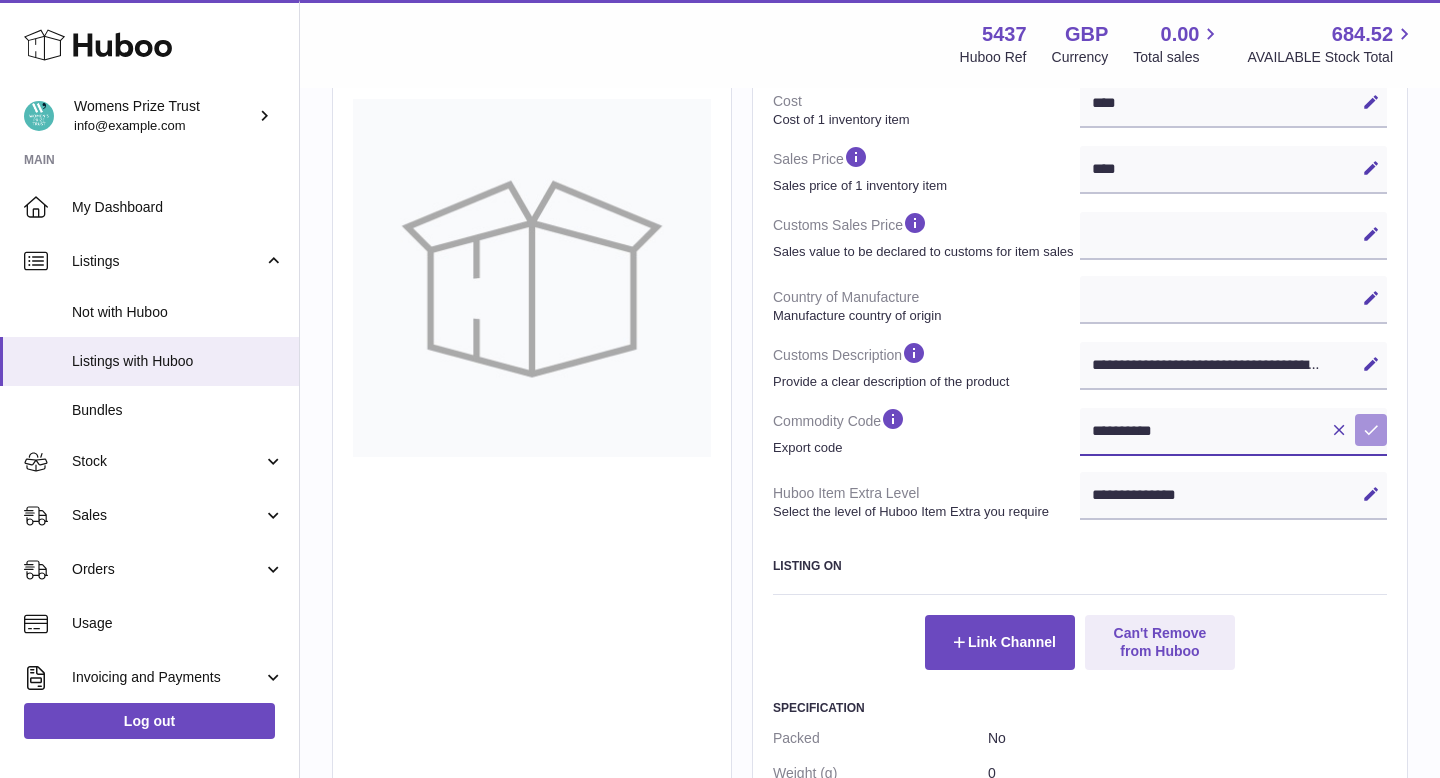 type on "**********" 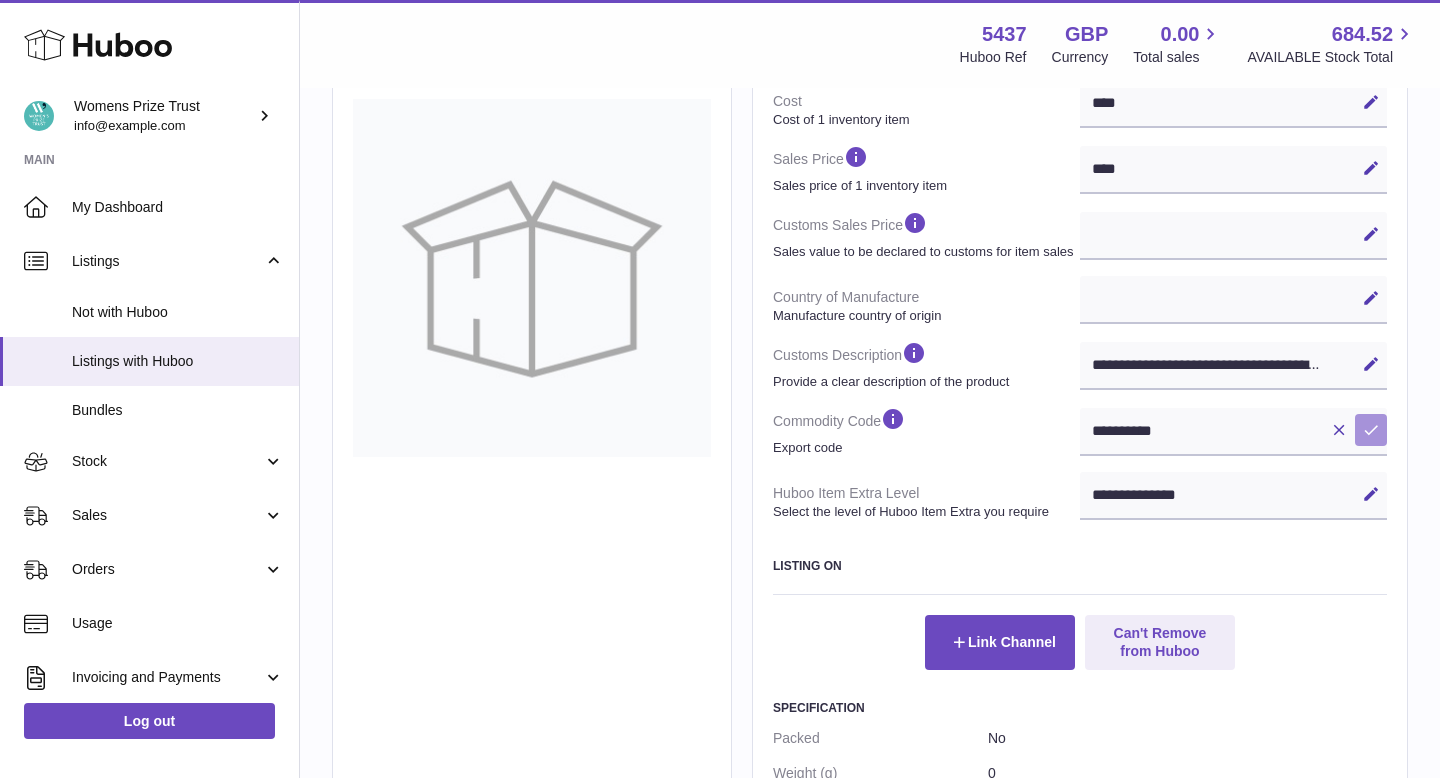 click at bounding box center [1371, 430] 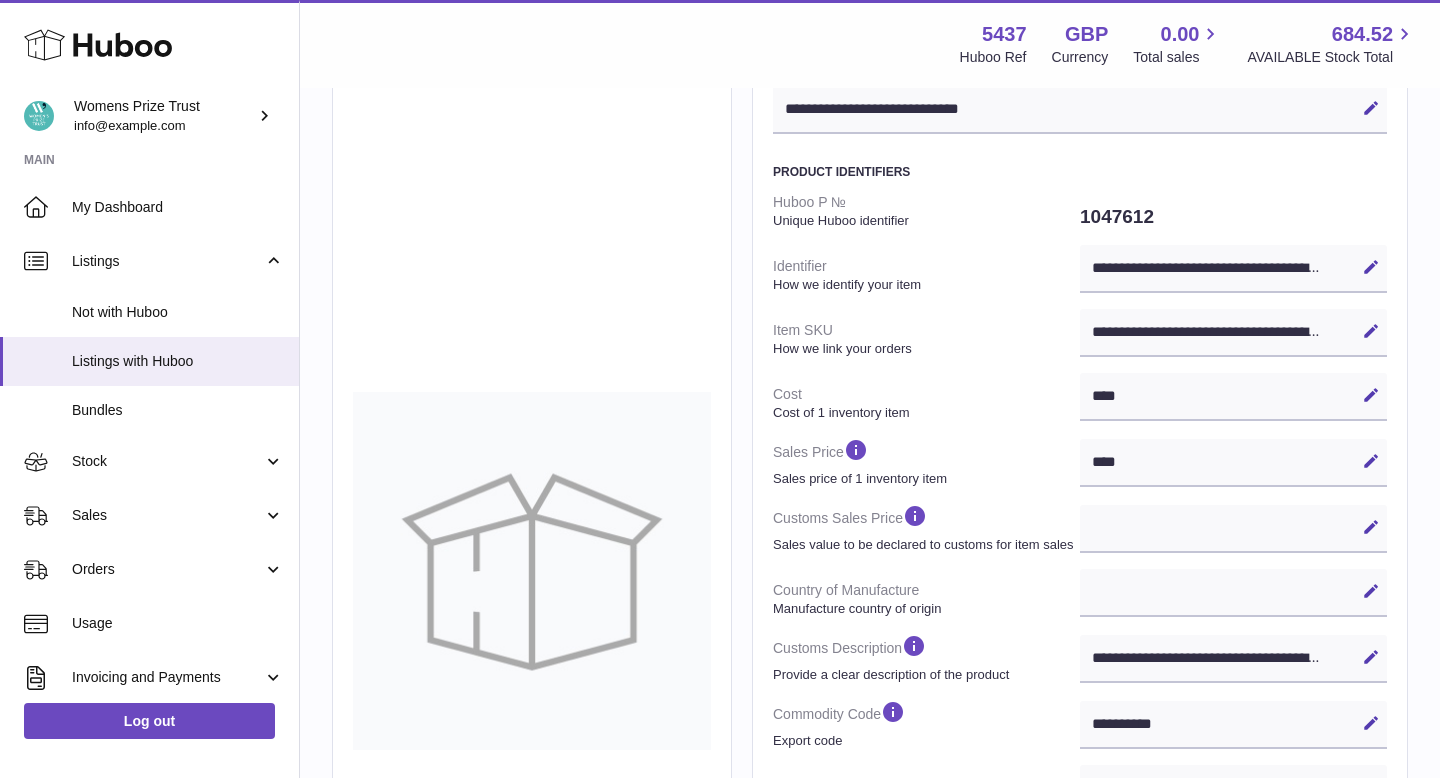 scroll, scrollTop: 196, scrollLeft: 0, axis: vertical 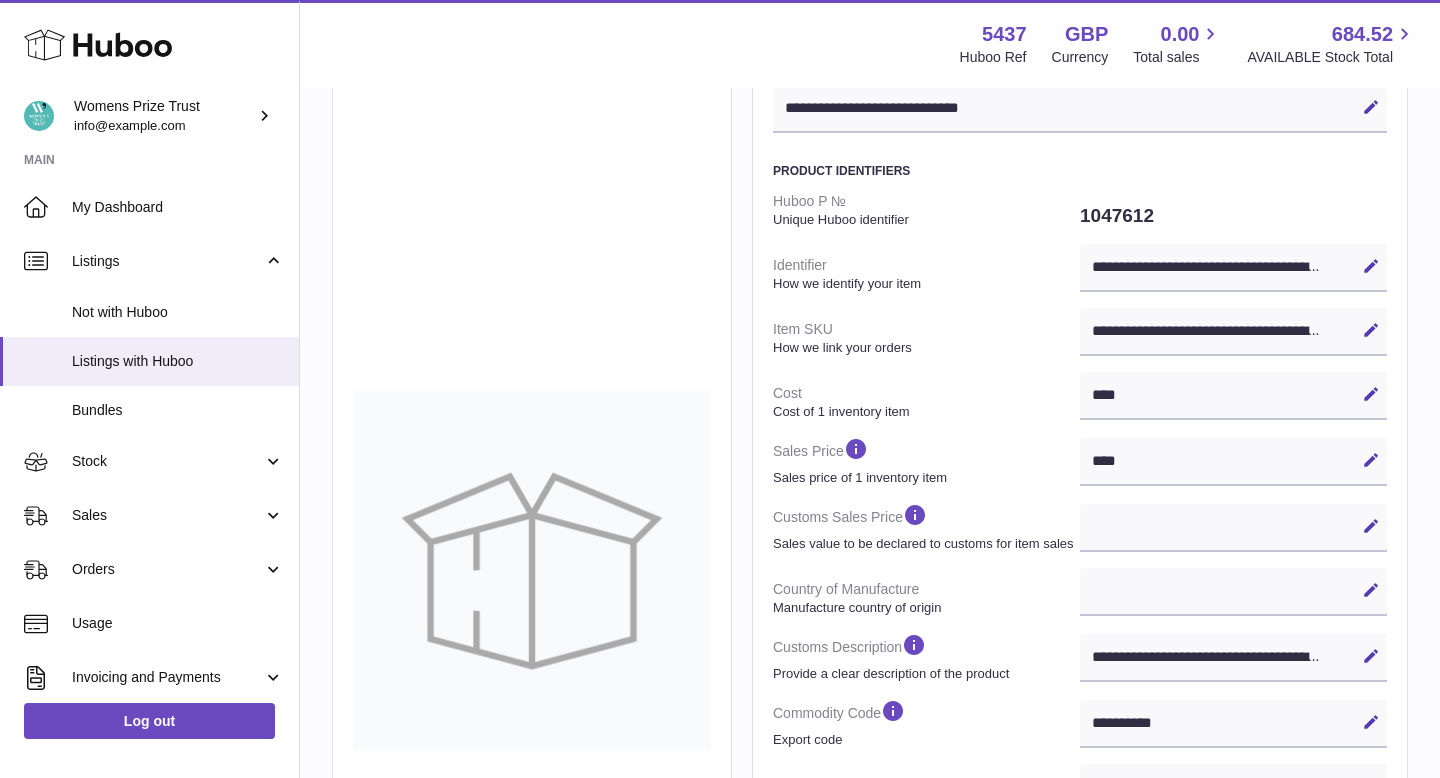 click on "Edit     Cancel     Save" at bounding box center (1233, 528) 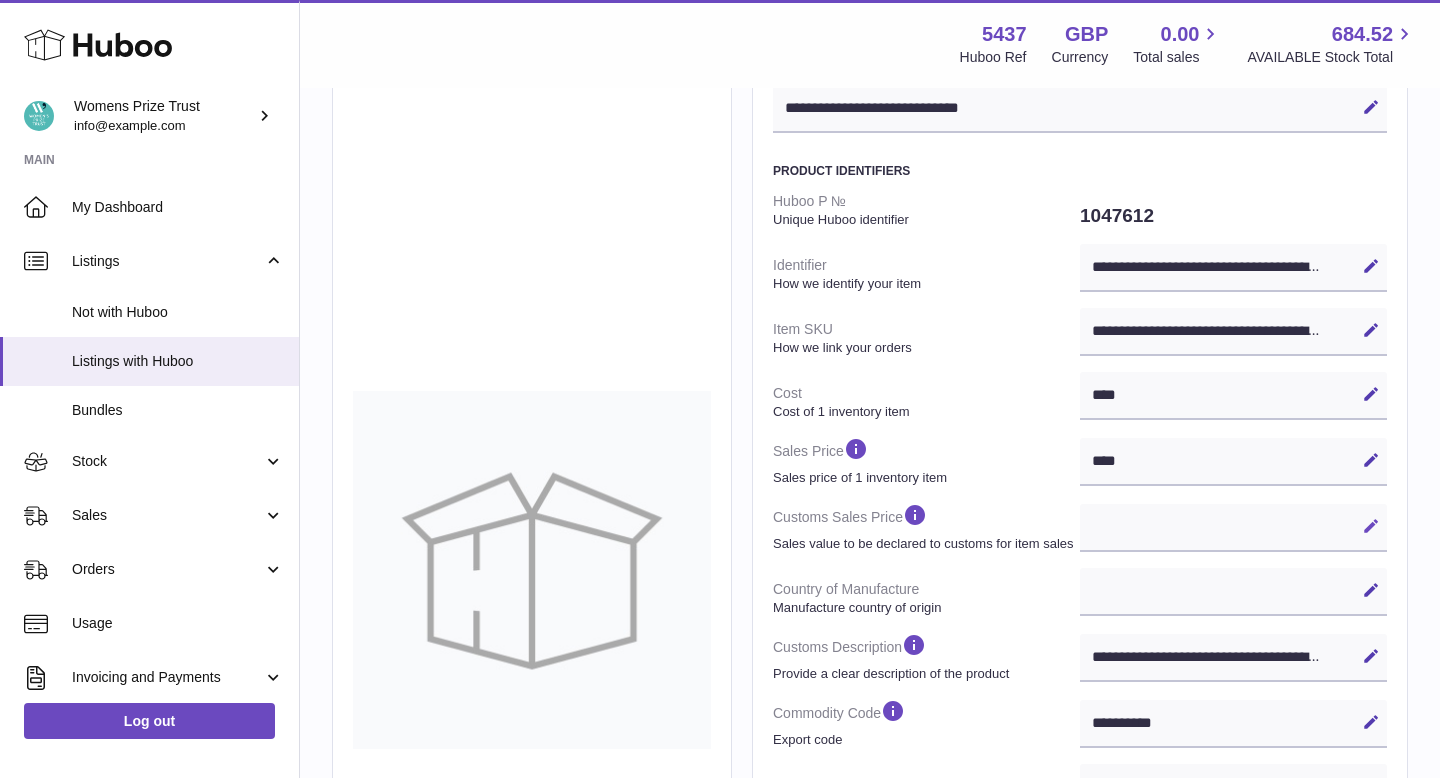click at bounding box center [1371, 526] 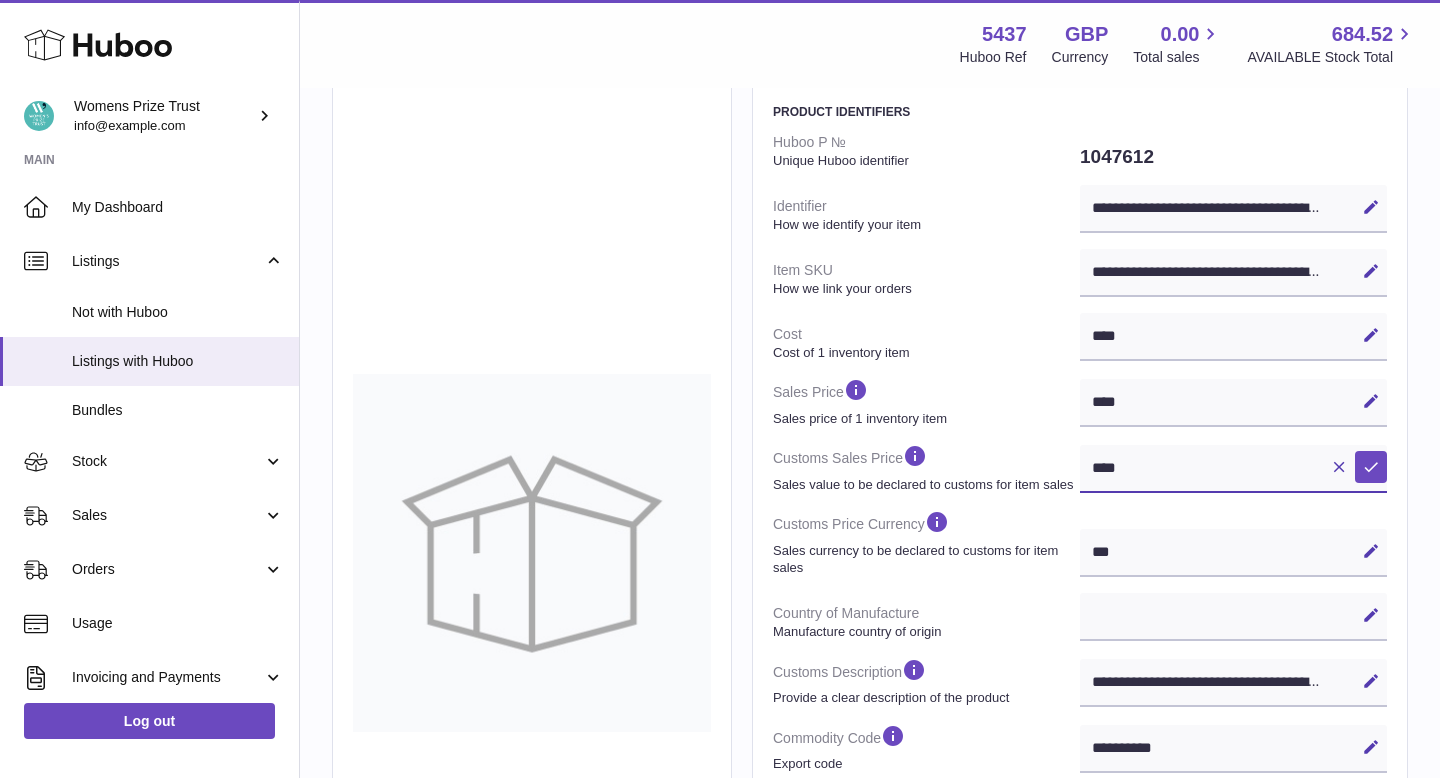 scroll, scrollTop: 238, scrollLeft: 0, axis: vertical 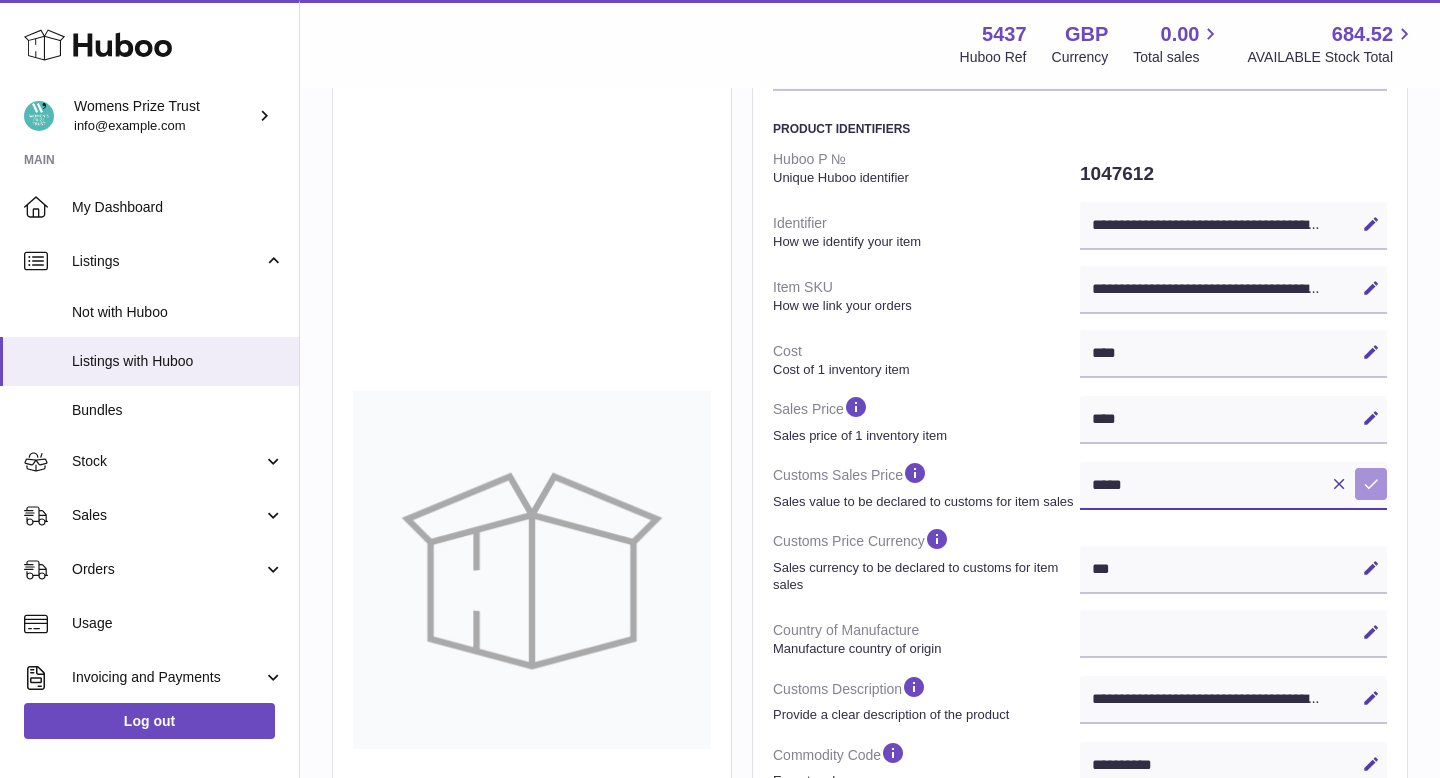 type on "*****" 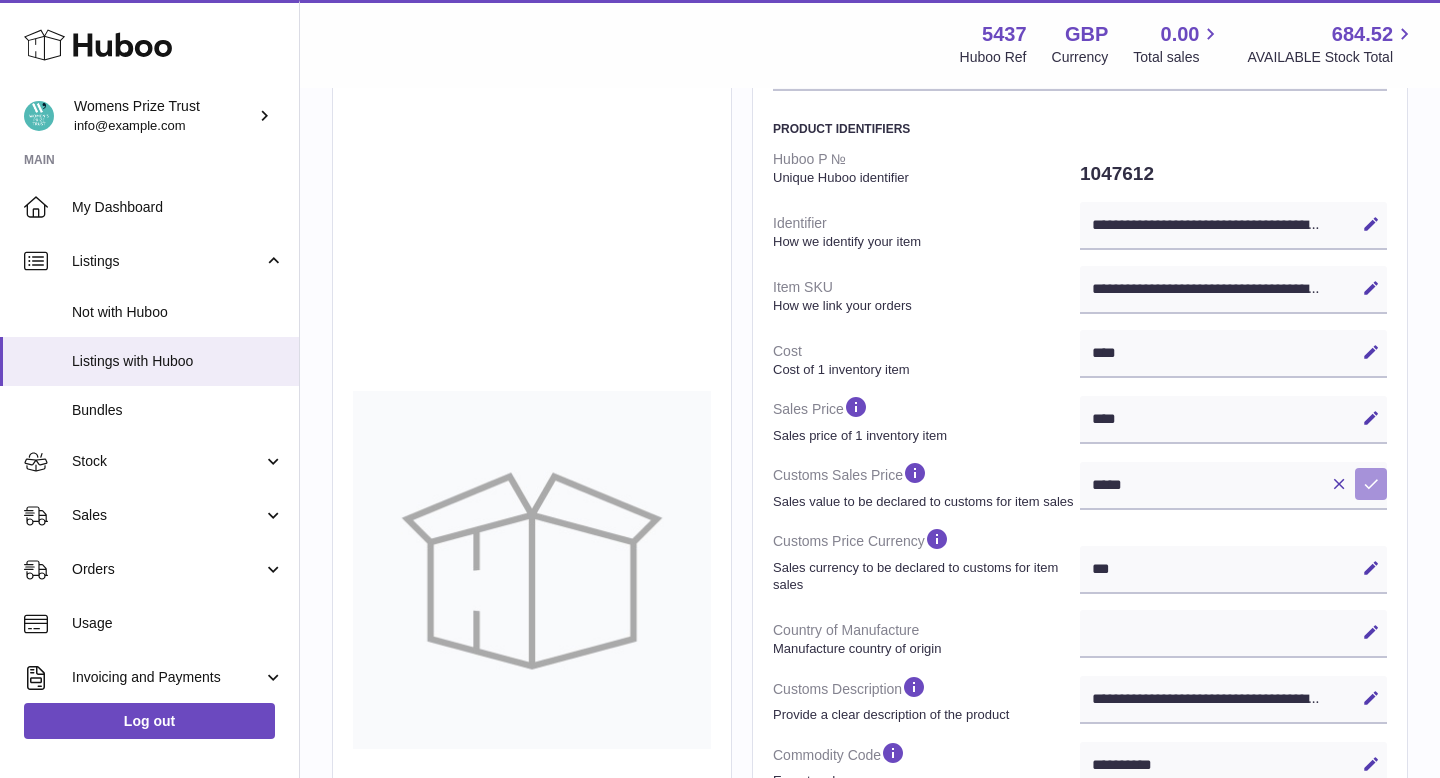 click on "Save" at bounding box center (1371, 484) 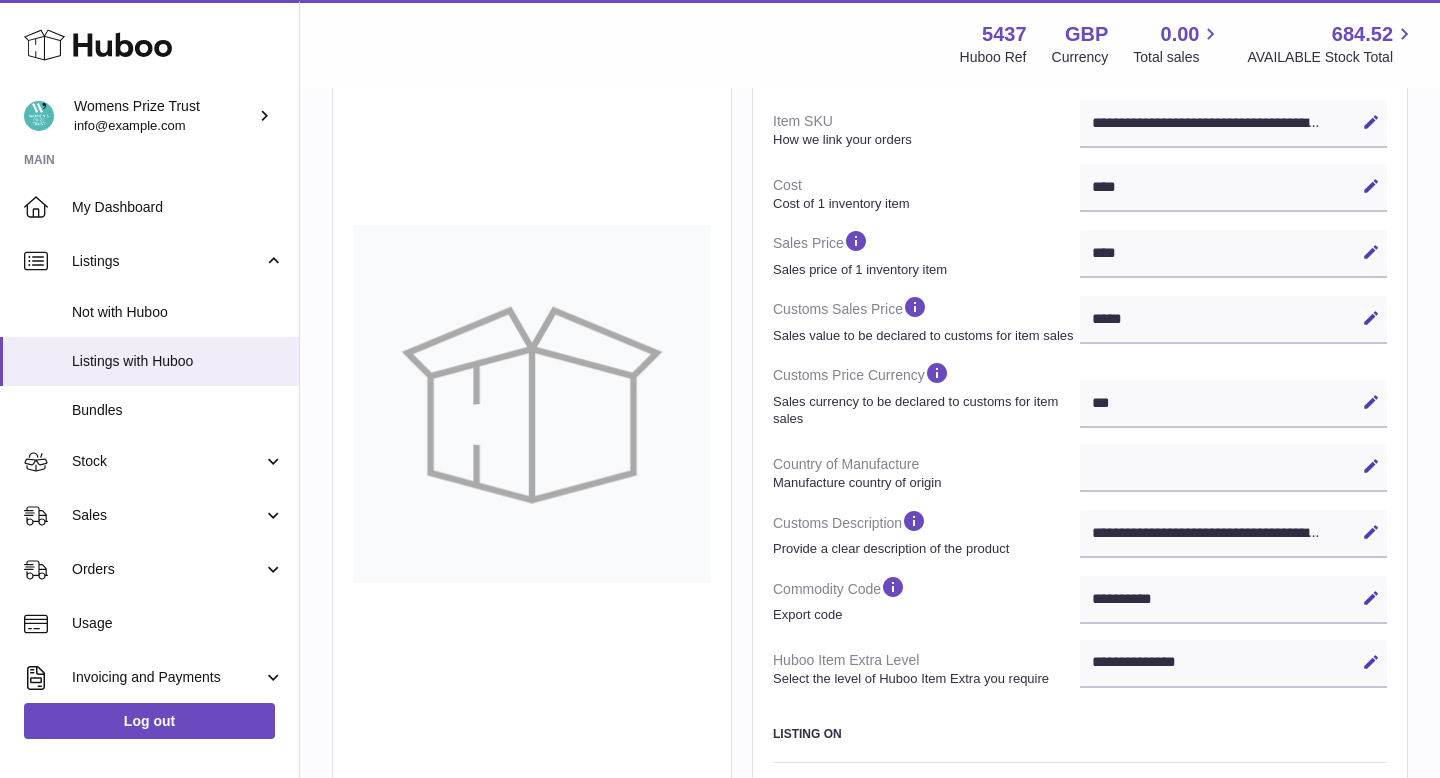 scroll, scrollTop: 399, scrollLeft: 0, axis: vertical 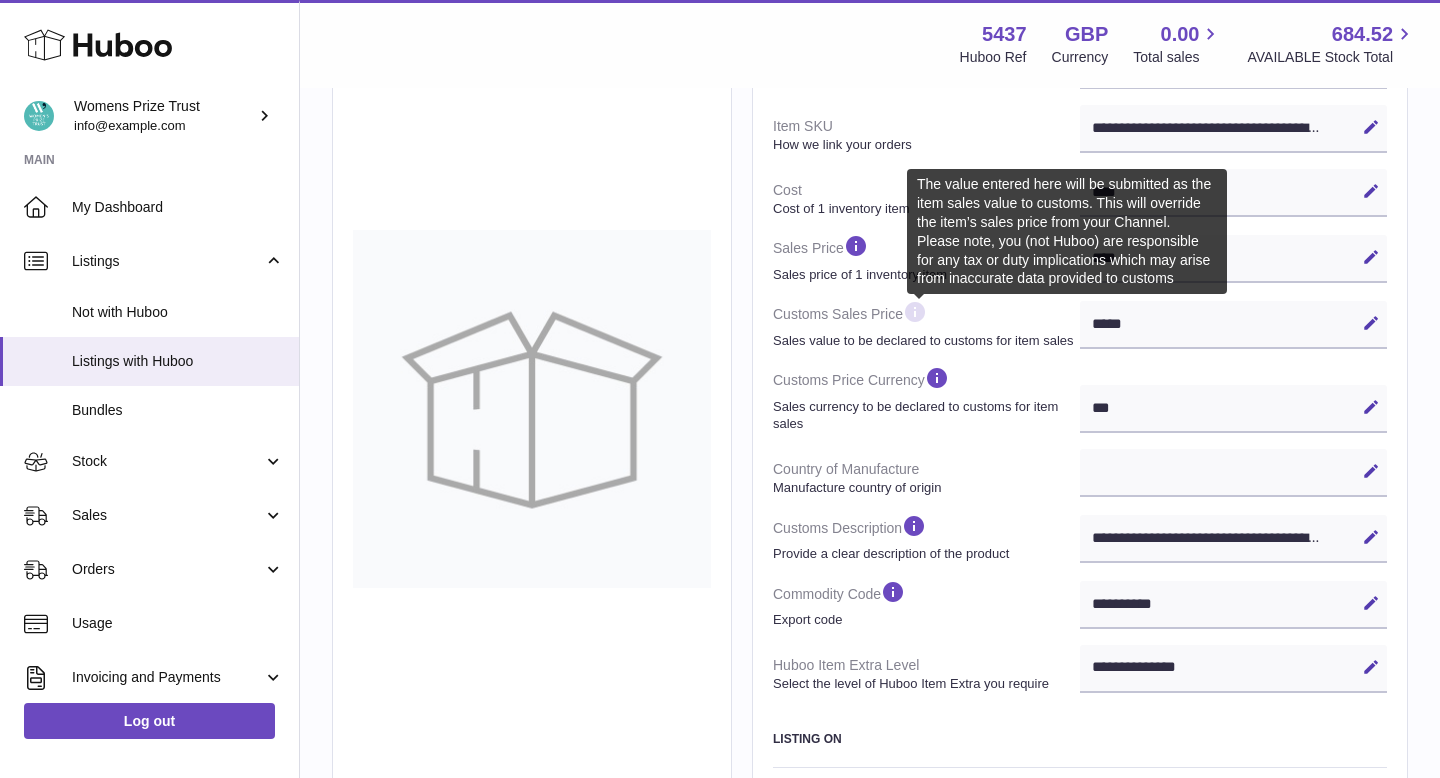 click at bounding box center (915, 312) 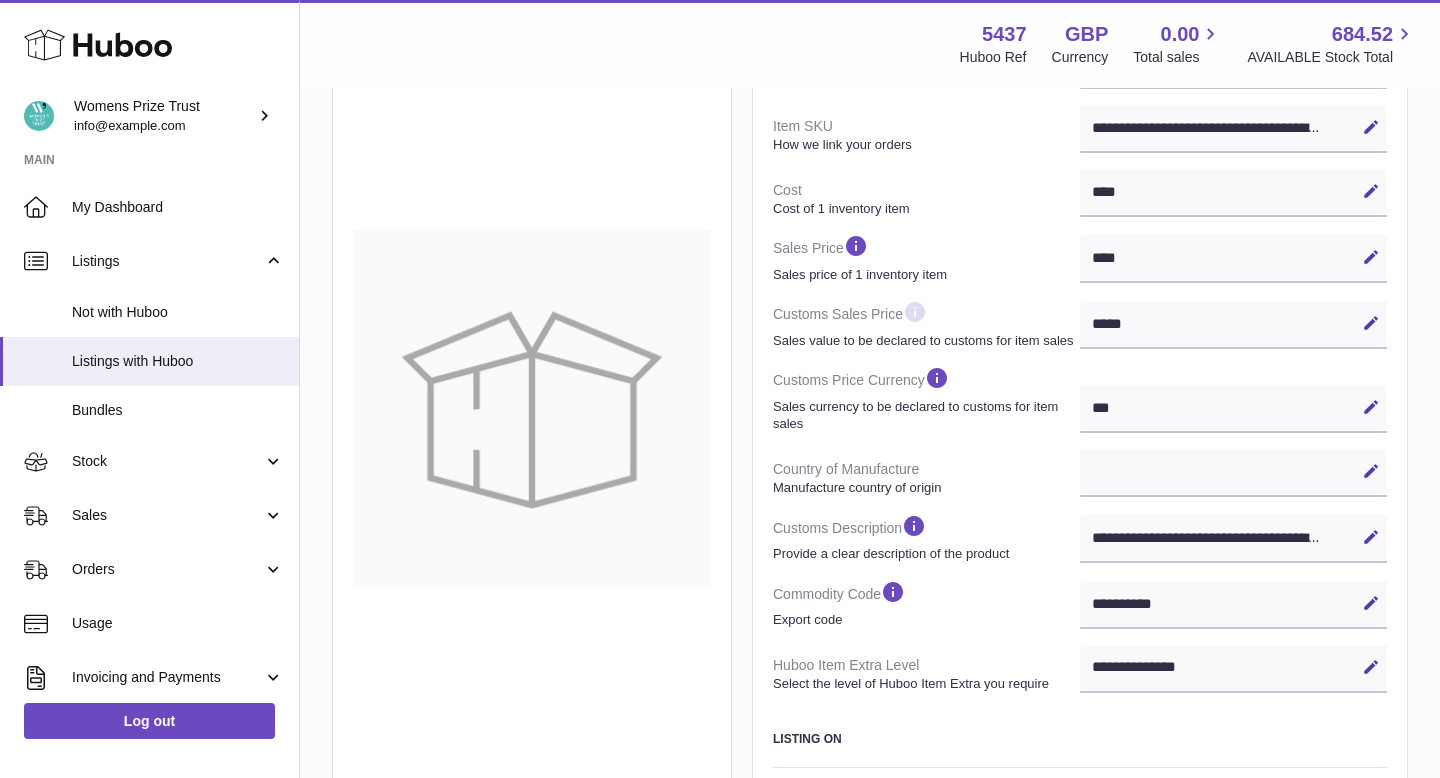 click at bounding box center [915, 312] 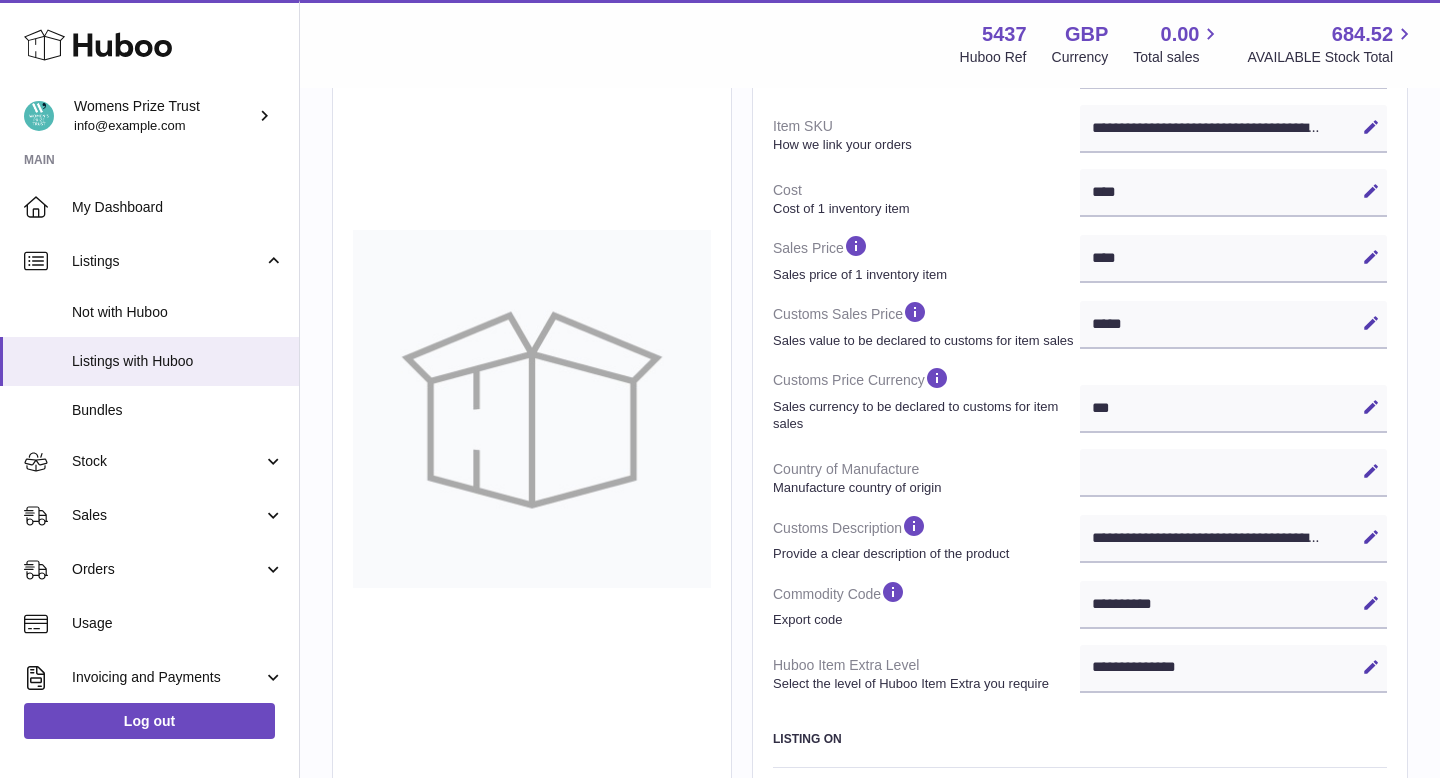 click on "Customs Sales Price
Sales value to be declared to customs for item sales" at bounding box center [926, 324] 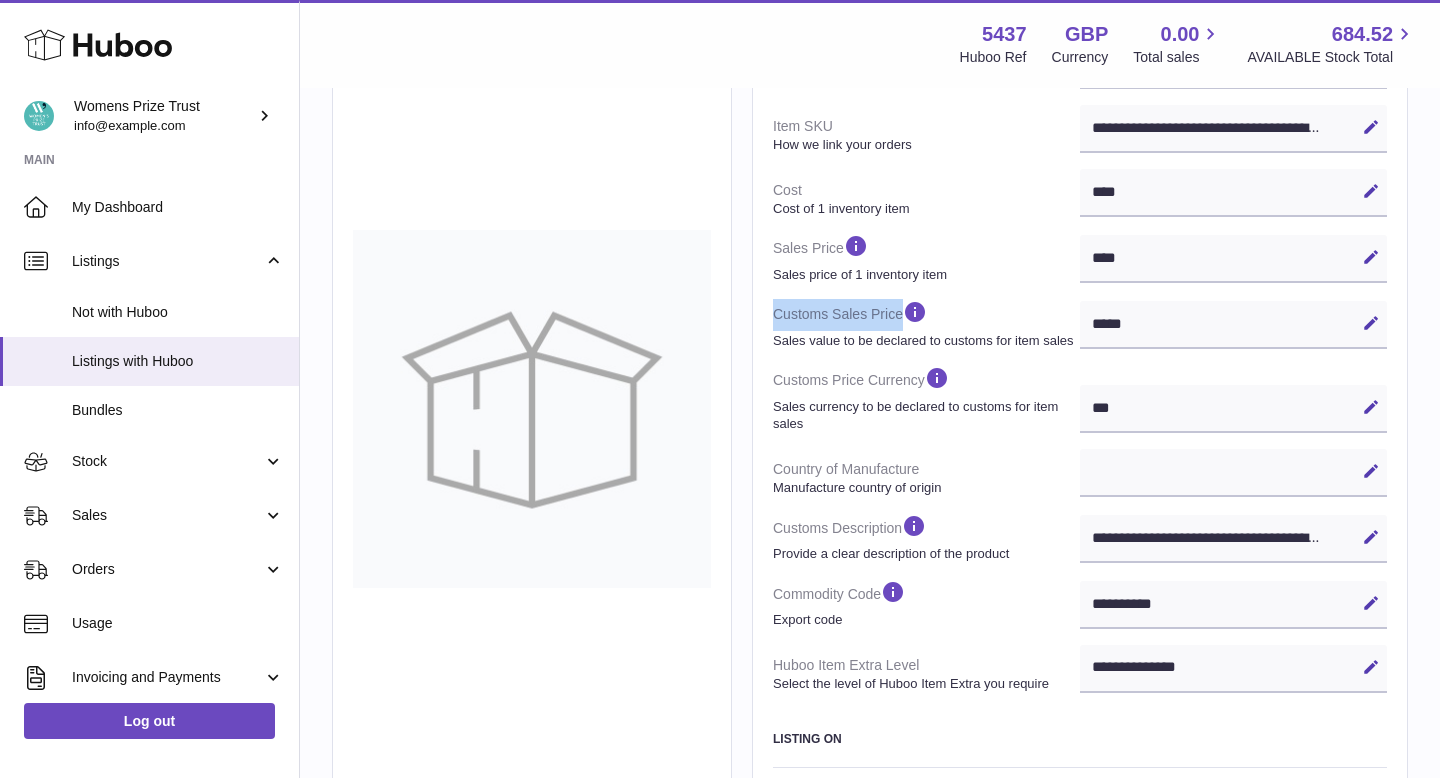 drag, startPoint x: 776, startPoint y: 315, endPoint x: 904, endPoint y: 315, distance: 128 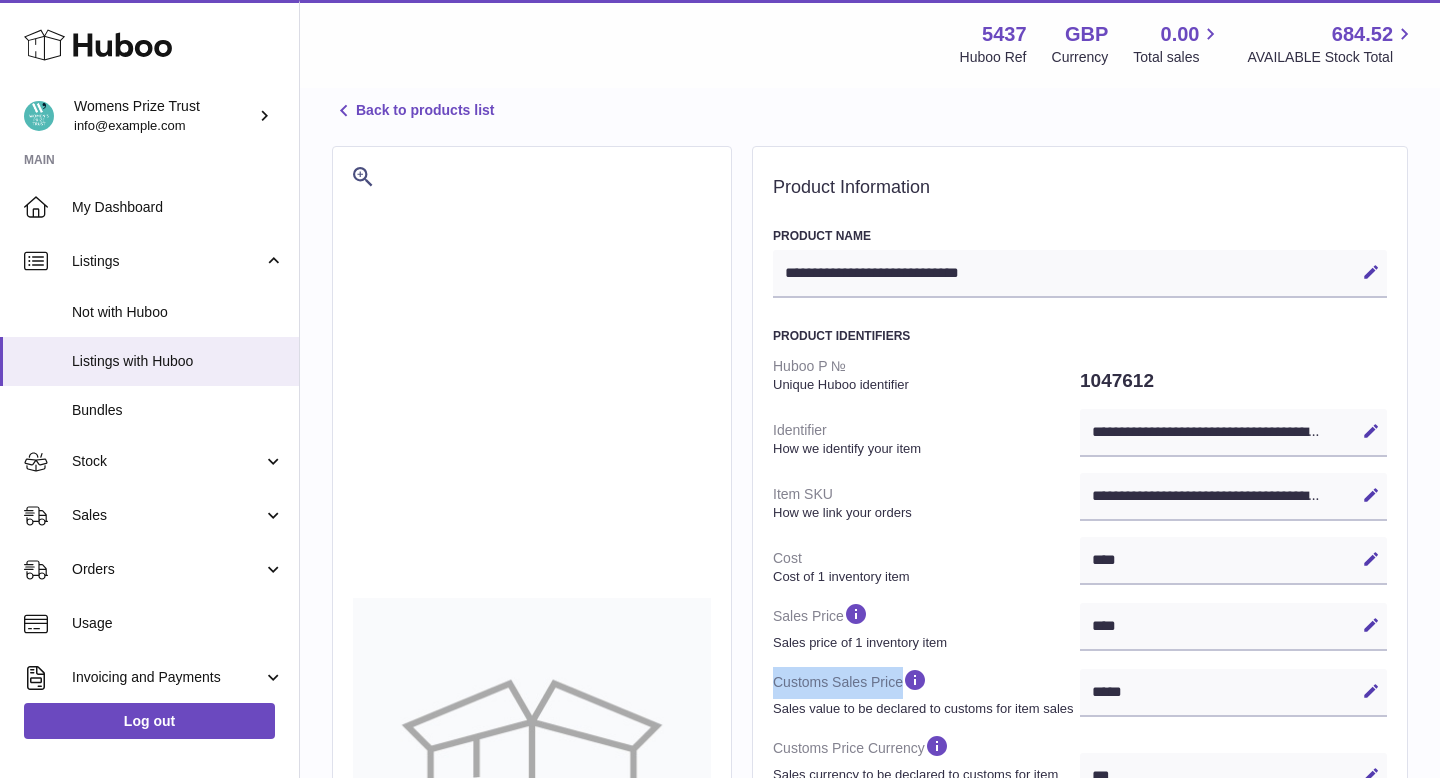 scroll, scrollTop: 0, scrollLeft: 0, axis: both 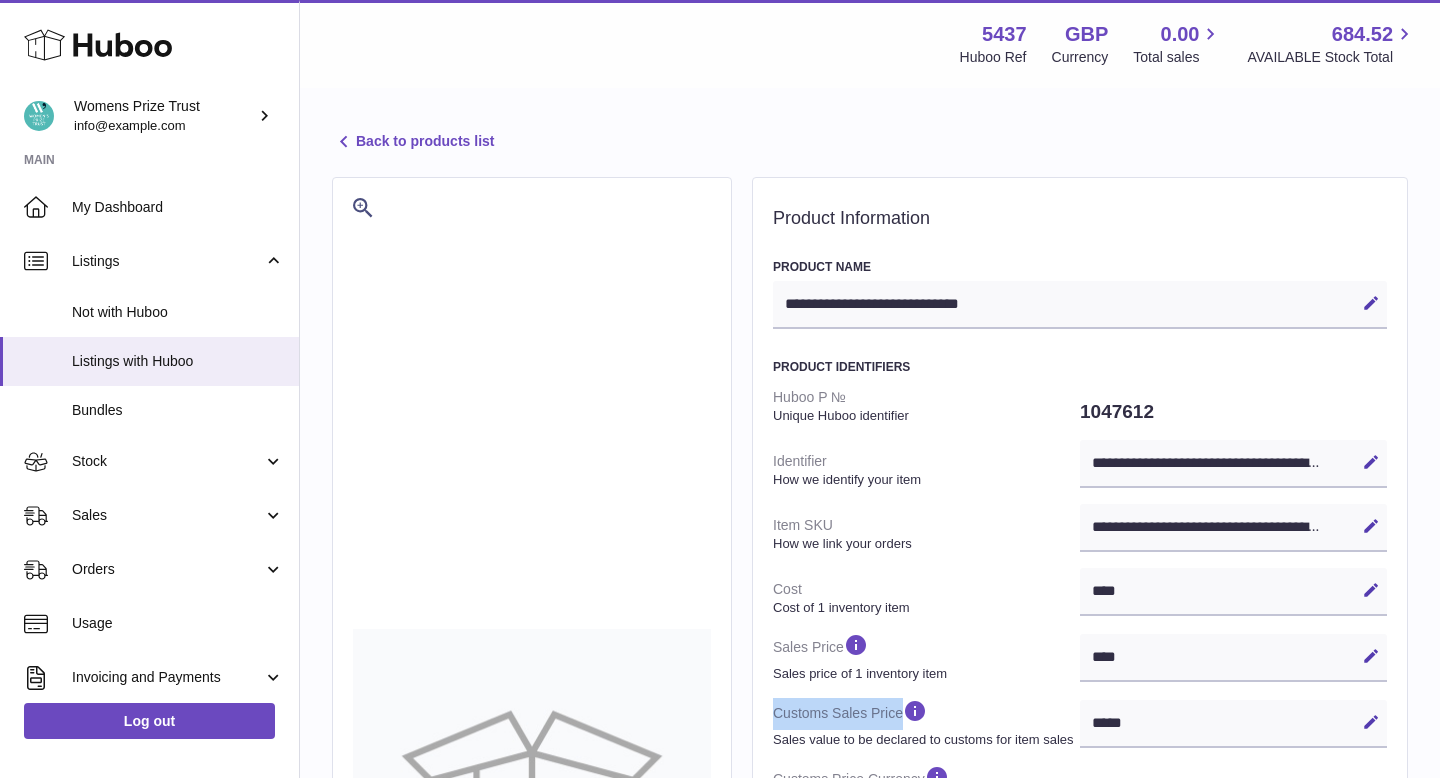 click on "Back to products list" at bounding box center (413, 142) 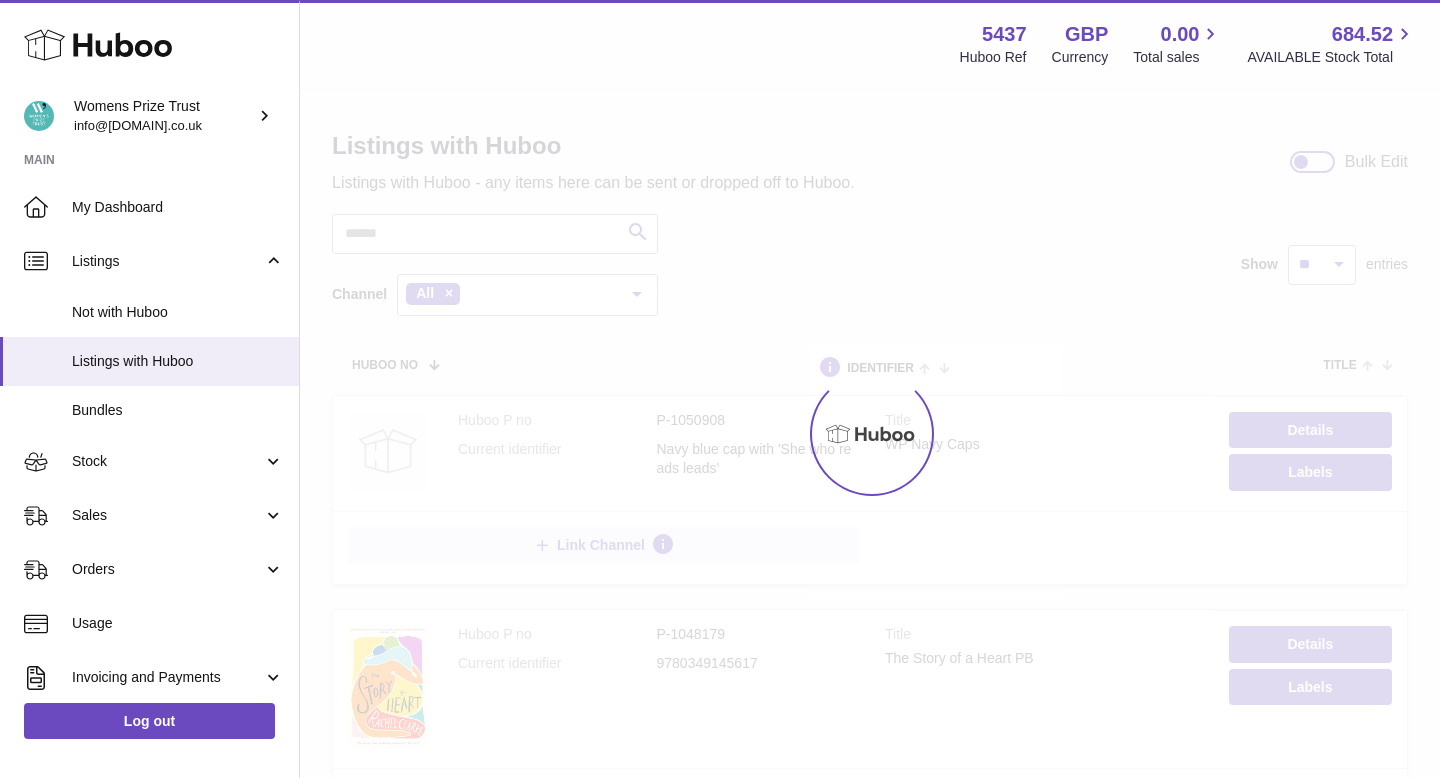 scroll, scrollTop: 0, scrollLeft: 0, axis: both 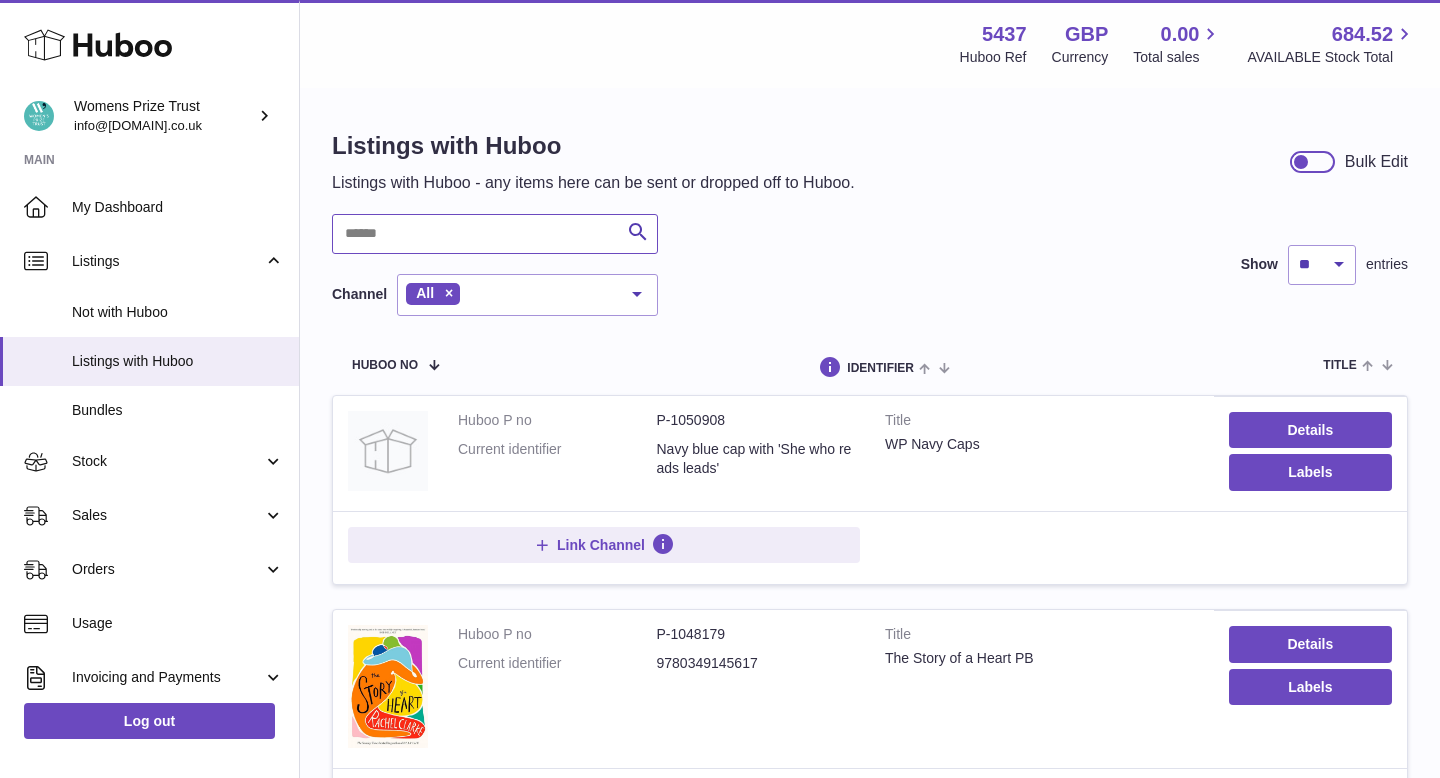 click at bounding box center (495, 234) 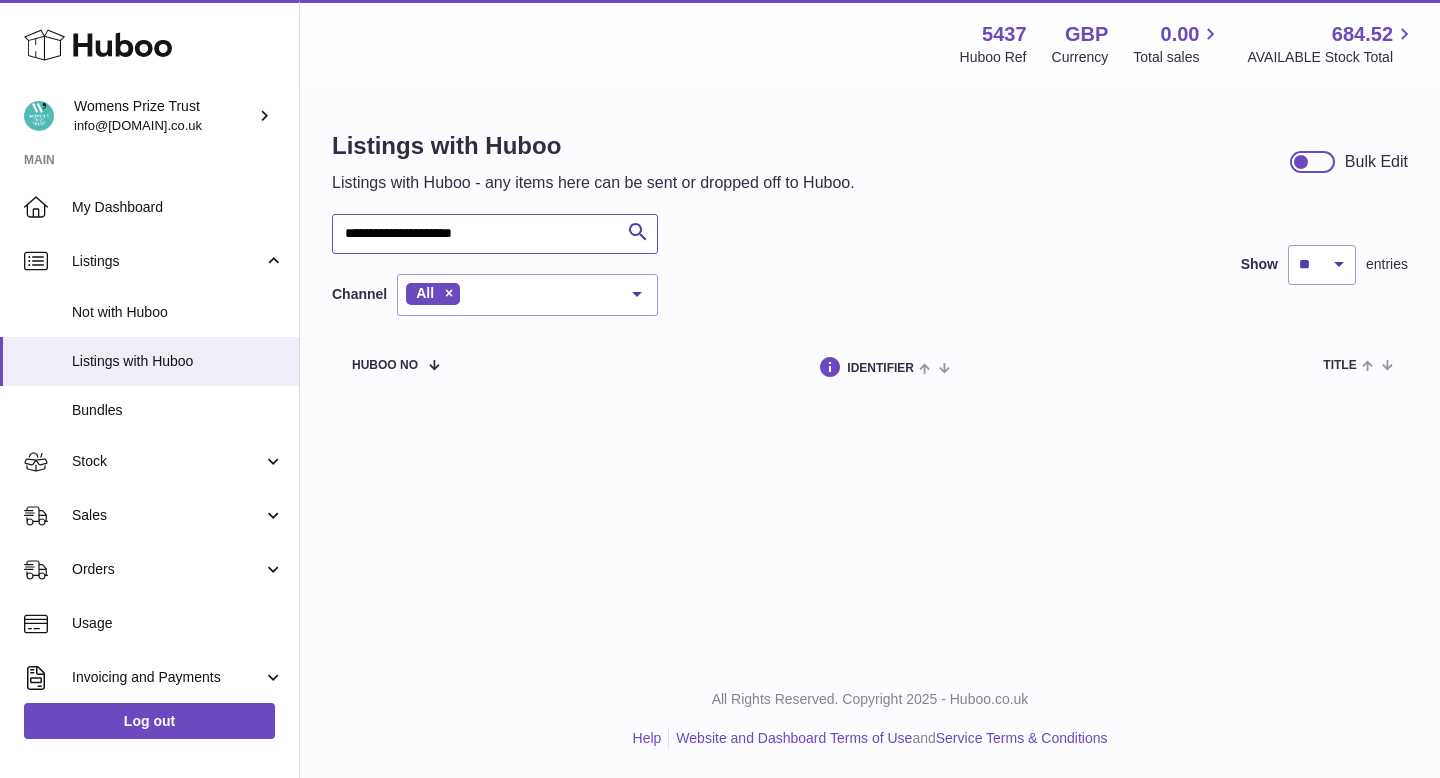 type on "**********" 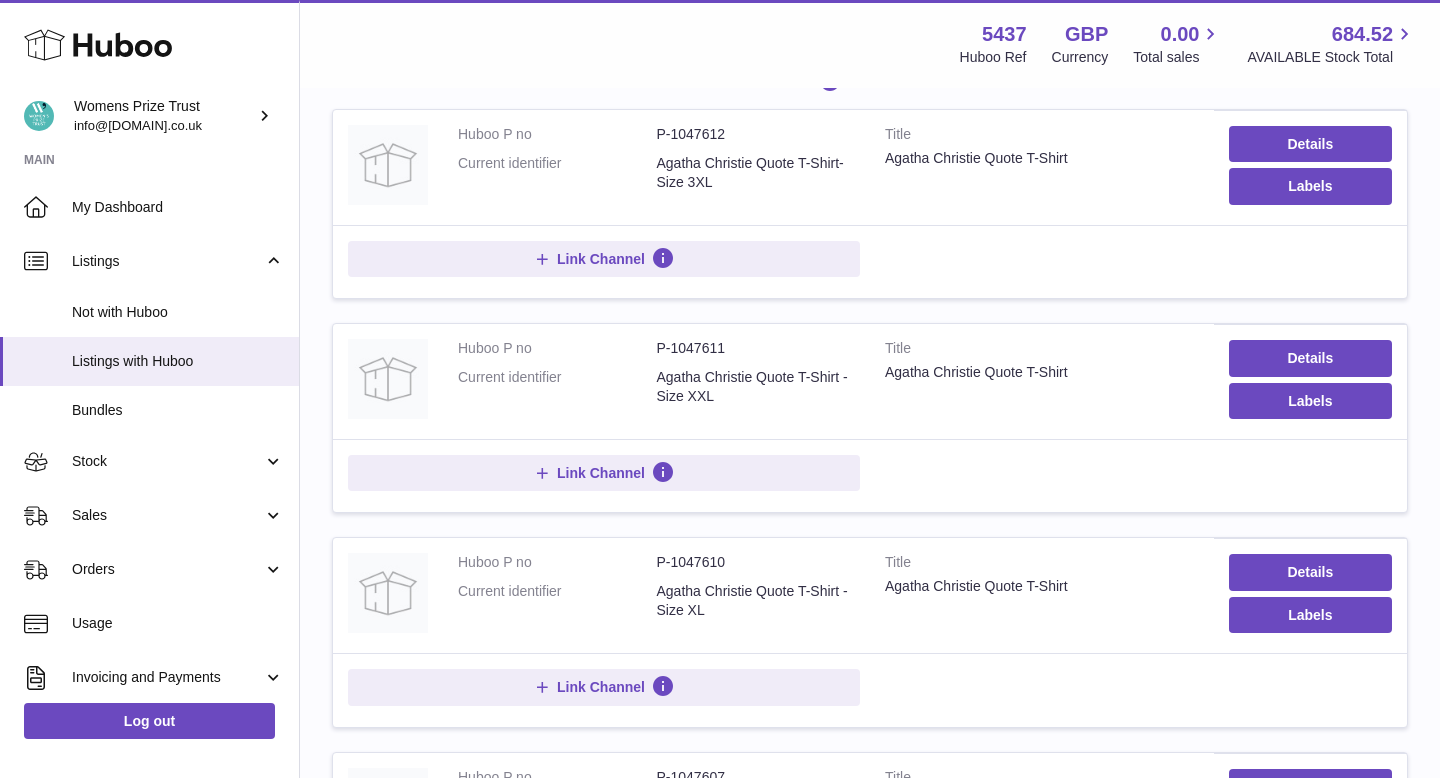 scroll, scrollTop: 289, scrollLeft: 0, axis: vertical 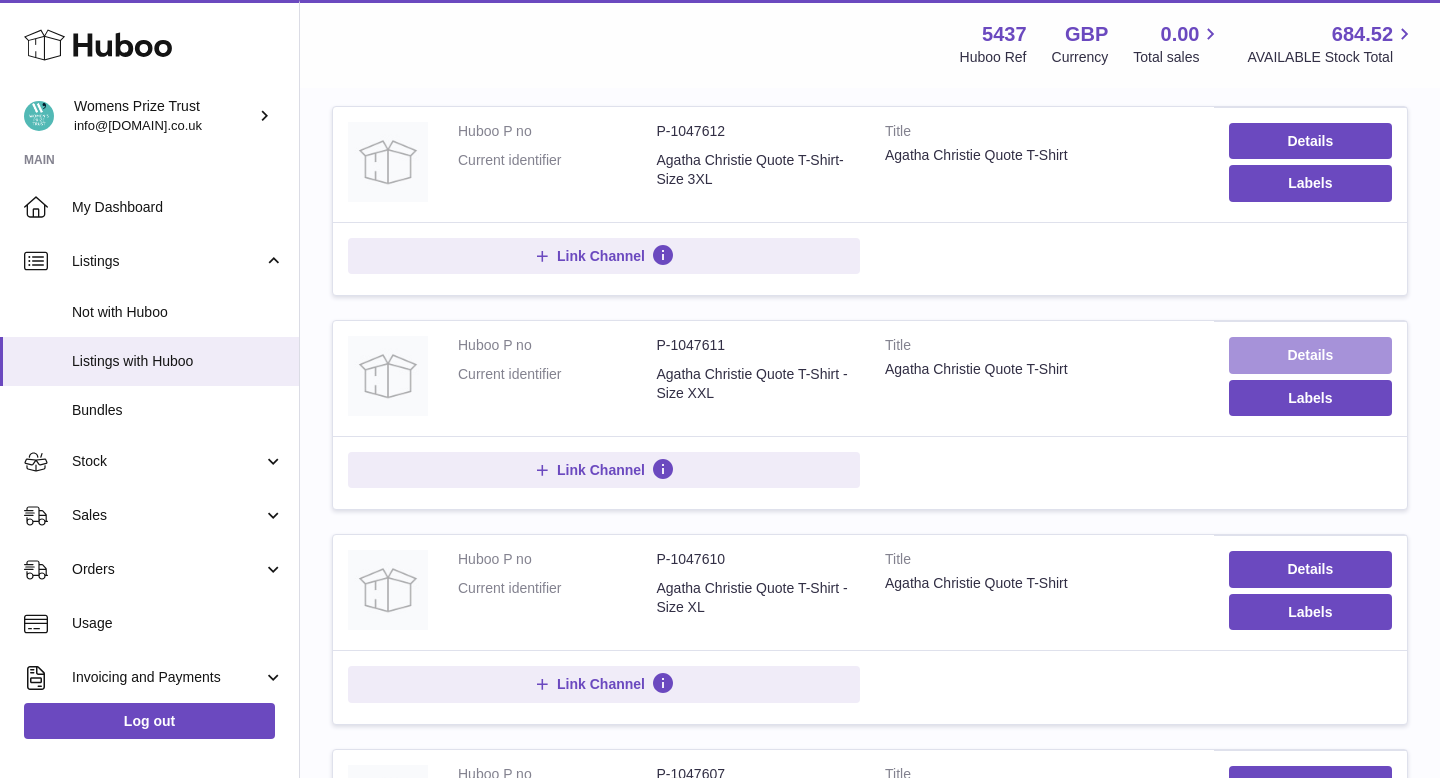 click on "Details" at bounding box center [1310, 355] 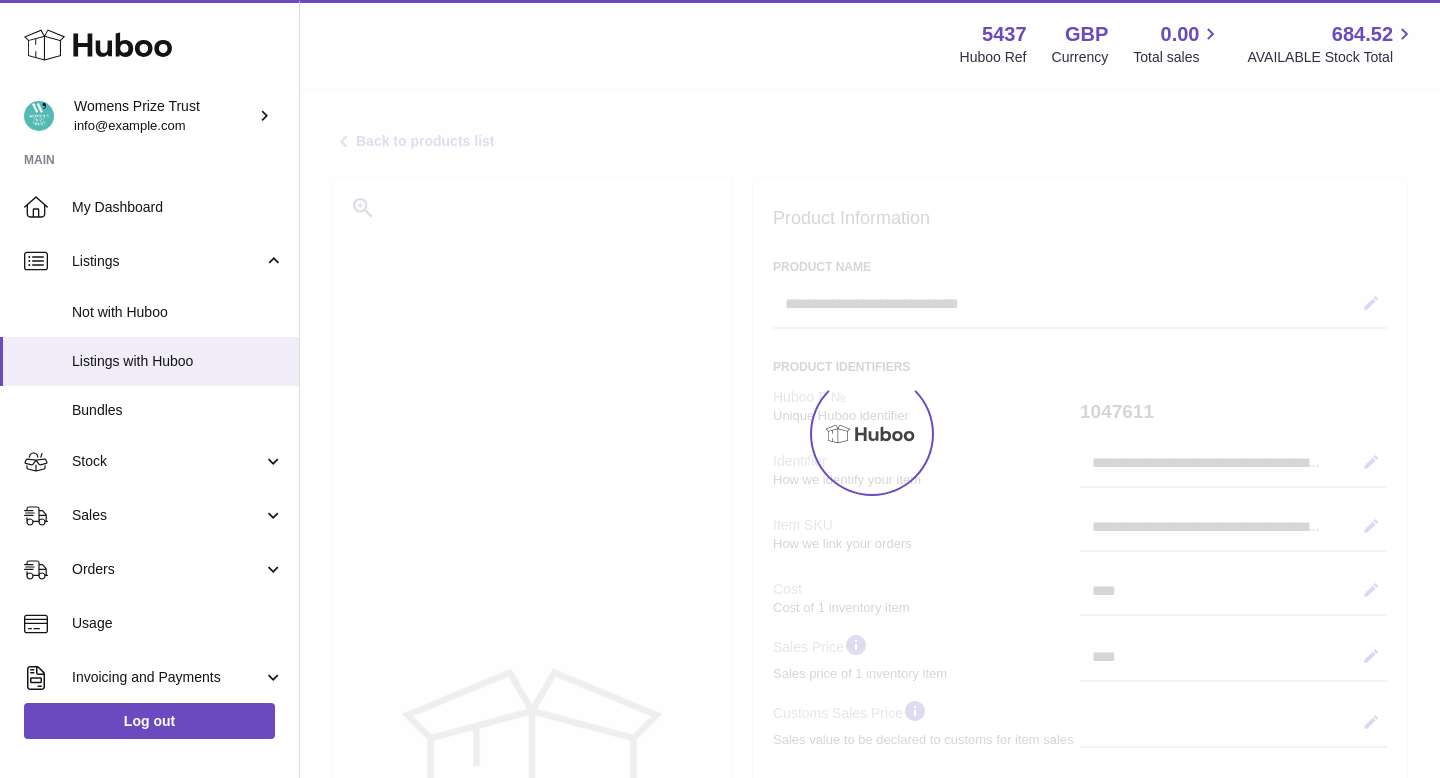 select 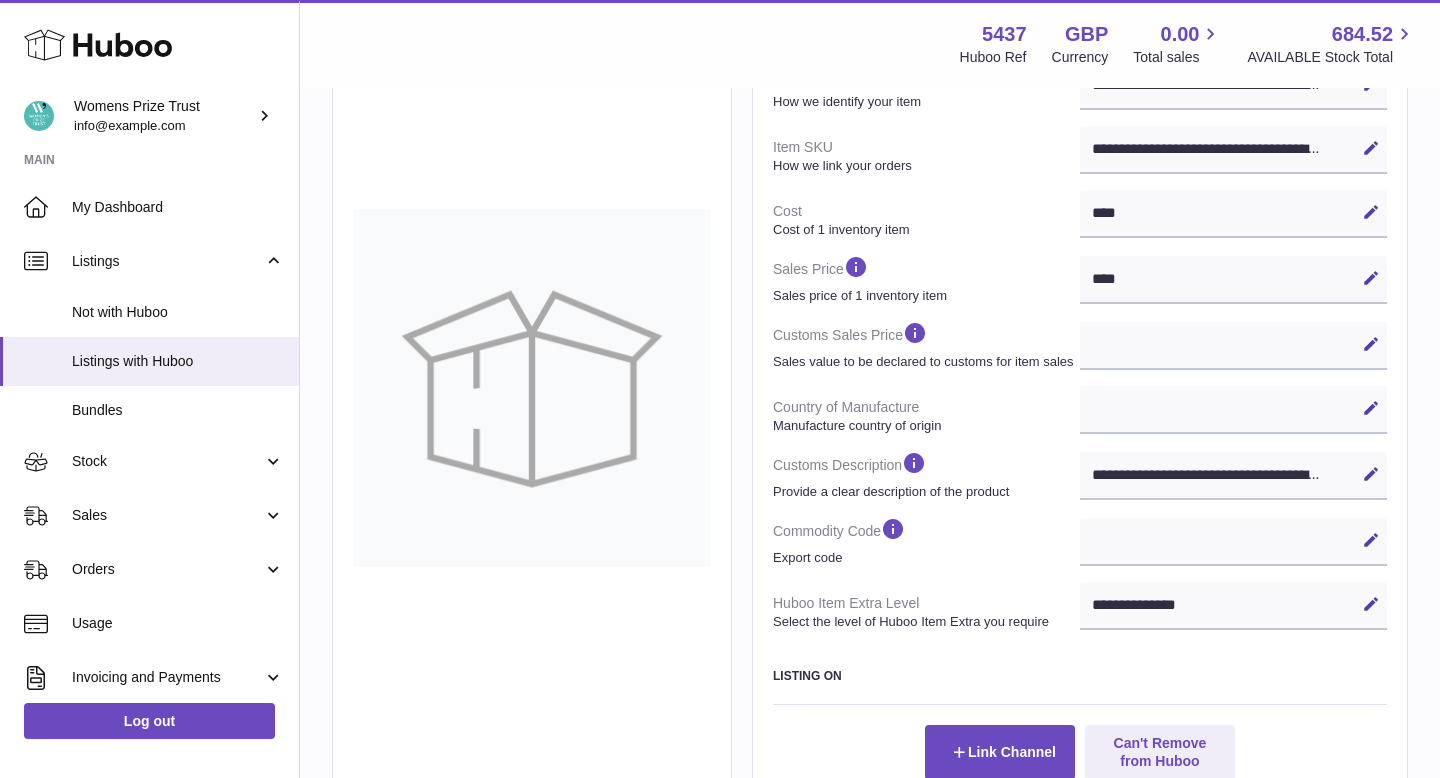 scroll, scrollTop: 381, scrollLeft: 0, axis: vertical 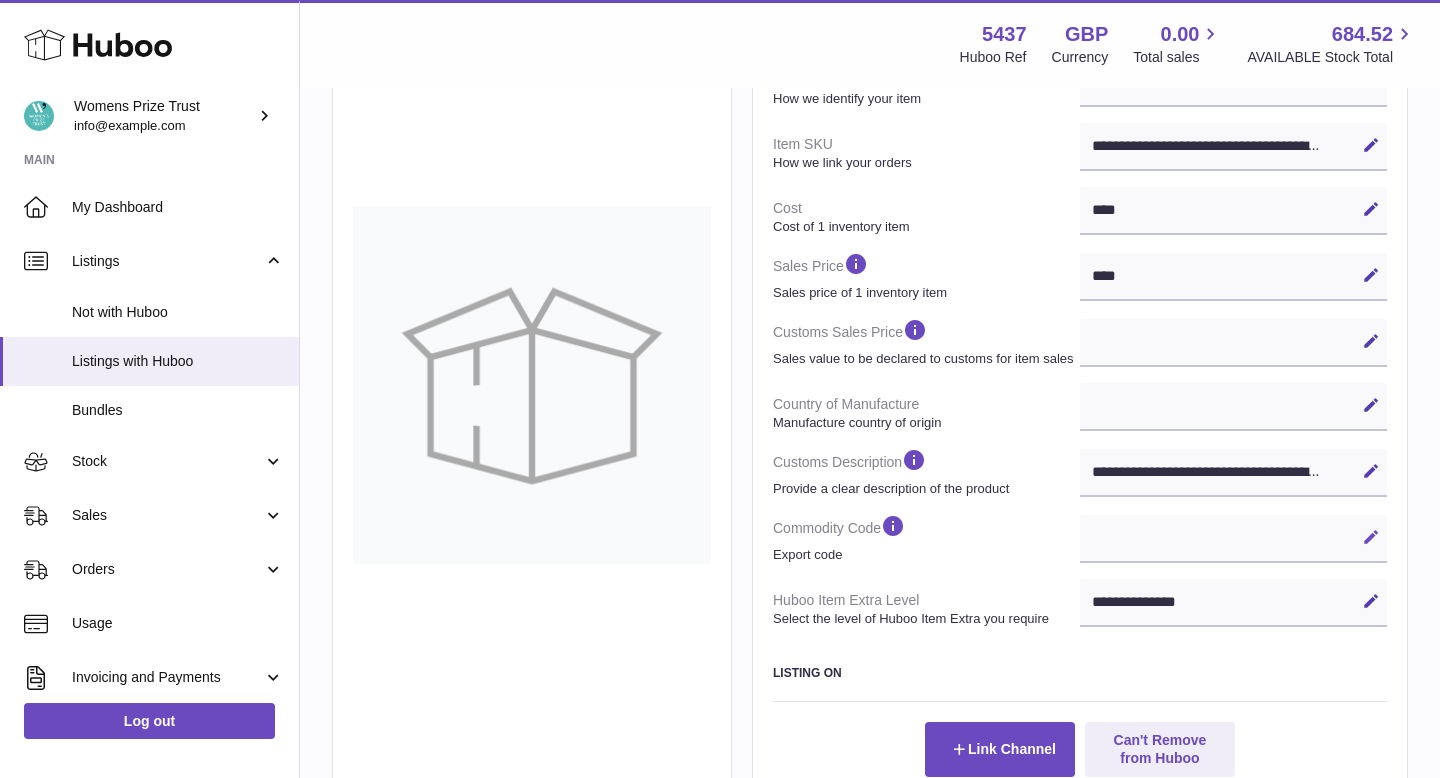 click at bounding box center (1371, 537) 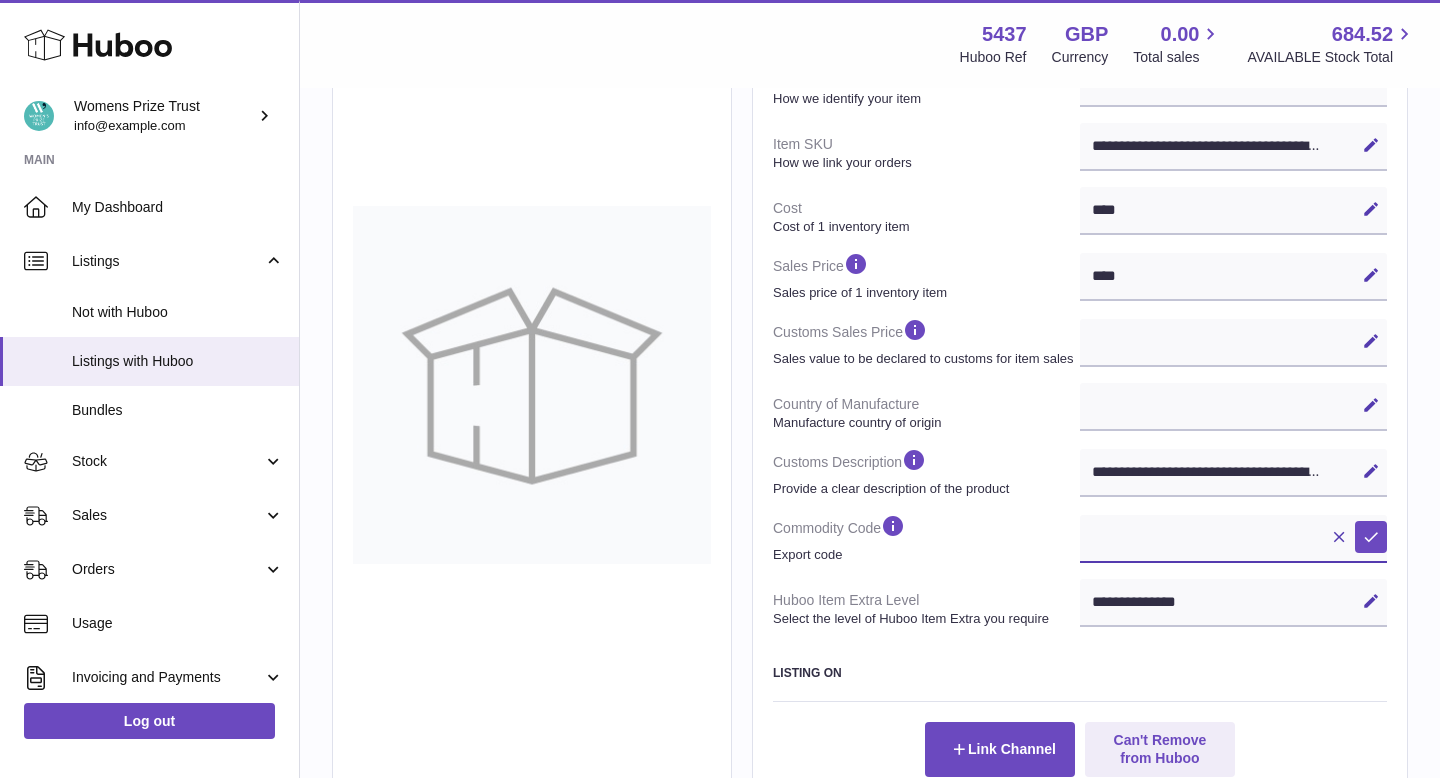 paste on "**********" 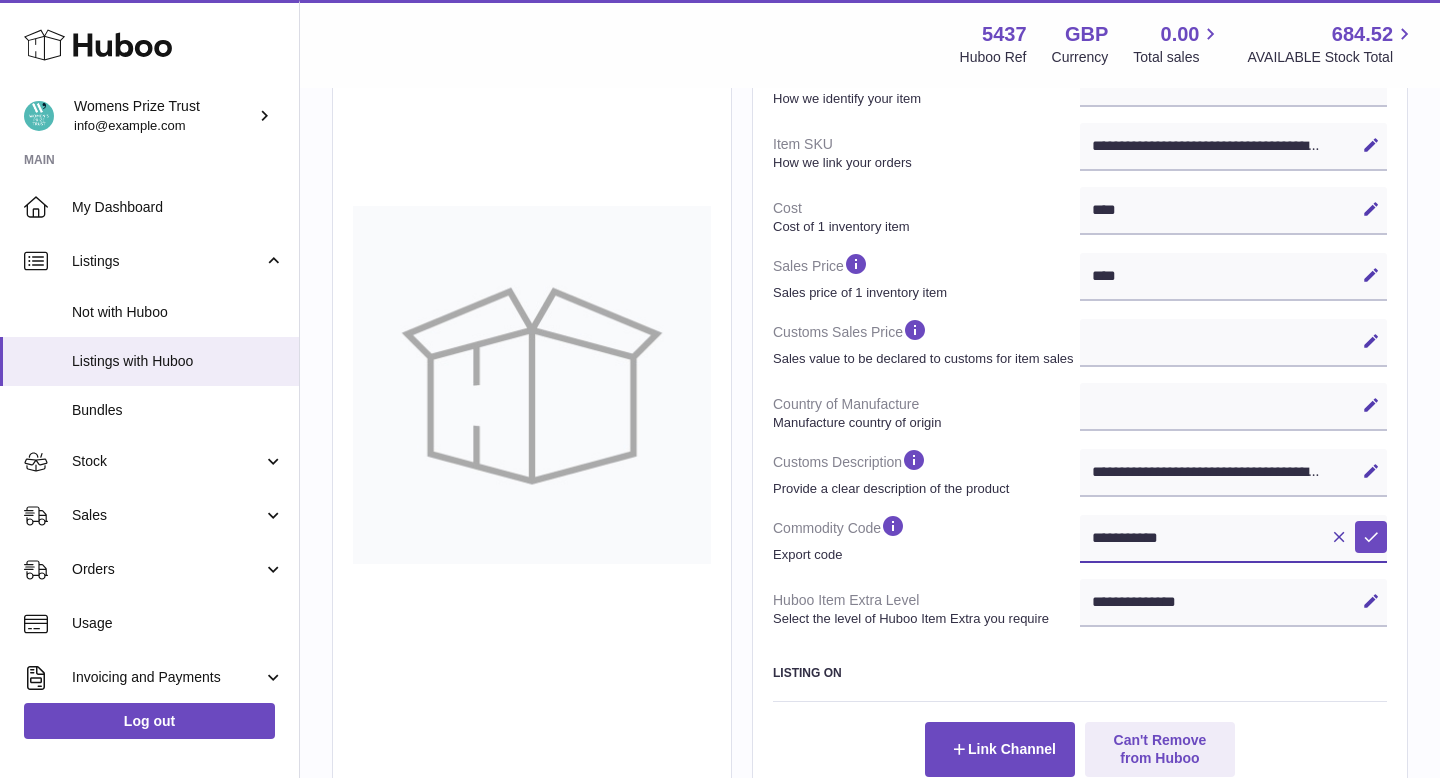 scroll, scrollTop: 389, scrollLeft: 0, axis: vertical 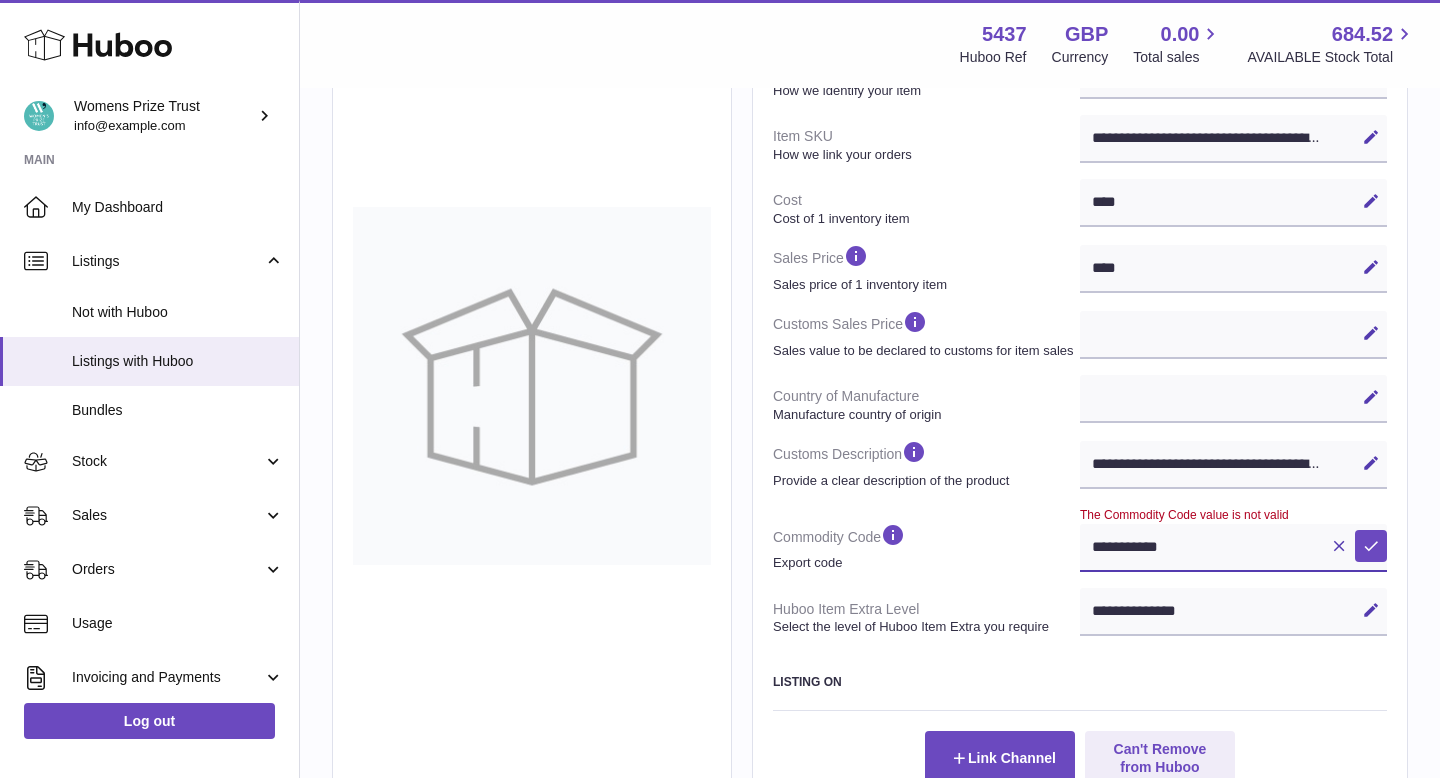 click on "**********" at bounding box center (1233, 548) 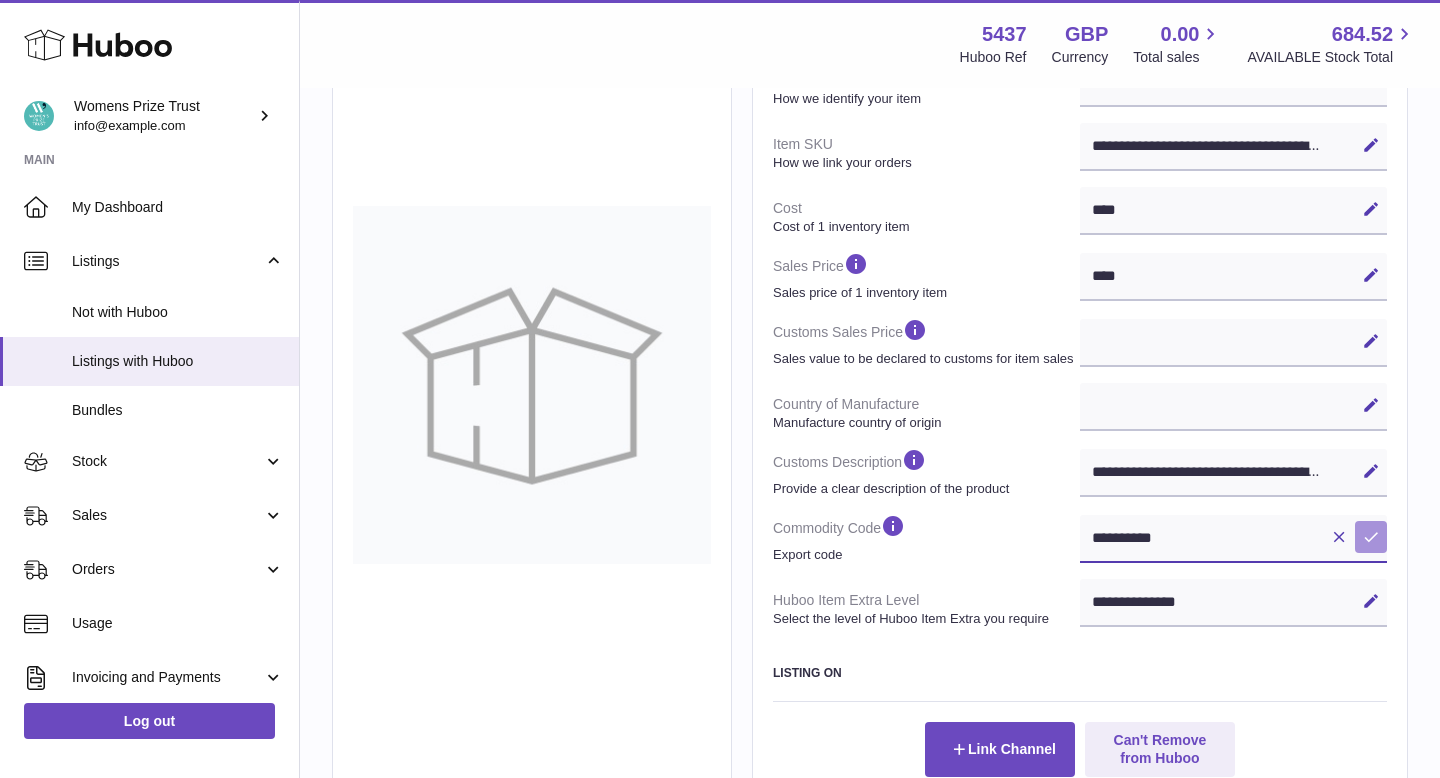 type on "**********" 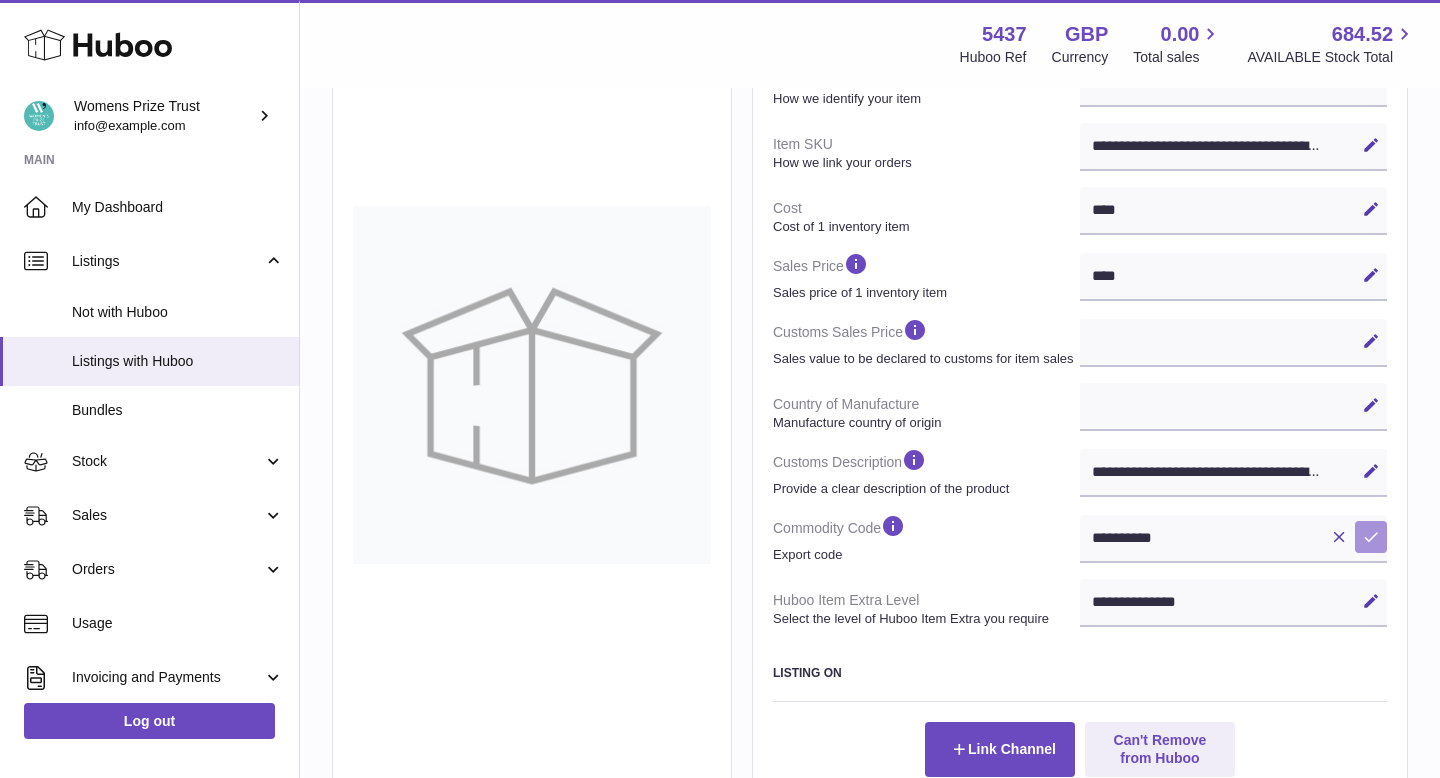 click at bounding box center [1371, 537] 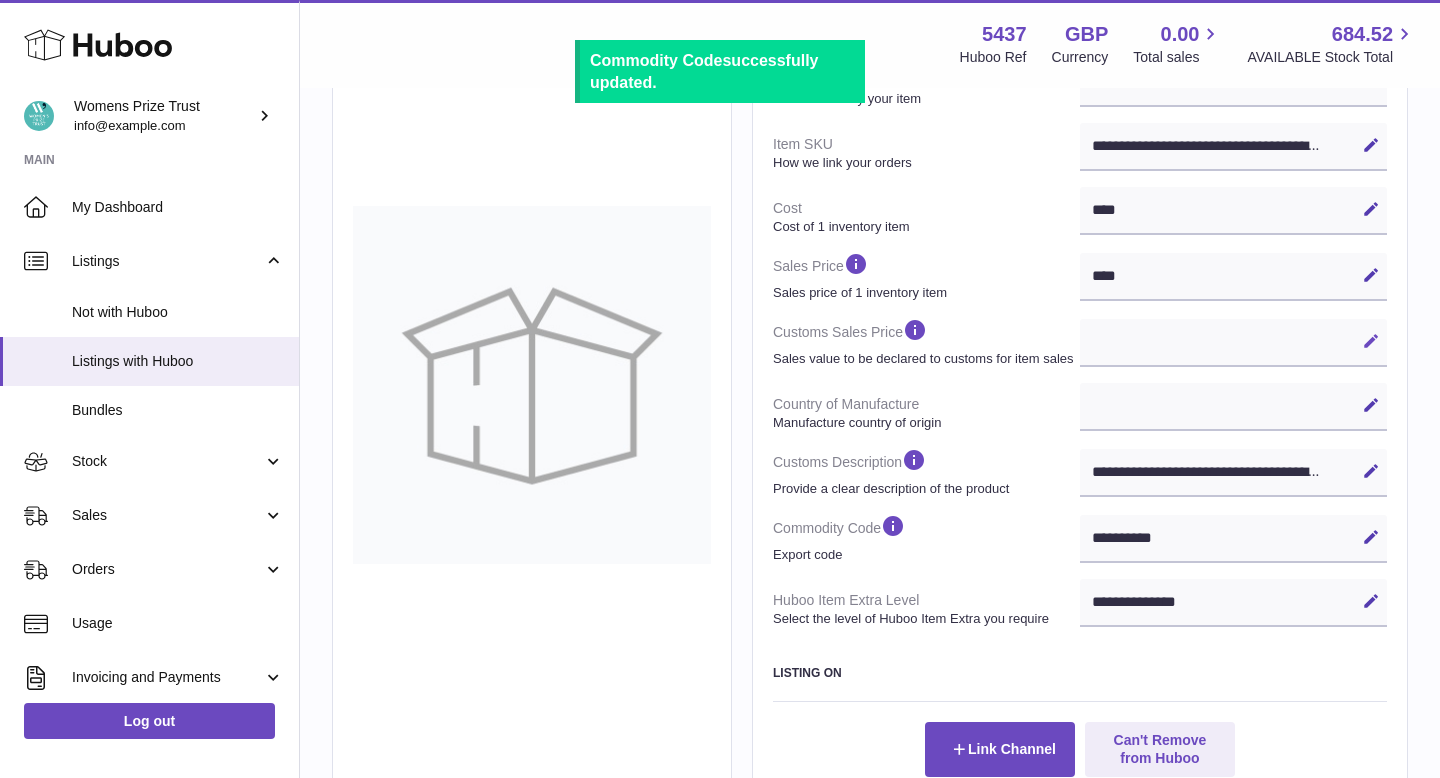 click at bounding box center [1371, 341] 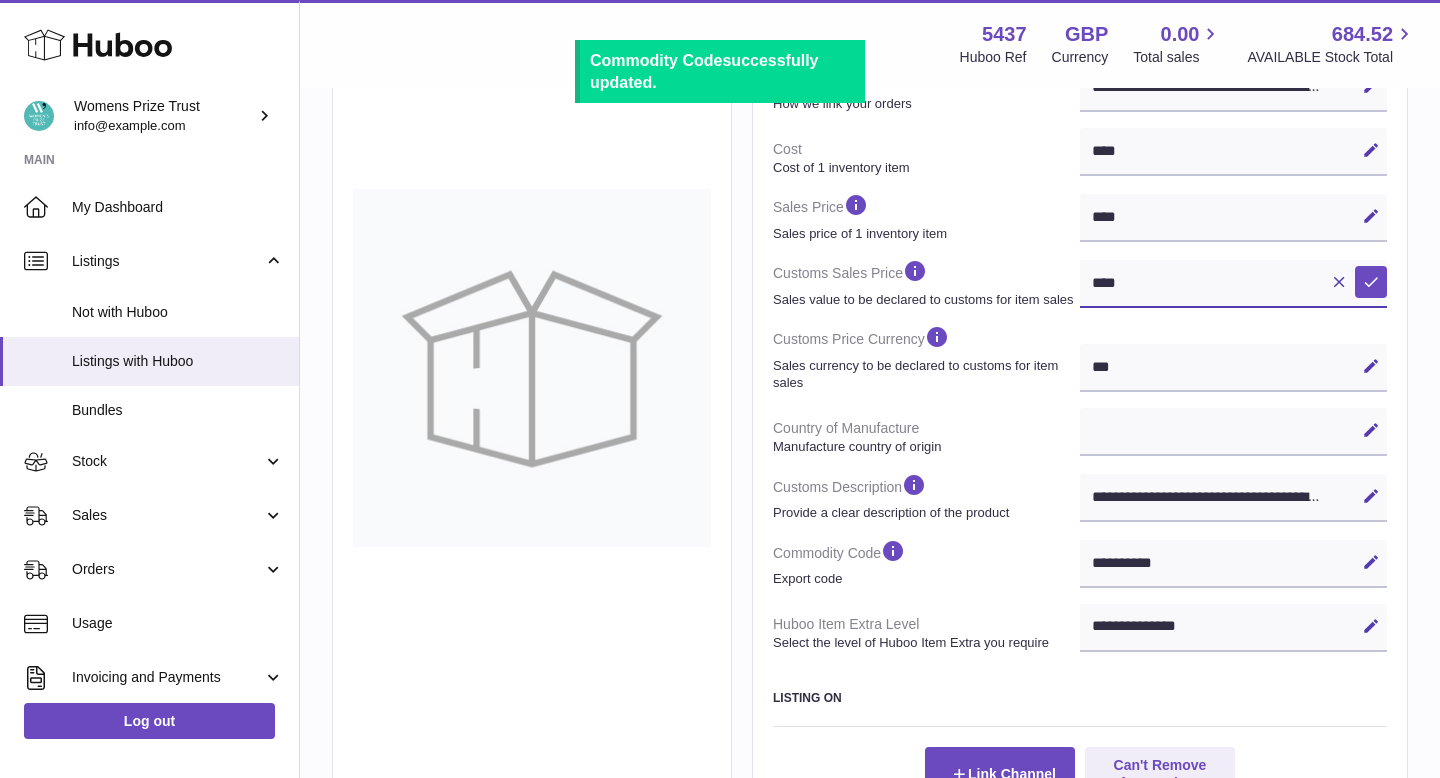 scroll, scrollTop: 423, scrollLeft: 0, axis: vertical 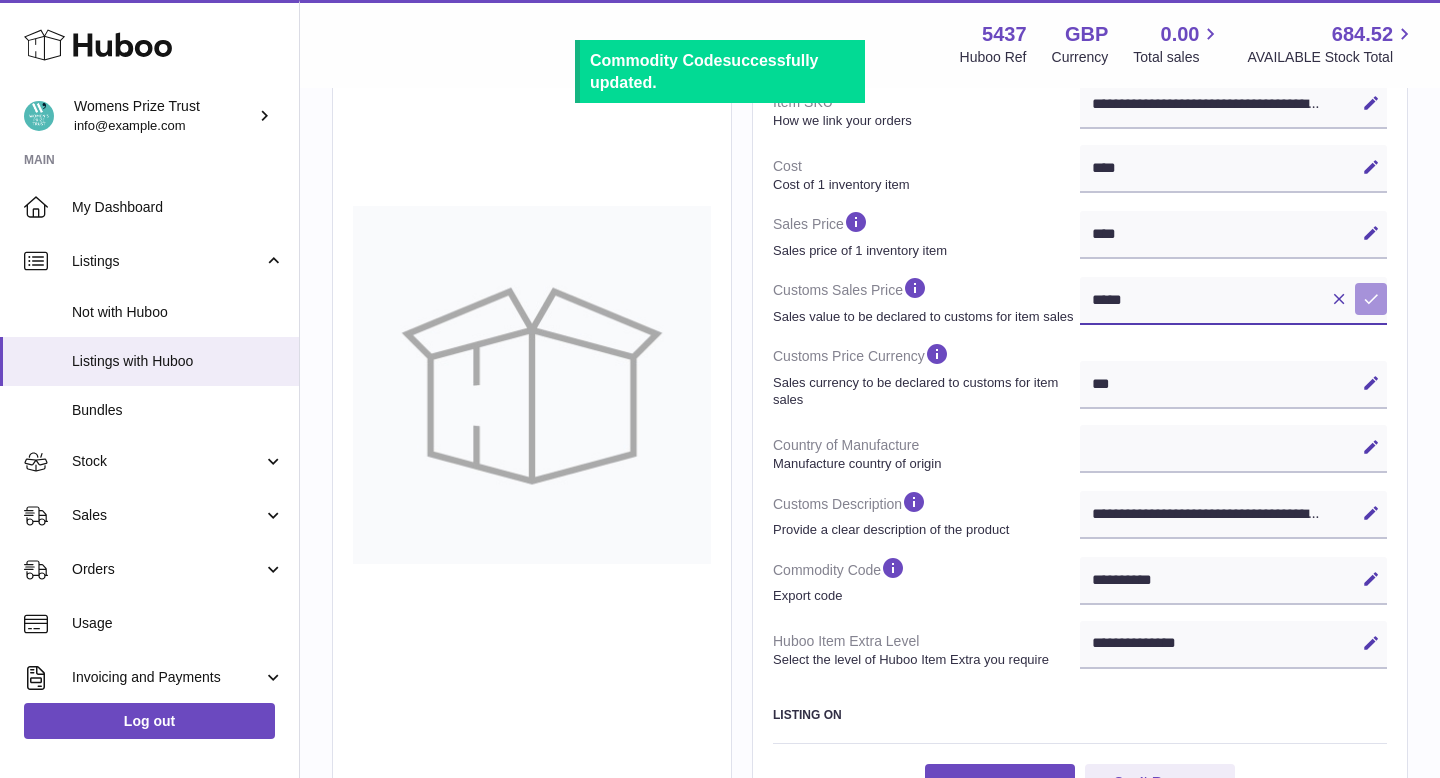 type on "*****" 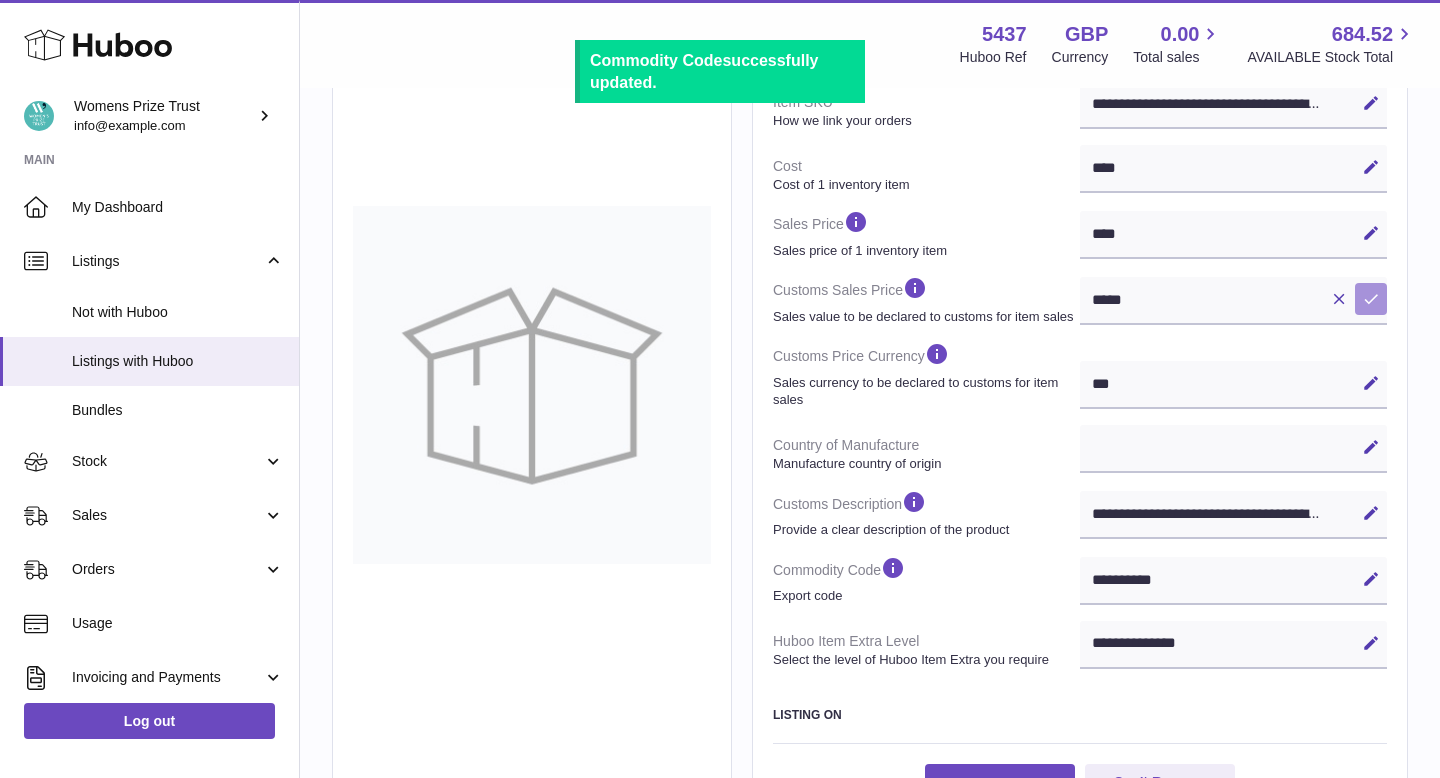 click on "Save" at bounding box center (1371, 299) 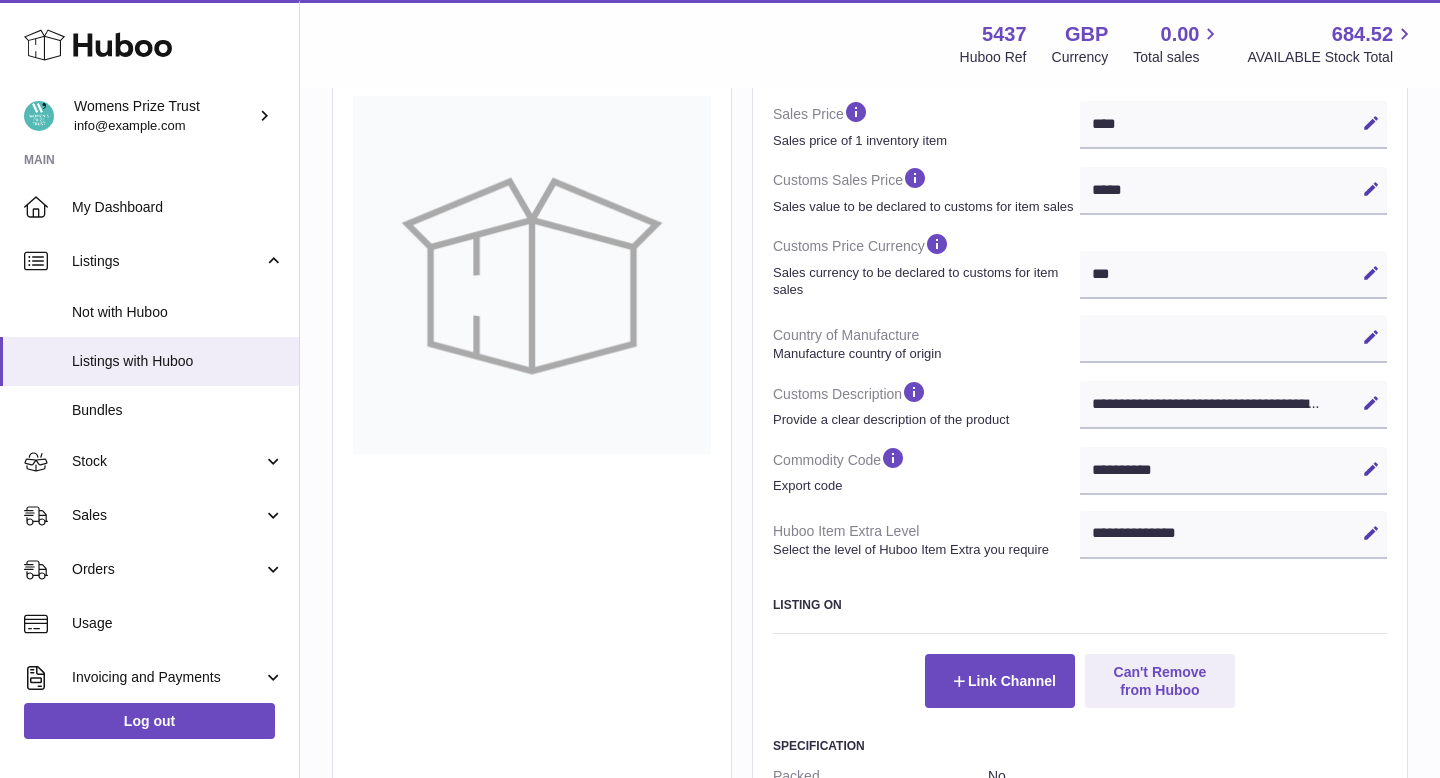 scroll, scrollTop: 532, scrollLeft: 0, axis: vertical 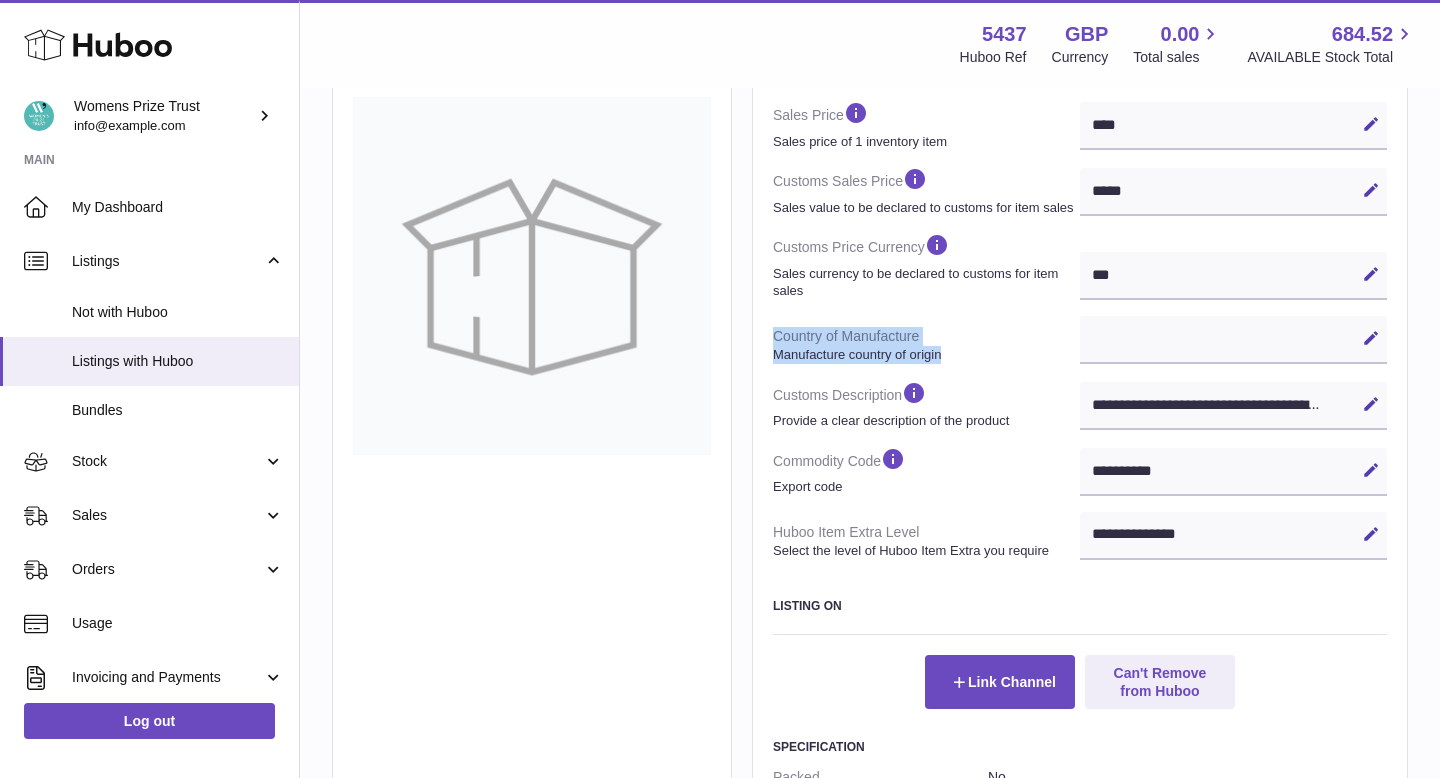 drag, startPoint x: 769, startPoint y: 330, endPoint x: 956, endPoint y: 352, distance: 188.28967 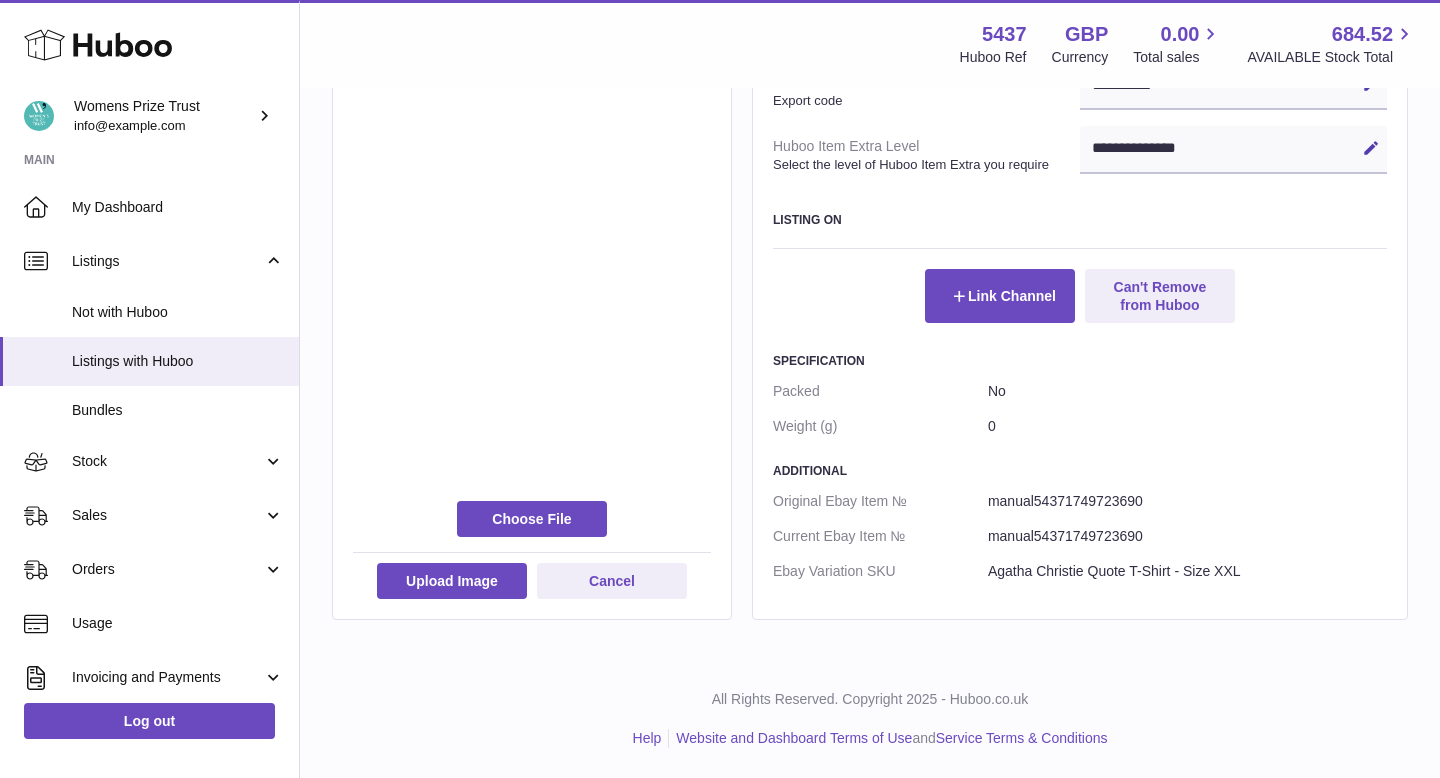 scroll, scrollTop: 0, scrollLeft: 0, axis: both 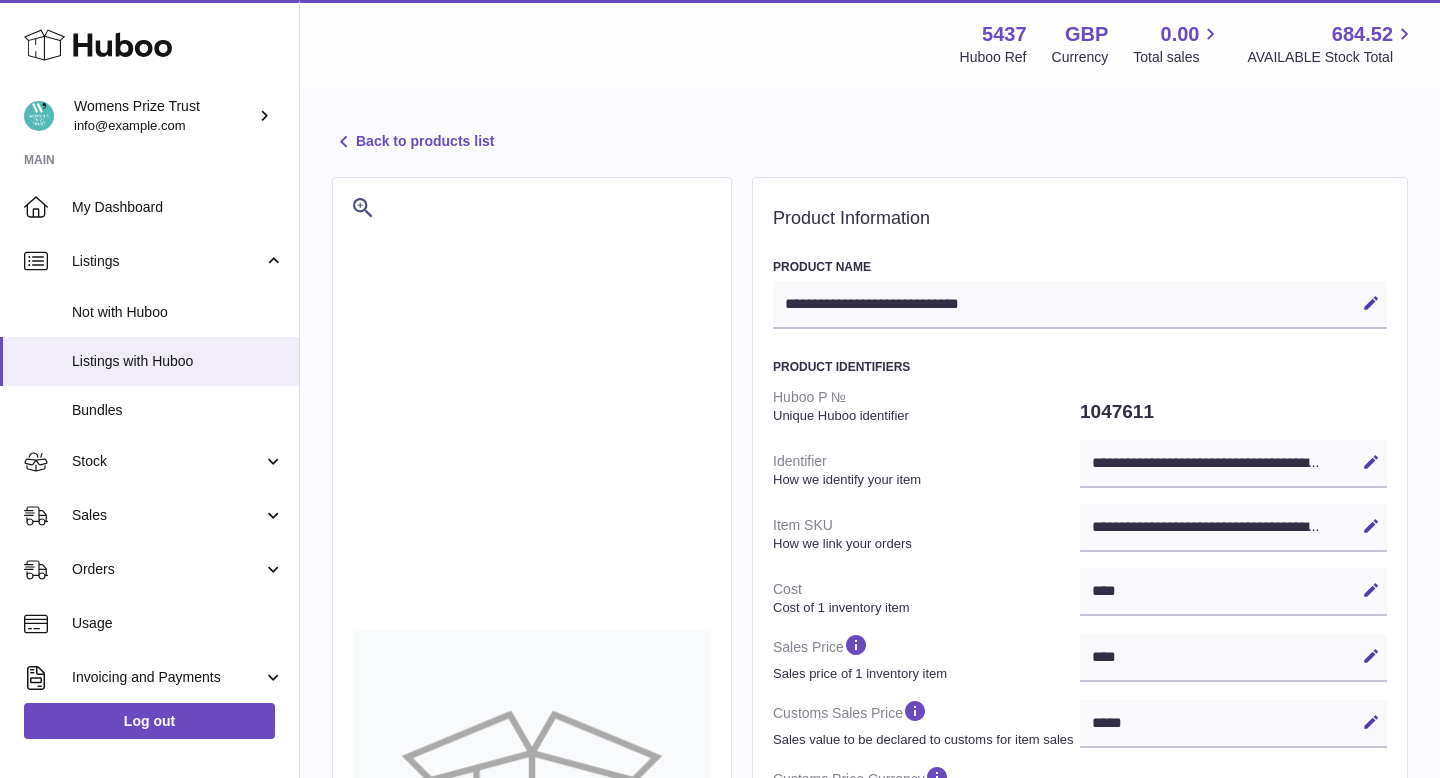 click on "Back to products list" at bounding box center [413, 142] 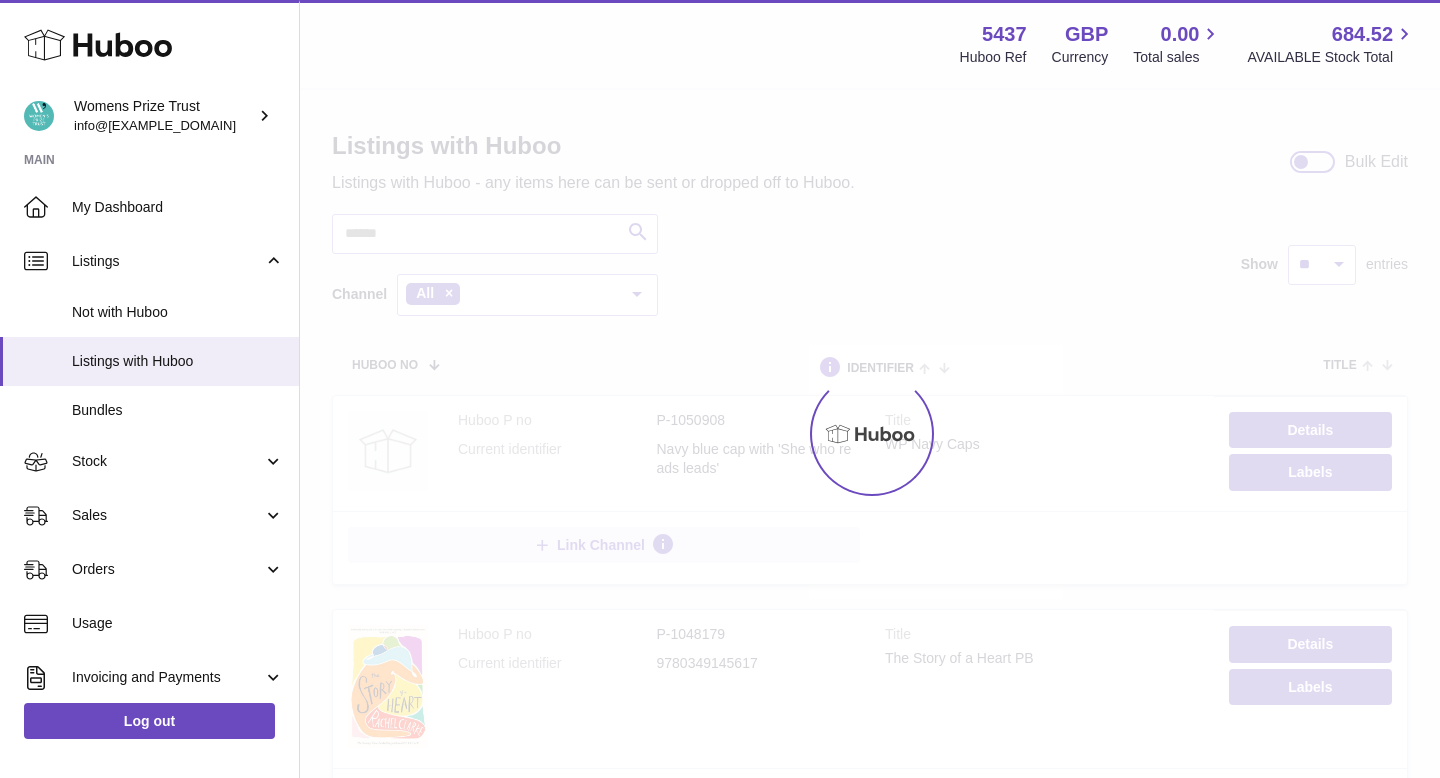 scroll, scrollTop: 0, scrollLeft: 0, axis: both 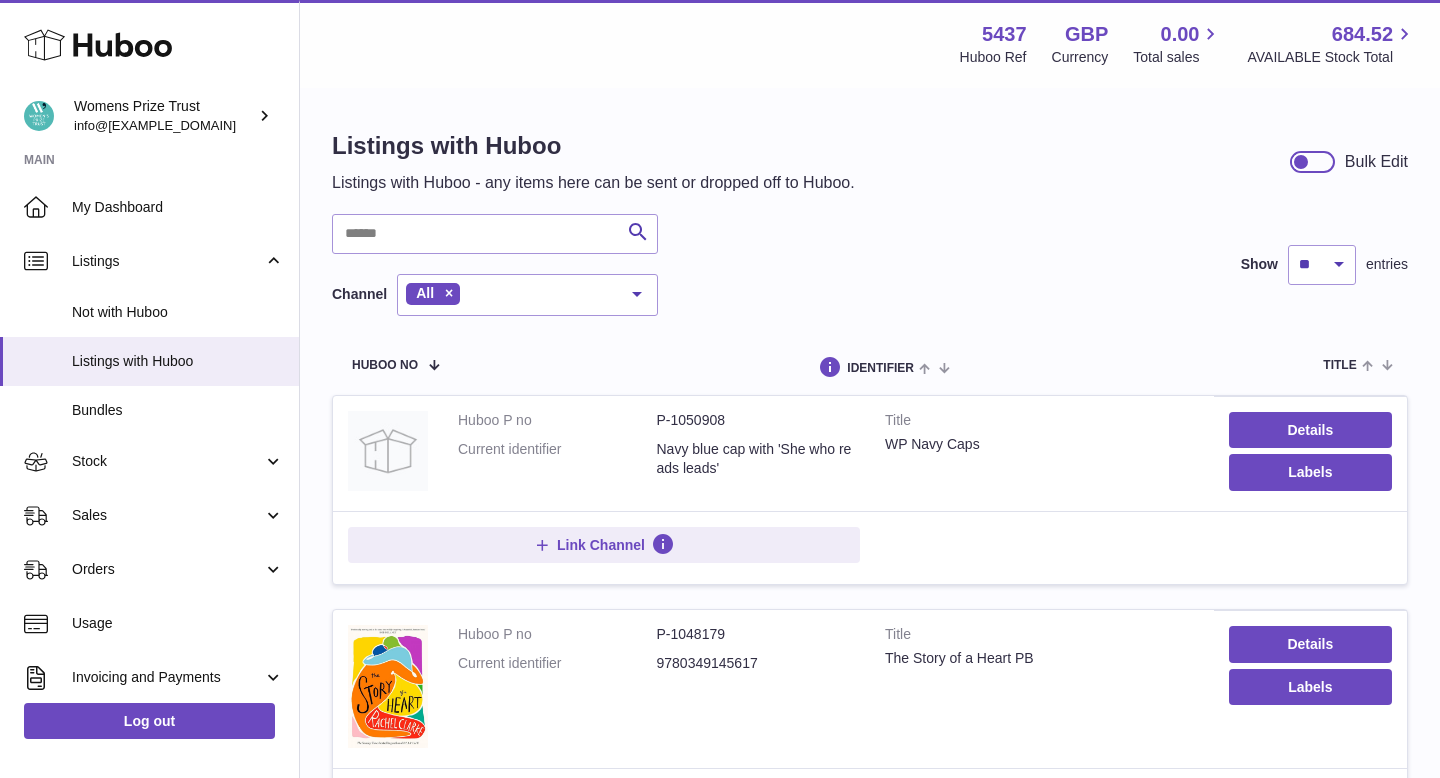 click on "Listings with Huboo   Listings with Huboo - any items here can be sent or dropped off to Huboo.
Bulk Edit
Search
Channel
All                   All   eBay   Amazon   Shopify   Woocommerce   Etsy     No elements found. Consider changing the search query.   List is empty.
Show
** ** ** ***
entries
Huboo no       identifier       title
action
channels
Huboo P no   P-1050908   Current identifier
Navy blue cap with 'She who reads leads'
Title   WP Navy Caps
Details
Labels
Link Channel       Huboo P no   P-1048179   Current identifier
9780349145617
Title   The Story of a Heart PB
Details
Labels" at bounding box center [870, 1402] 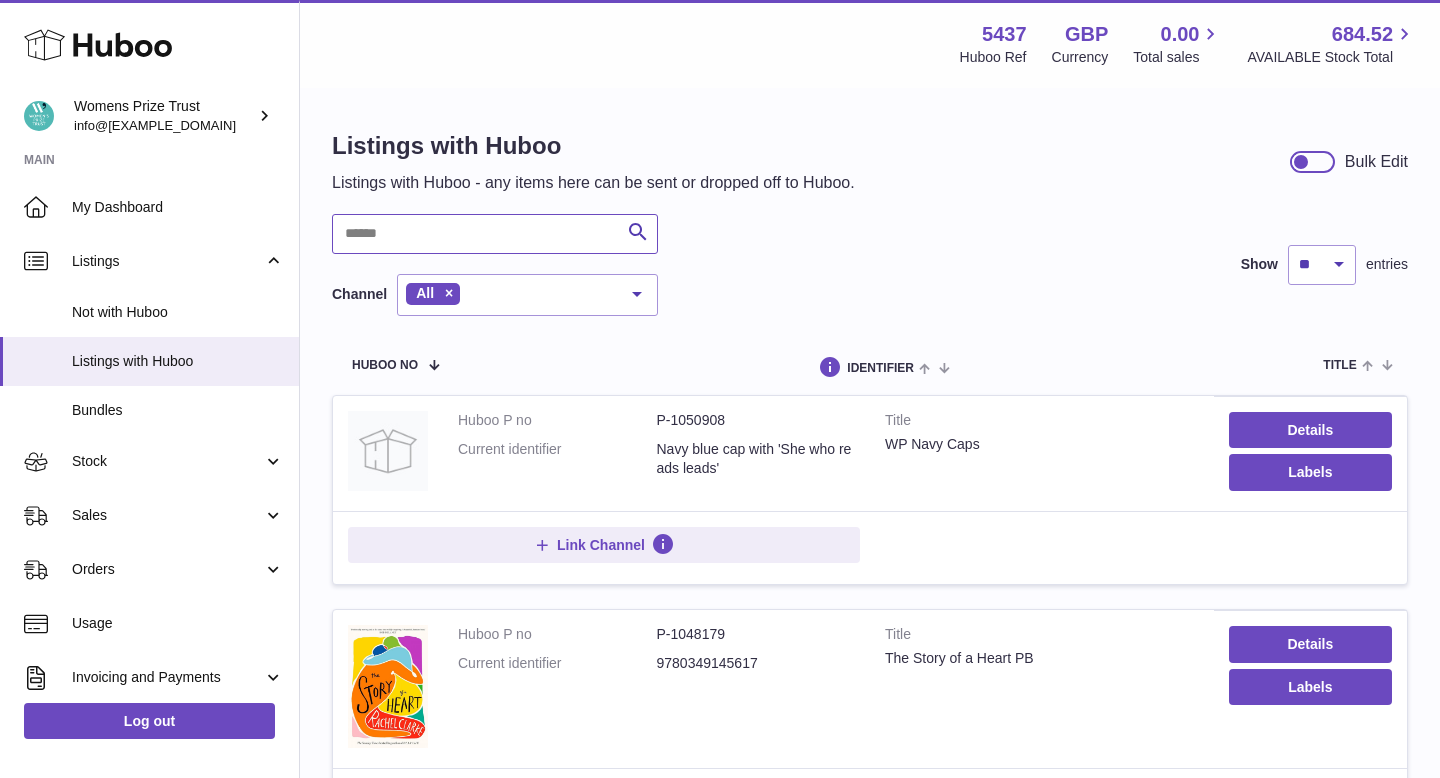 click at bounding box center (495, 234) 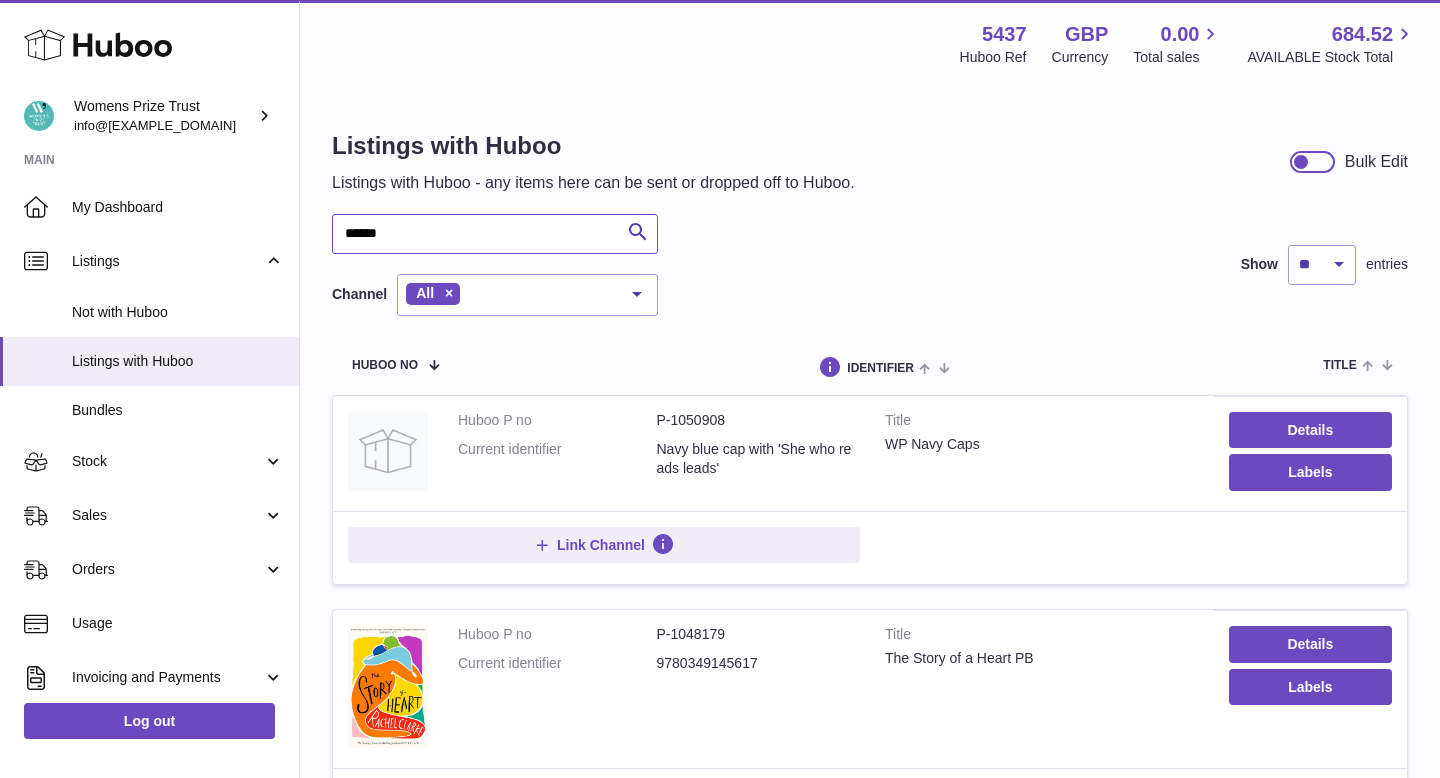 type on "******" 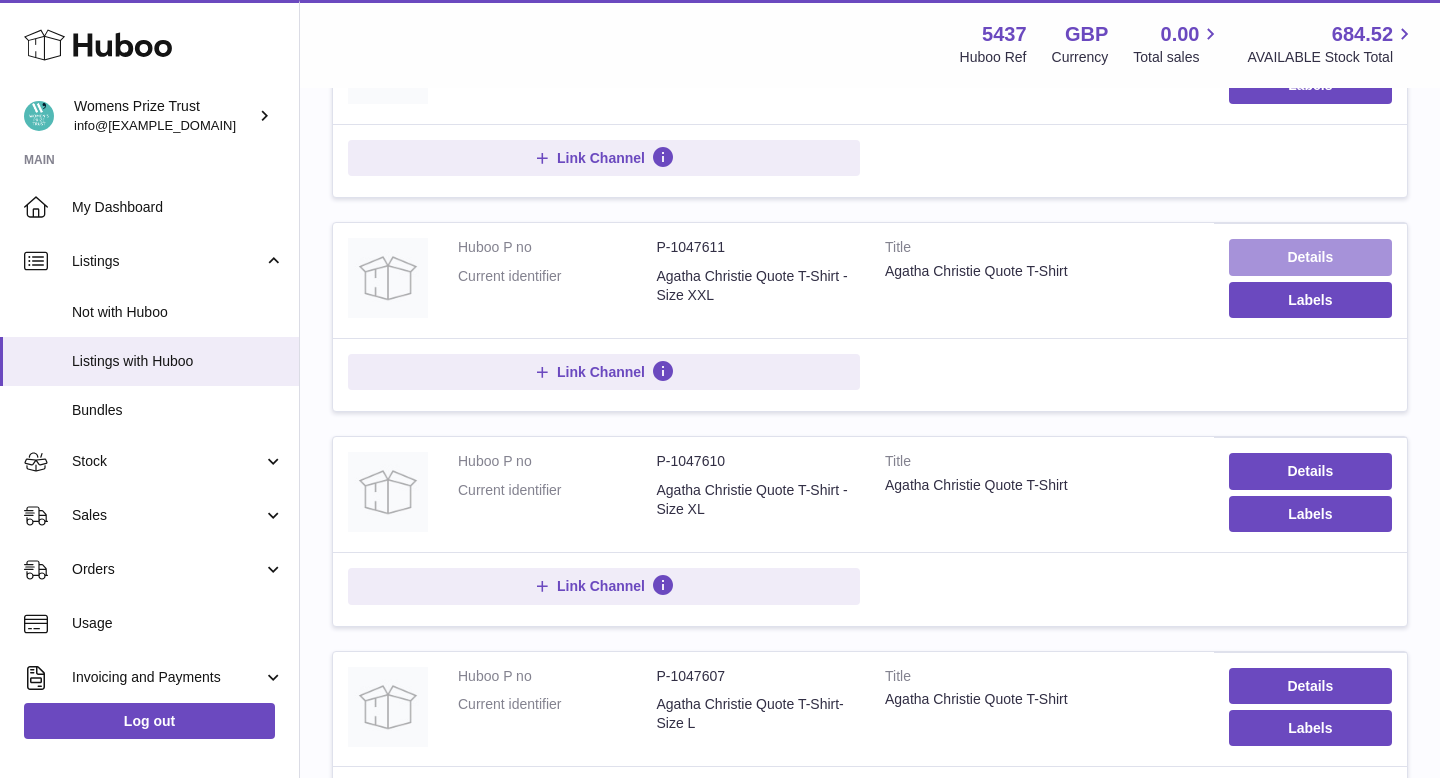 scroll, scrollTop: 391, scrollLeft: 0, axis: vertical 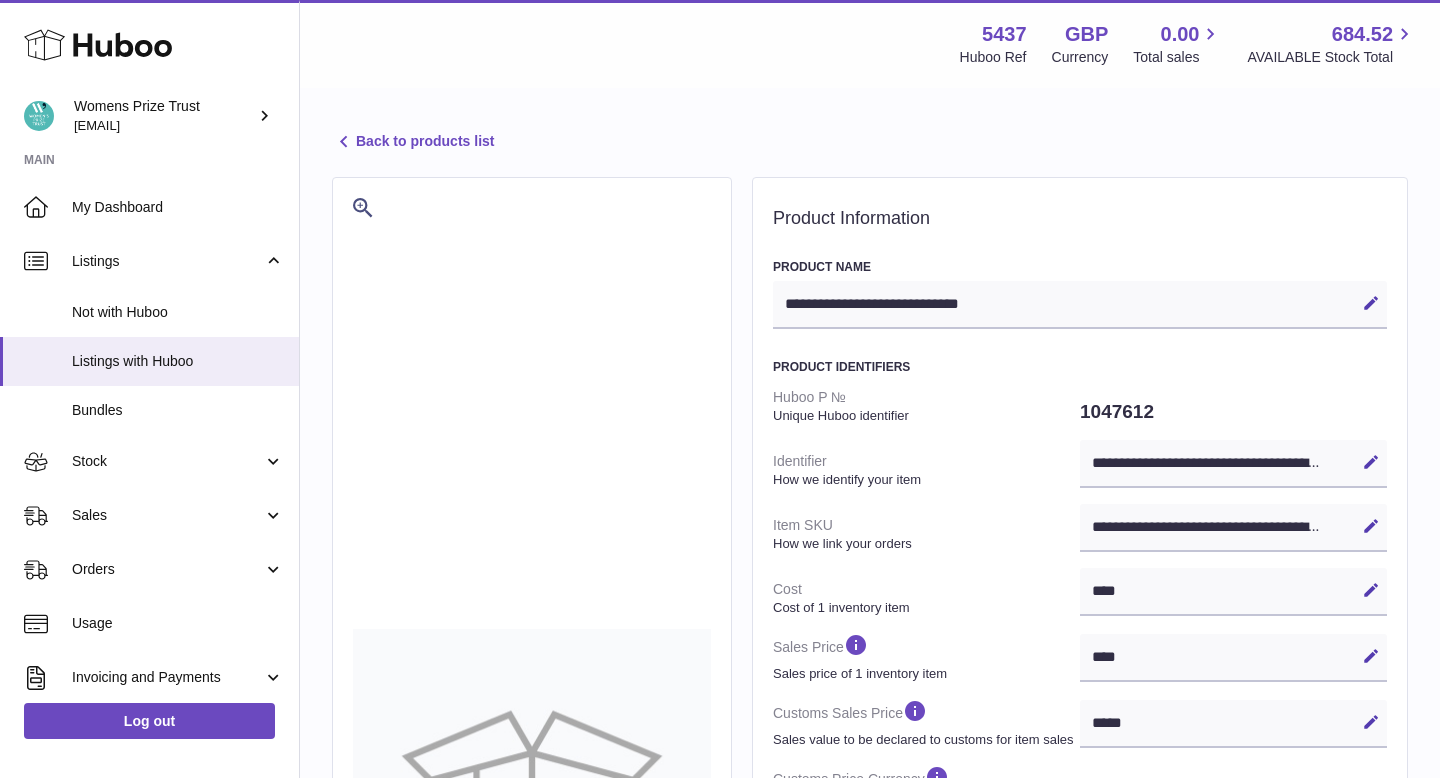 select 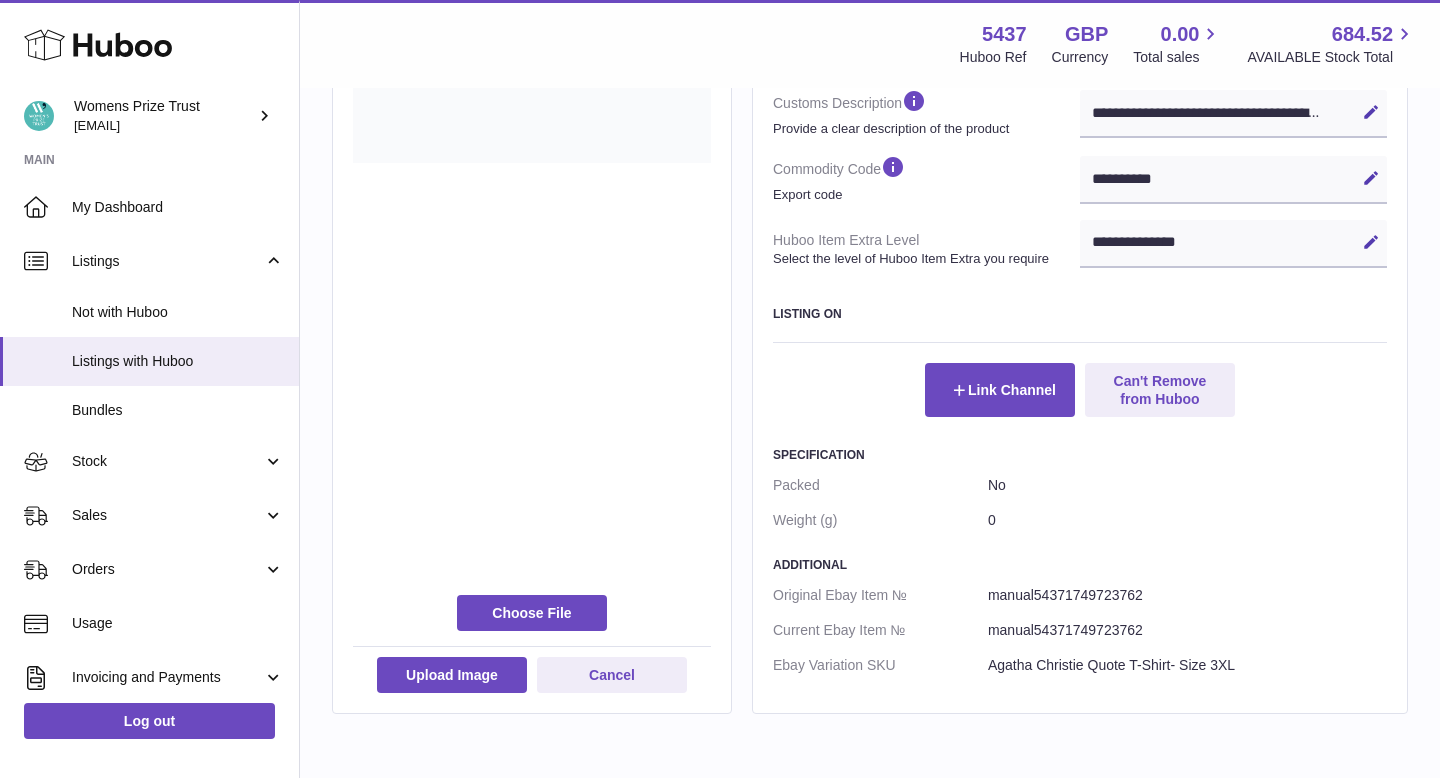 scroll, scrollTop: 909, scrollLeft: 0, axis: vertical 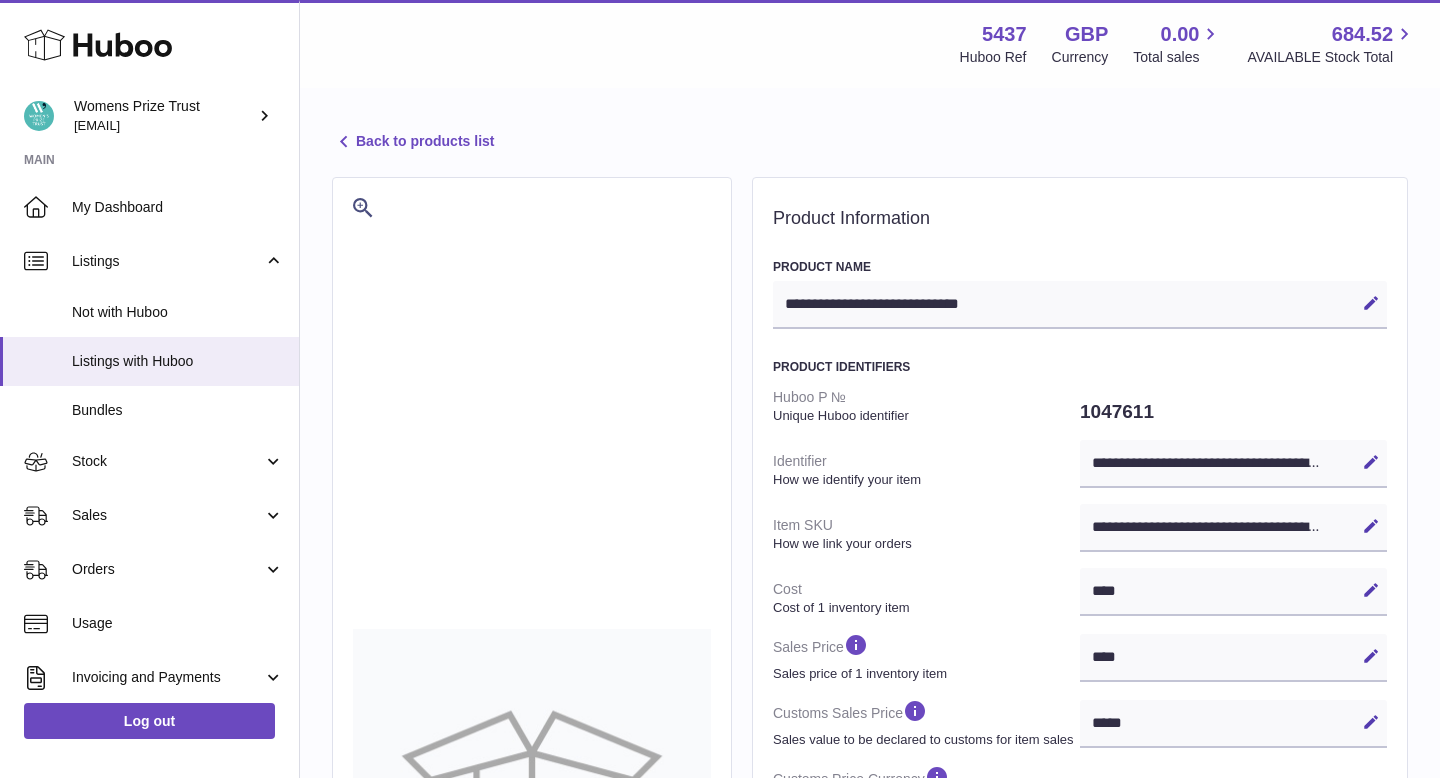select 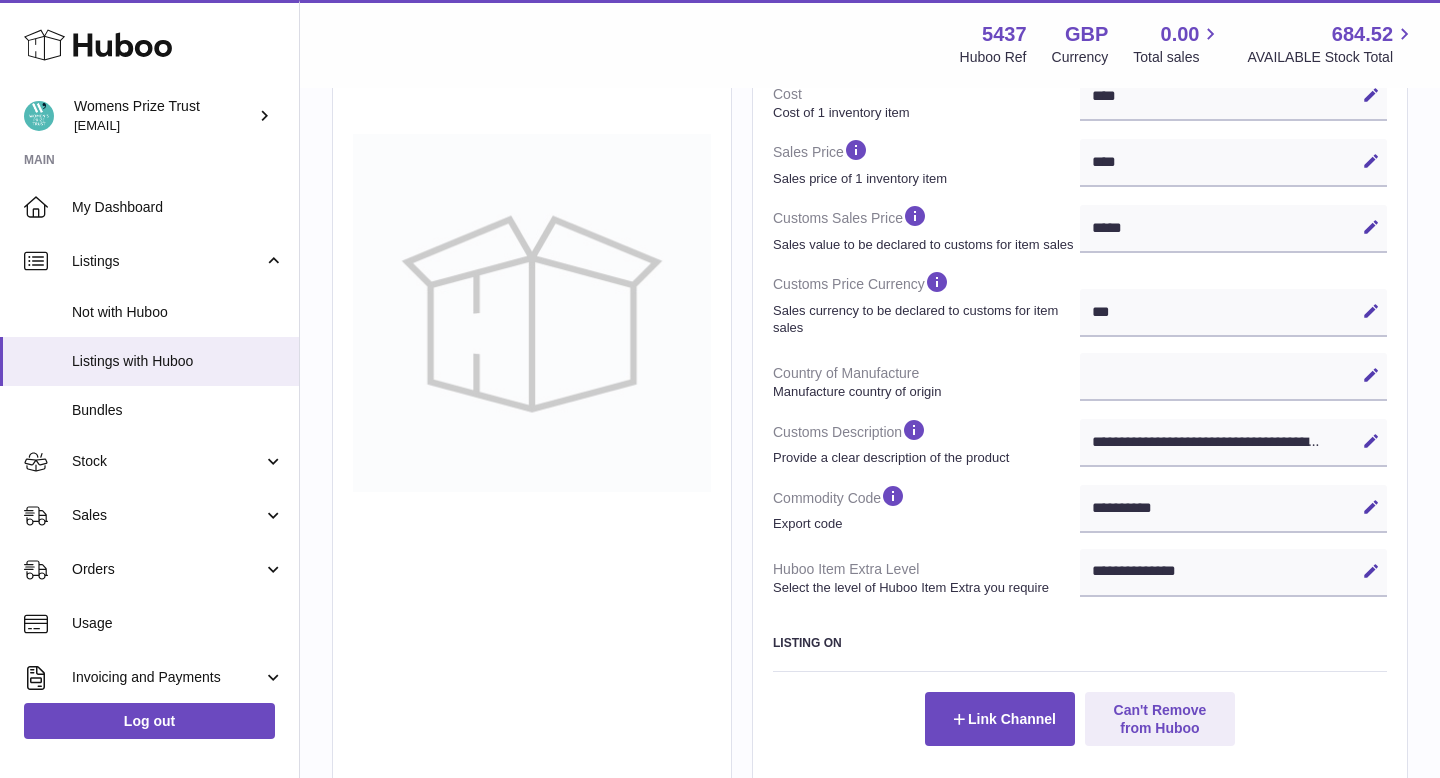 scroll, scrollTop: 500, scrollLeft: 0, axis: vertical 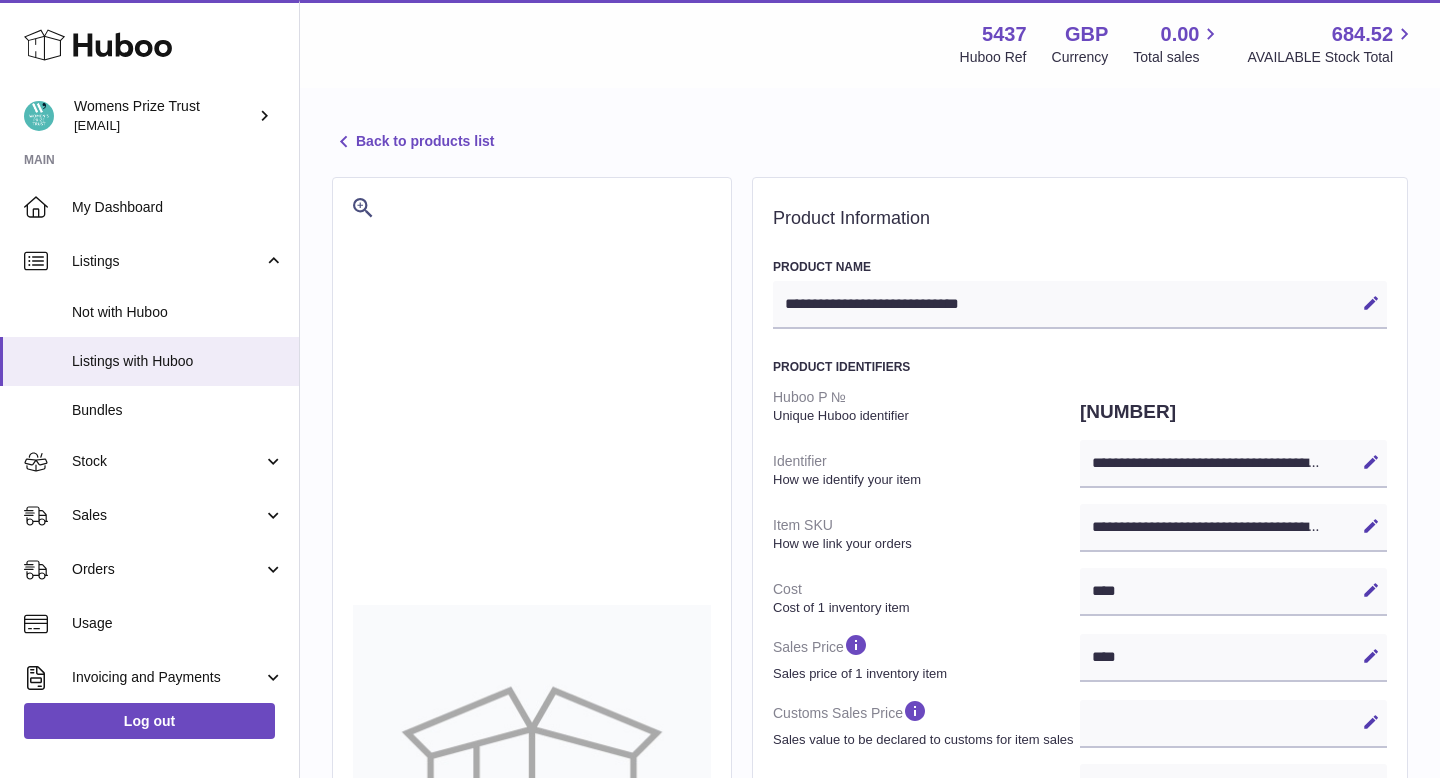 select 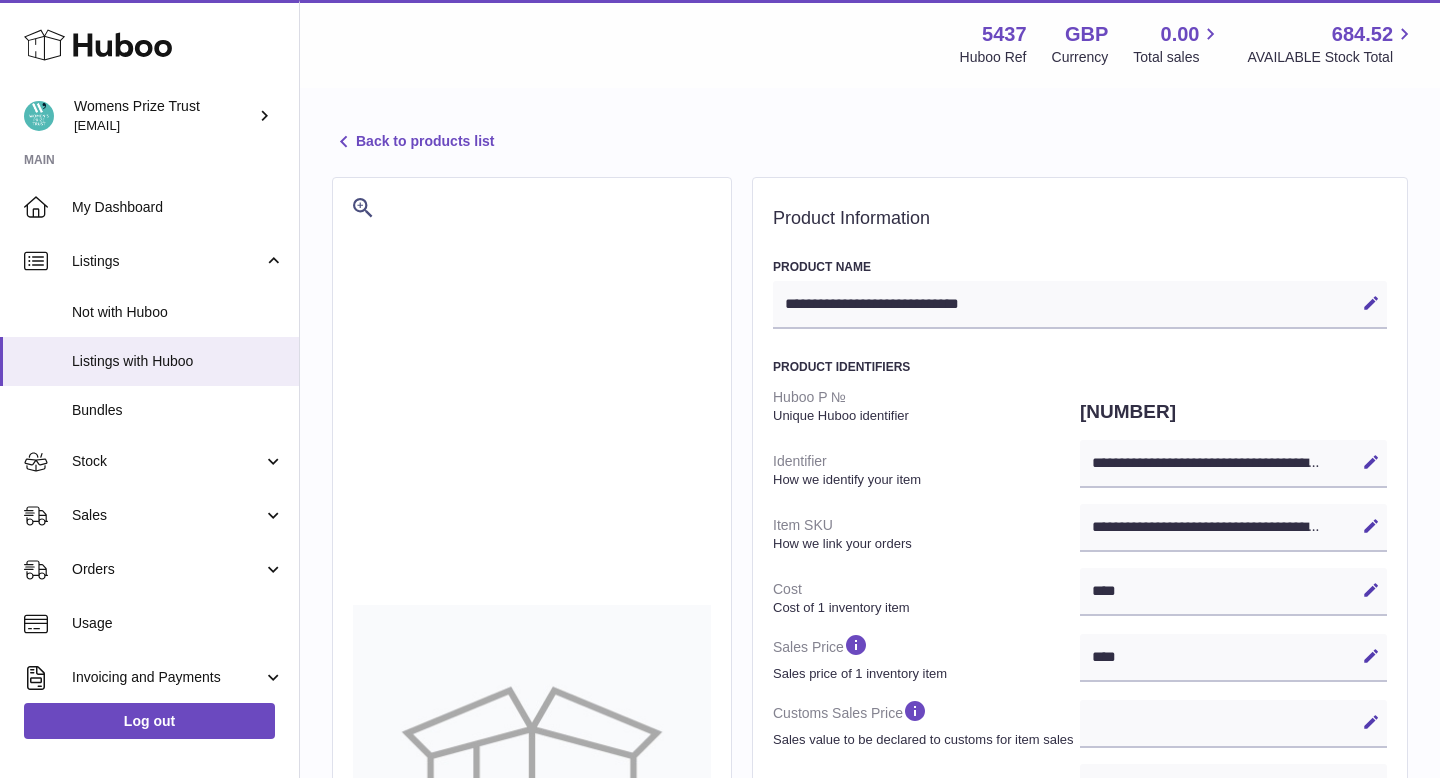 scroll, scrollTop: 0, scrollLeft: 0, axis: both 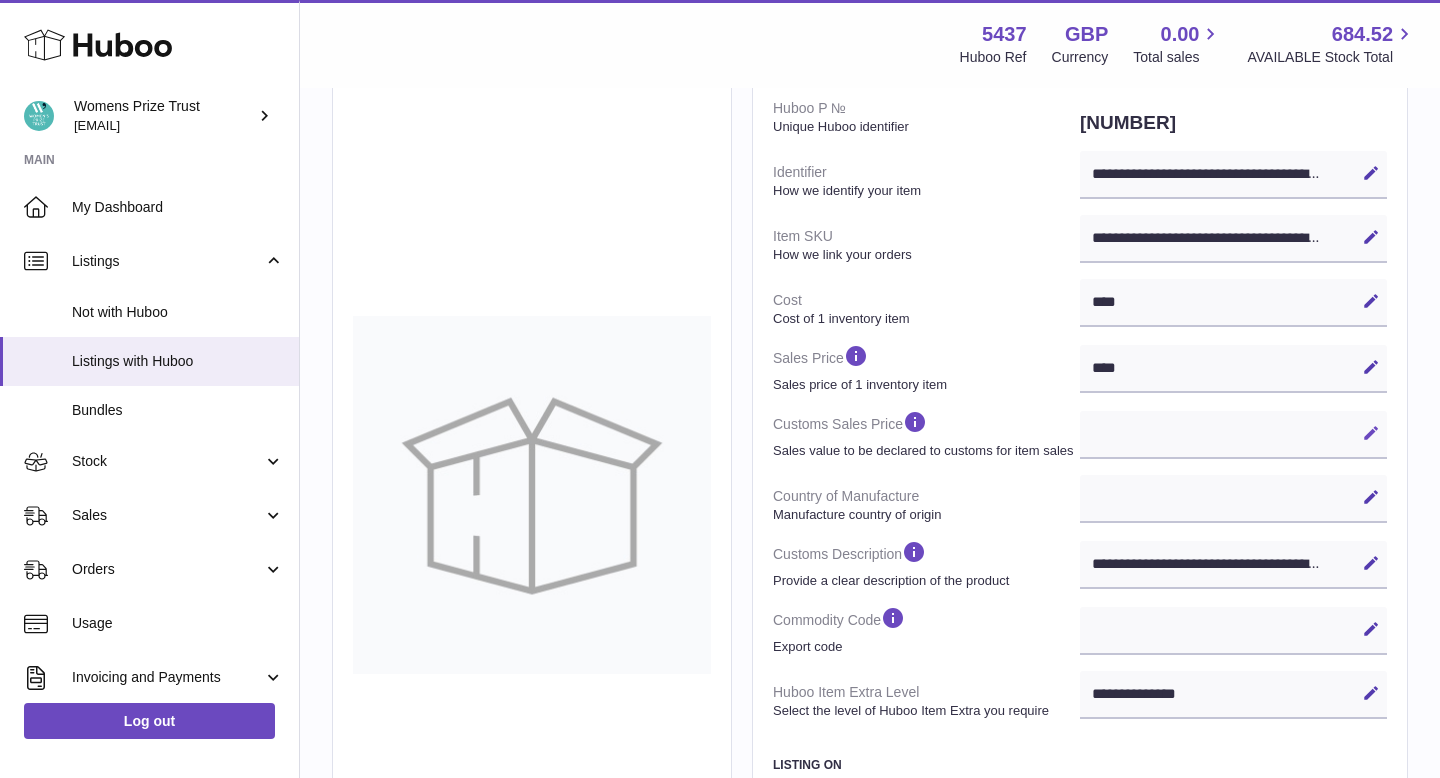 click at bounding box center (1371, 433) 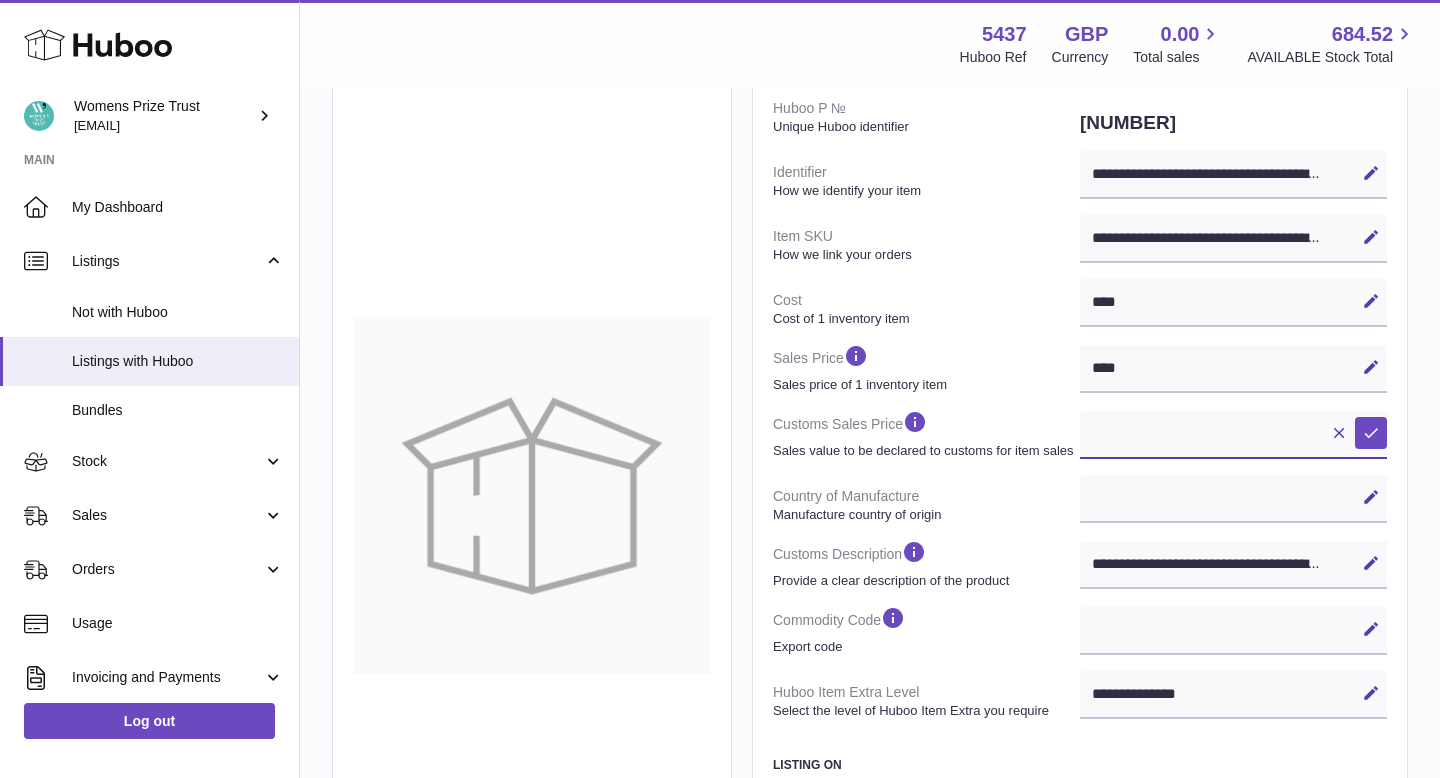 type on "*" 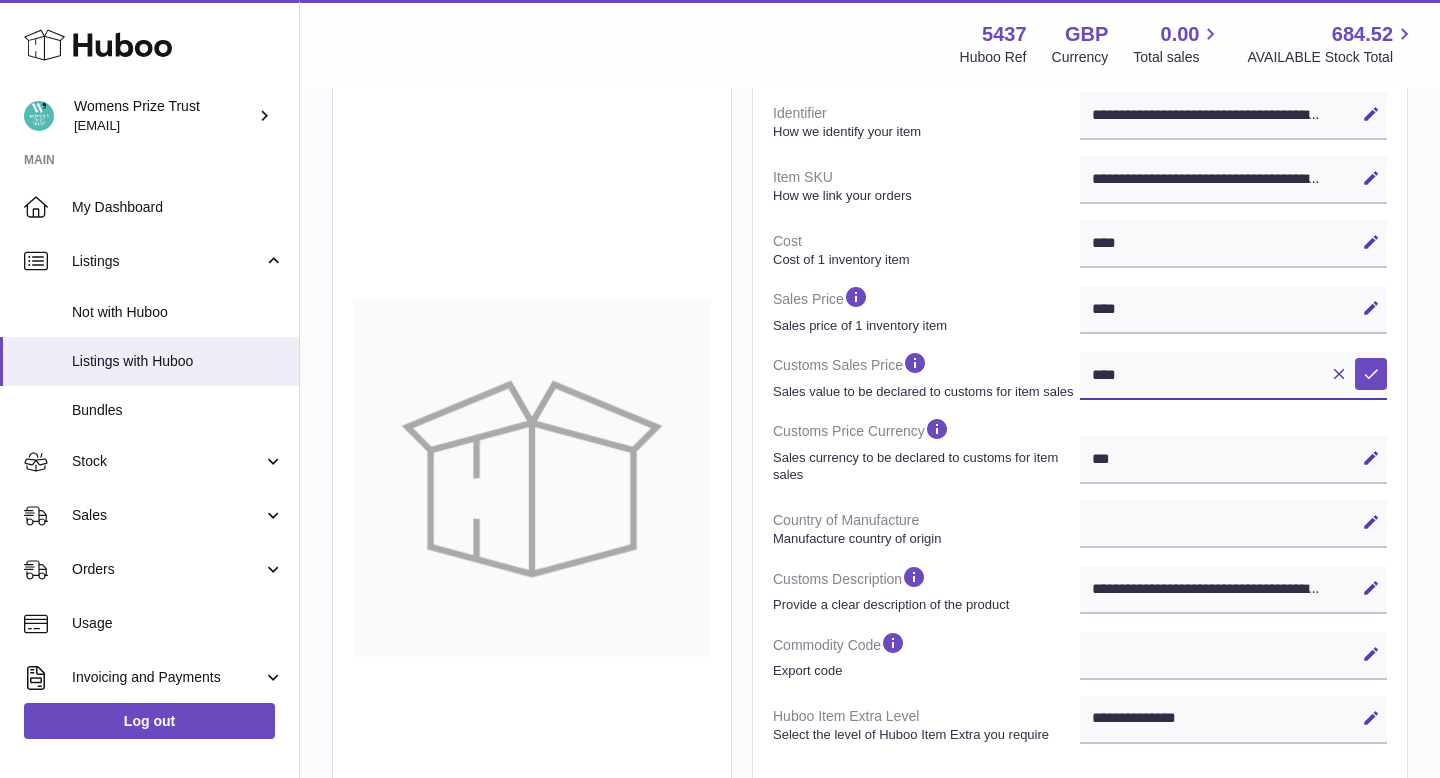 scroll, scrollTop: 330, scrollLeft: 0, axis: vertical 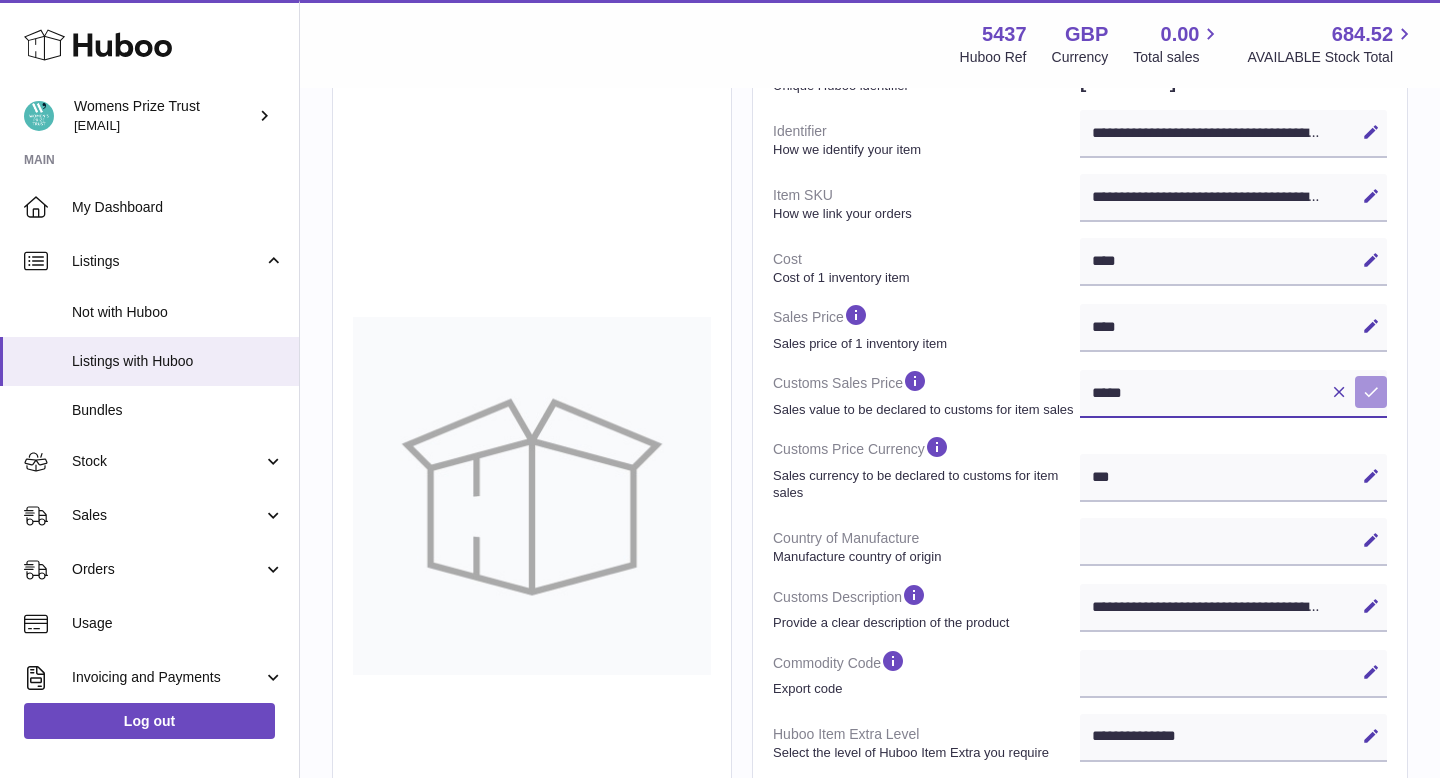 type on "*****" 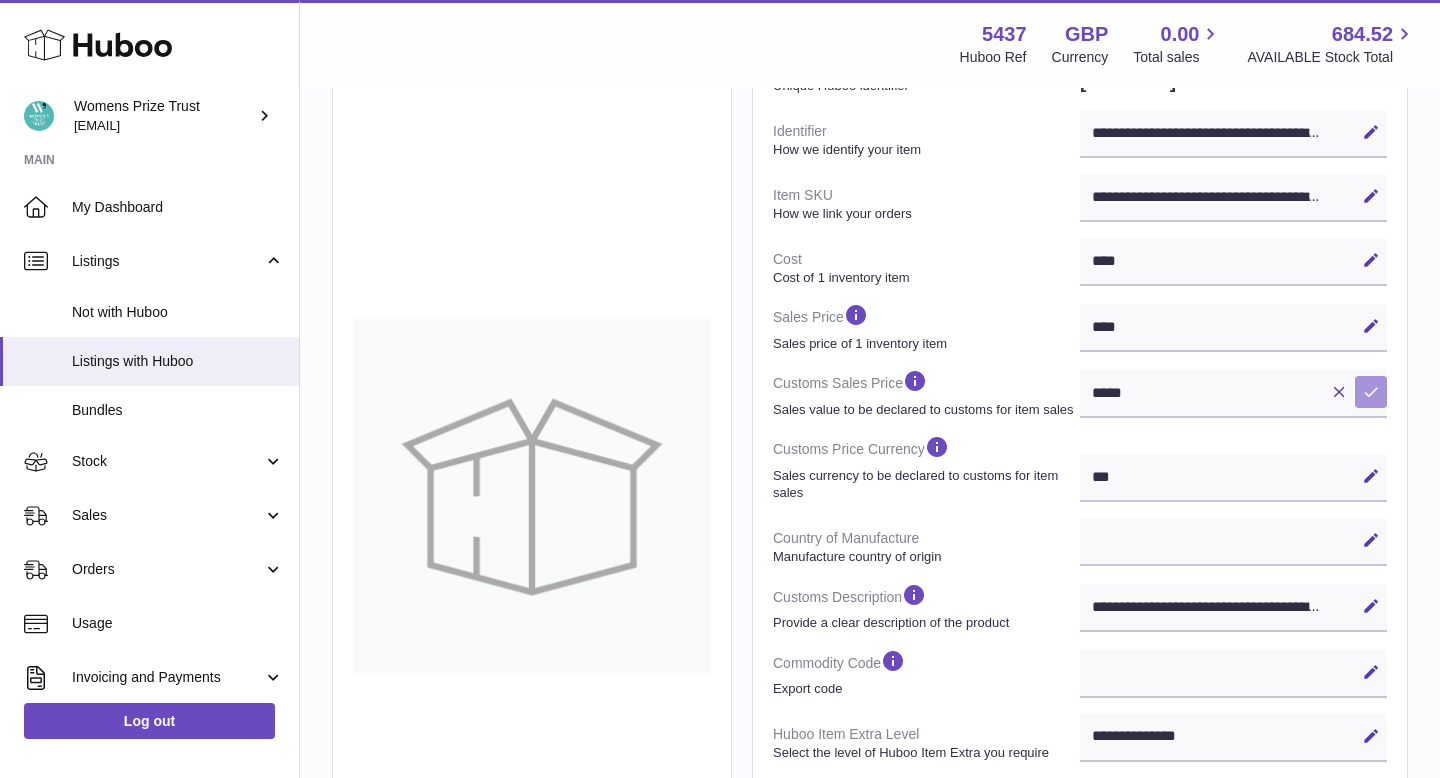 click at bounding box center (1371, 392) 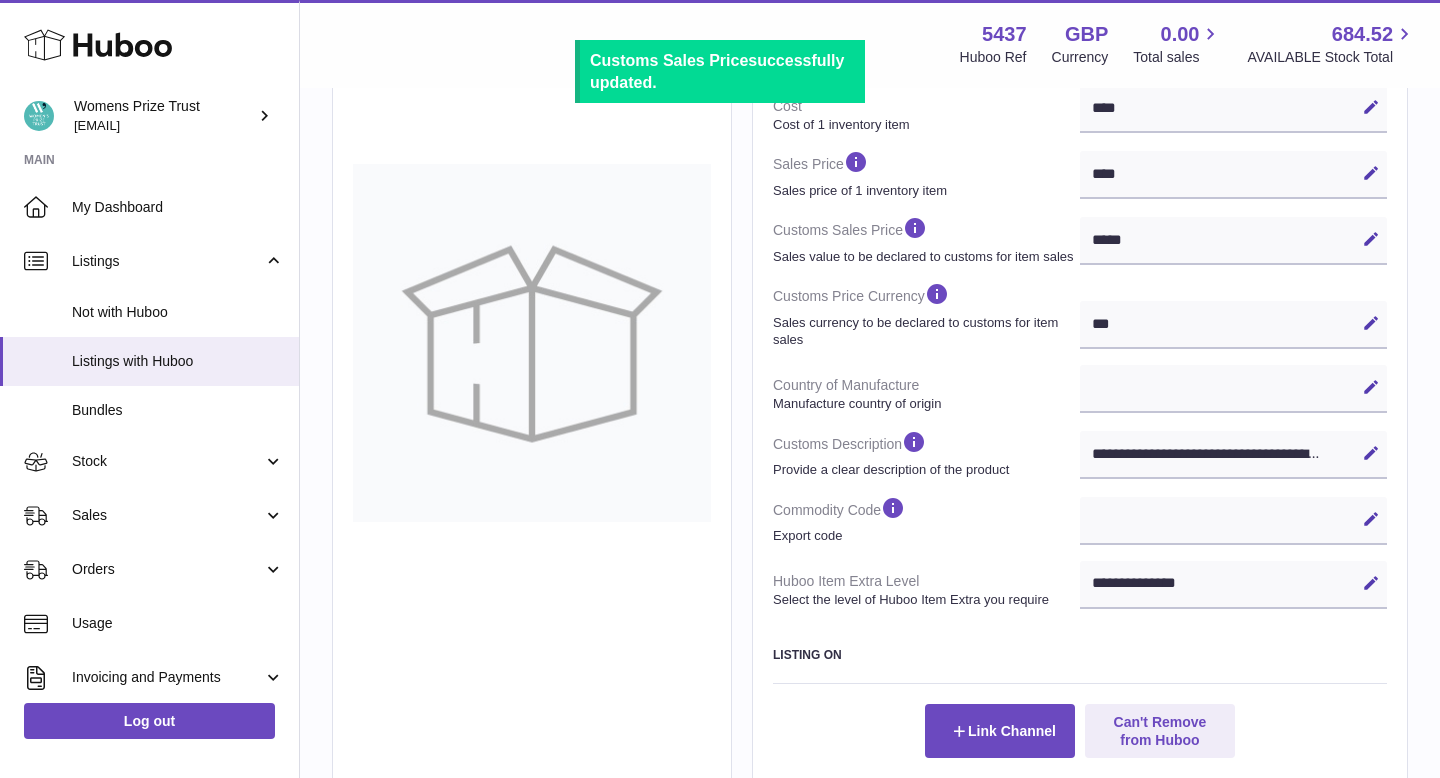 scroll, scrollTop: 488, scrollLeft: 0, axis: vertical 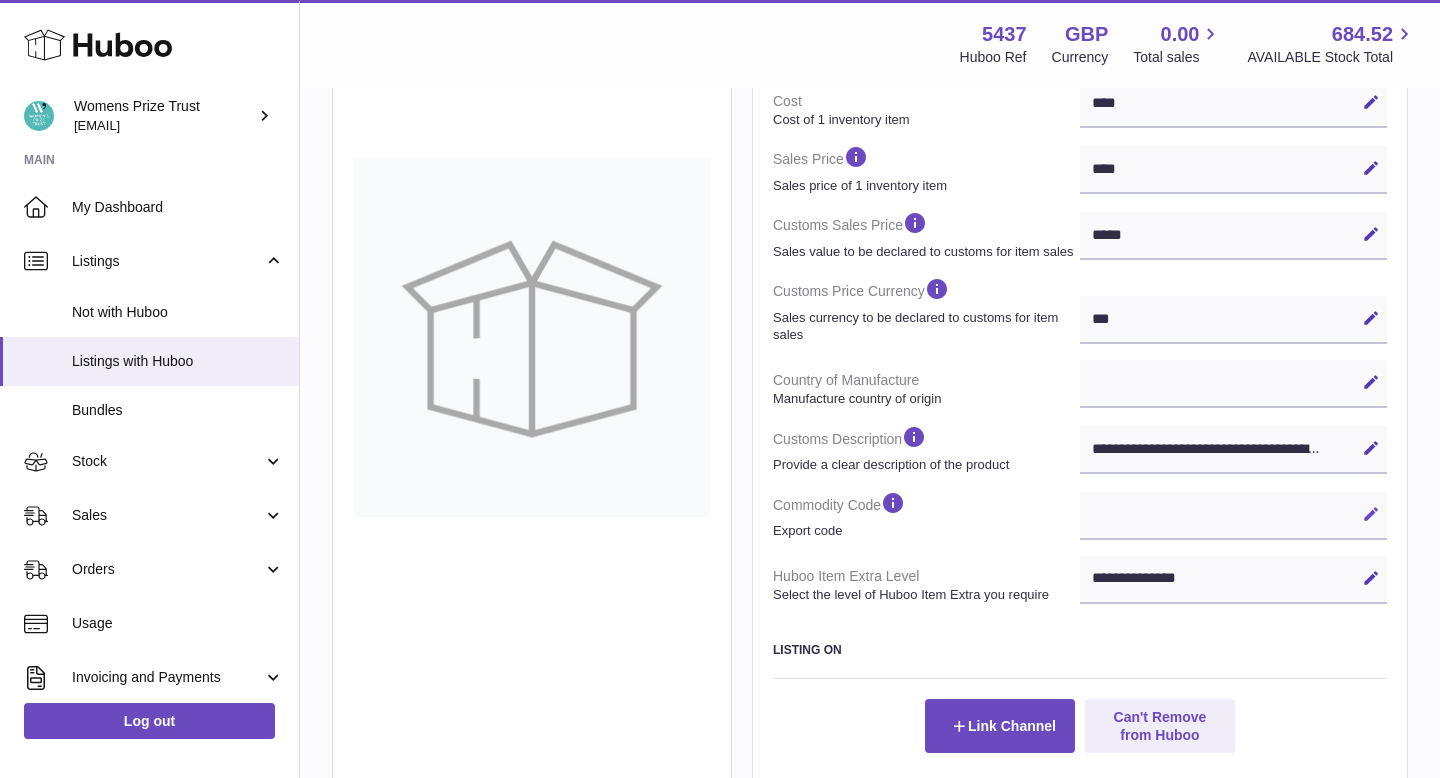click at bounding box center (1371, 514) 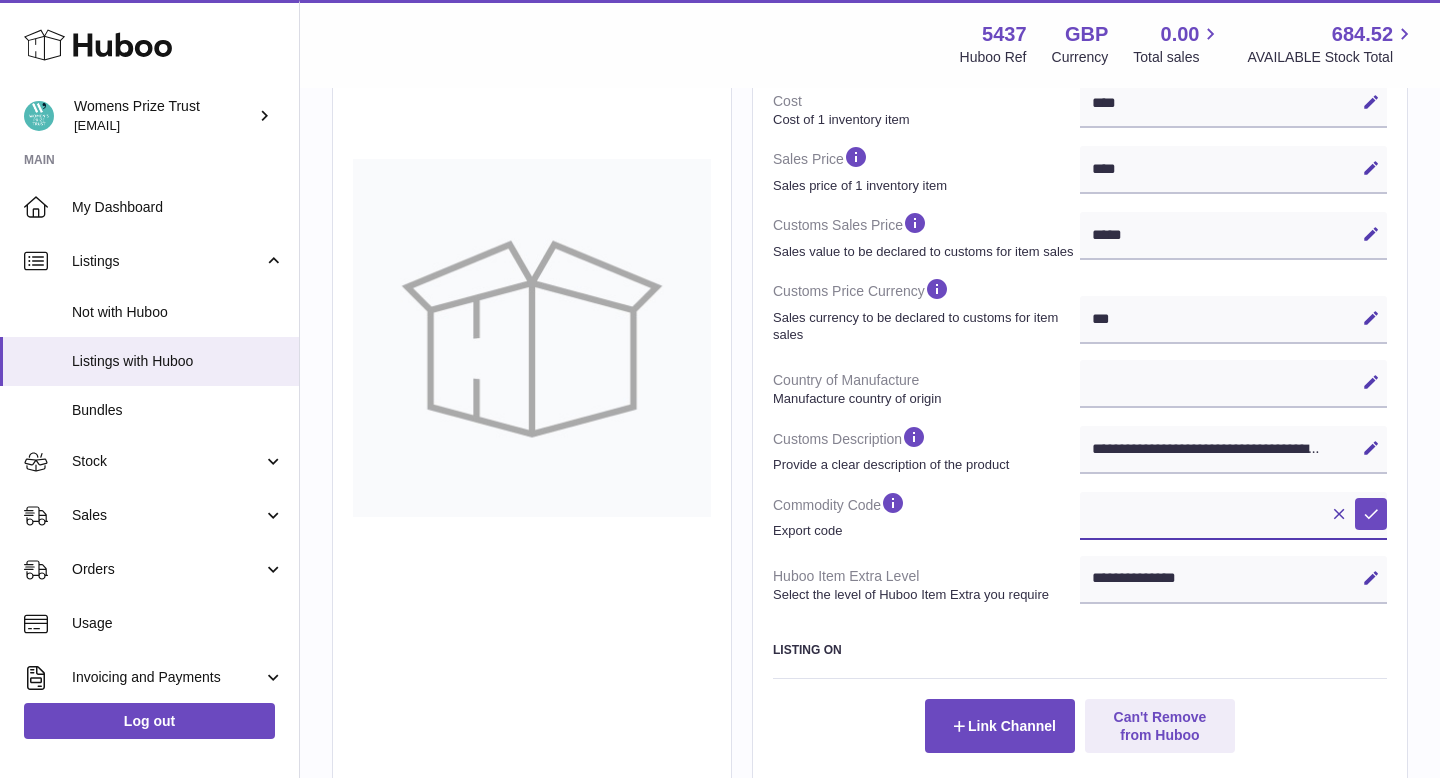 paste on "**********" 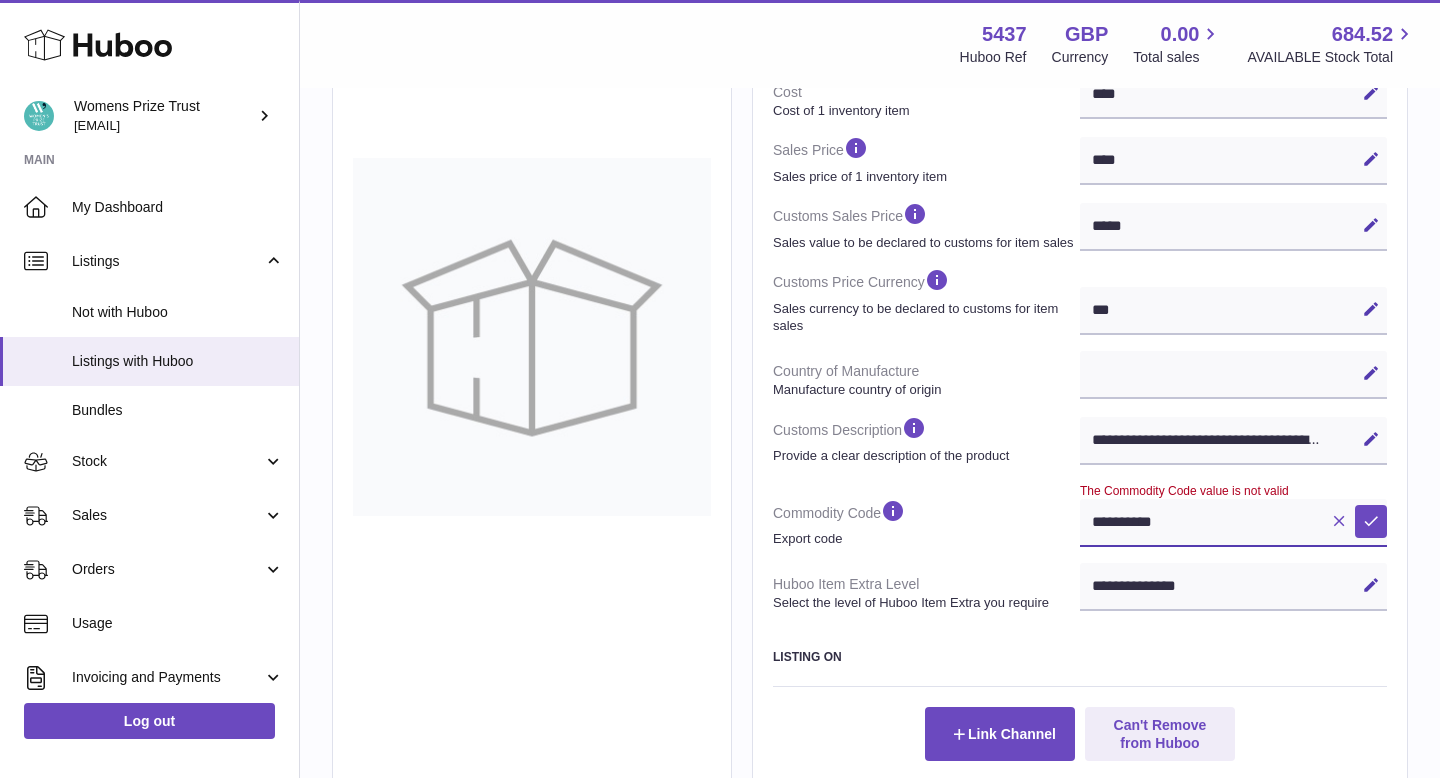 scroll, scrollTop: 488, scrollLeft: 0, axis: vertical 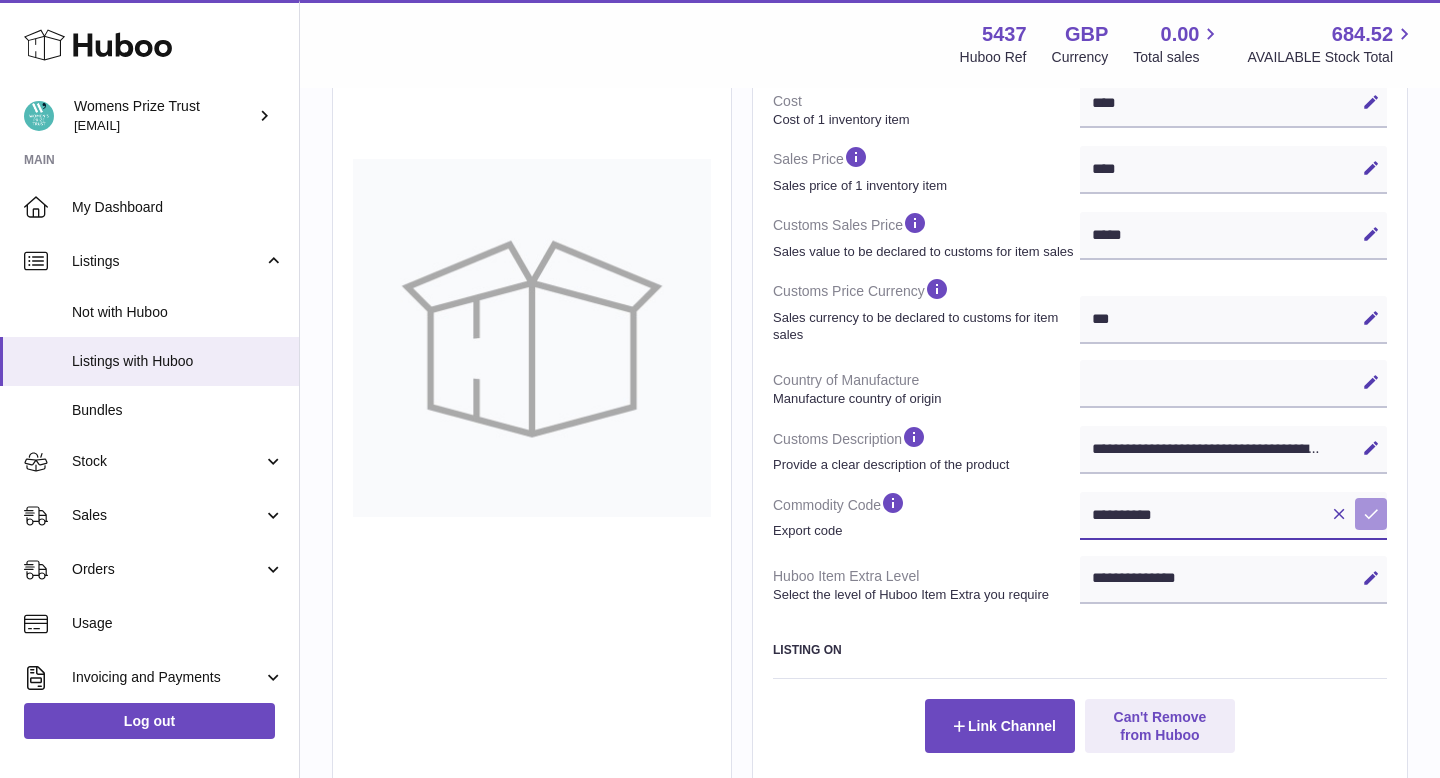 type on "**********" 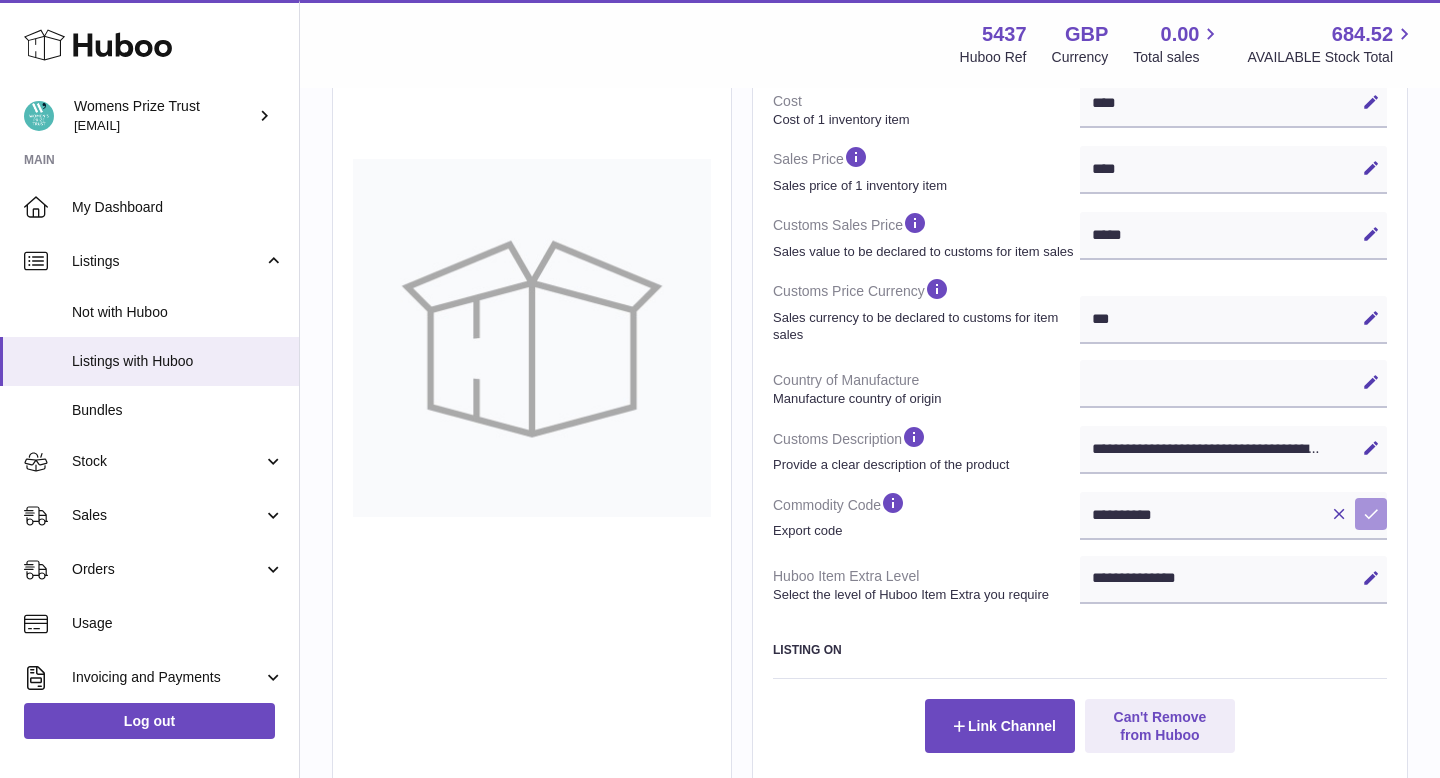 click on "Save" at bounding box center (1371, 514) 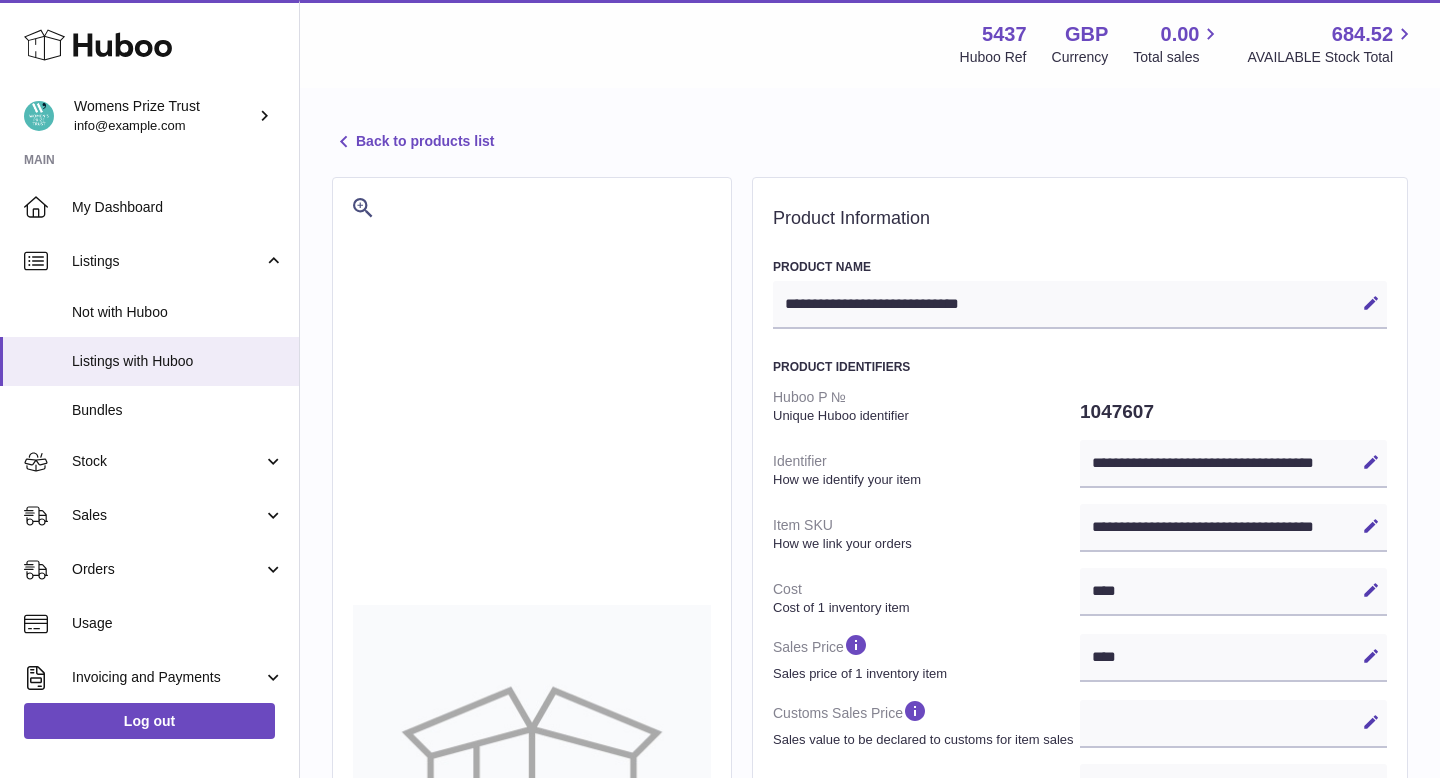 select 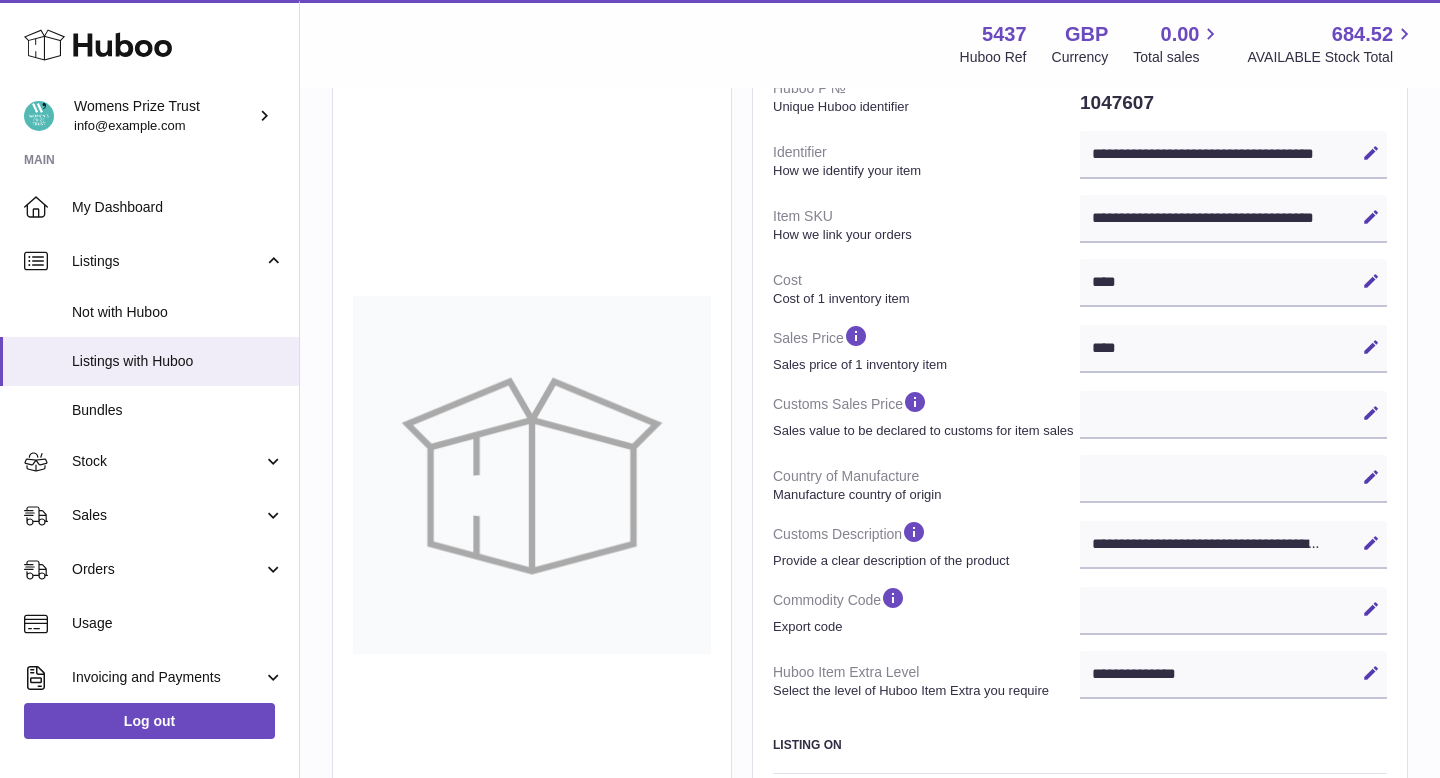 scroll, scrollTop: 351, scrollLeft: 0, axis: vertical 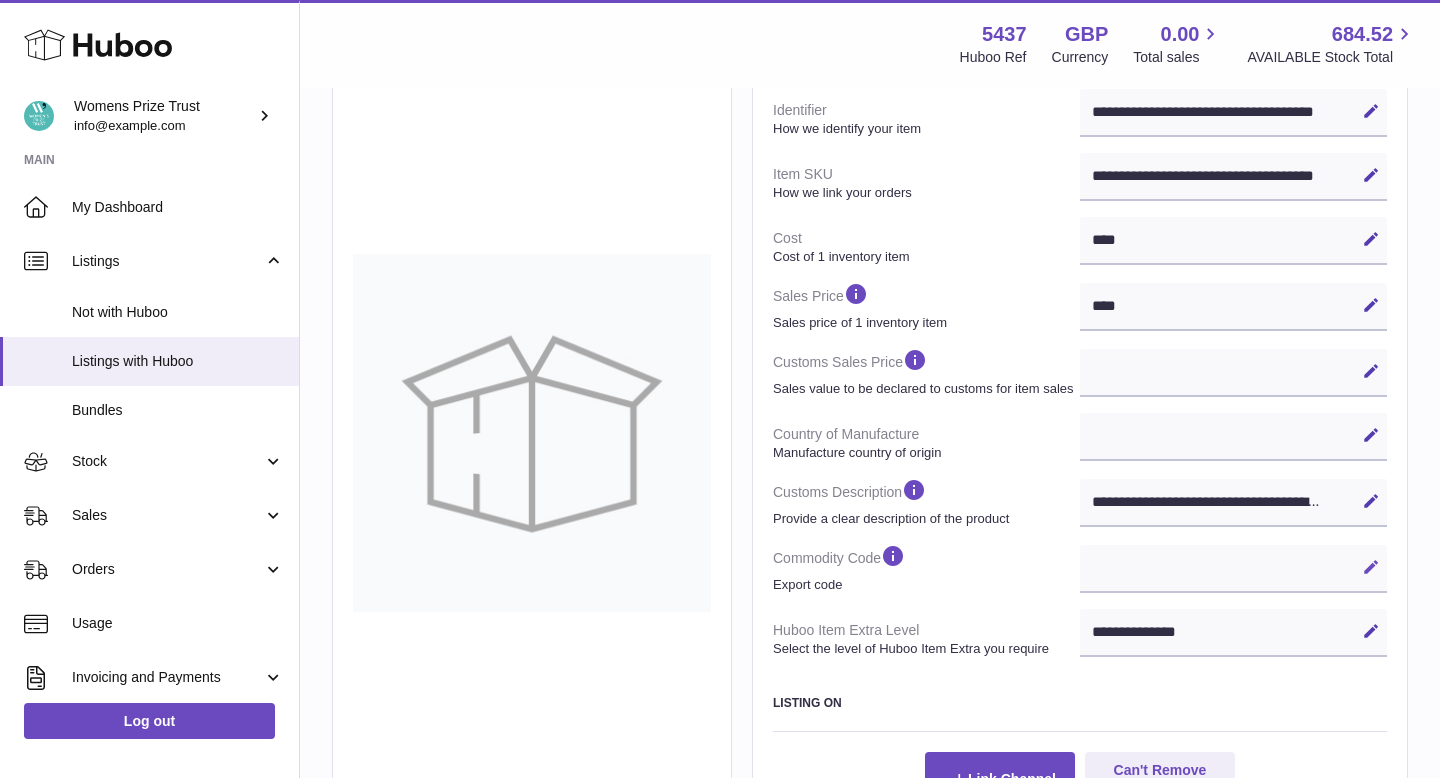 click at bounding box center [1371, 567] 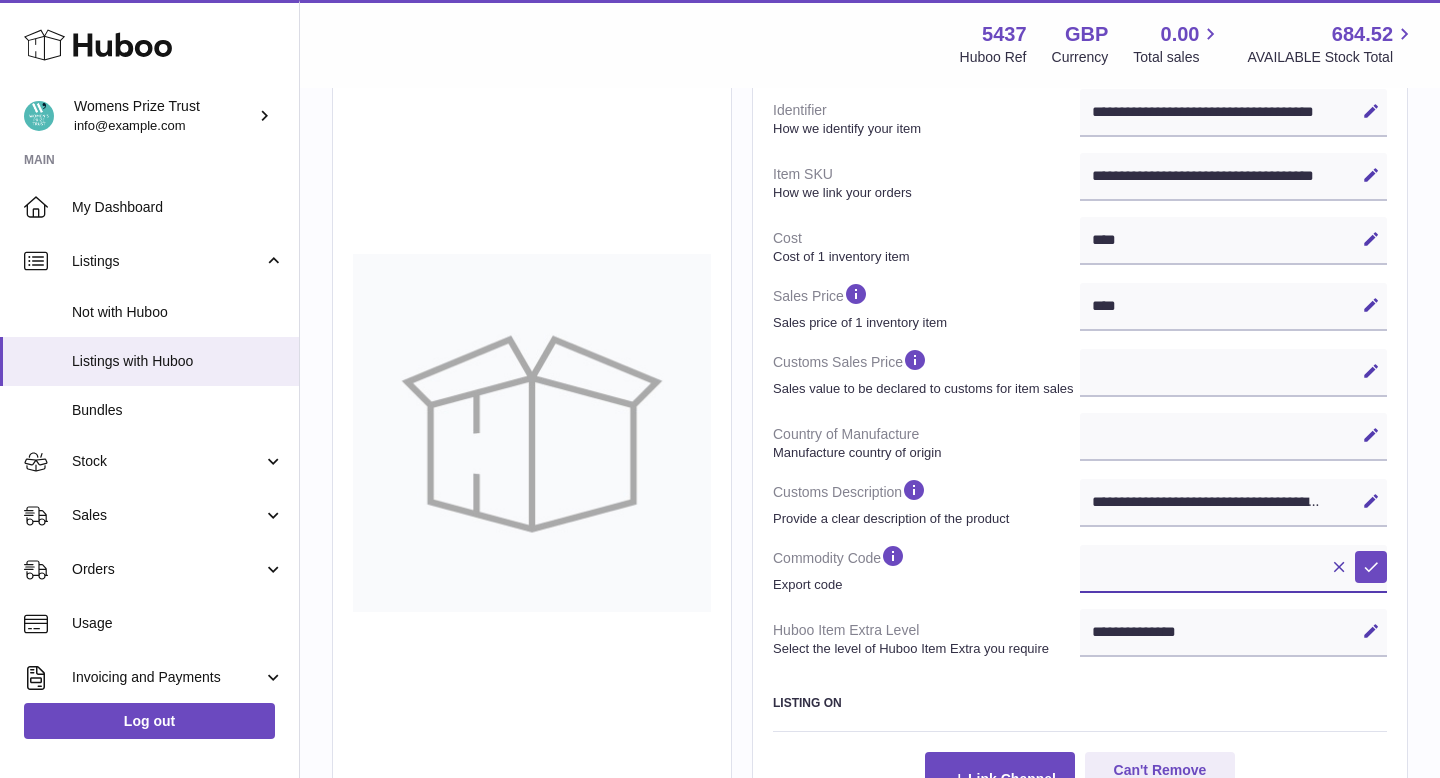 paste on "**********" 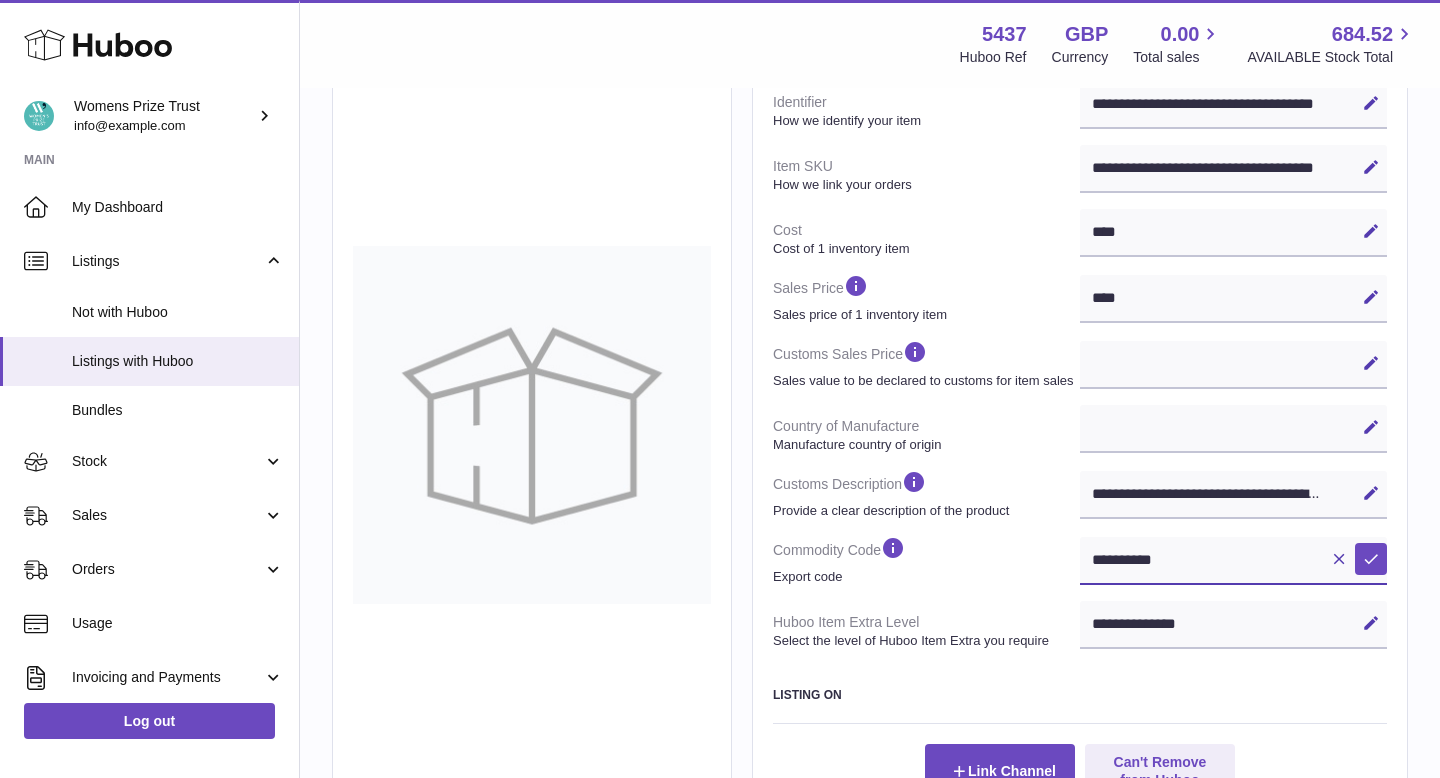 scroll, scrollTop: 351, scrollLeft: 0, axis: vertical 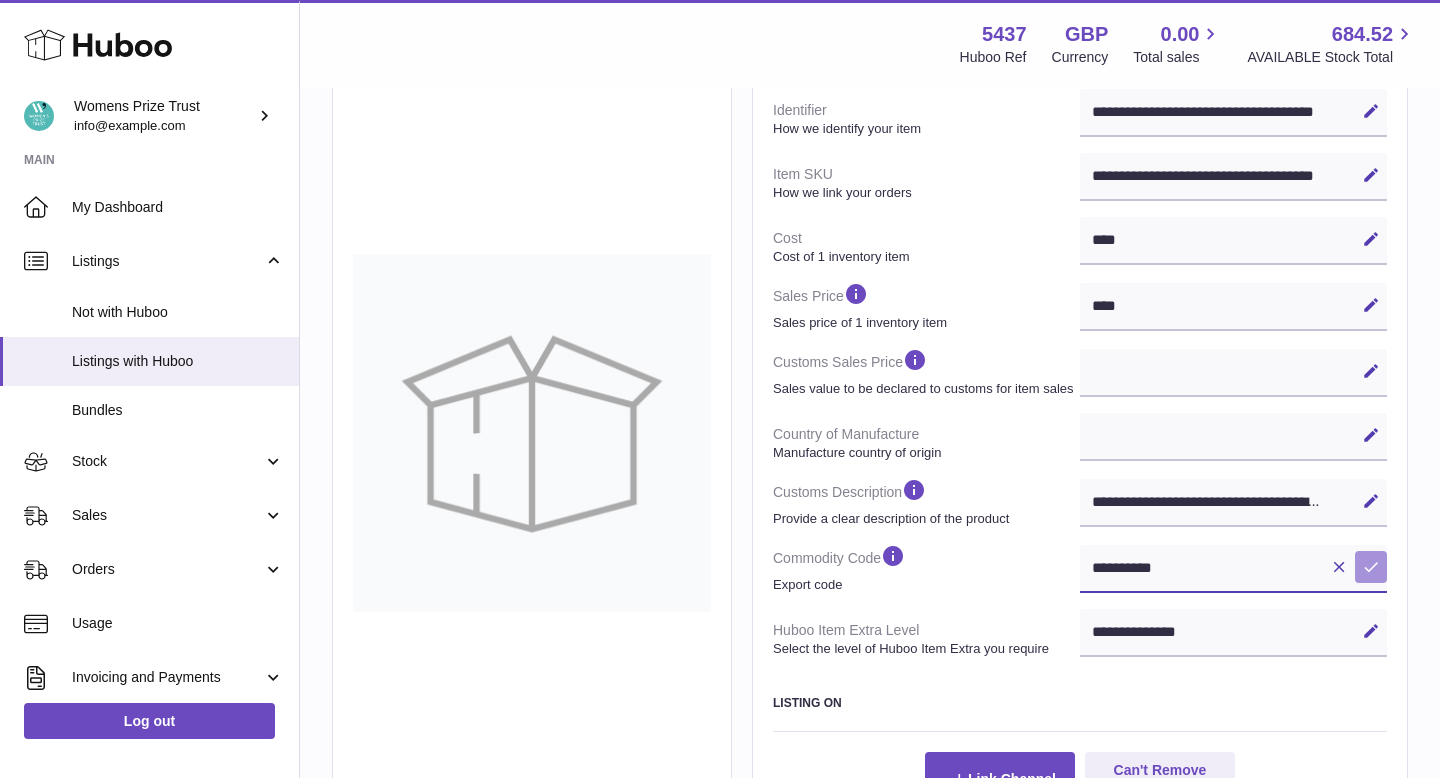 type on "**********" 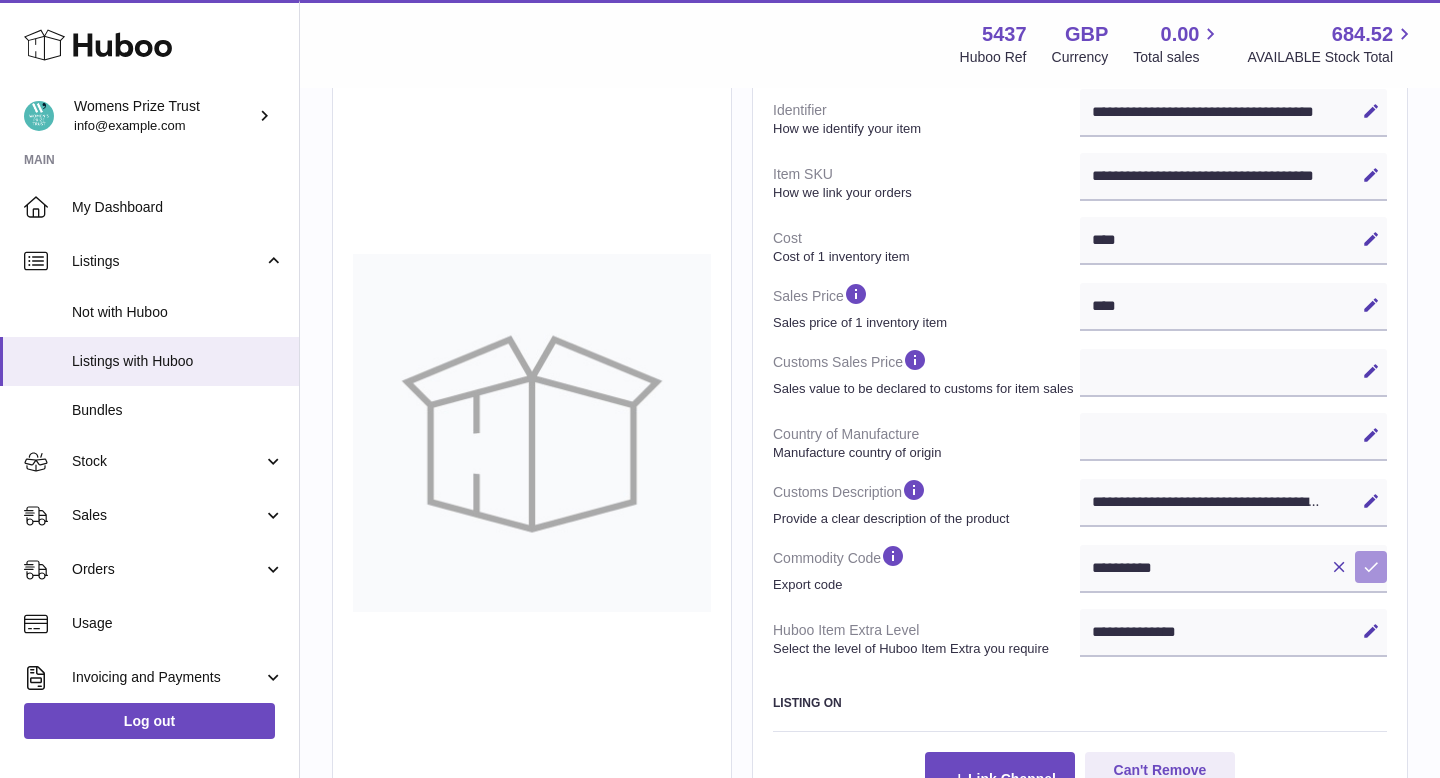 click at bounding box center [1371, 567] 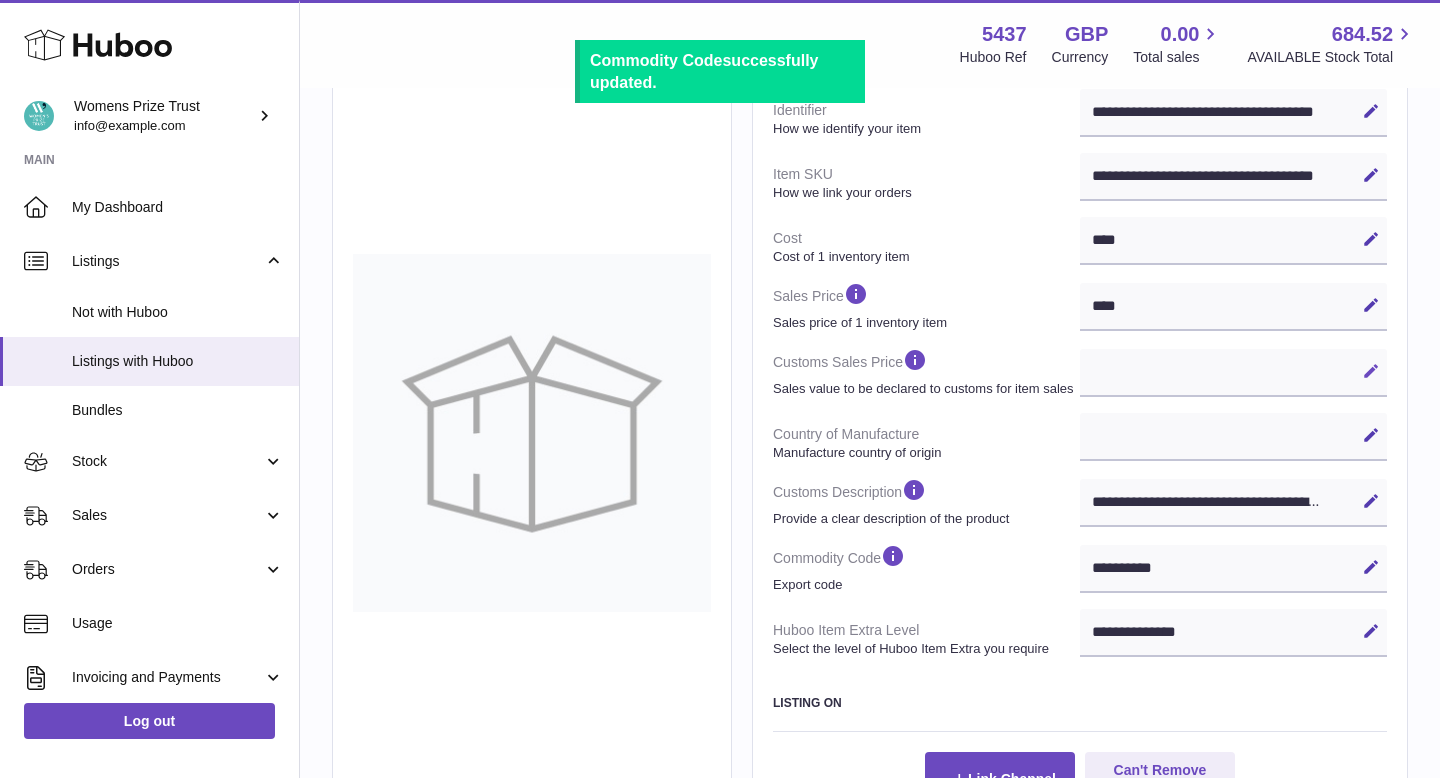 click at bounding box center [1371, 371] 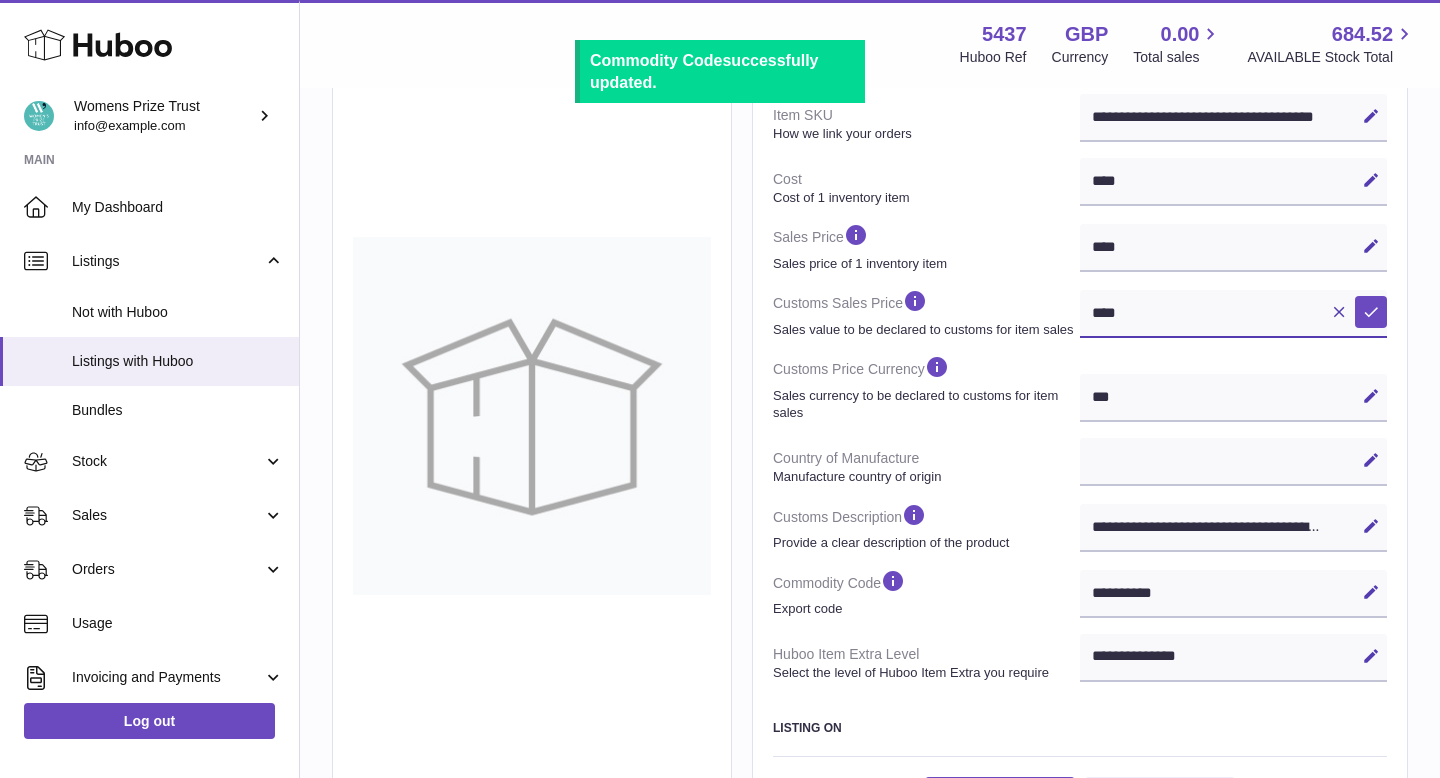 scroll, scrollTop: 392, scrollLeft: 0, axis: vertical 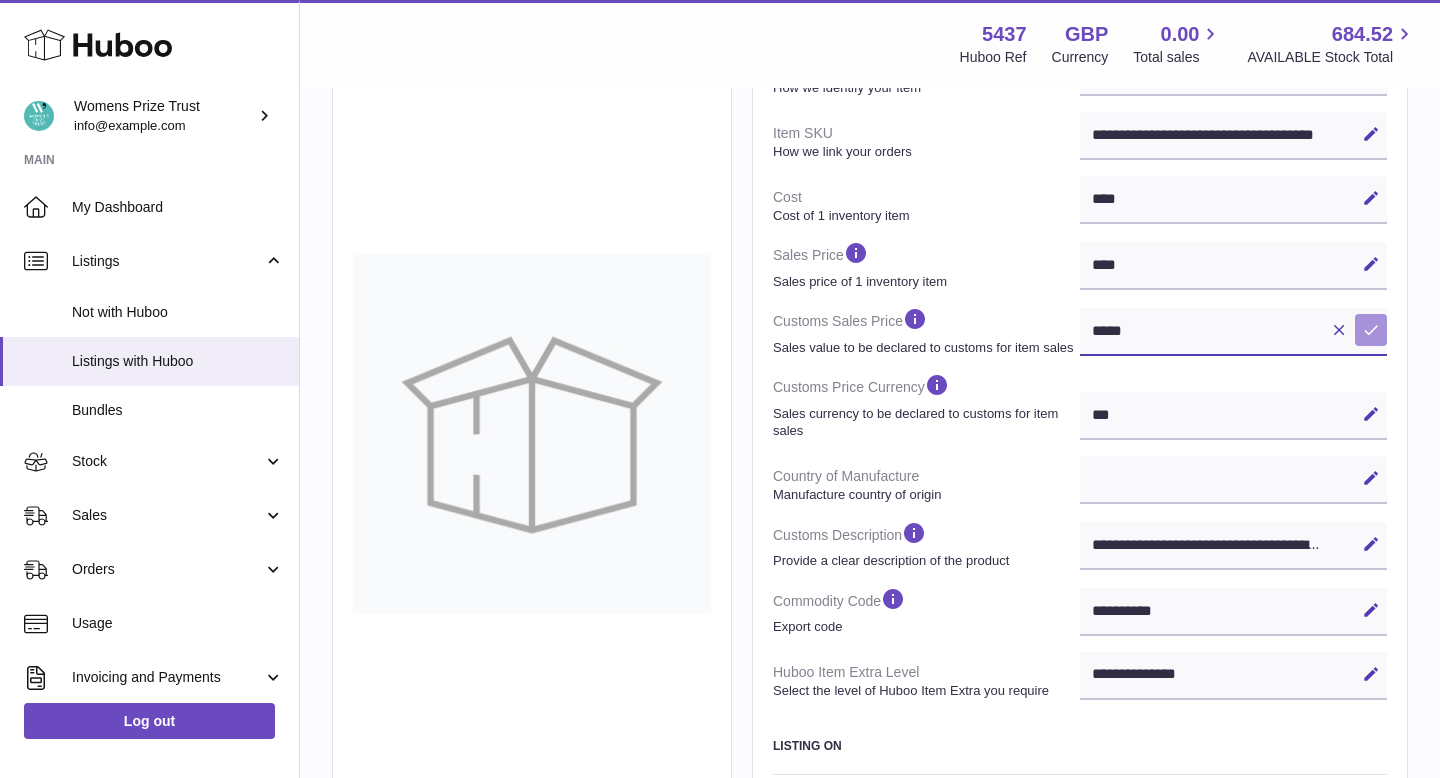 type on "*****" 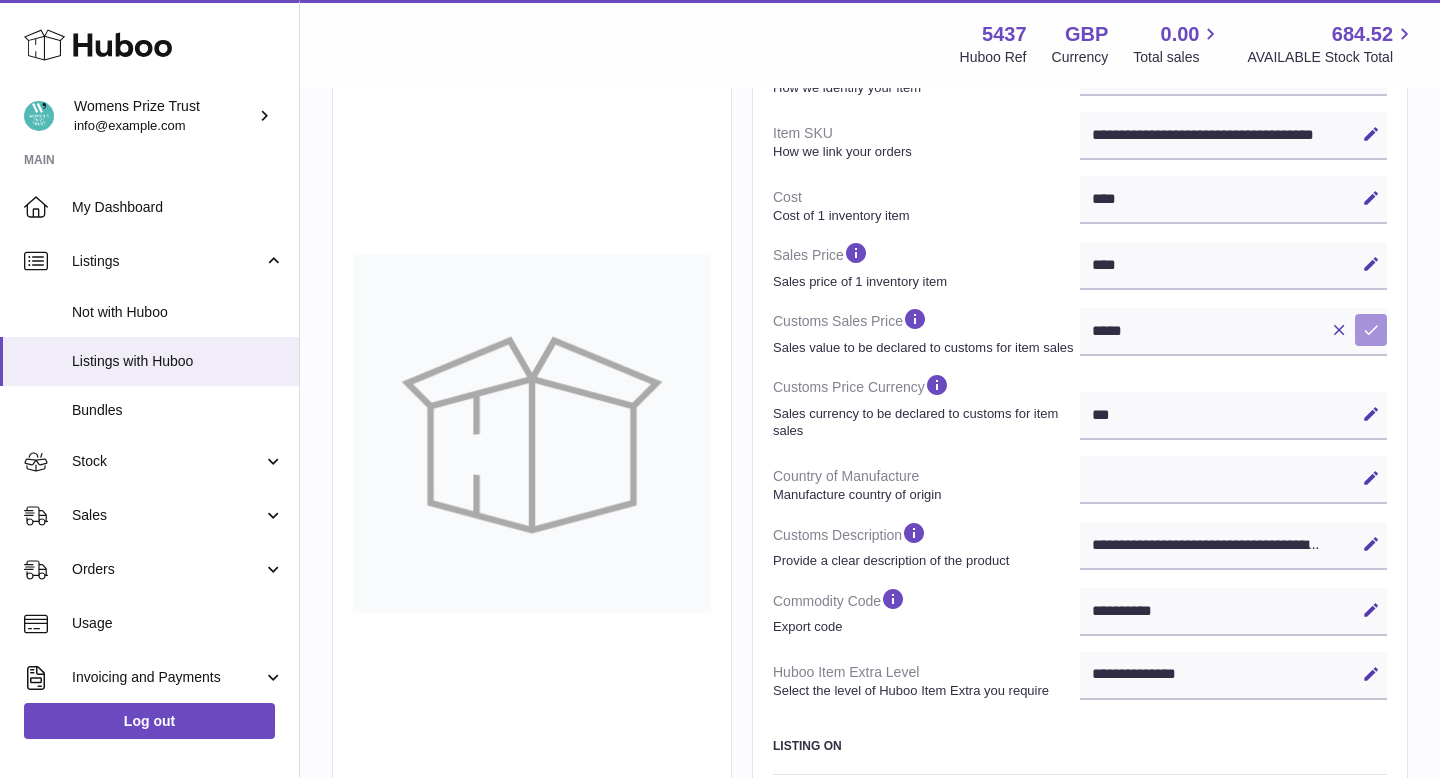click on "Save" at bounding box center (1371, 330) 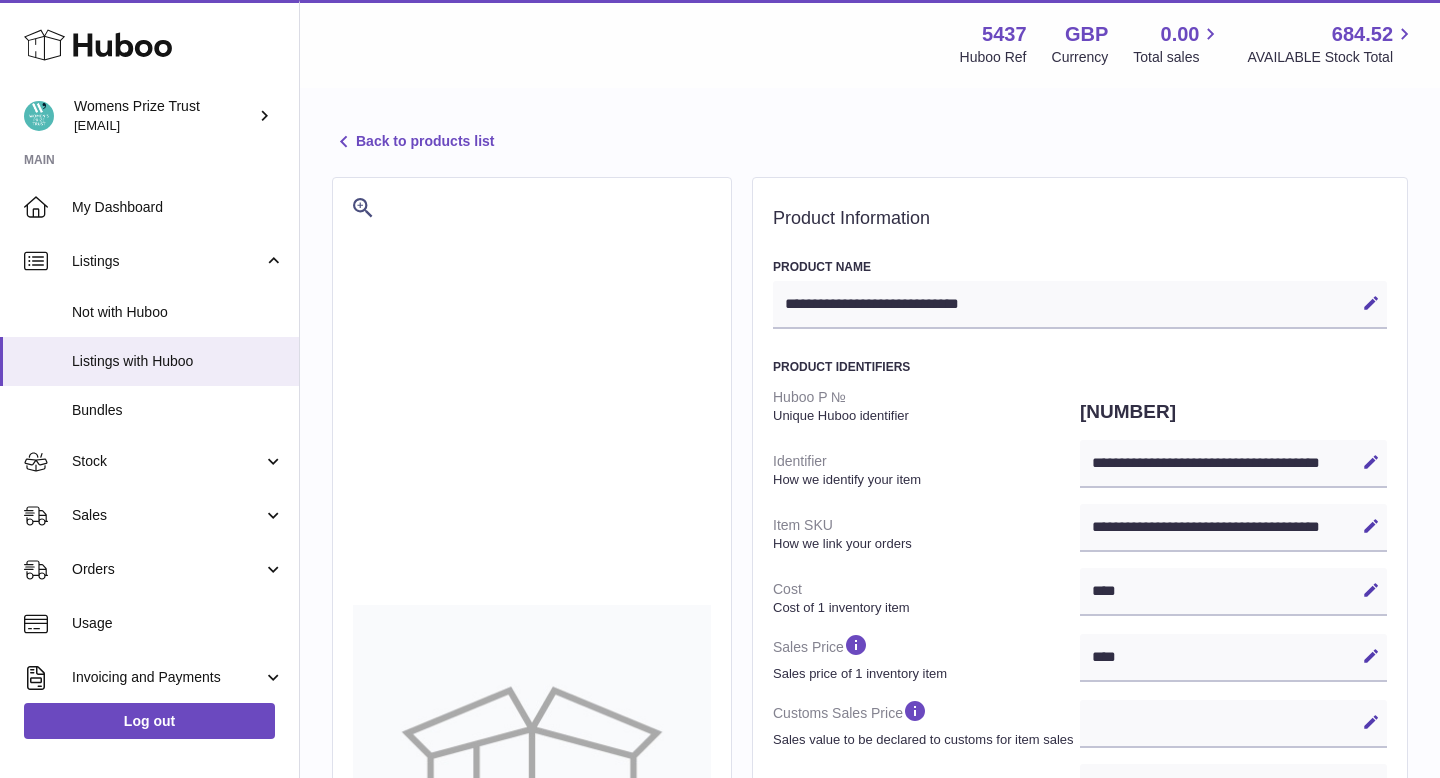 select 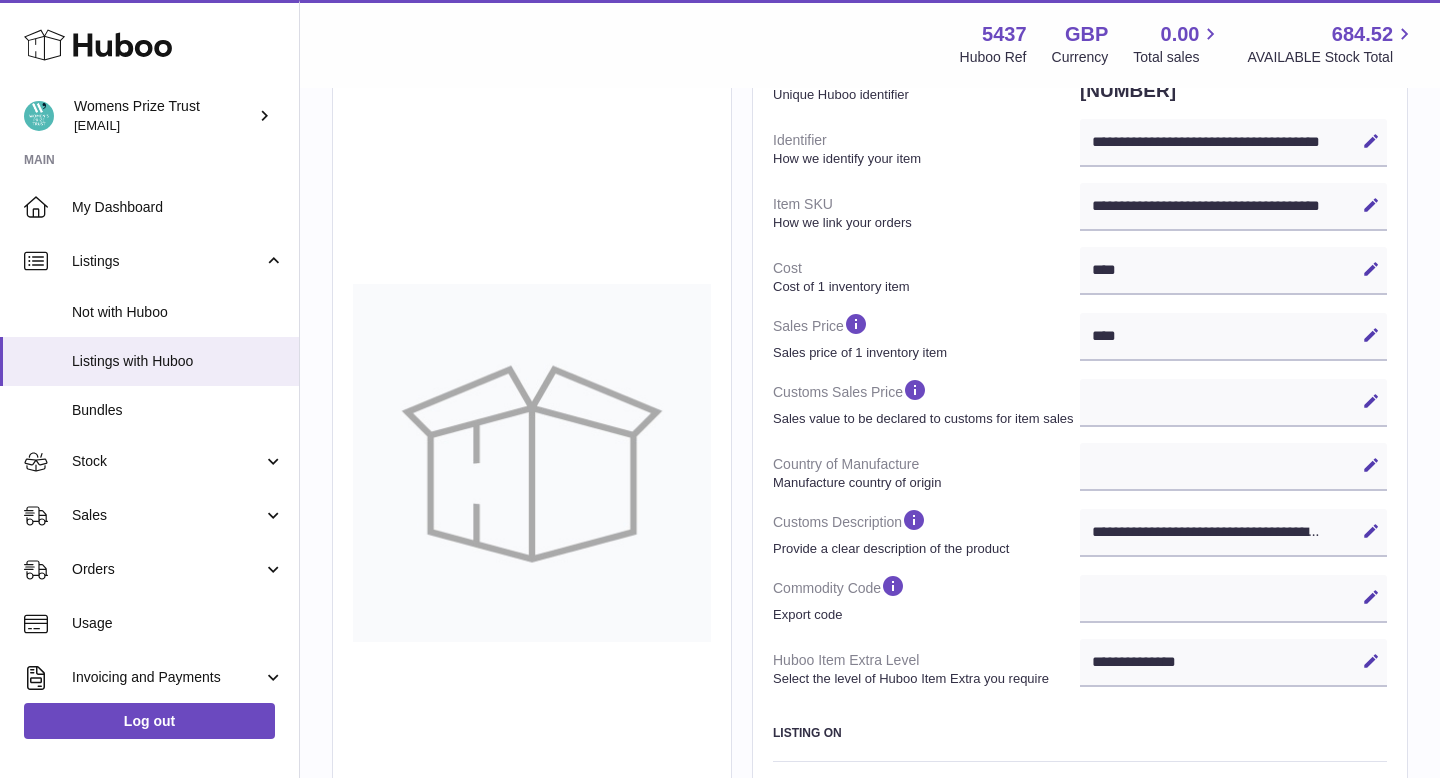 scroll, scrollTop: 356, scrollLeft: 0, axis: vertical 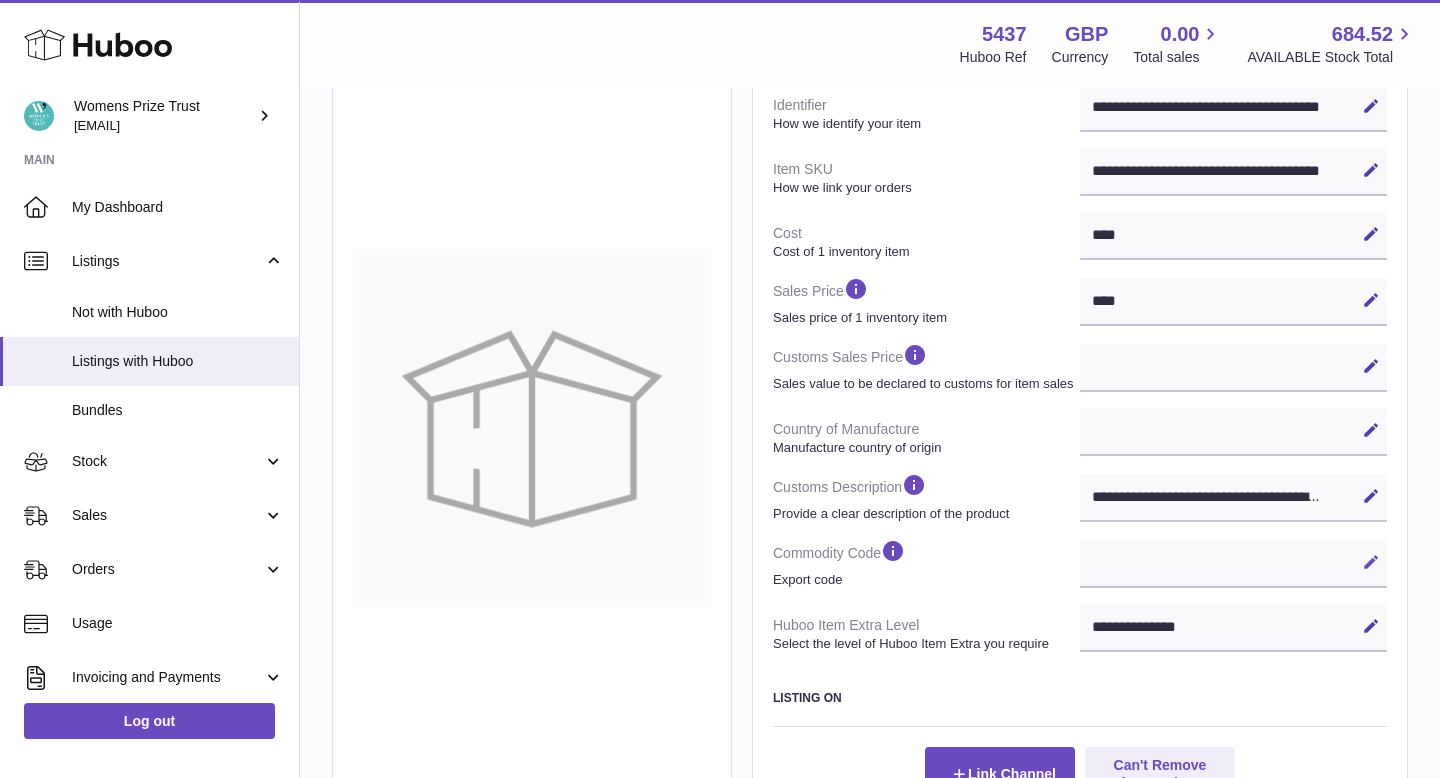 click at bounding box center (1371, 562) 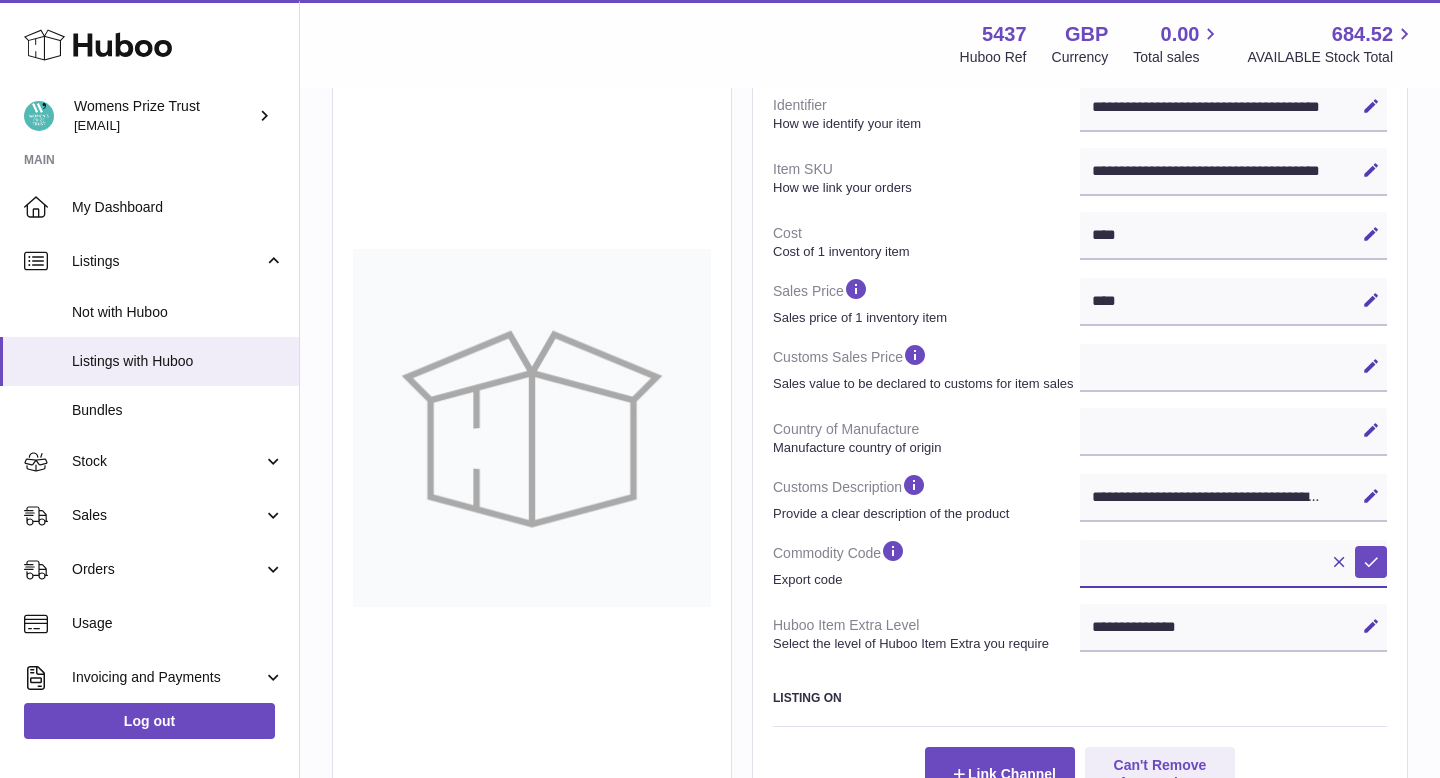 paste on "**********" 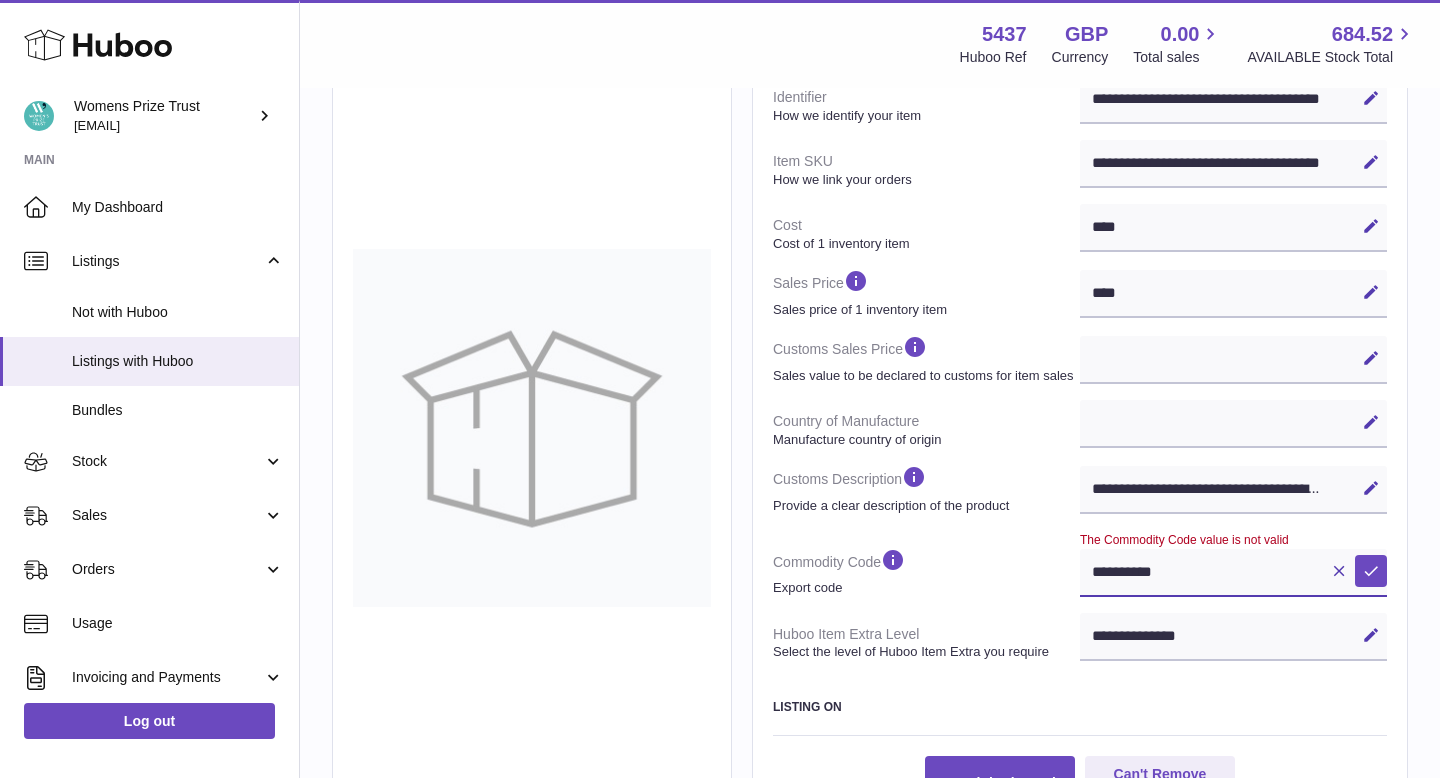 scroll, scrollTop: 356, scrollLeft: 0, axis: vertical 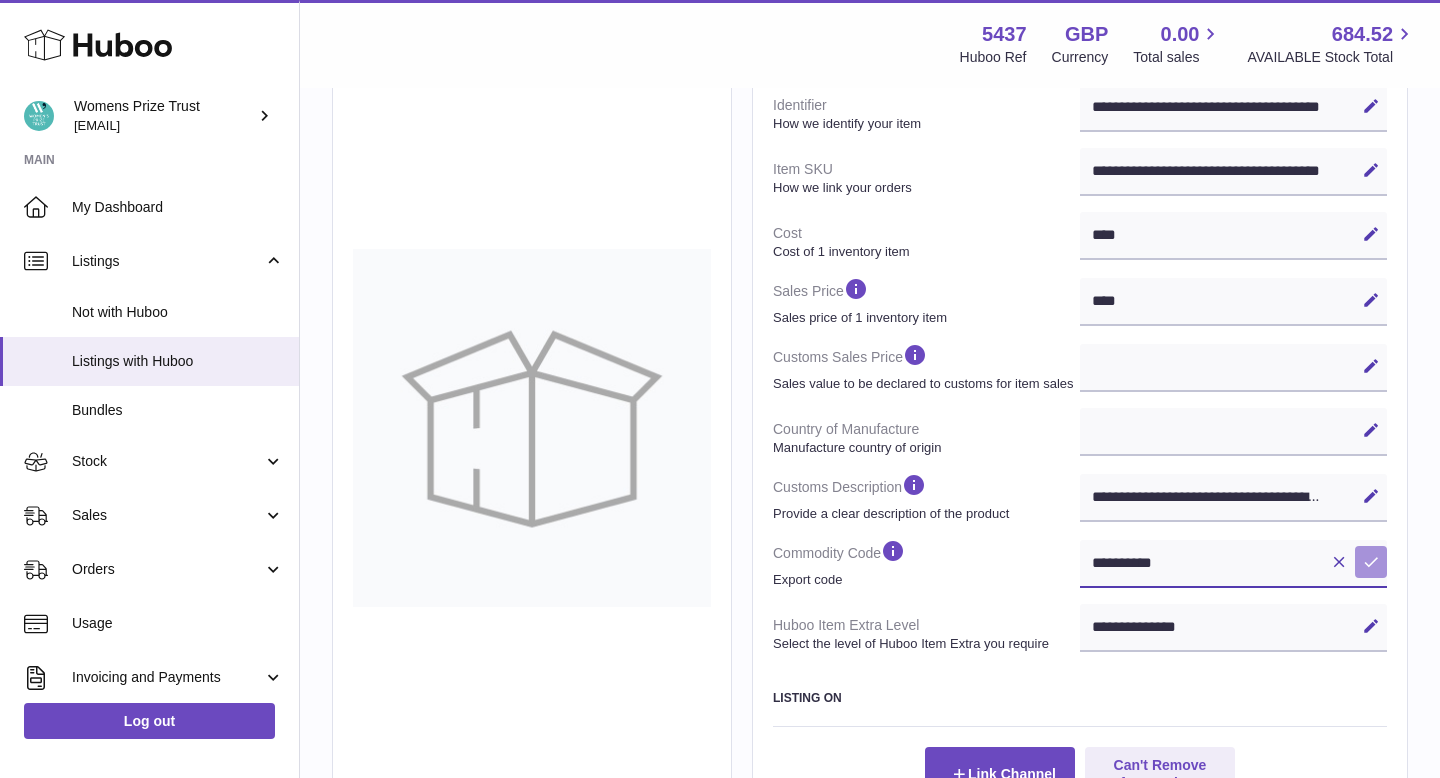 type on "**********" 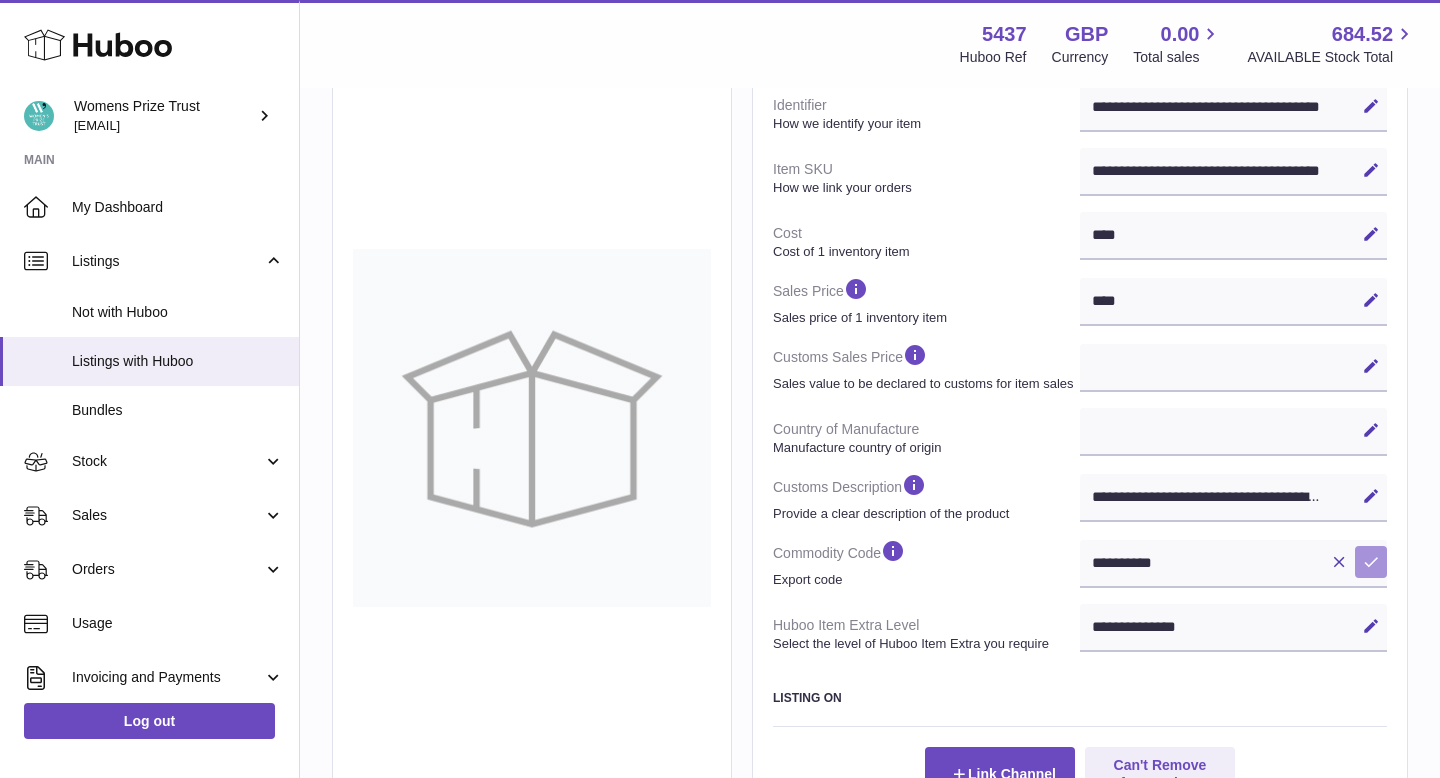 click at bounding box center (1371, 562) 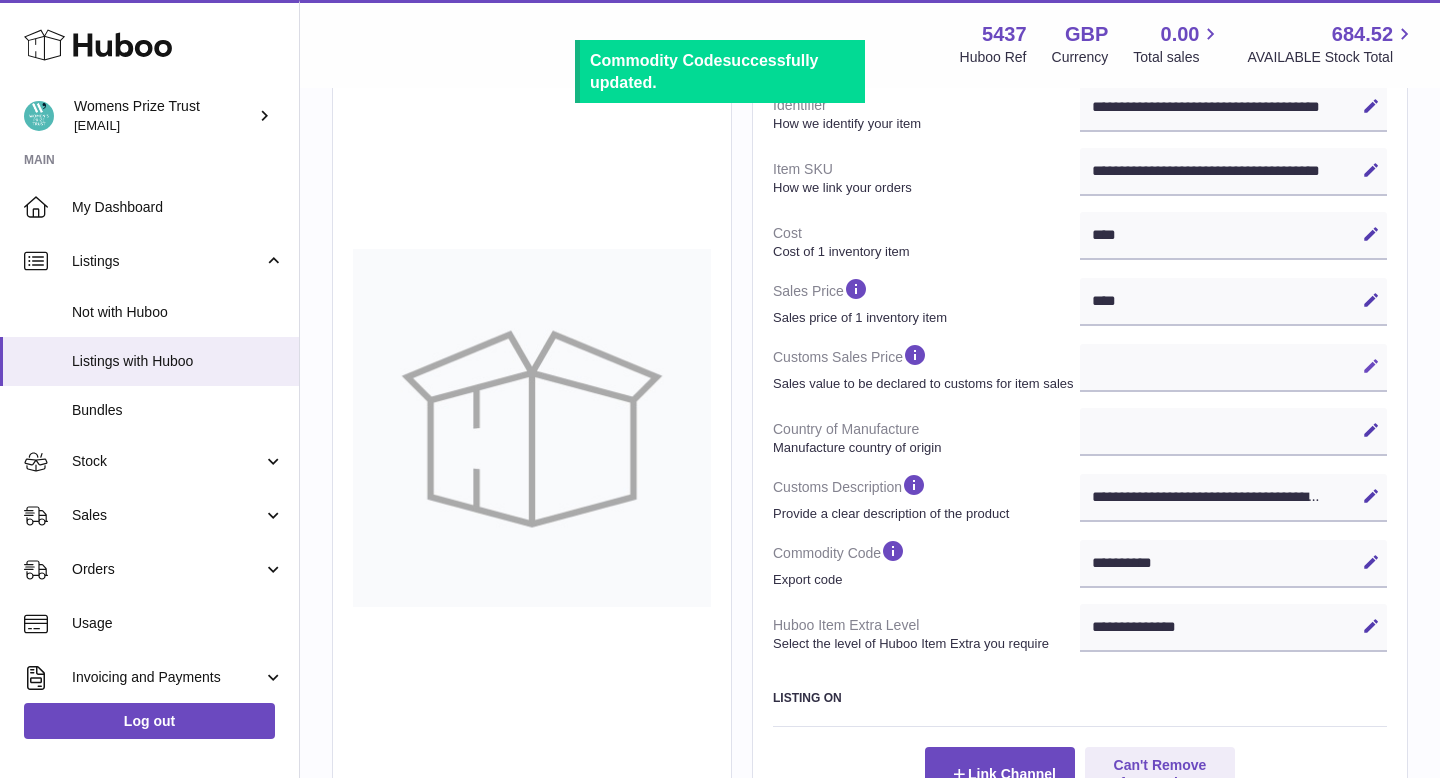click at bounding box center (1371, 366) 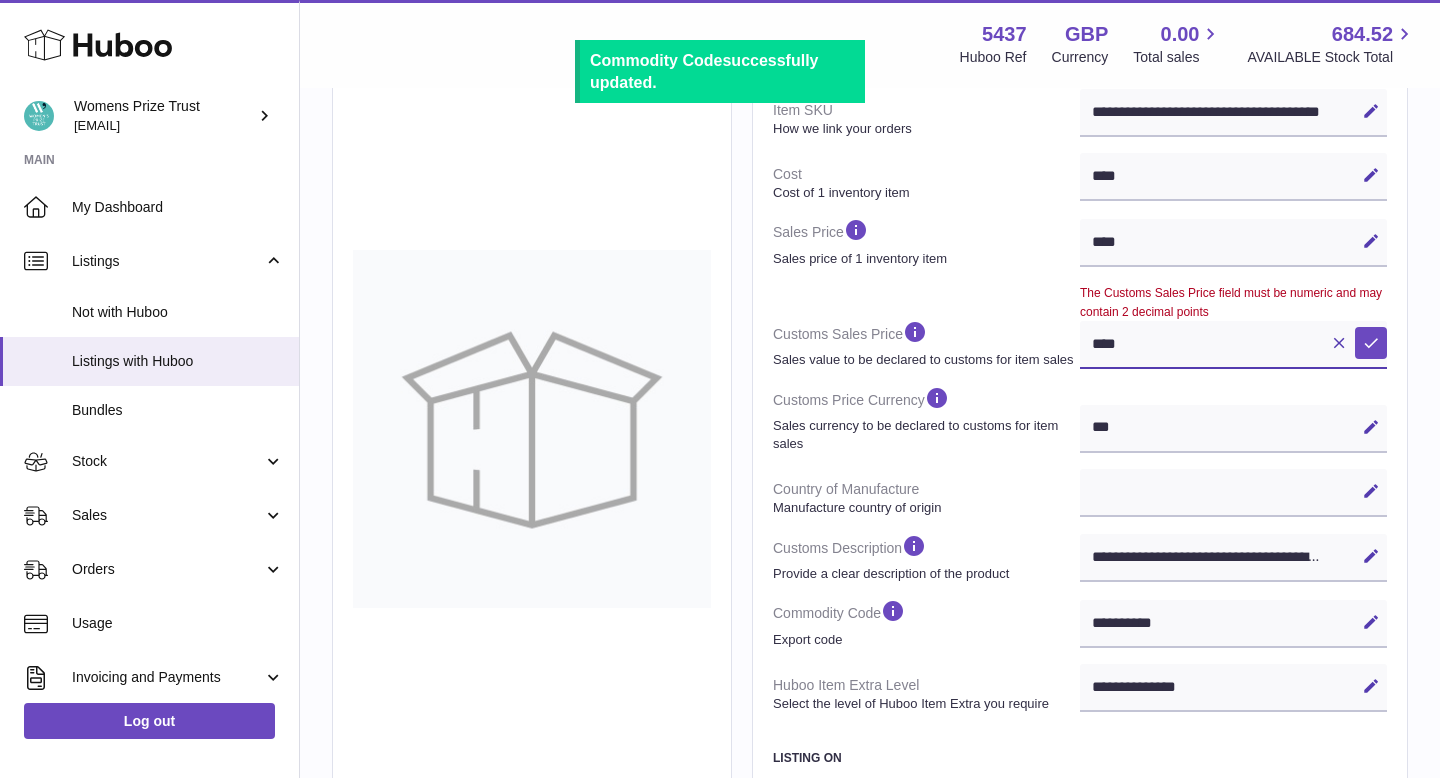 scroll, scrollTop: 397, scrollLeft: 0, axis: vertical 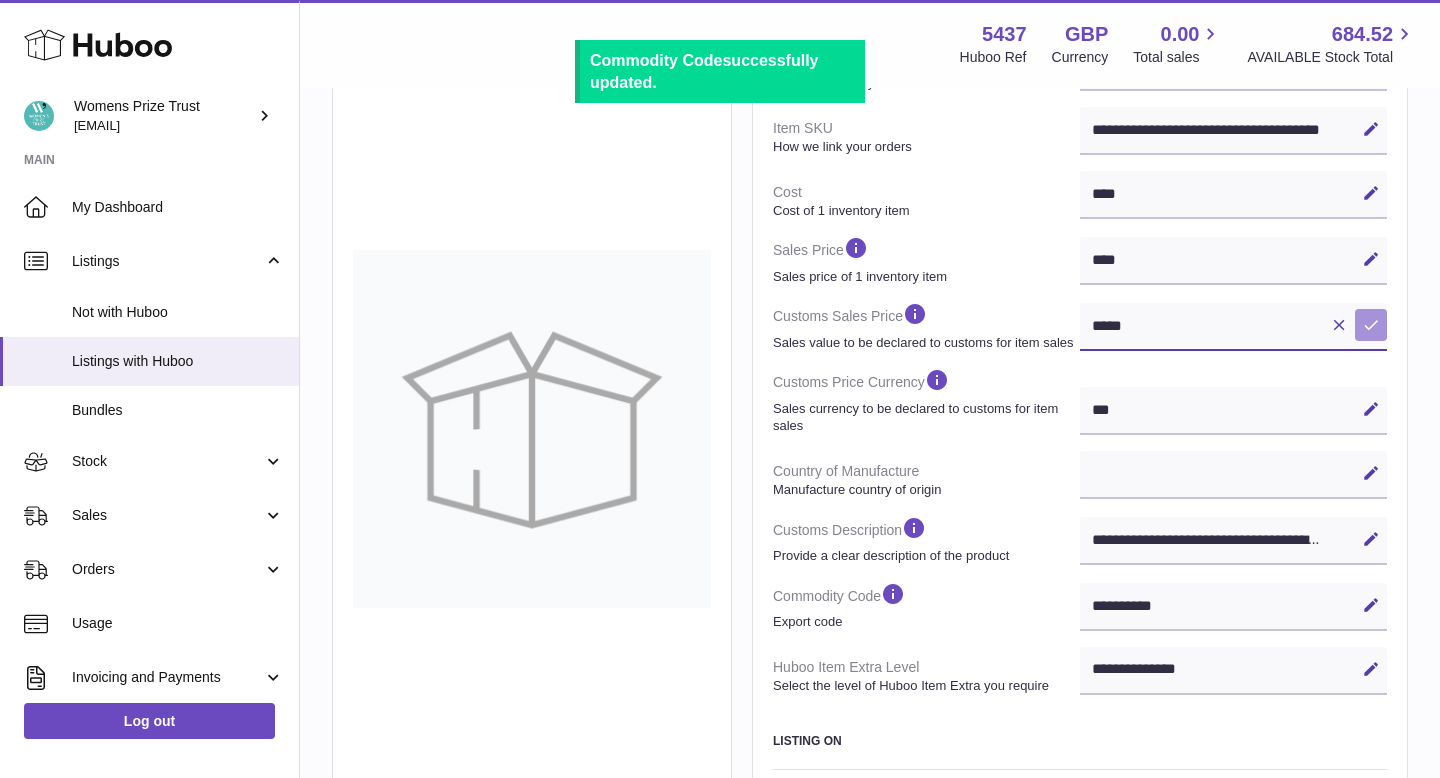 type on "*****" 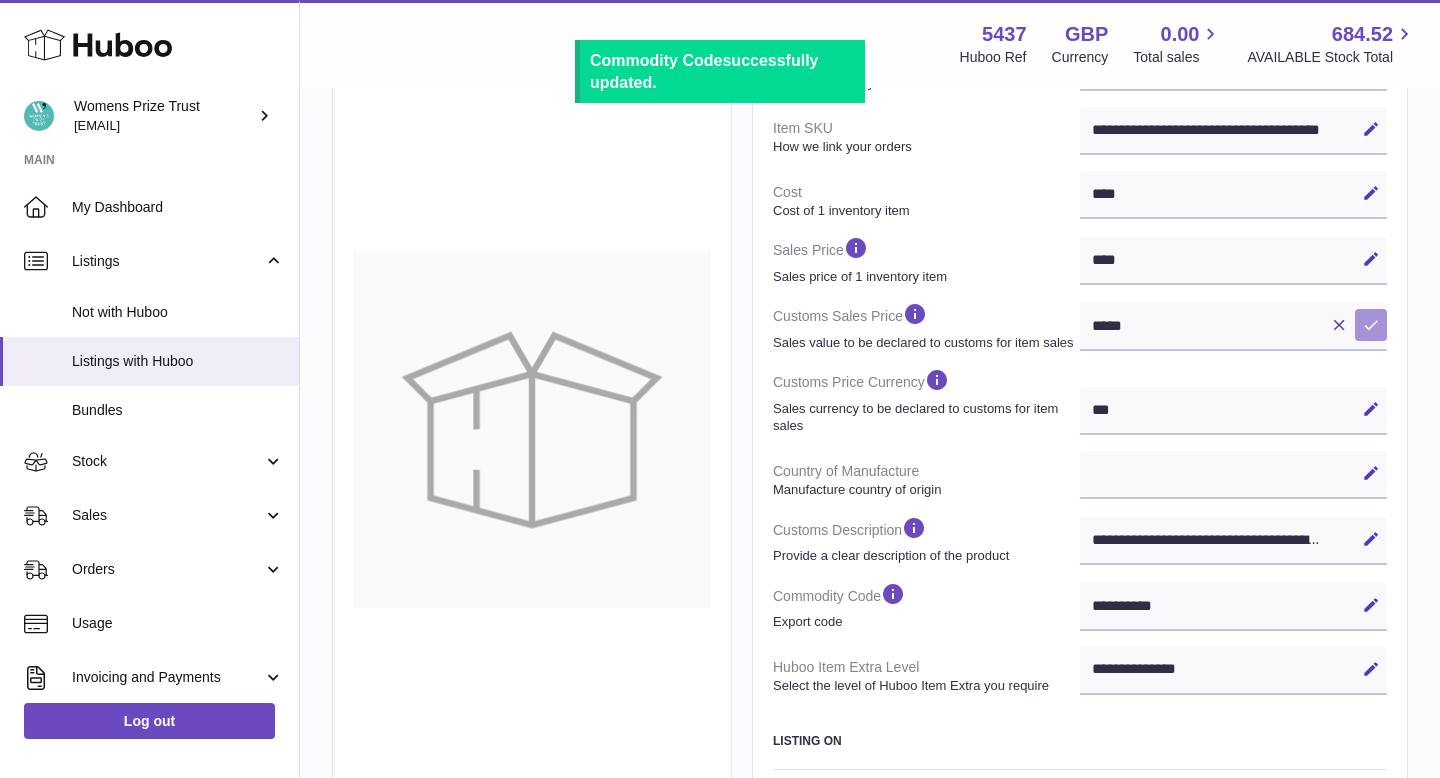 click on "Save" at bounding box center [1371, 325] 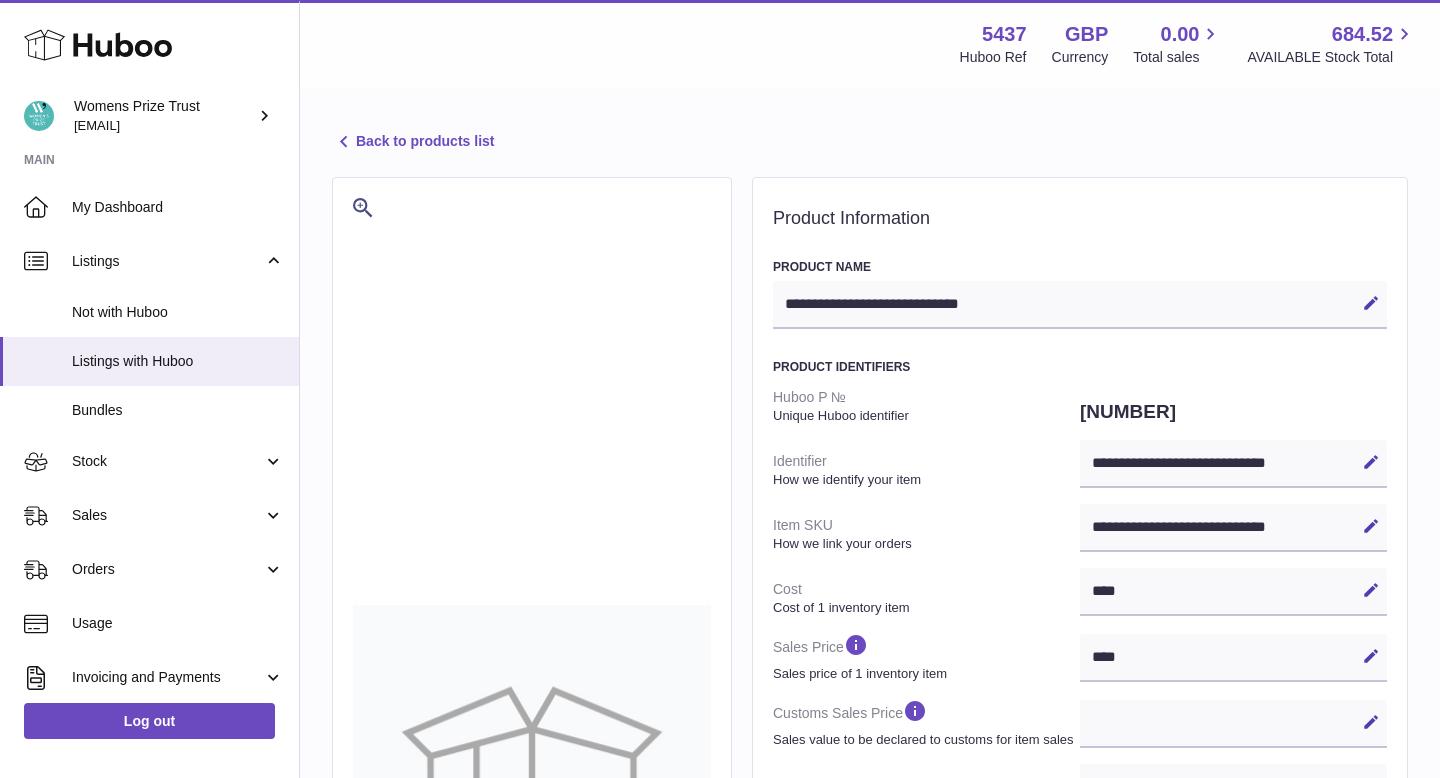 select 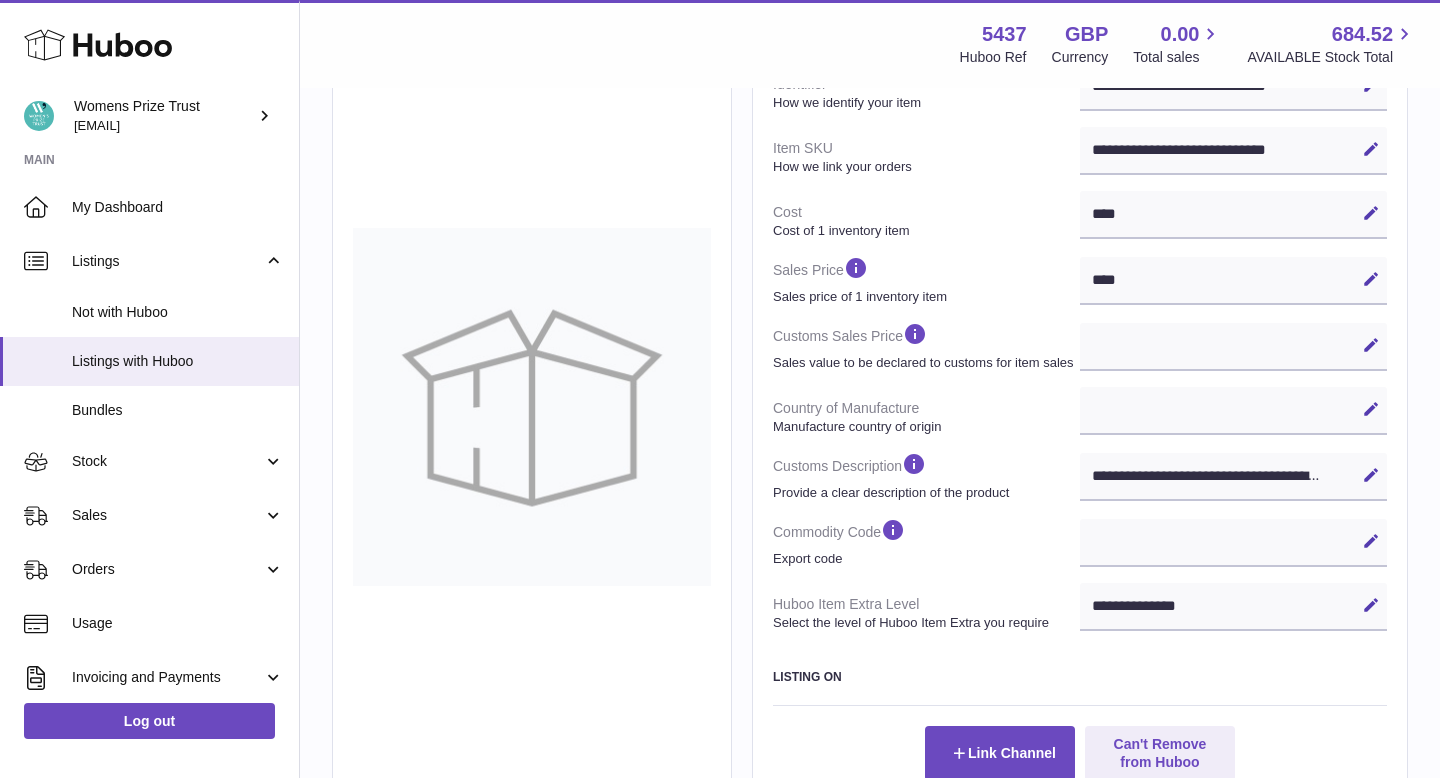 scroll, scrollTop: 383, scrollLeft: 0, axis: vertical 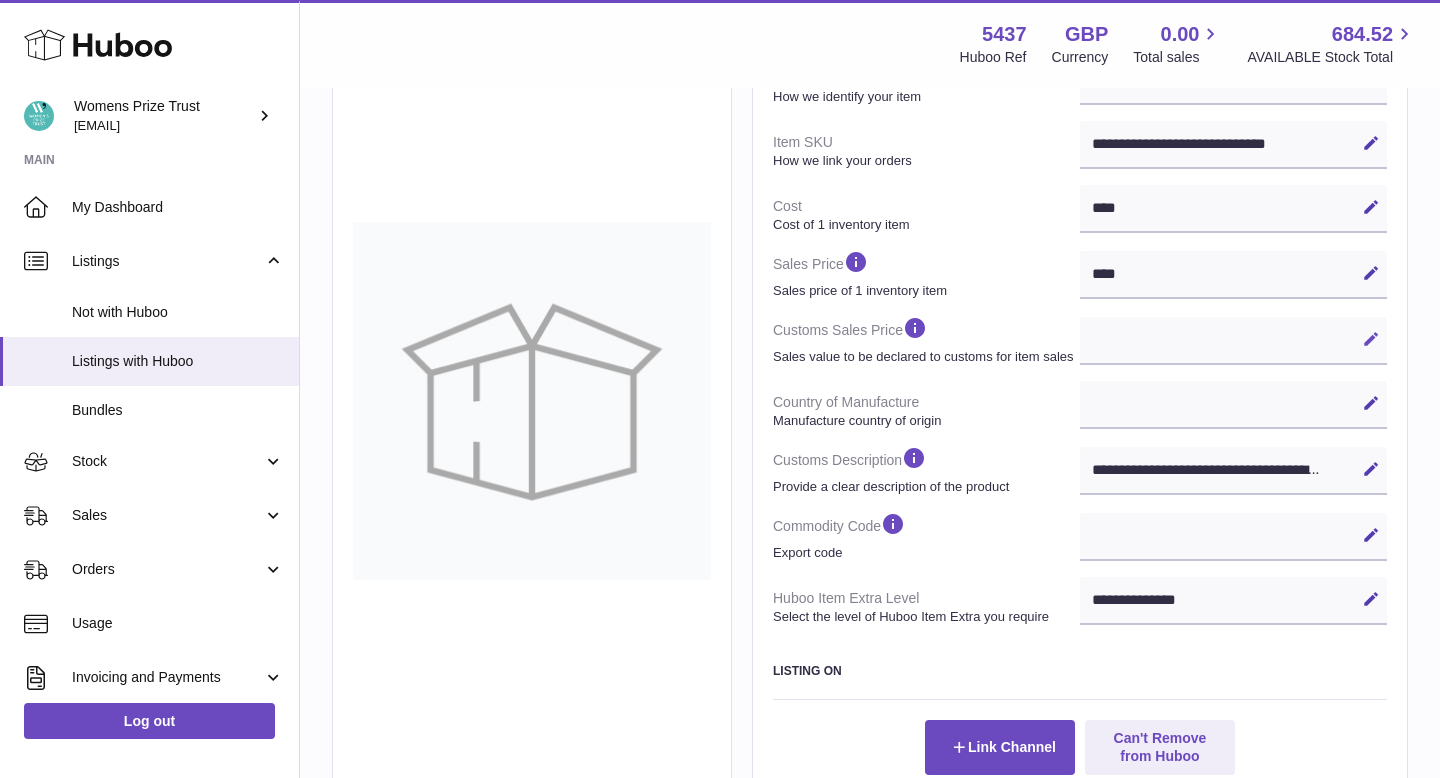 click on "Edit" at bounding box center (1371, 339) 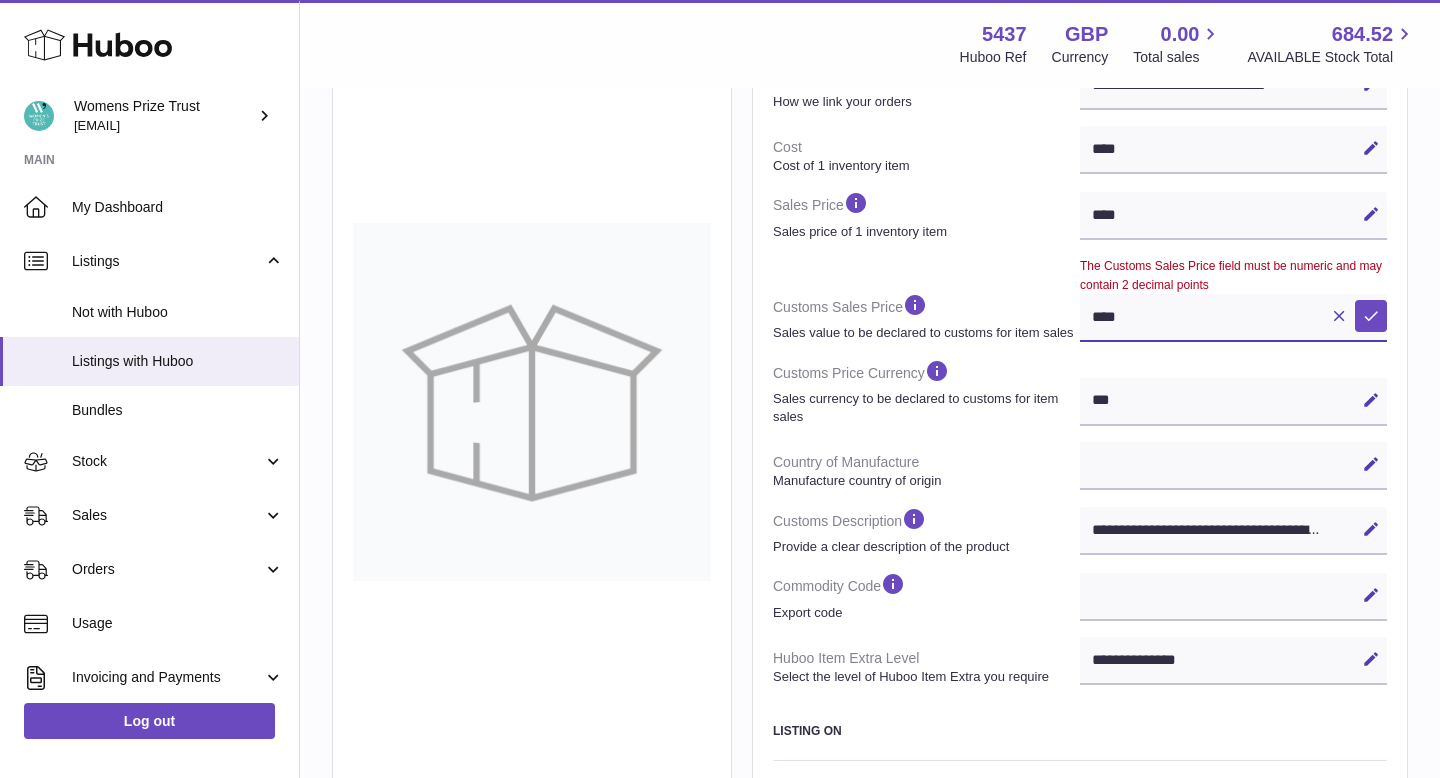 scroll, scrollTop: 424, scrollLeft: 0, axis: vertical 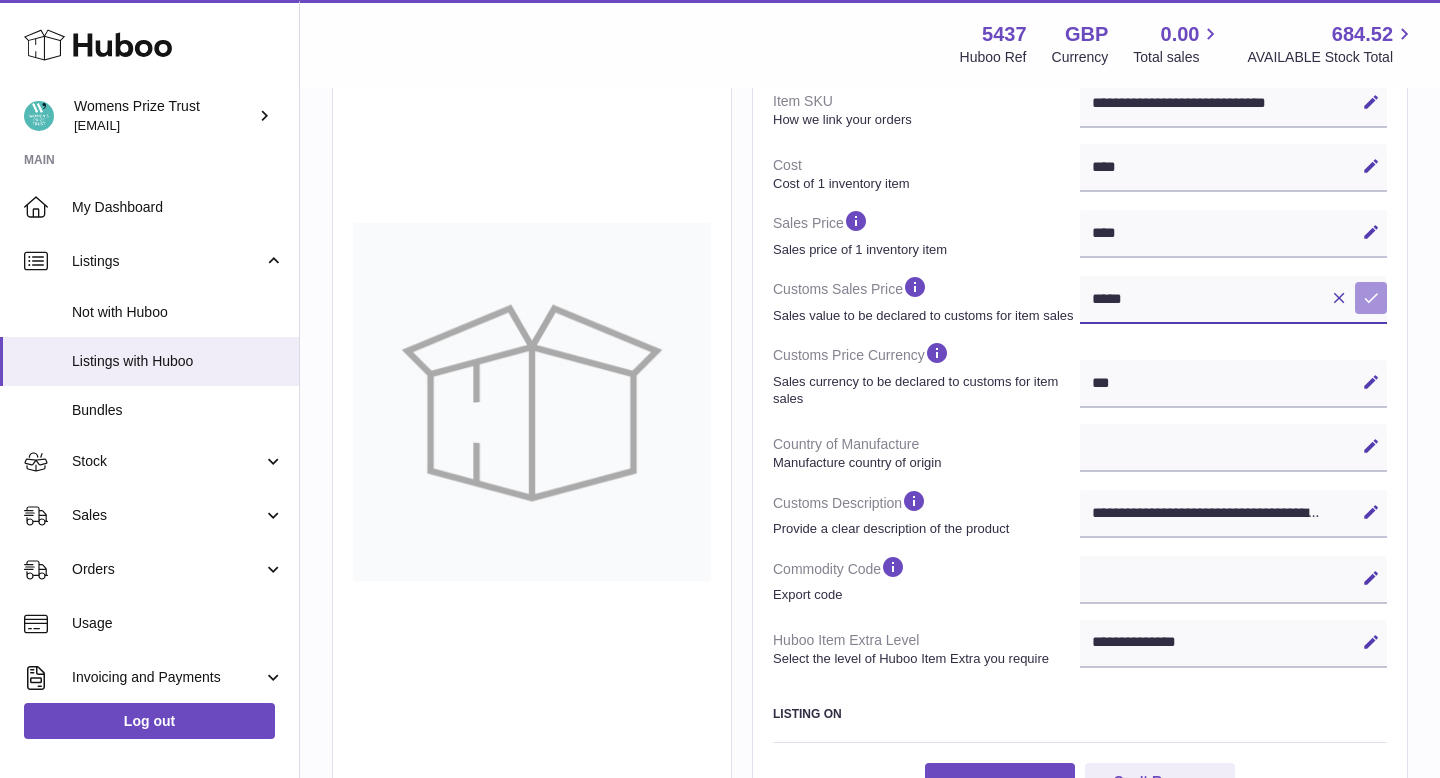 type on "*****" 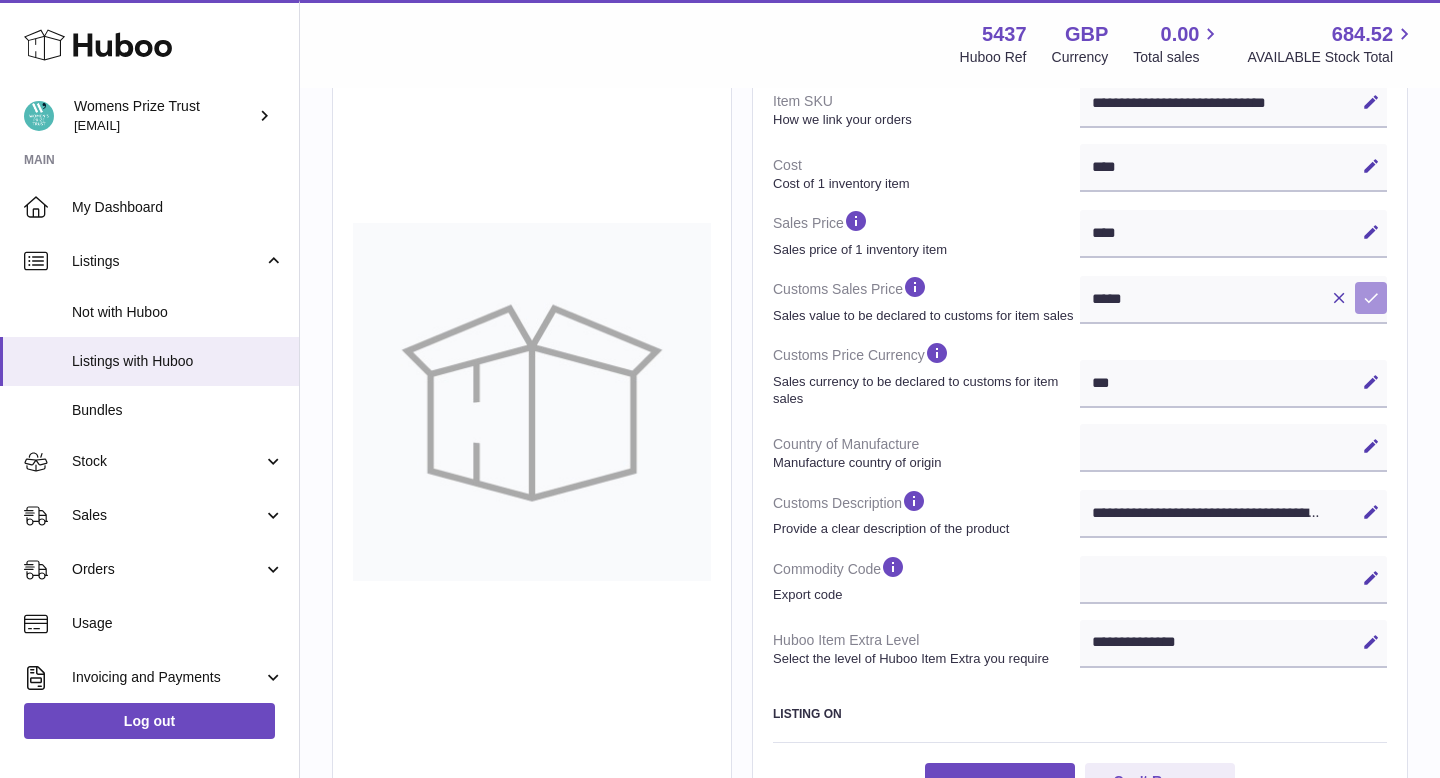 click at bounding box center [1371, 298] 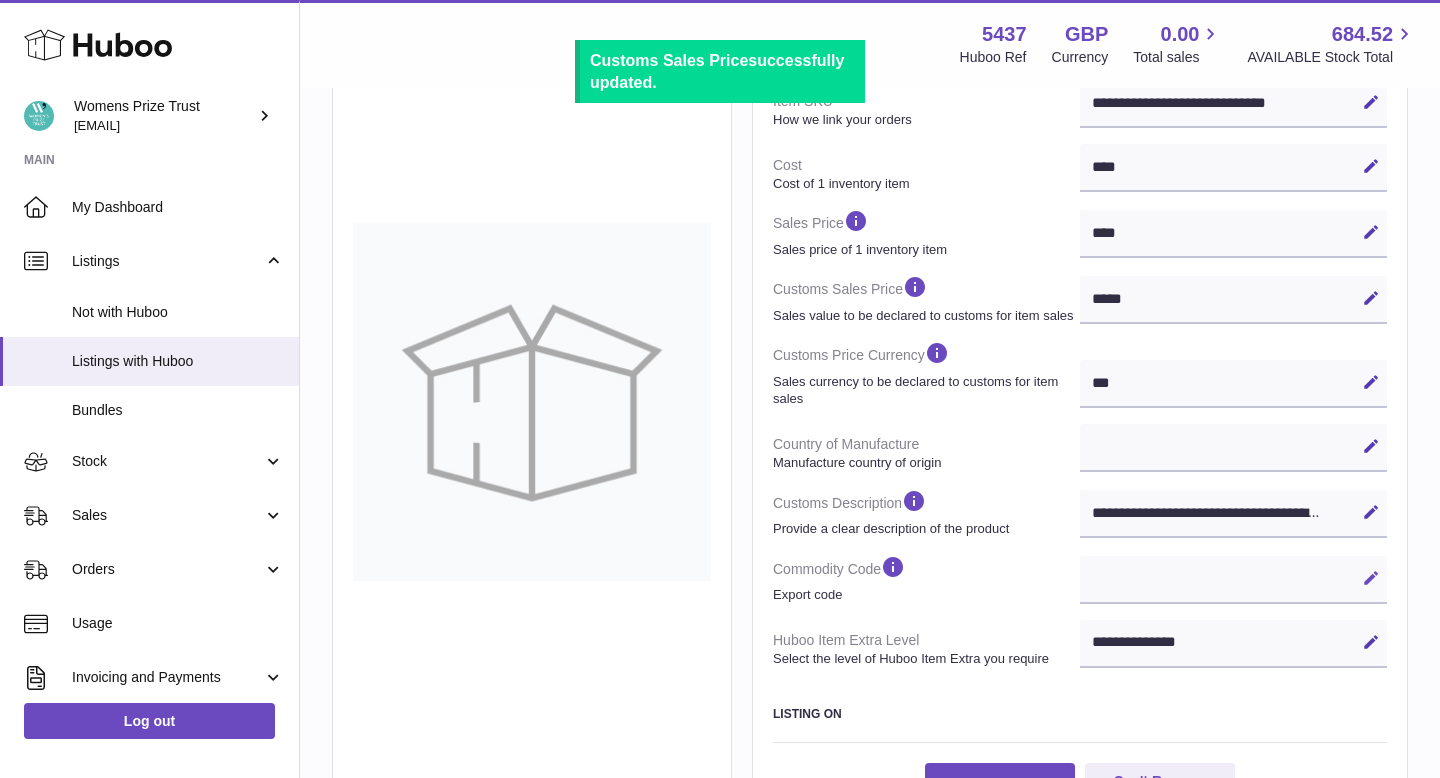 click on "Edit" at bounding box center [1371, 578] 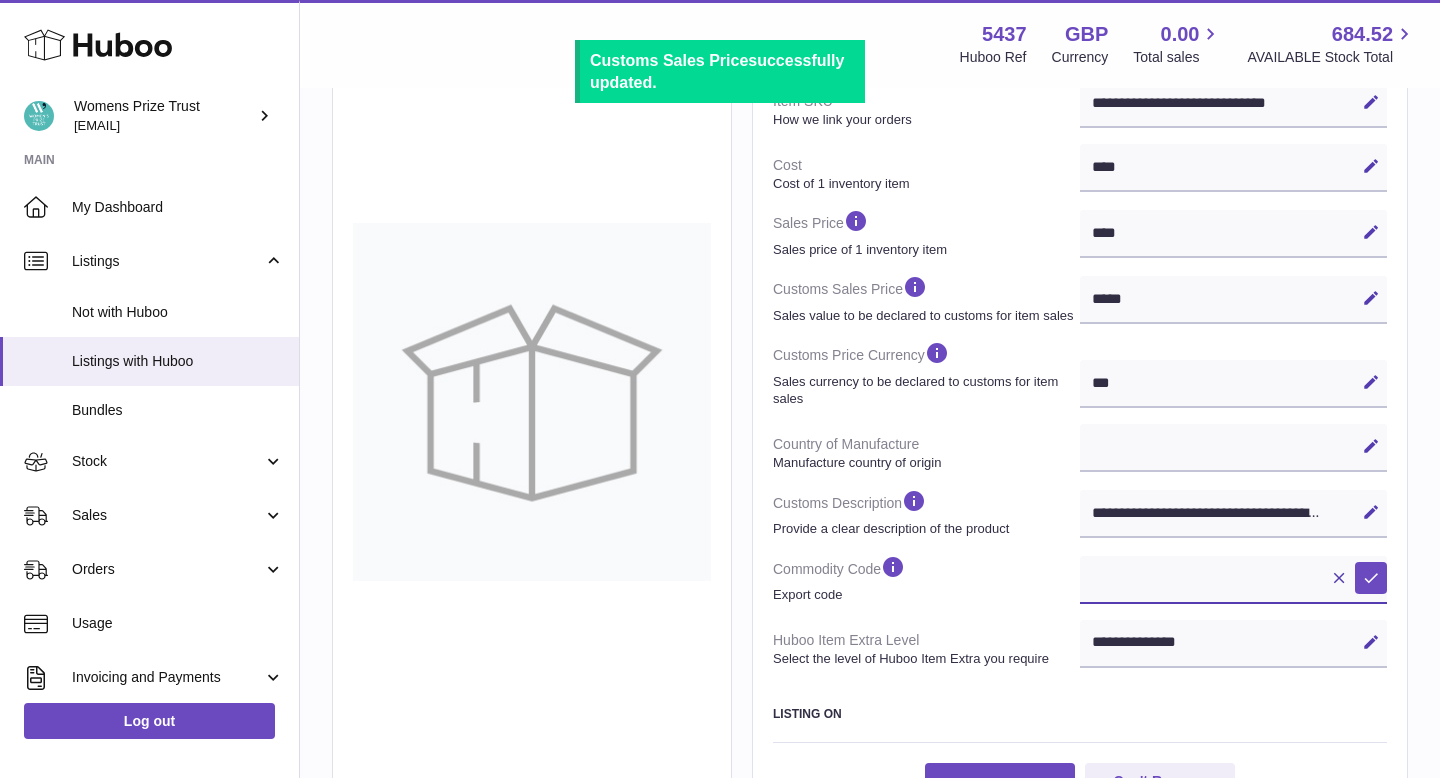 paste on "**********" 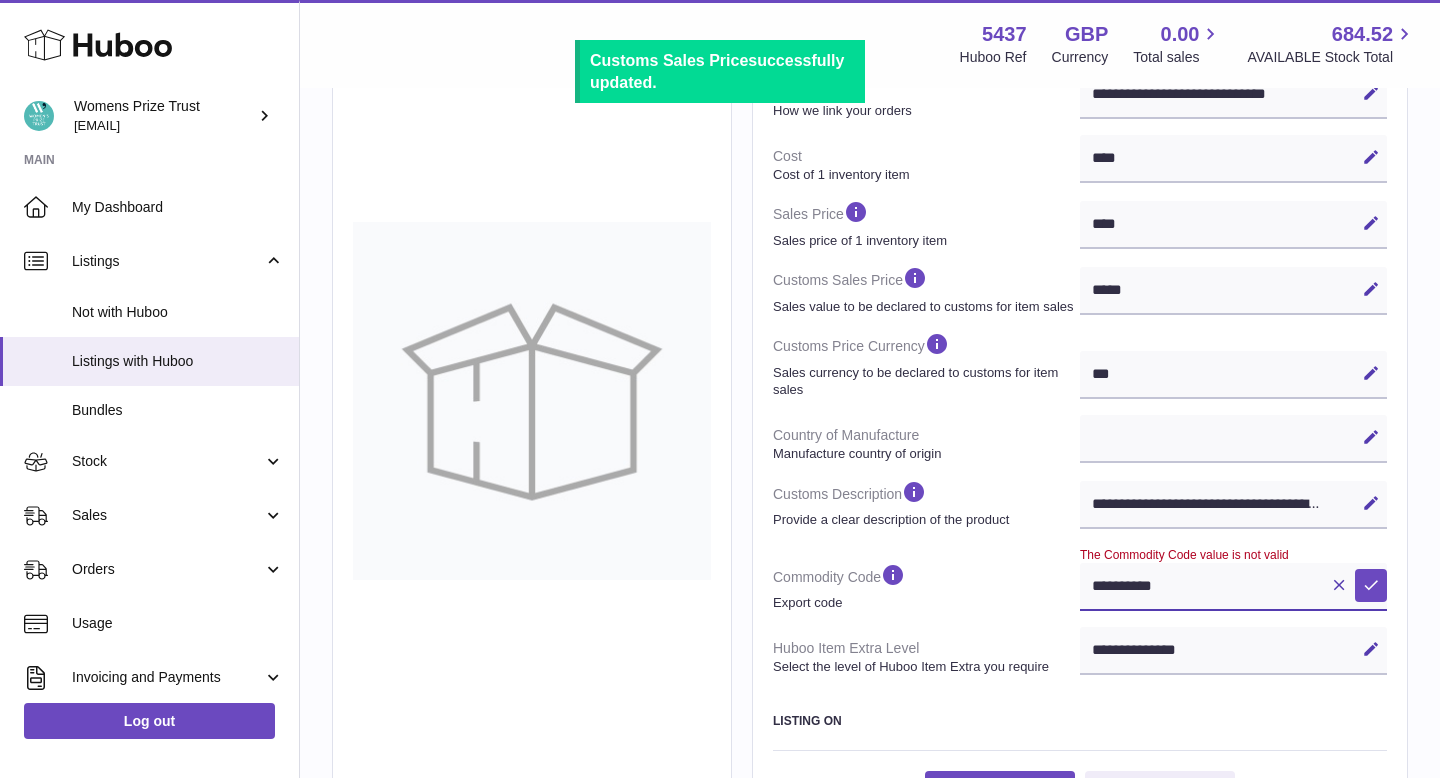 scroll, scrollTop: 424, scrollLeft: 0, axis: vertical 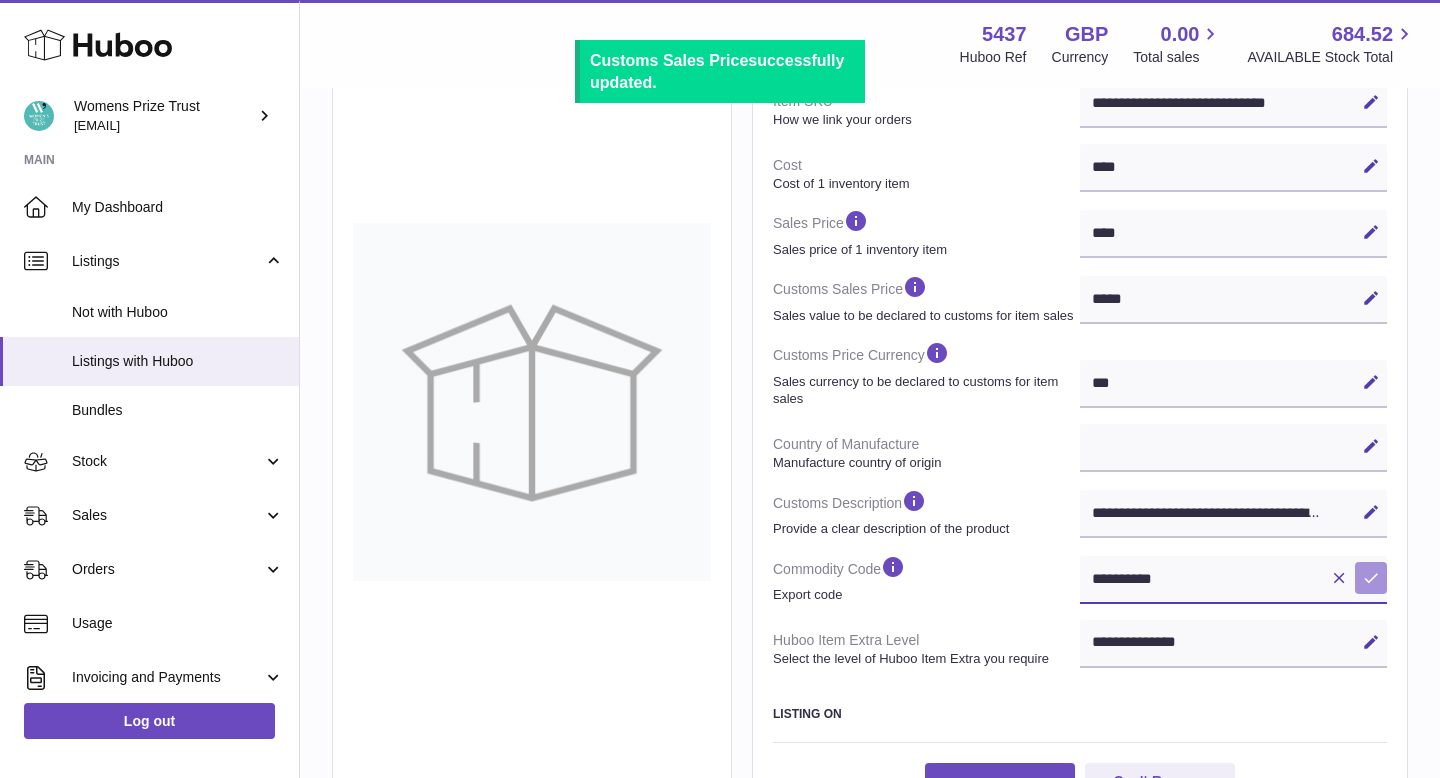 type on "**********" 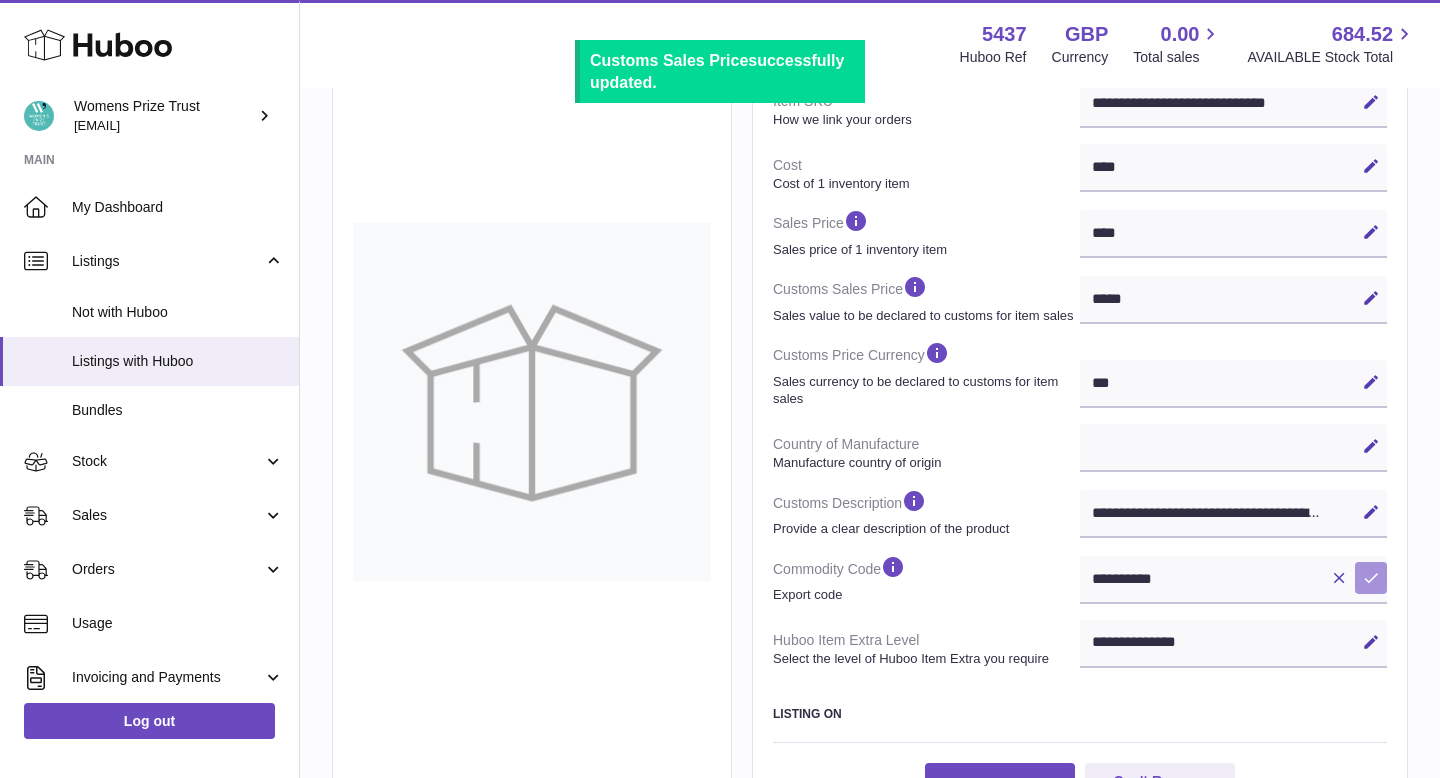 click at bounding box center [1371, 578] 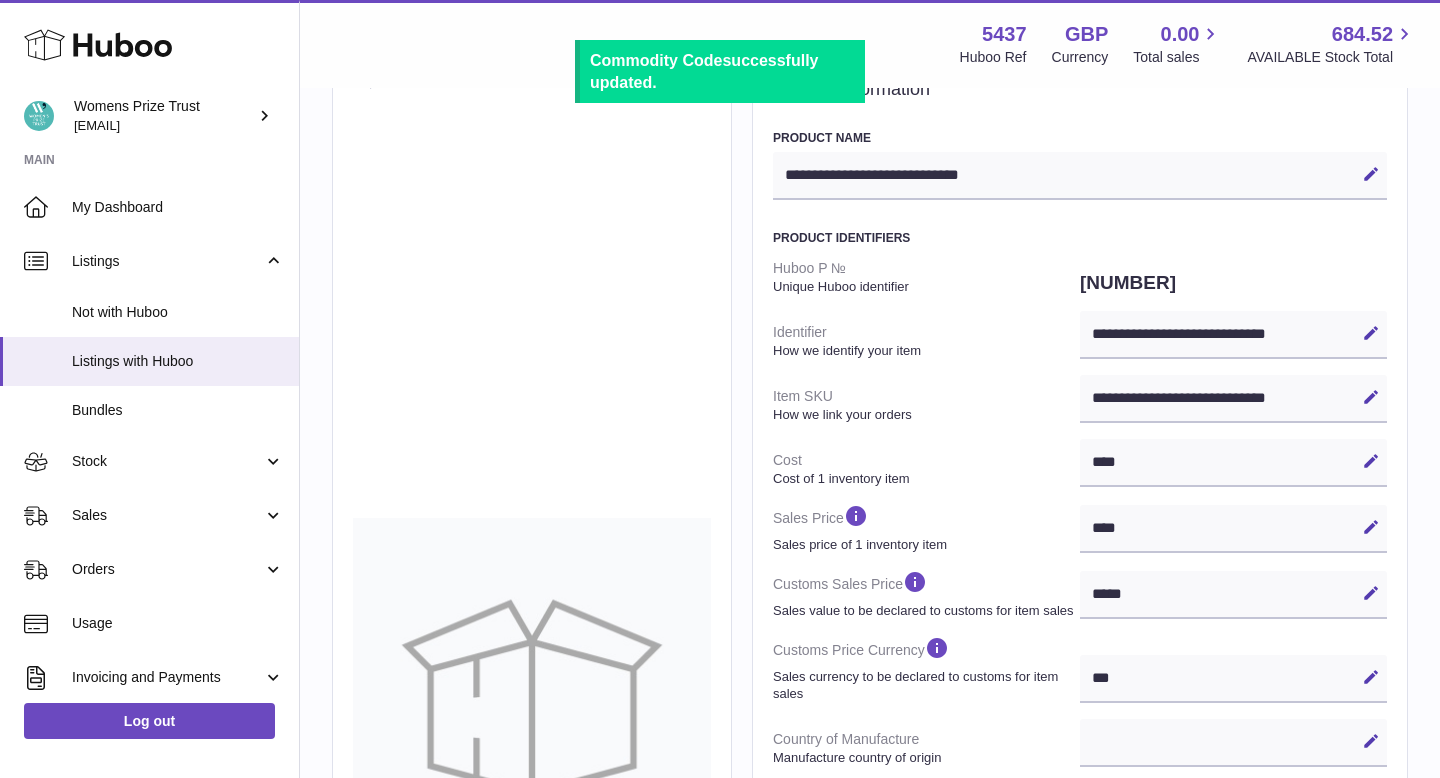 scroll, scrollTop: 0, scrollLeft: 0, axis: both 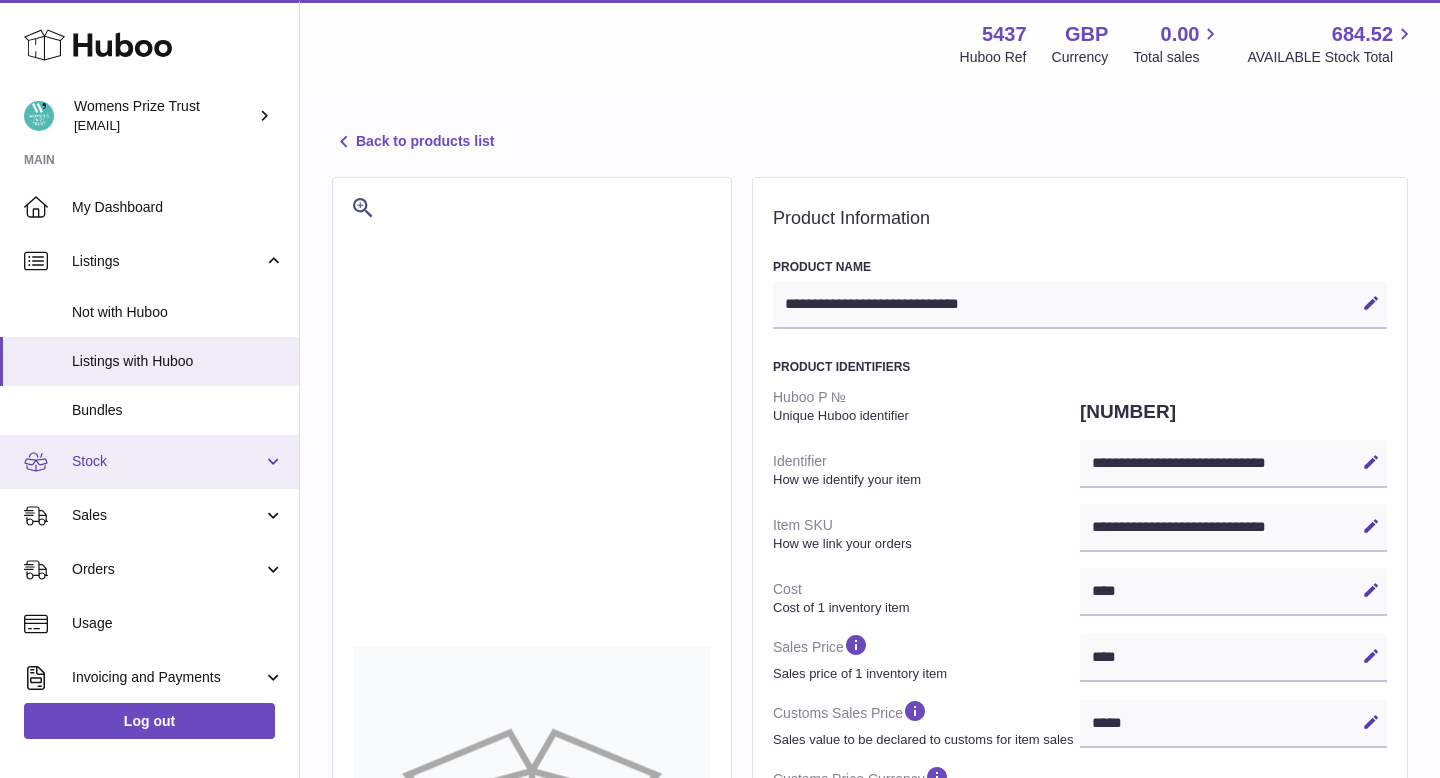 click on "Stock" at bounding box center [149, 462] 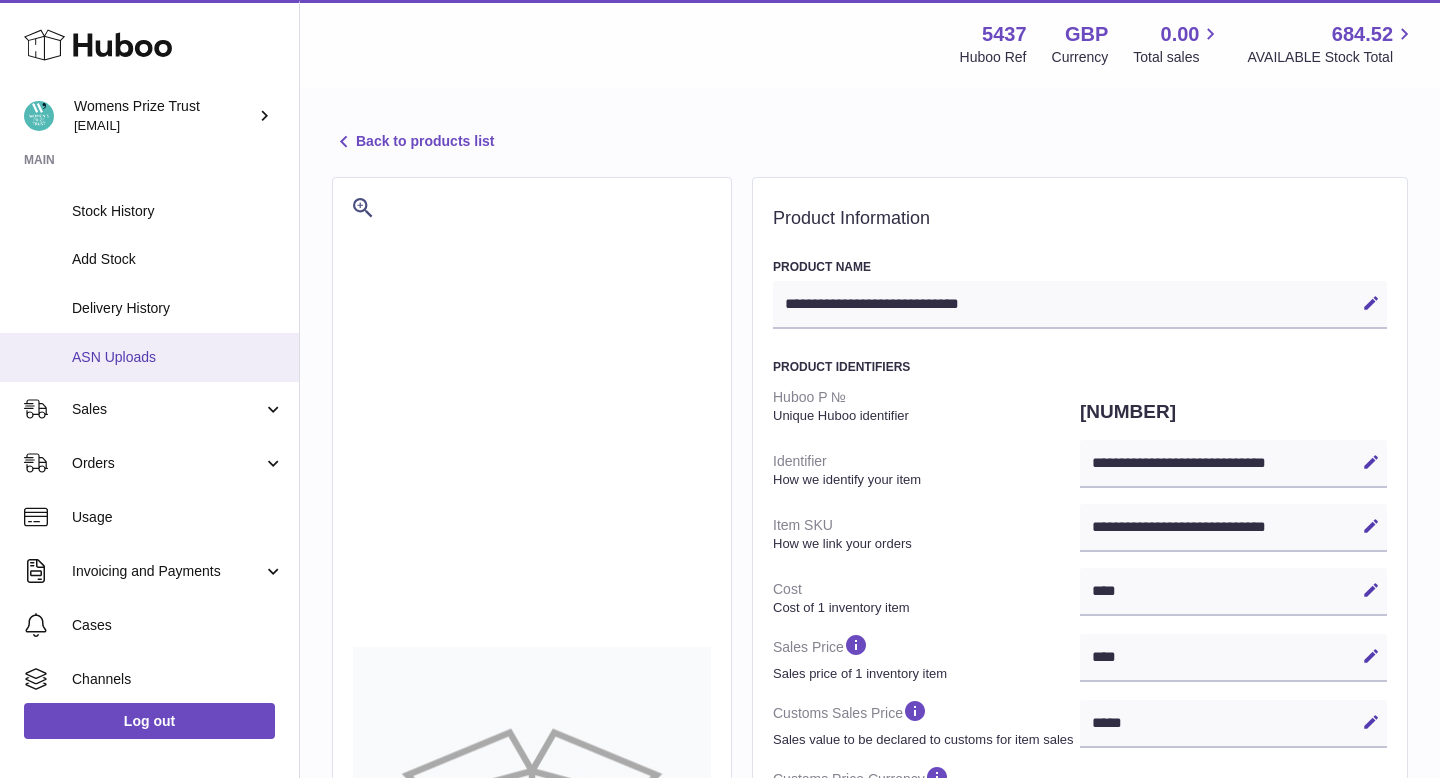 scroll, scrollTop: 381, scrollLeft: 0, axis: vertical 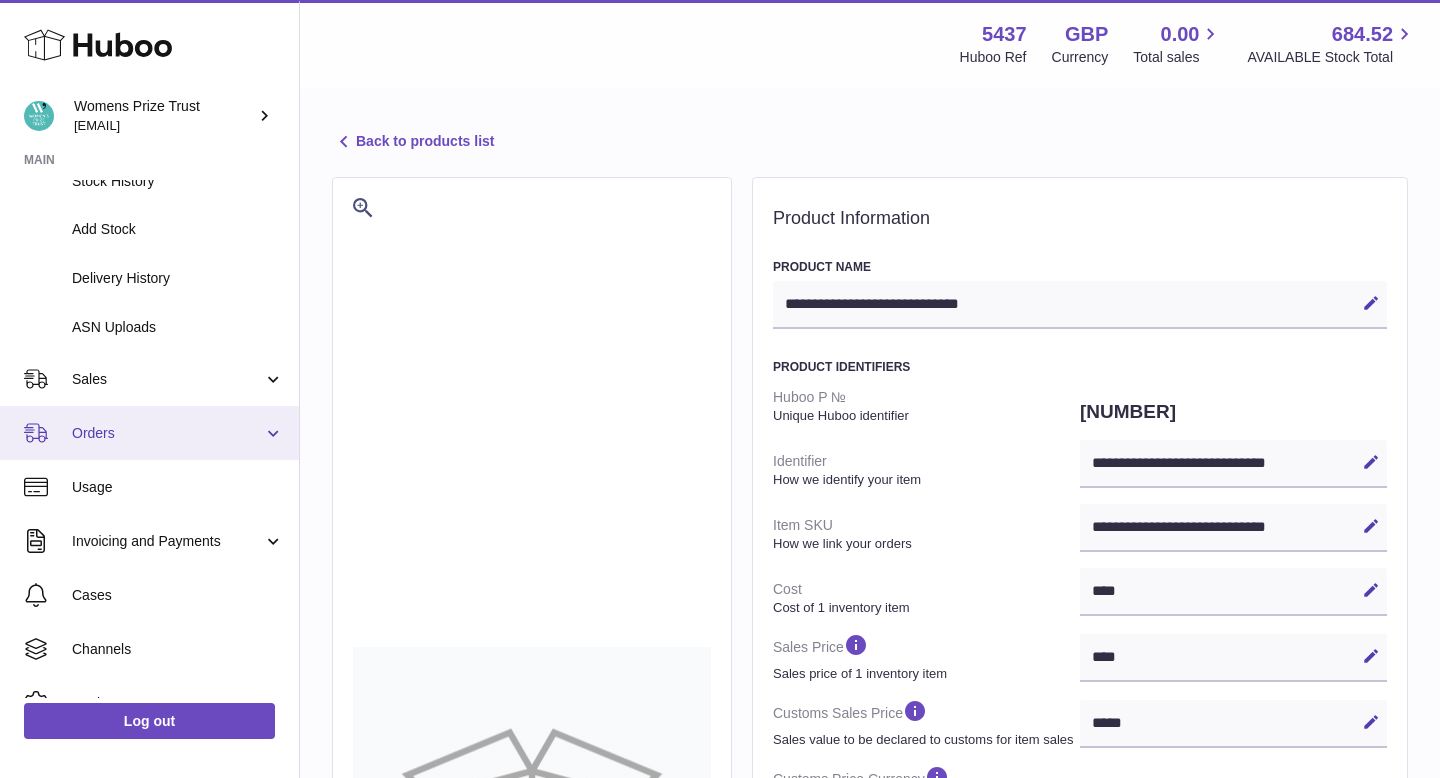 click on "Orders" at bounding box center (149, 433) 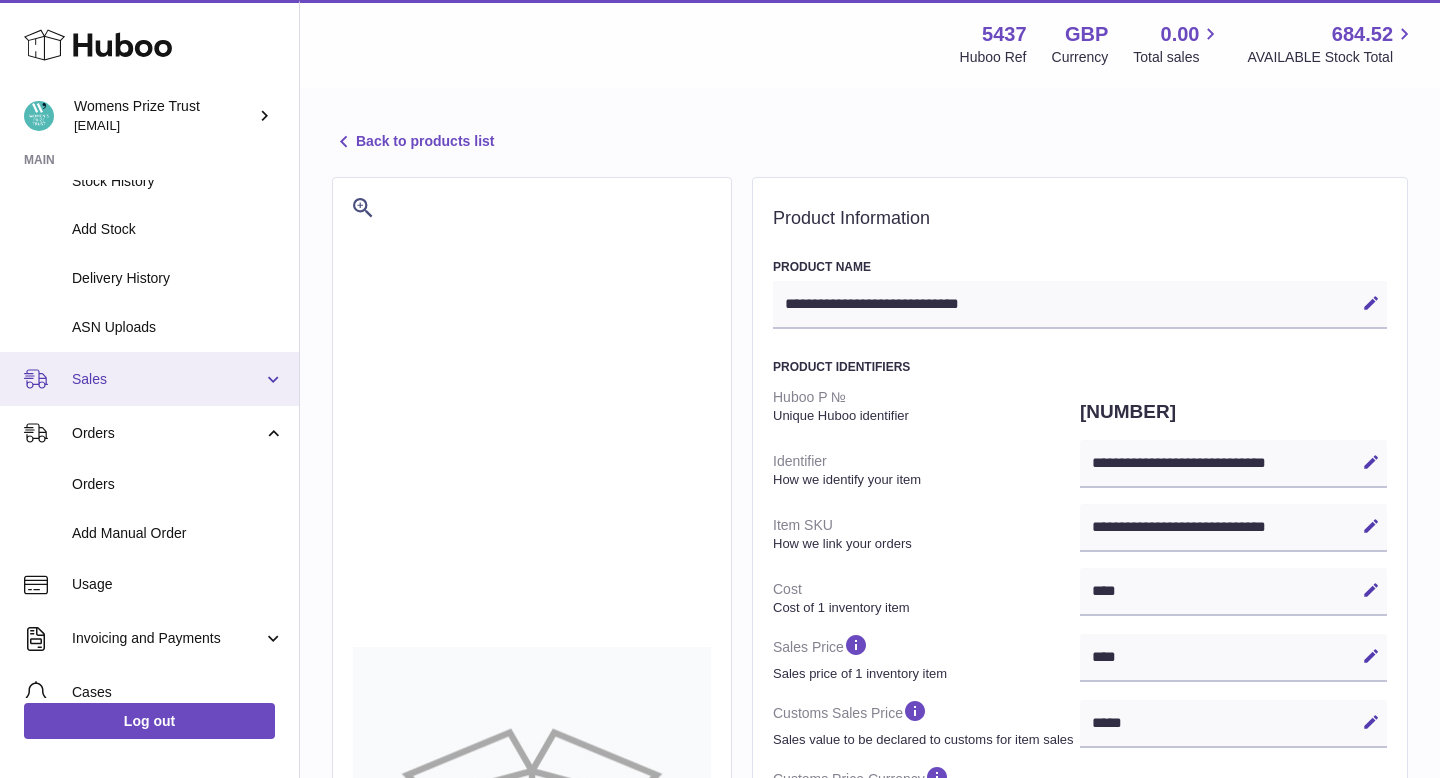 click on "Sales" at bounding box center [167, 379] 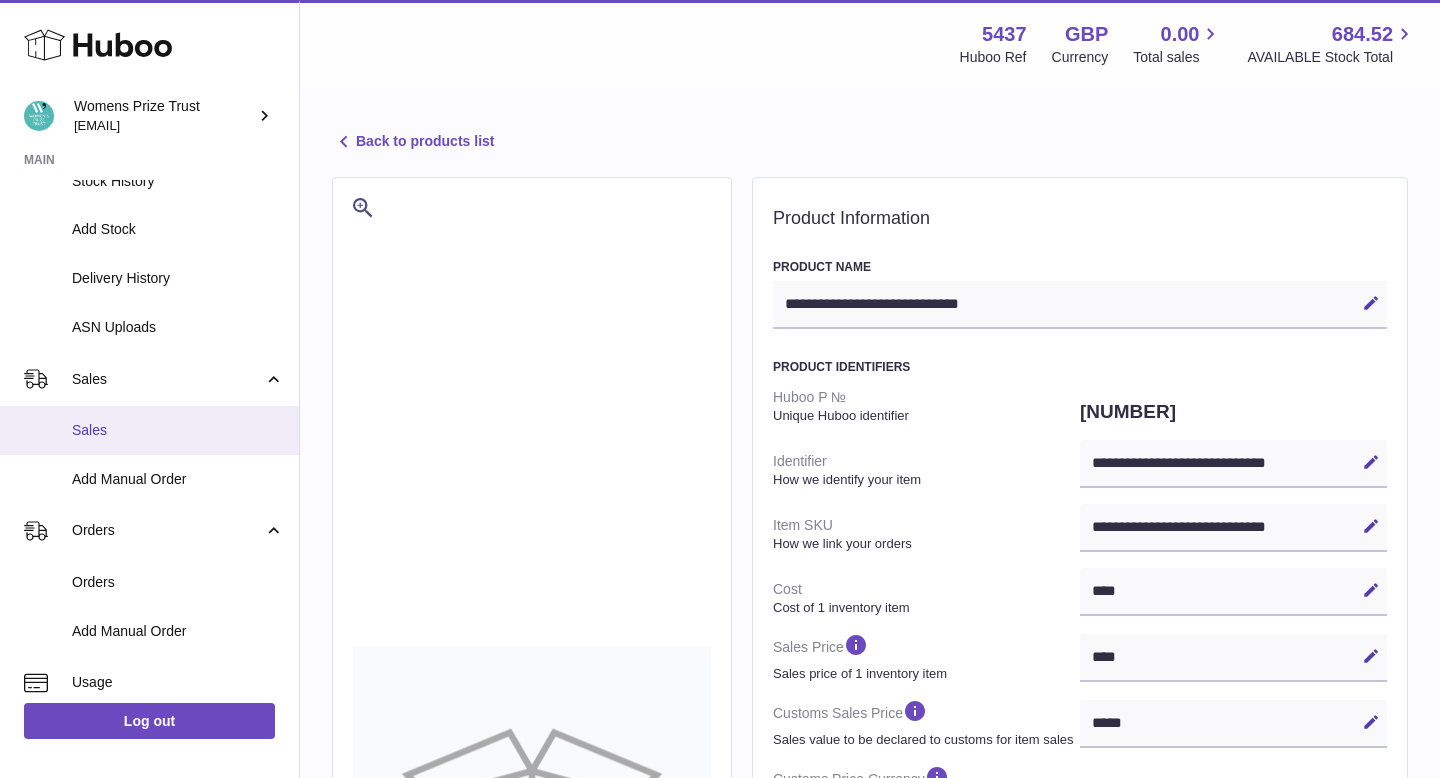 click on "Sales" at bounding box center (149, 430) 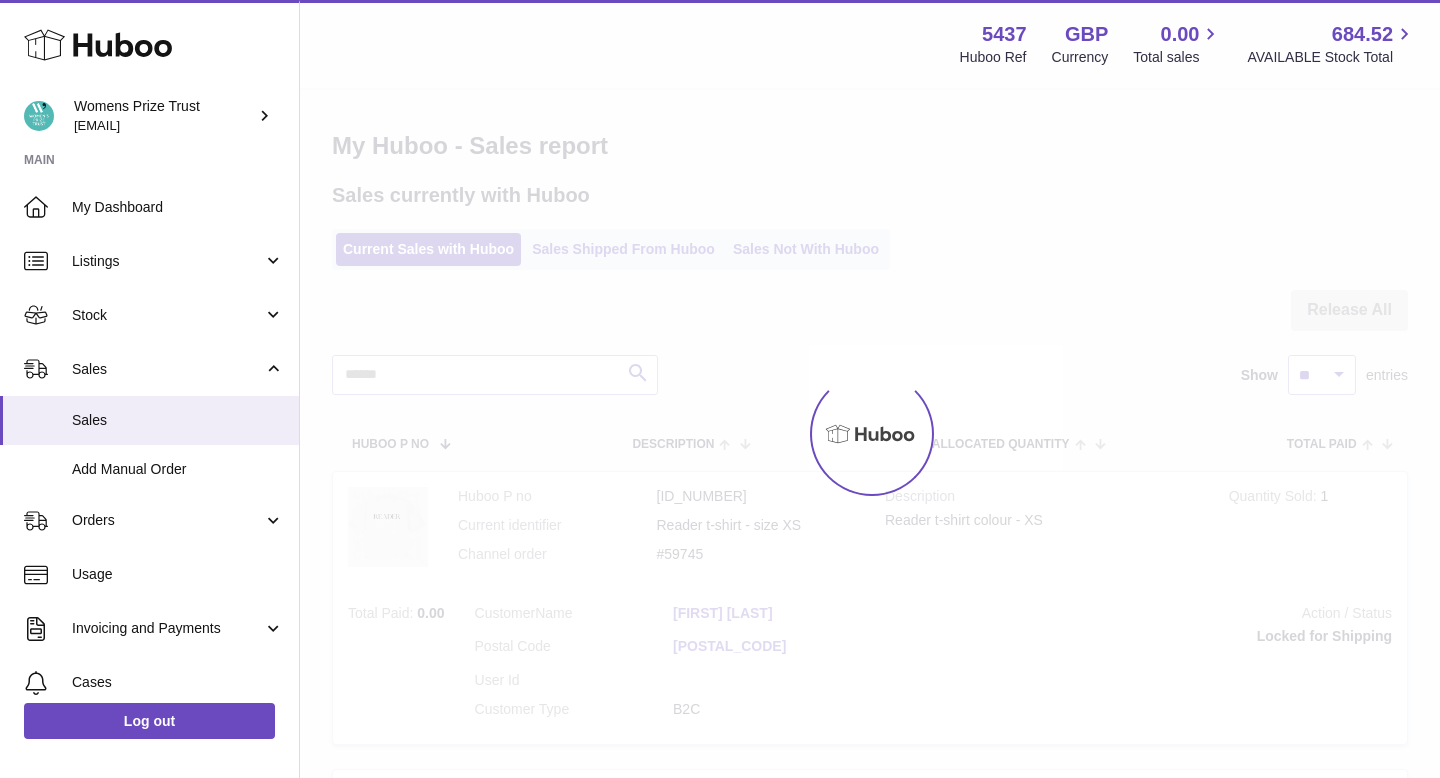 scroll, scrollTop: 0, scrollLeft: 0, axis: both 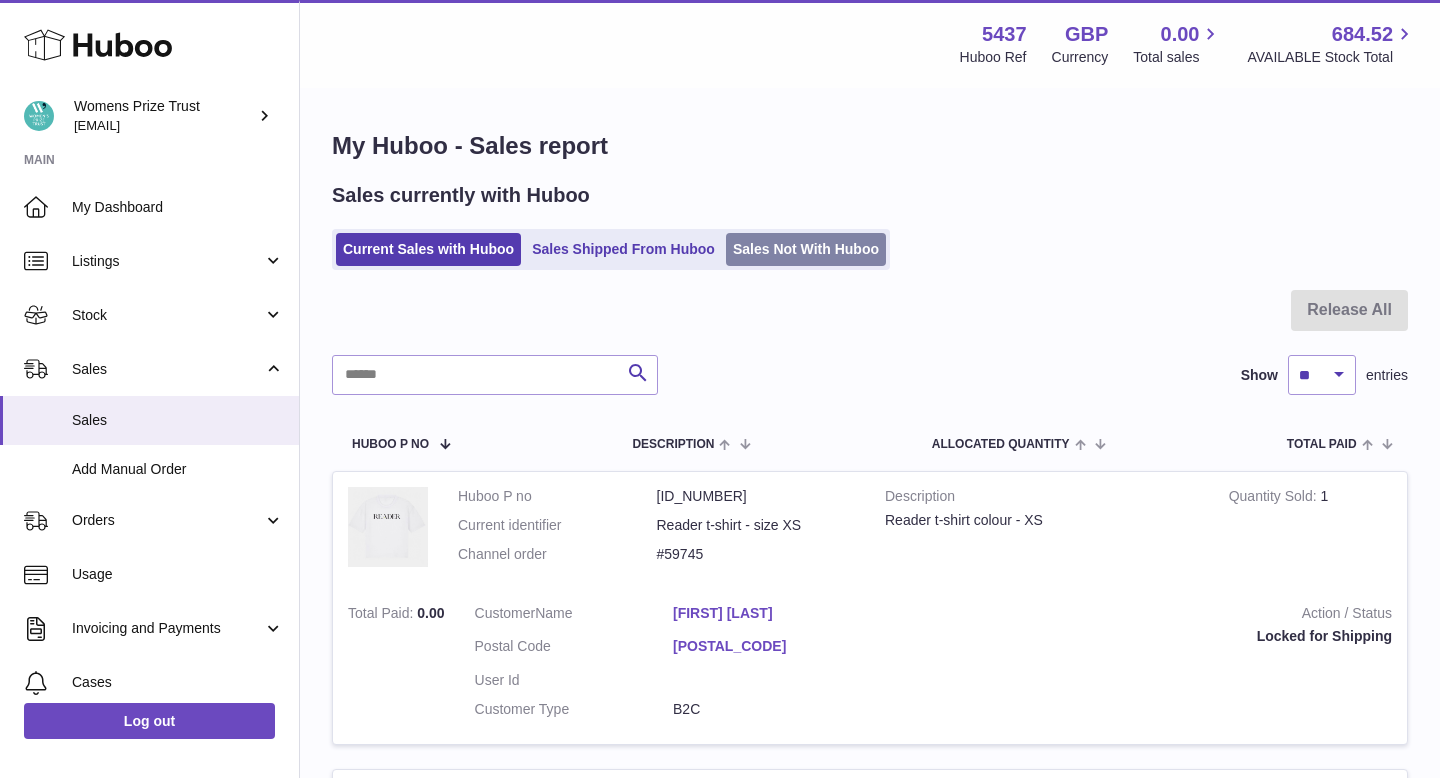 click on "Sales Not With Huboo" at bounding box center (806, 249) 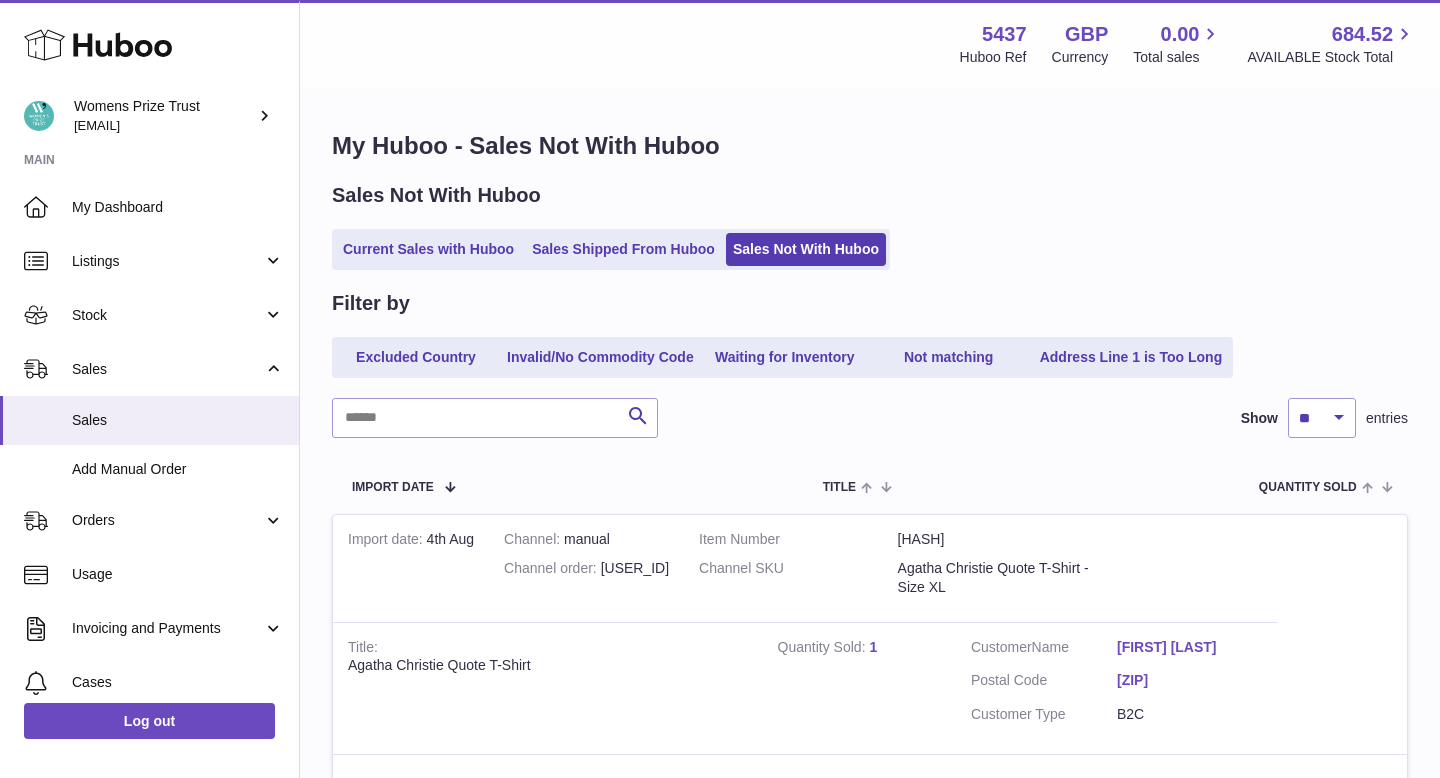 scroll, scrollTop: 0, scrollLeft: 0, axis: both 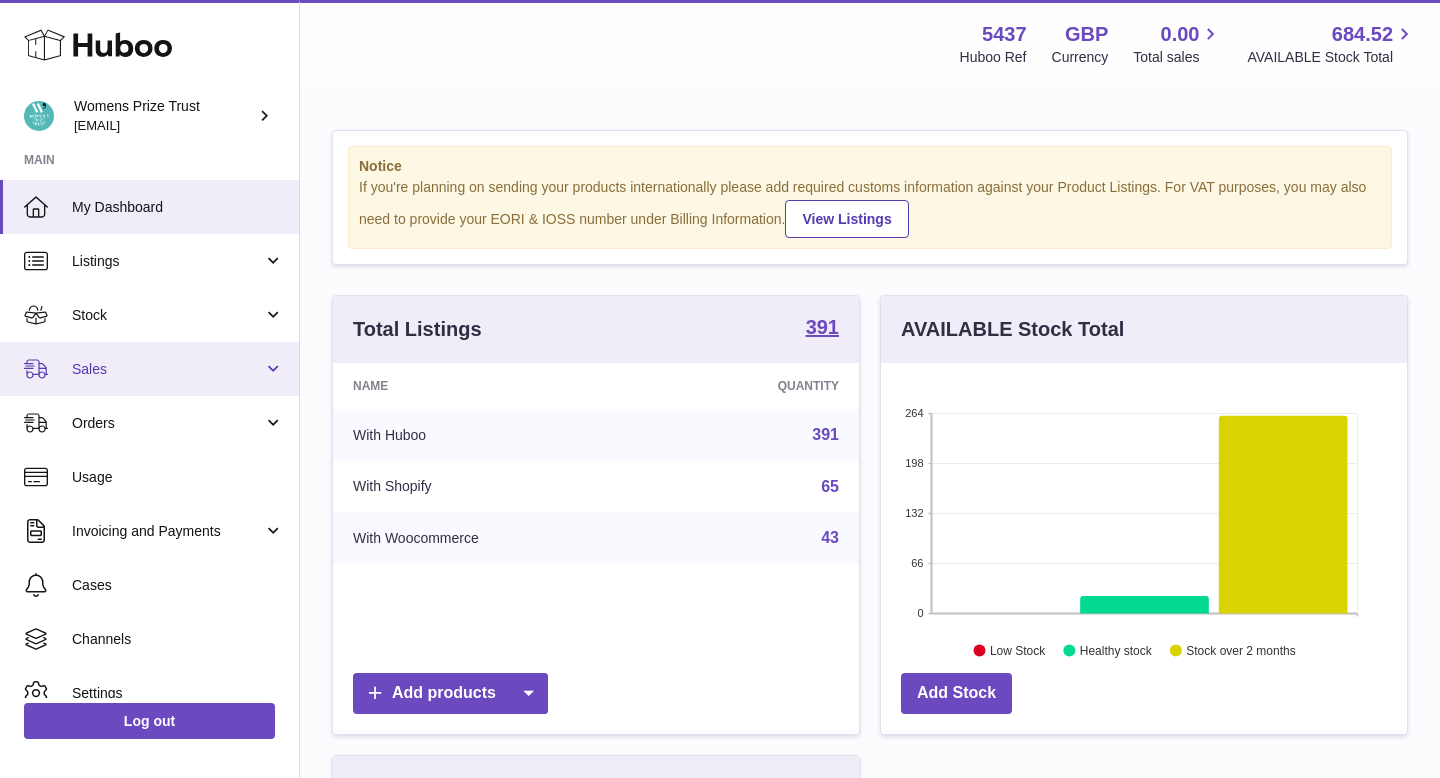 click on "Sales" at bounding box center (149, 369) 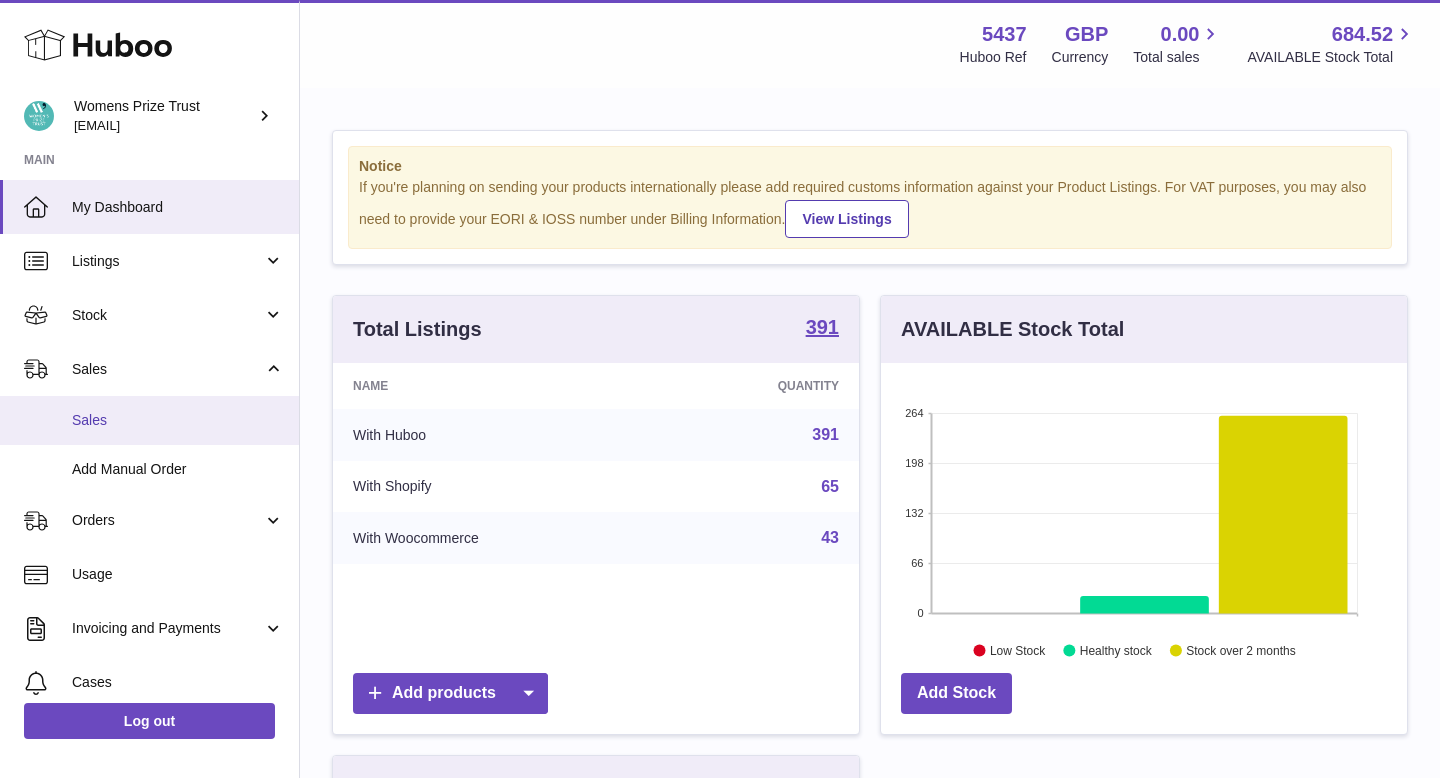 click on "Sales" at bounding box center (149, 420) 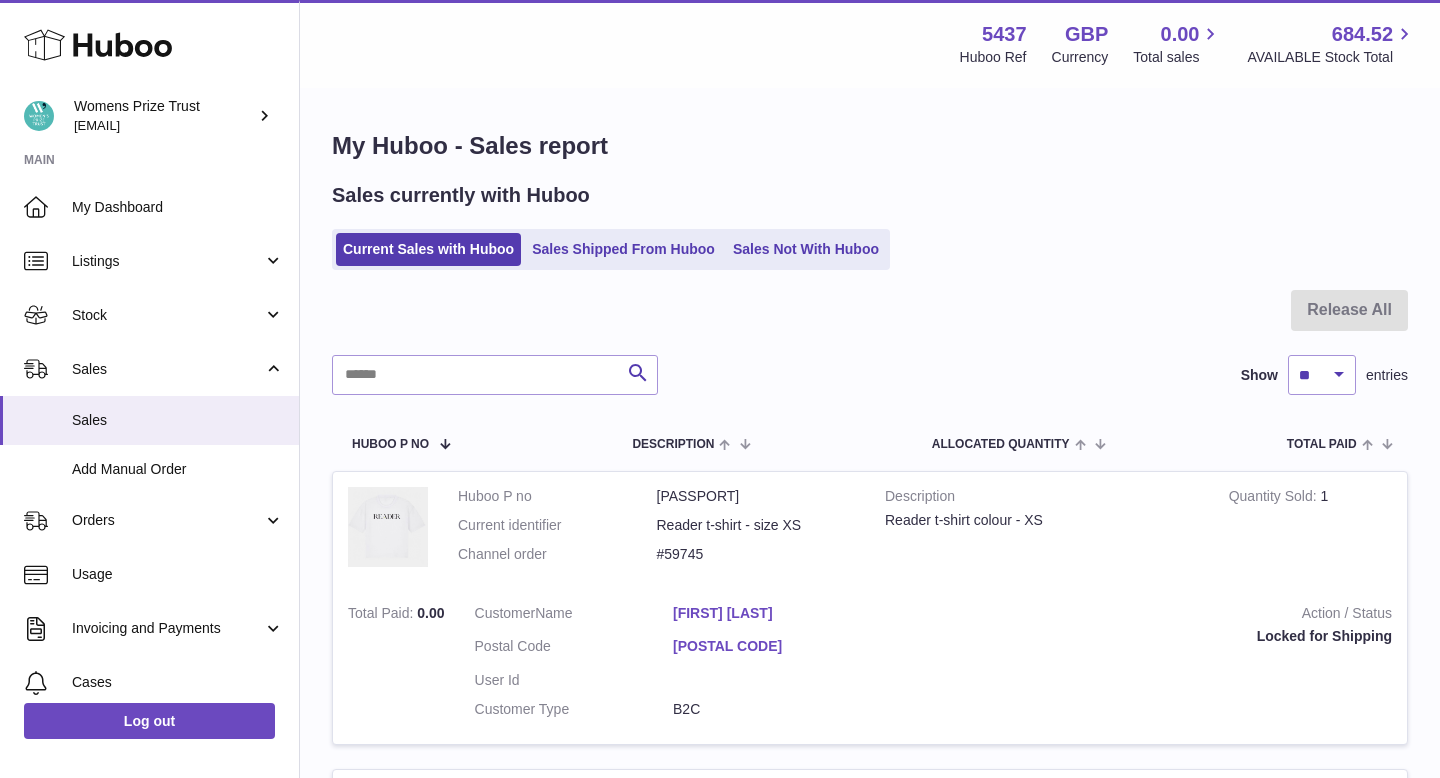 scroll, scrollTop: 0, scrollLeft: 0, axis: both 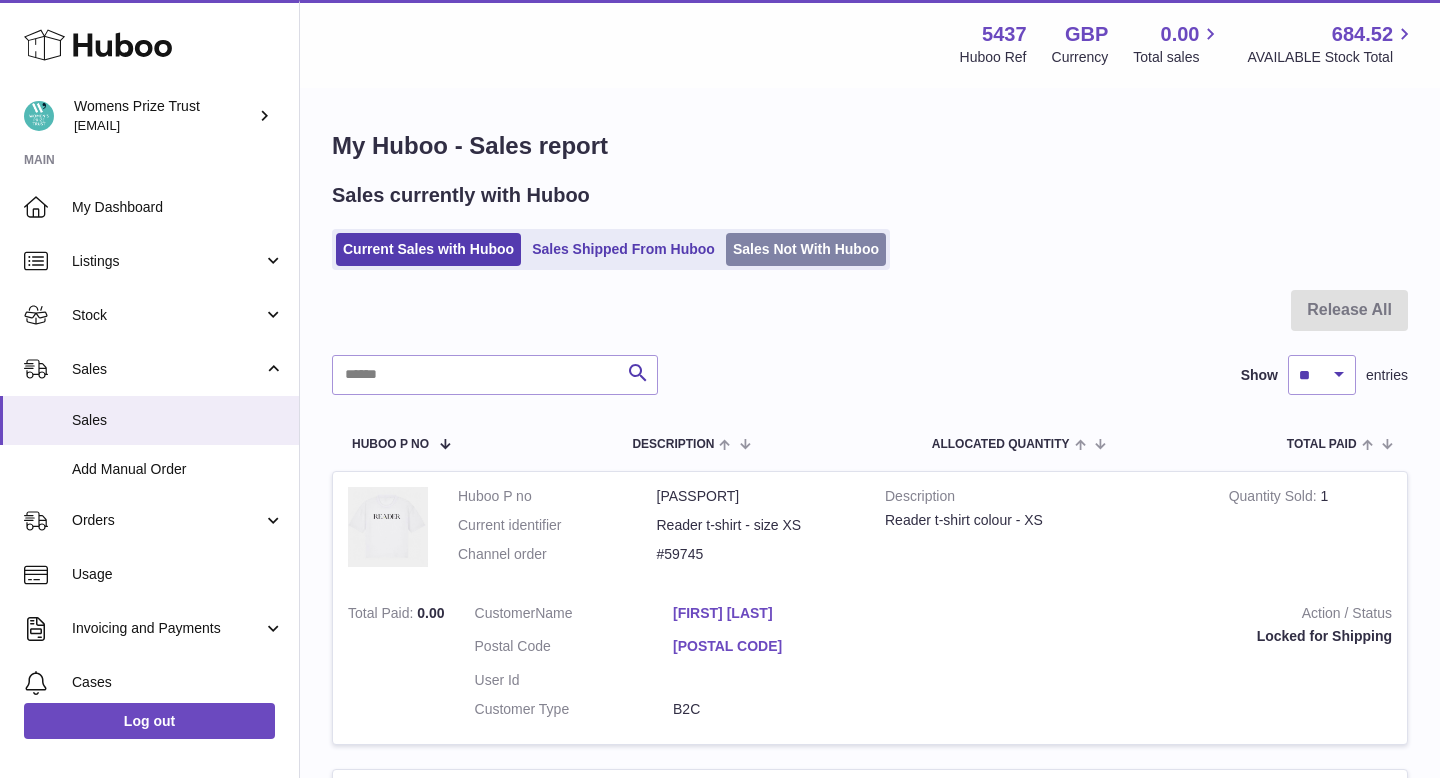 click on "Sales Not With Huboo" at bounding box center (806, 249) 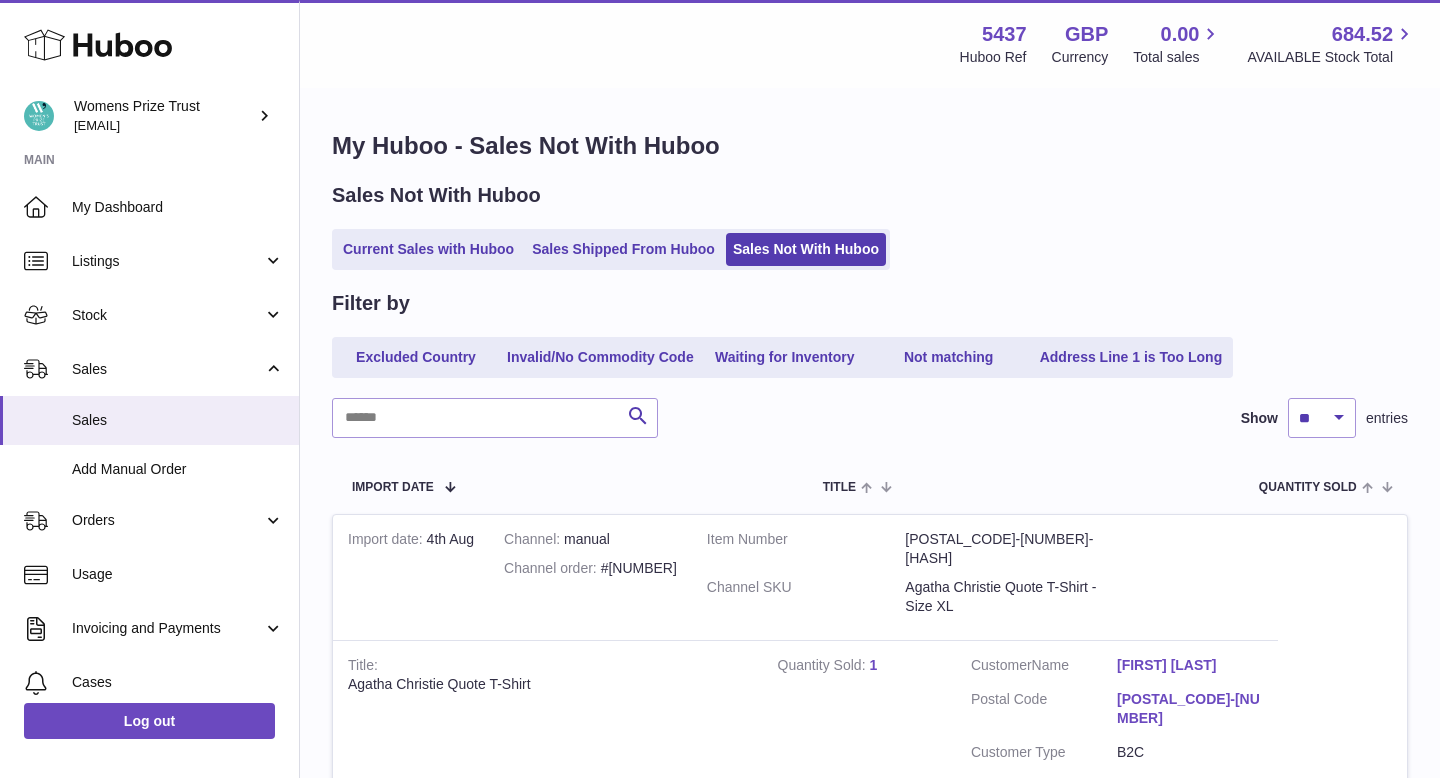scroll, scrollTop: 0, scrollLeft: 0, axis: both 